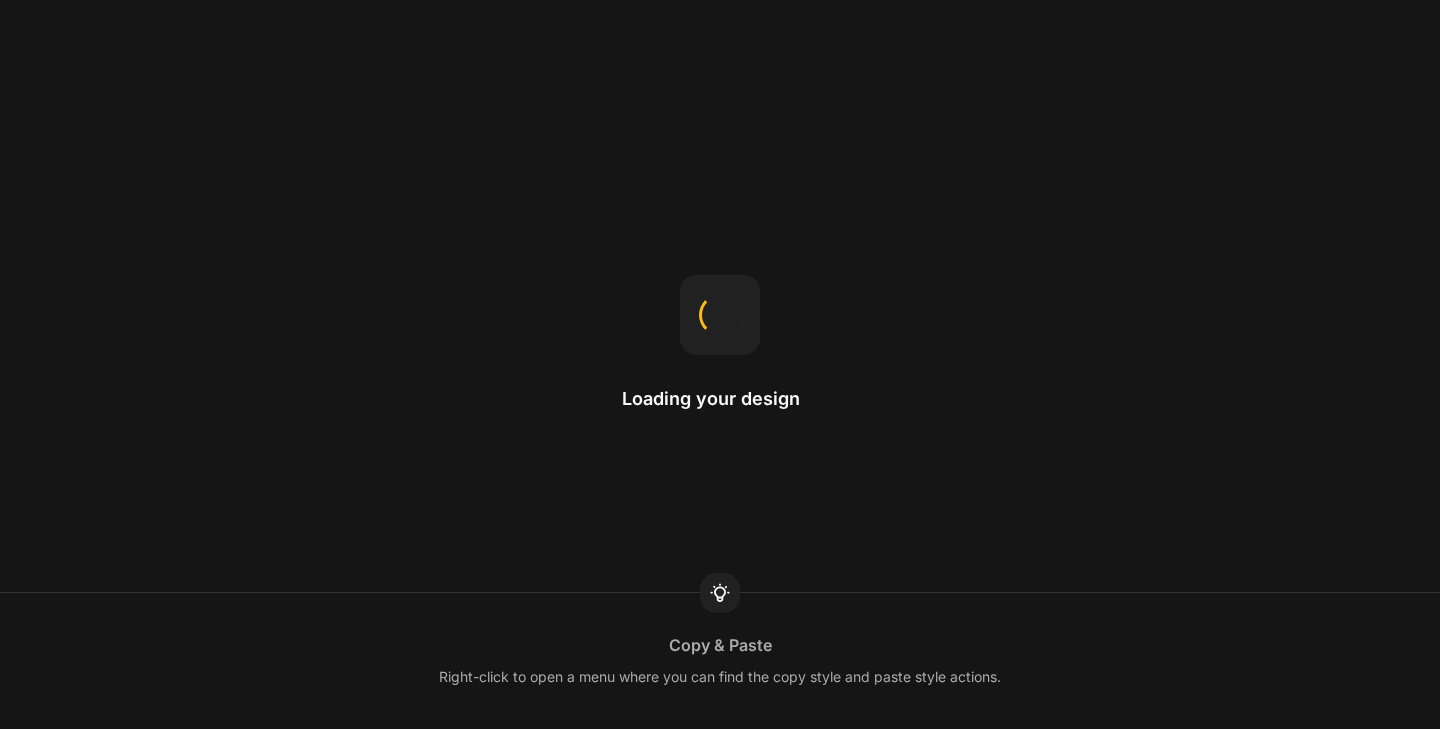 scroll, scrollTop: 0, scrollLeft: 0, axis: both 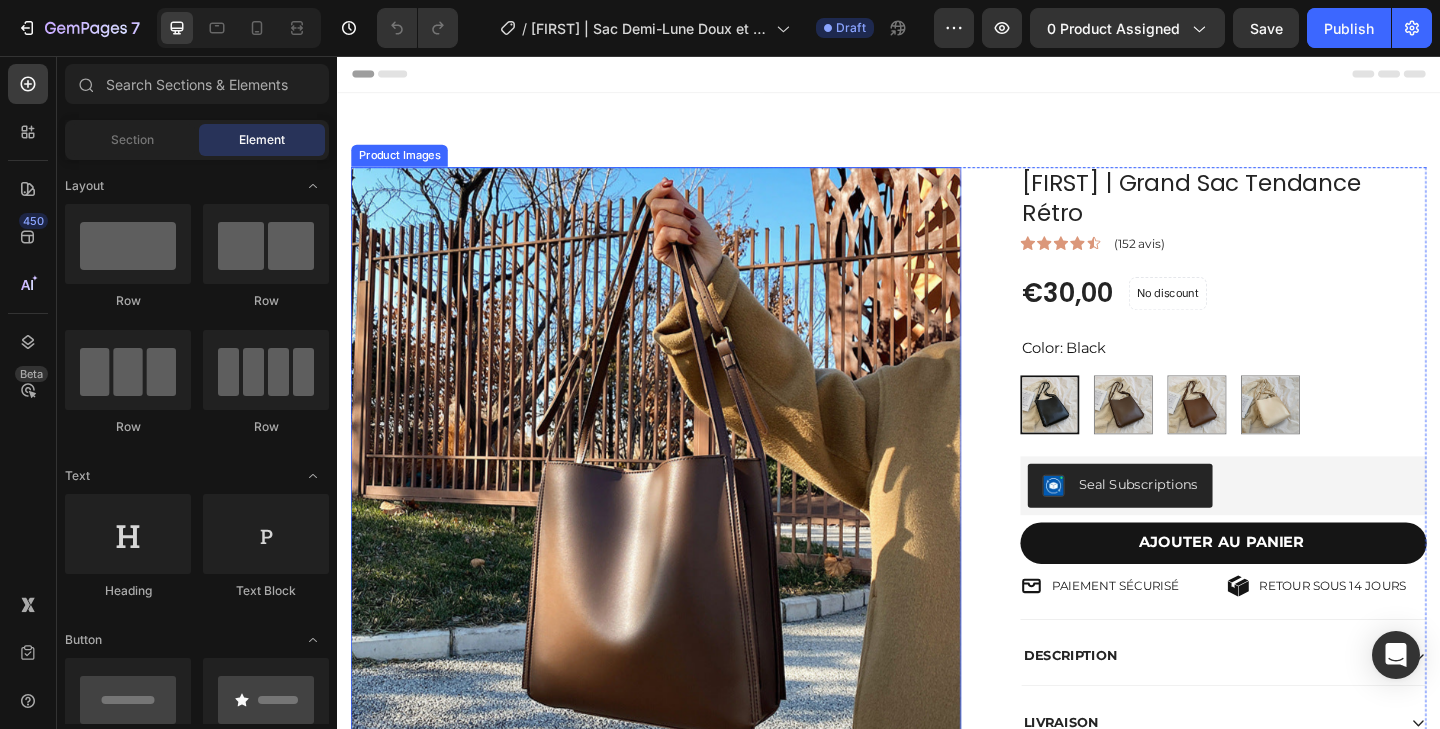 click at bounding box center (684, 509) 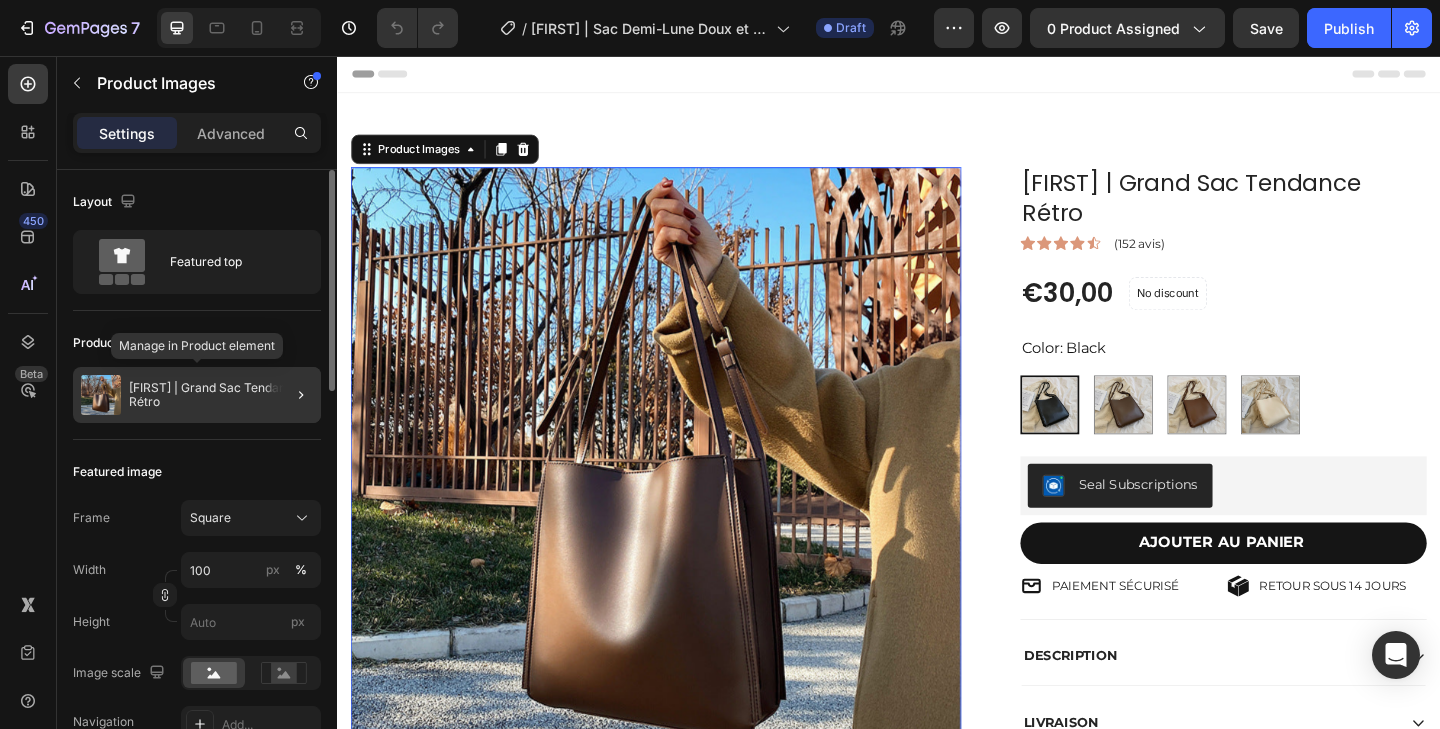 click on "[FIRST] | Grand Sac Tendance Rétro" at bounding box center [221, 395] 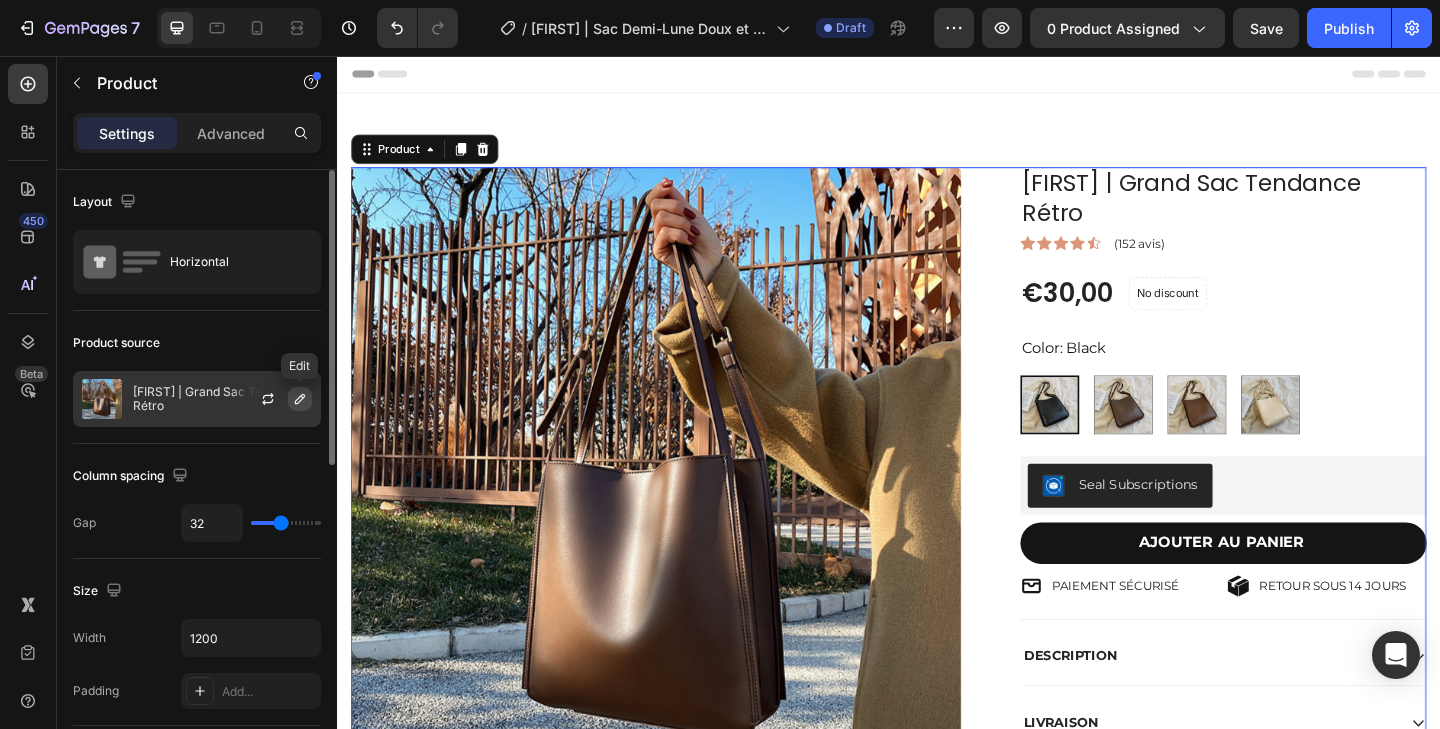 click 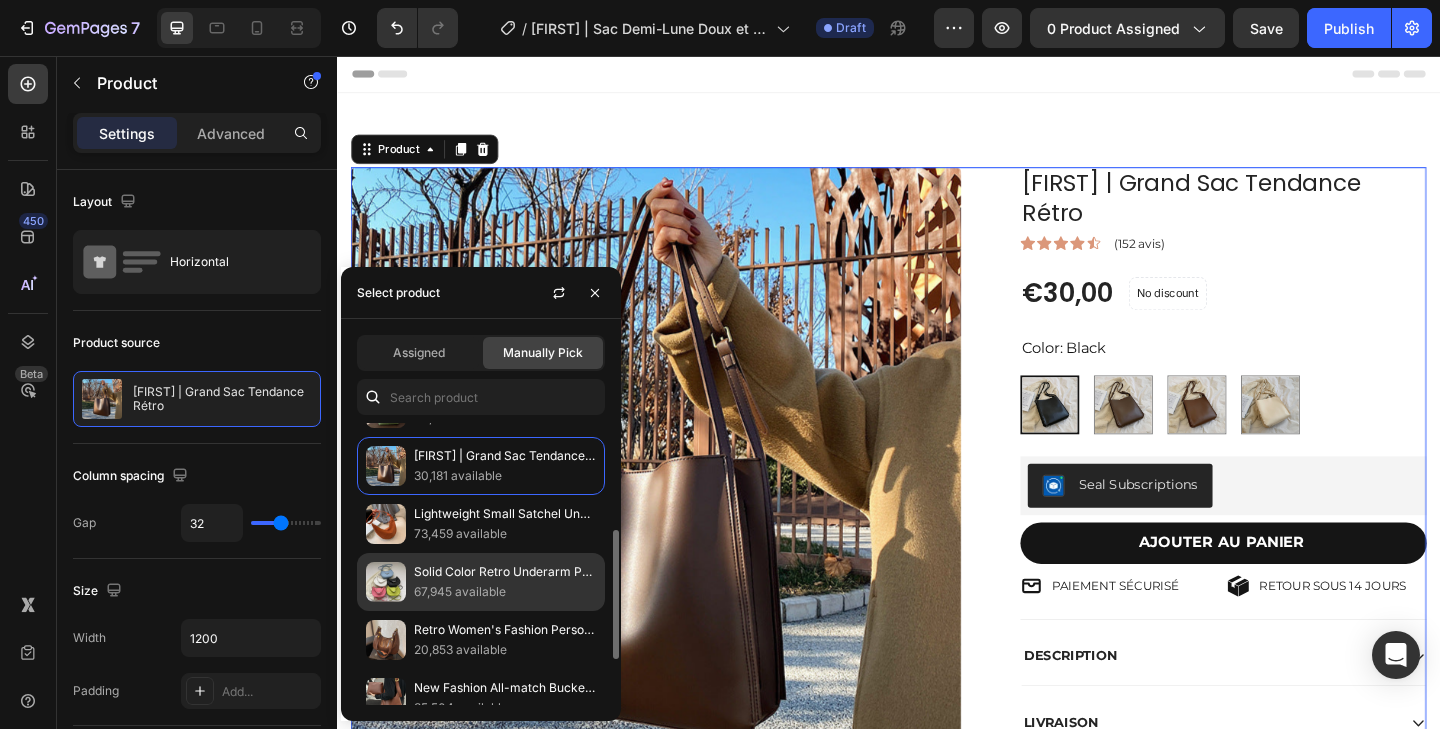 scroll, scrollTop: 223, scrollLeft: 0, axis: vertical 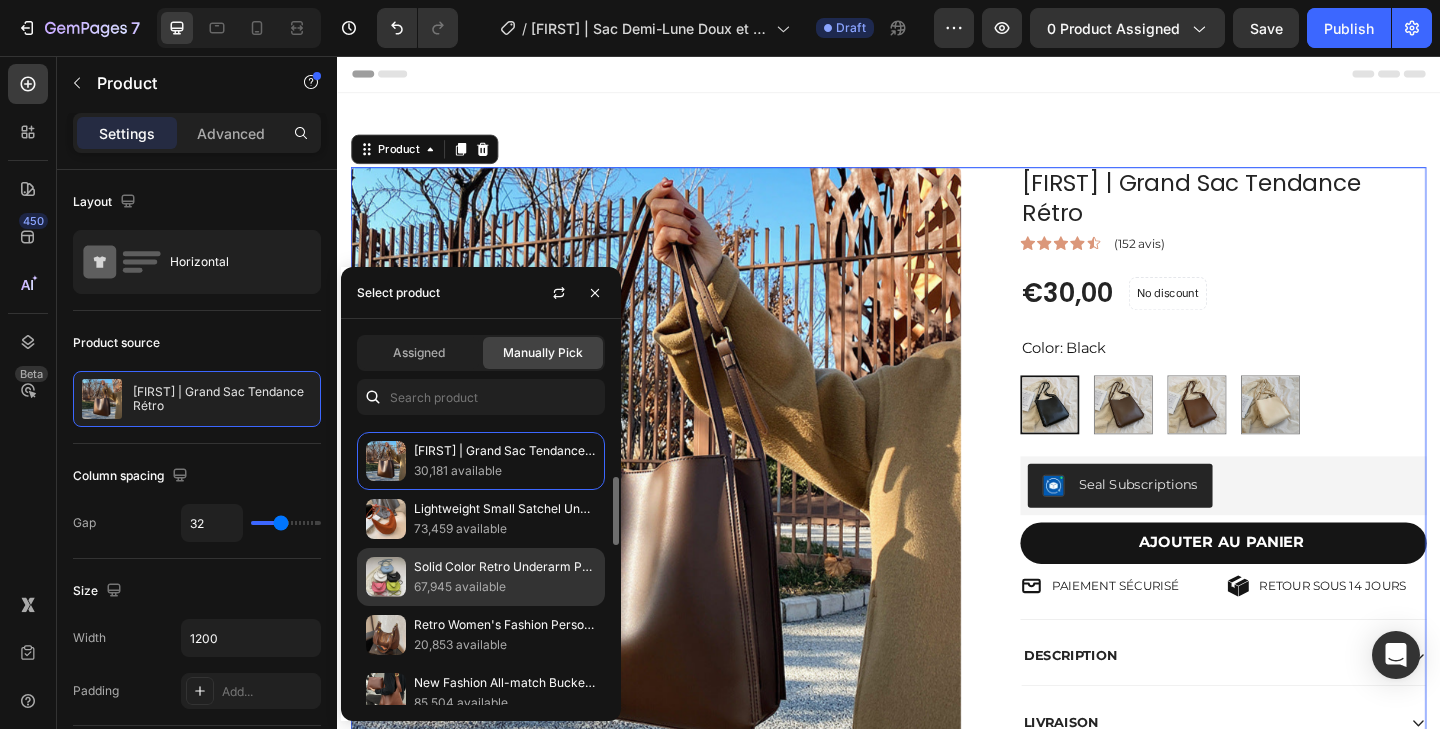click on "67,945 available" at bounding box center (505, 587) 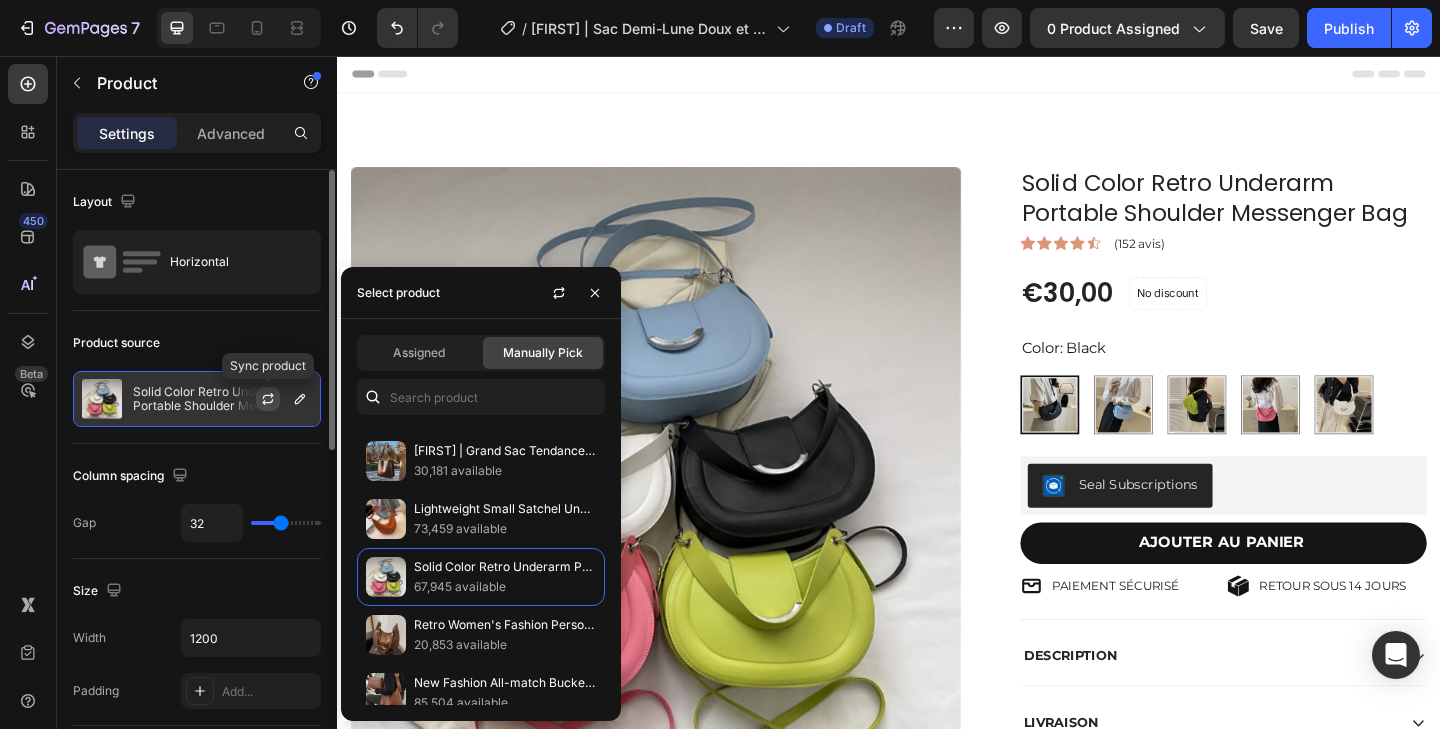 click 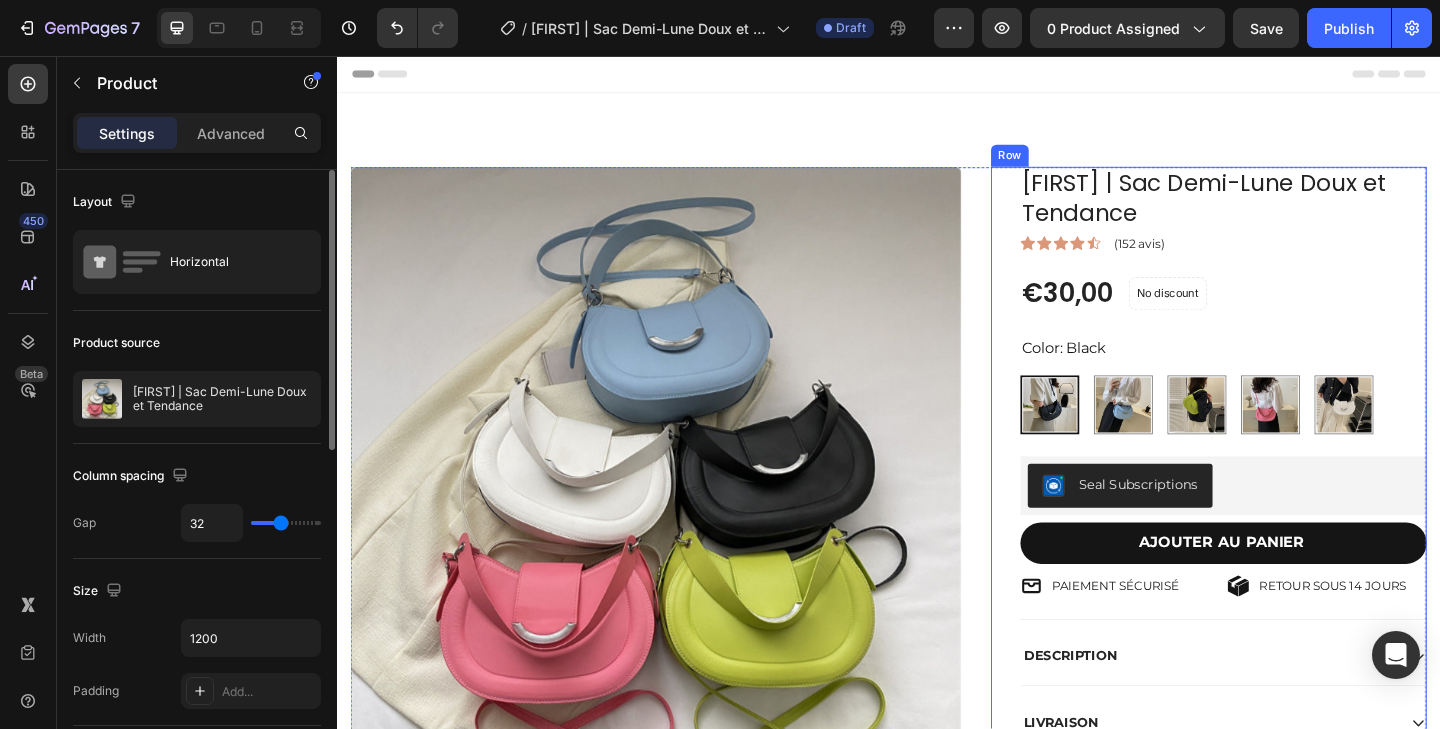 scroll, scrollTop: 304, scrollLeft: 0, axis: vertical 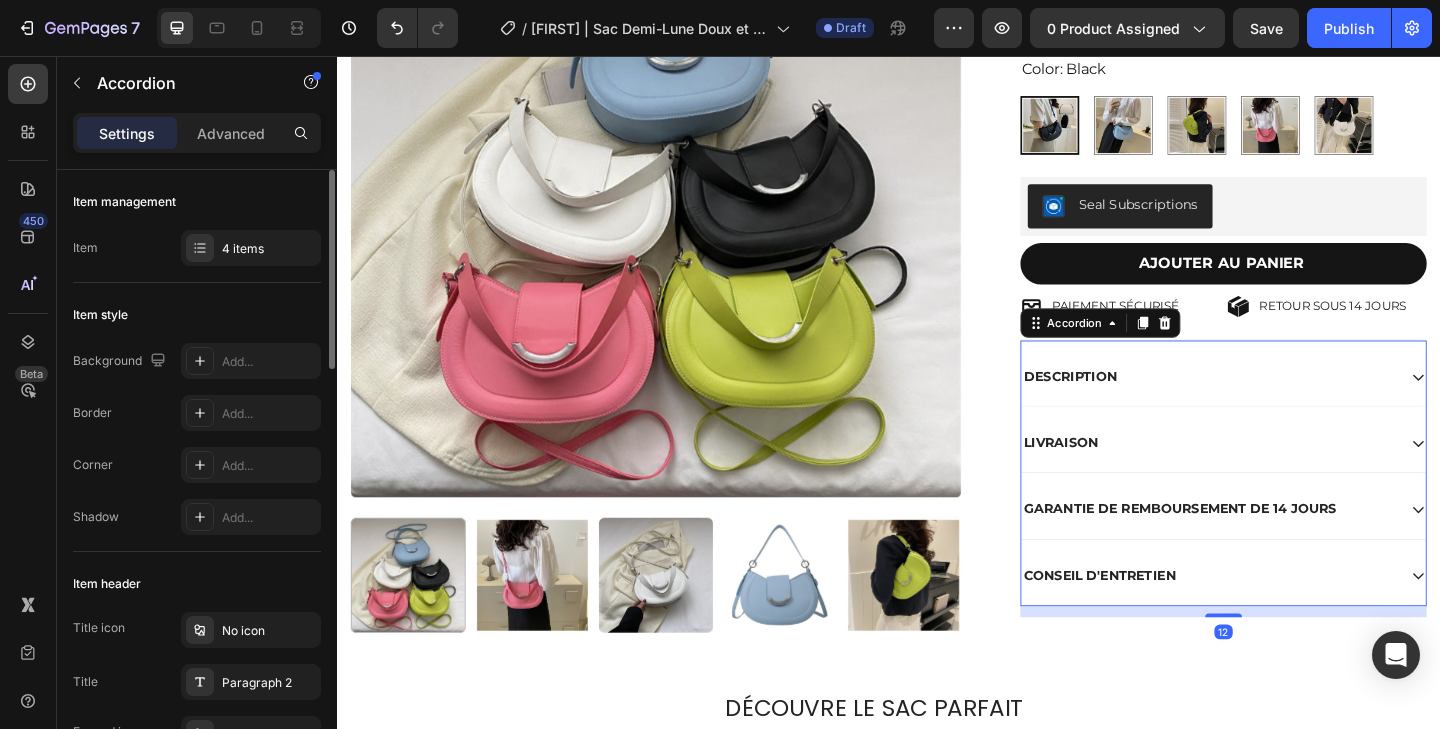 click on "DESCRIPTION" at bounding box center [1285, 405] 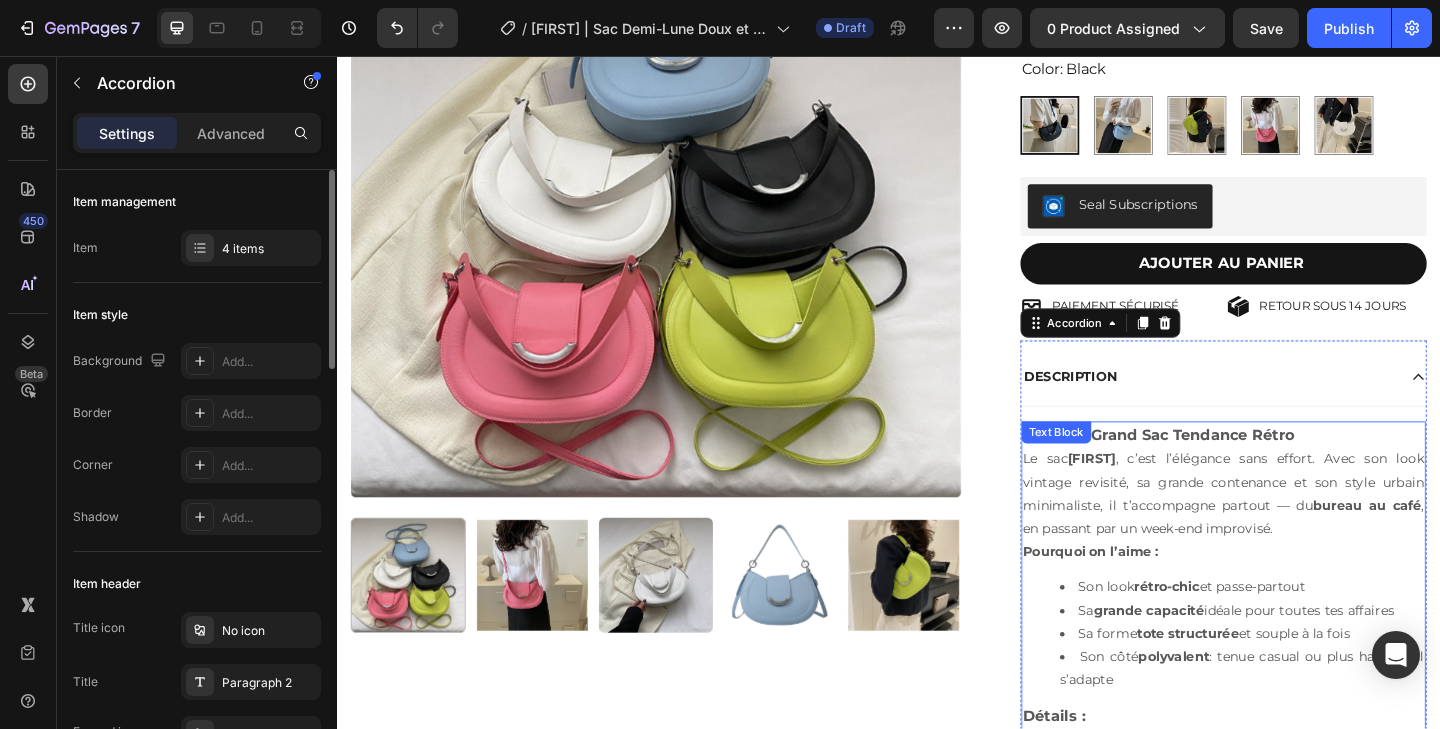 click on "Maïssa | Grand Sac Tendance Rétro" at bounding box center (1301, 469) 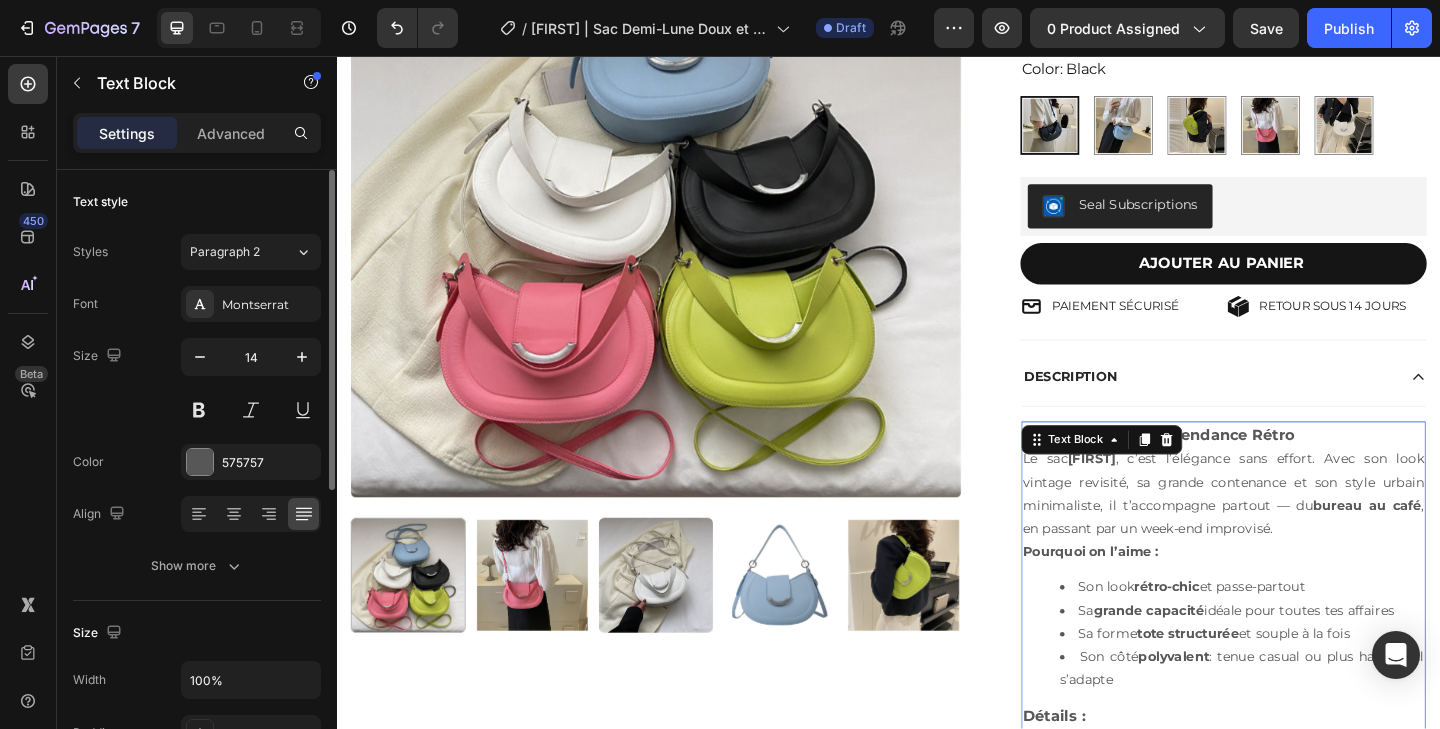 click on "Maïssa | Grand Sac Tendance Rétro" at bounding box center [1230, 468] 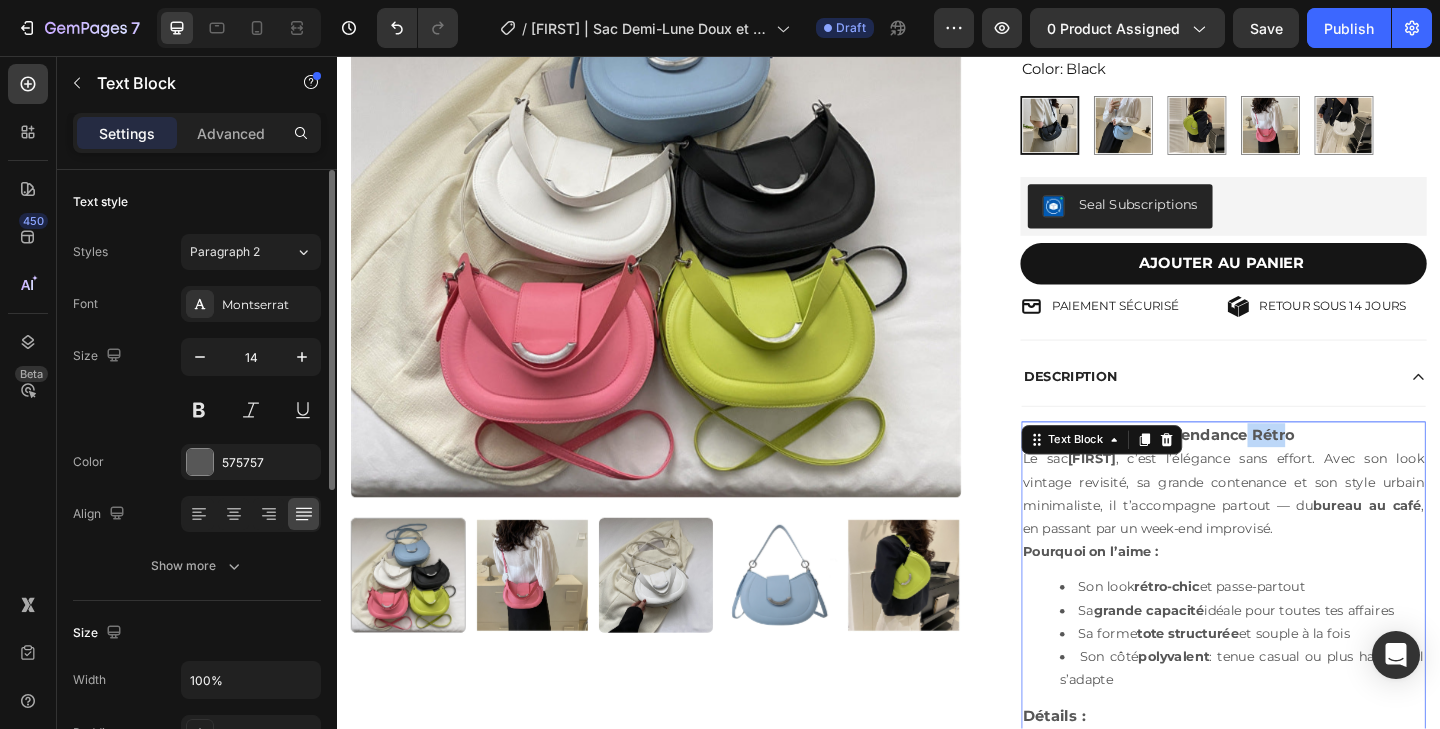 click on "Maïssa | Grand Sac Tendance Rétro" at bounding box center (1230, 468) 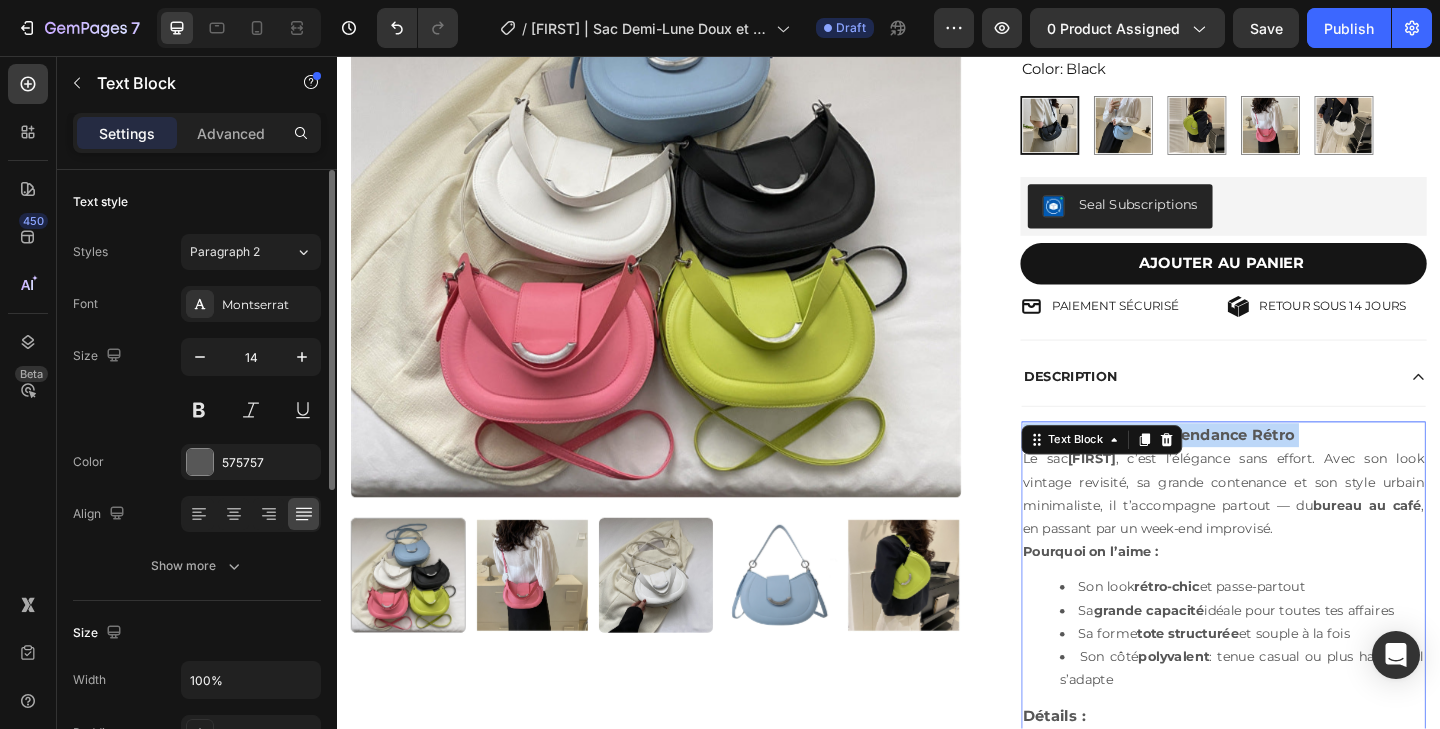 click on "Maïssa | Grand Sac Tendance Rétro" at bounding box center (1230, 468) 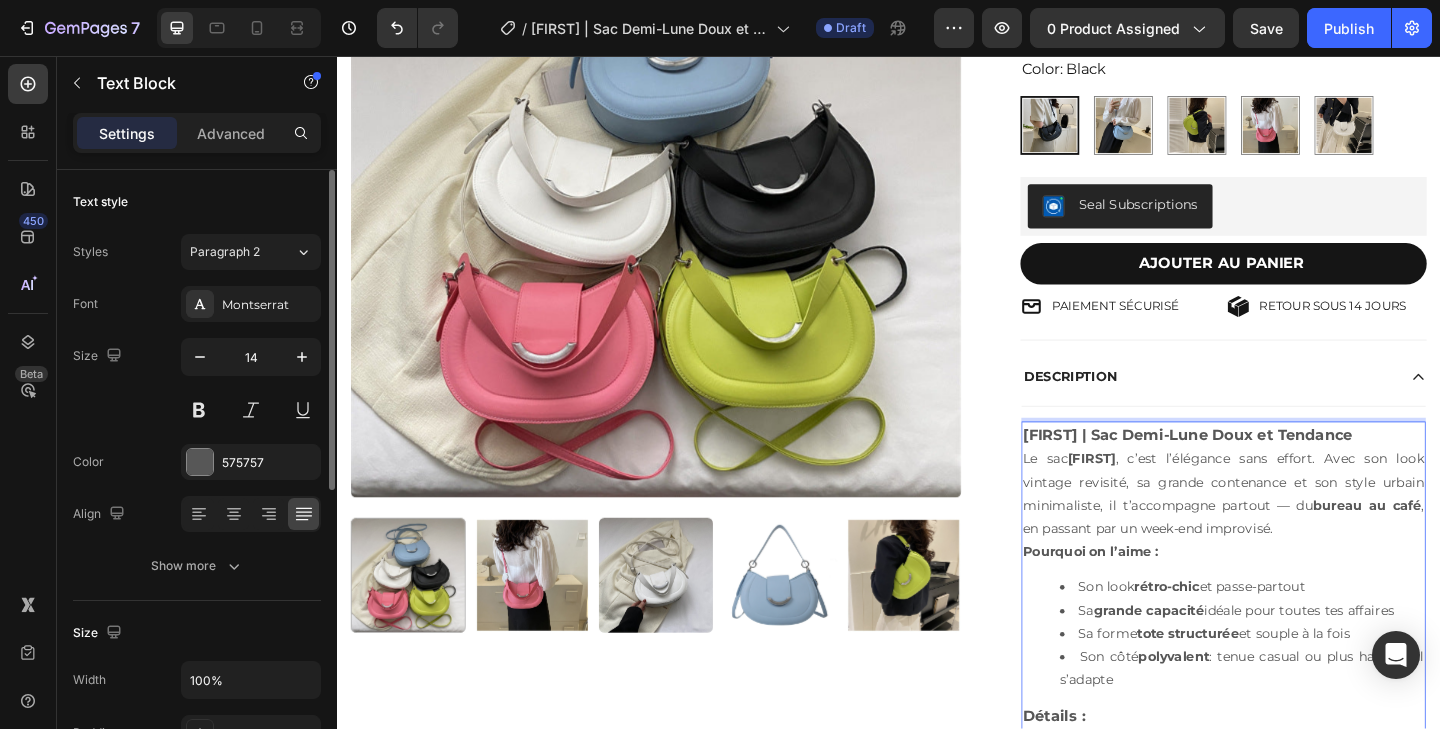 click on "Le sac  Maïssa , c’est l’élégance sans effort. Avec son look vintage revisité, sa grande contenance et son style urbain minimaliste, il t’accompagne partout — du  bureau au café , en passant par un week-end improvisé." at bounding box center [1301, 532] 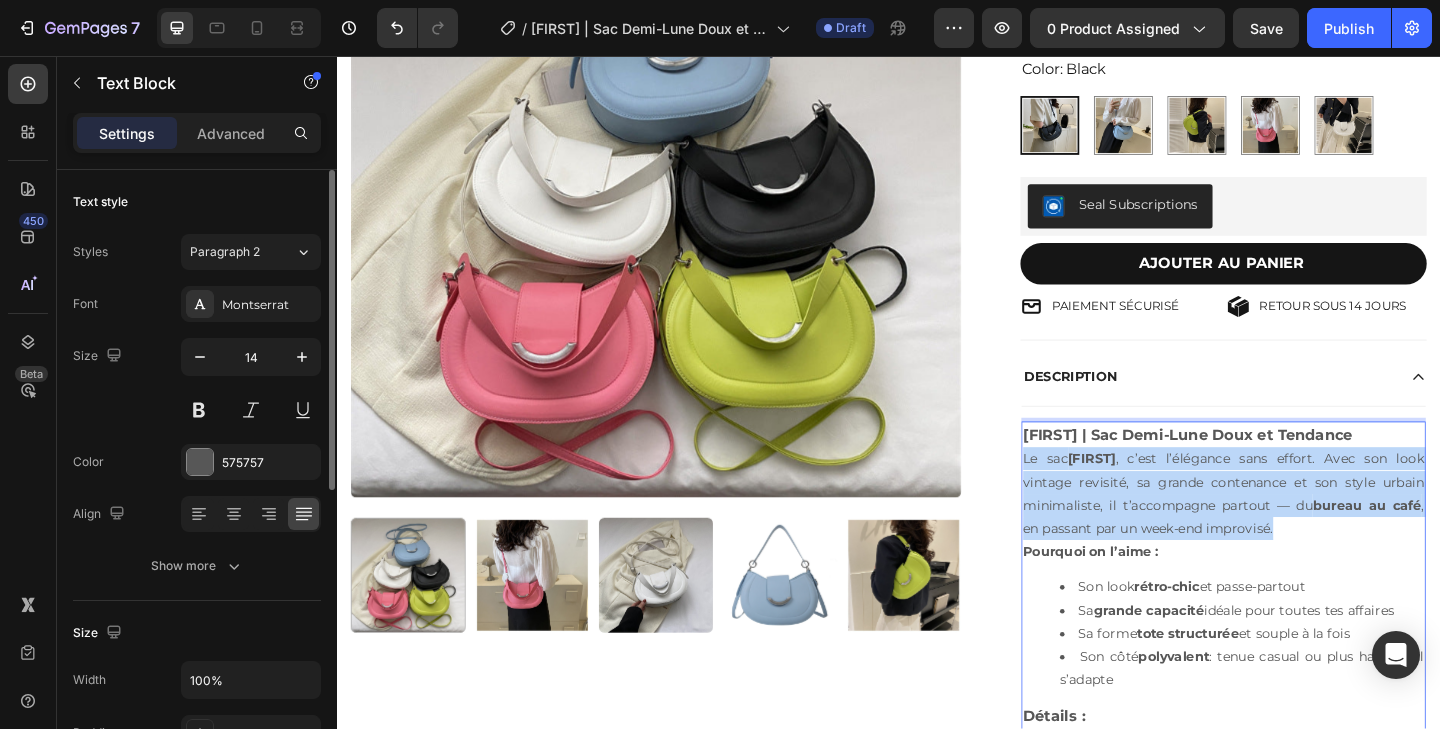 drag, startPoint x: 1376, startPoint y: 569, endPoint x: 1083, endPoint y: 488, distance: 303.99014 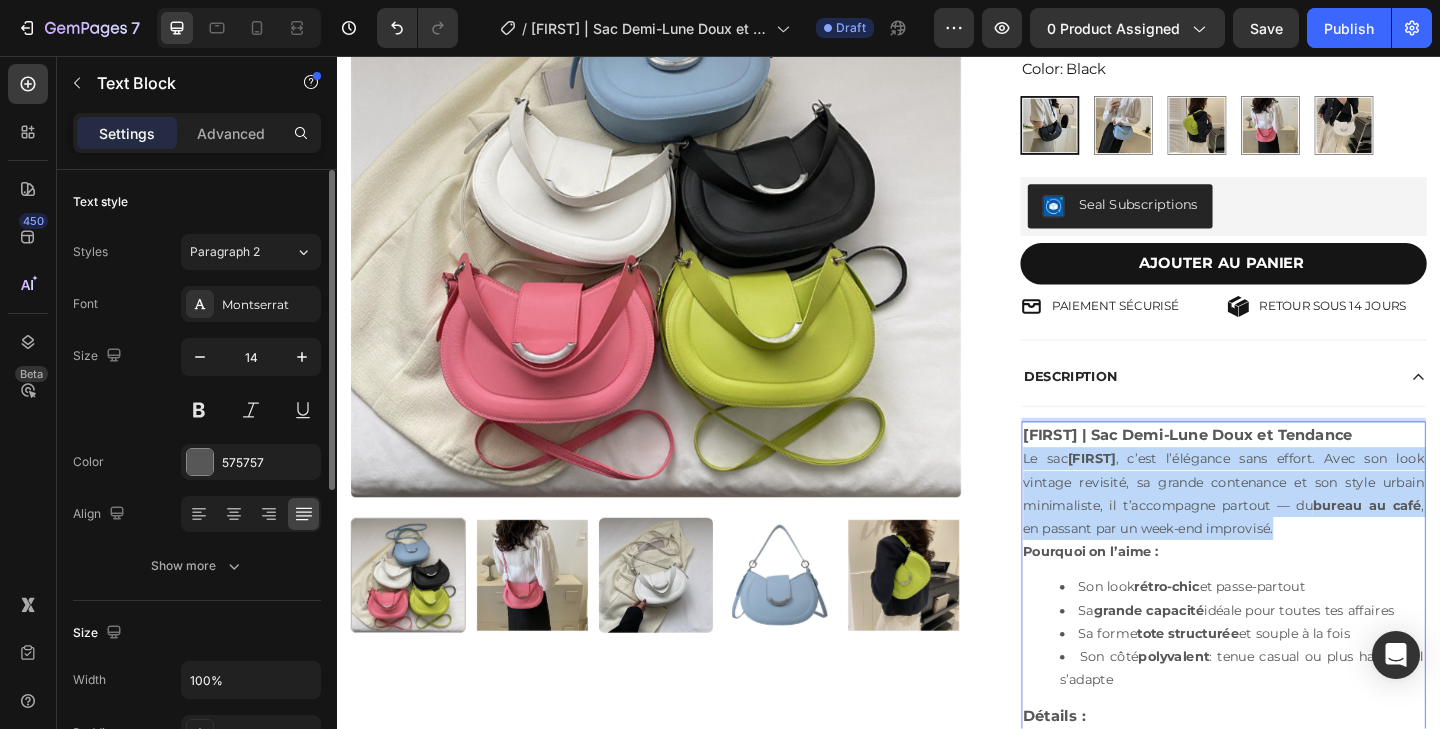 click on "Le sac  Maïssa , c’est l’élégance sans effort. Avec son look vintage revisité, sa grande contenance et son style urbain minimaliste, il t’accompagne partout — du  bureau au café , en passant par un week-end improvisé." at bounding box center [1301, 532] 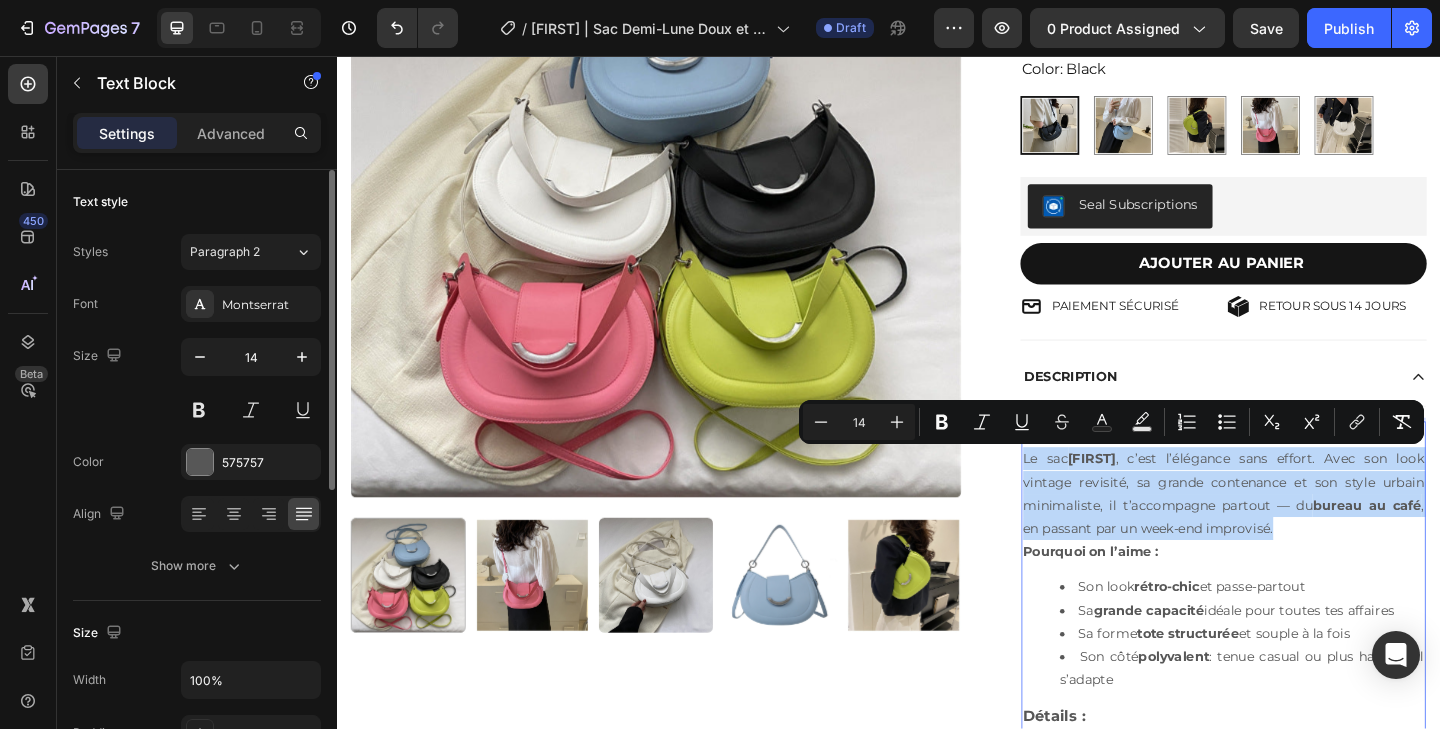 copy on "Le sac  Maïssa , c’est l’élégance sans effort. Avec son look vintage revisité, sa grande contenance et son style urbain minimaliste, il t’accompagne partout — du  bureau au café , en passant par un week-end improvisé." 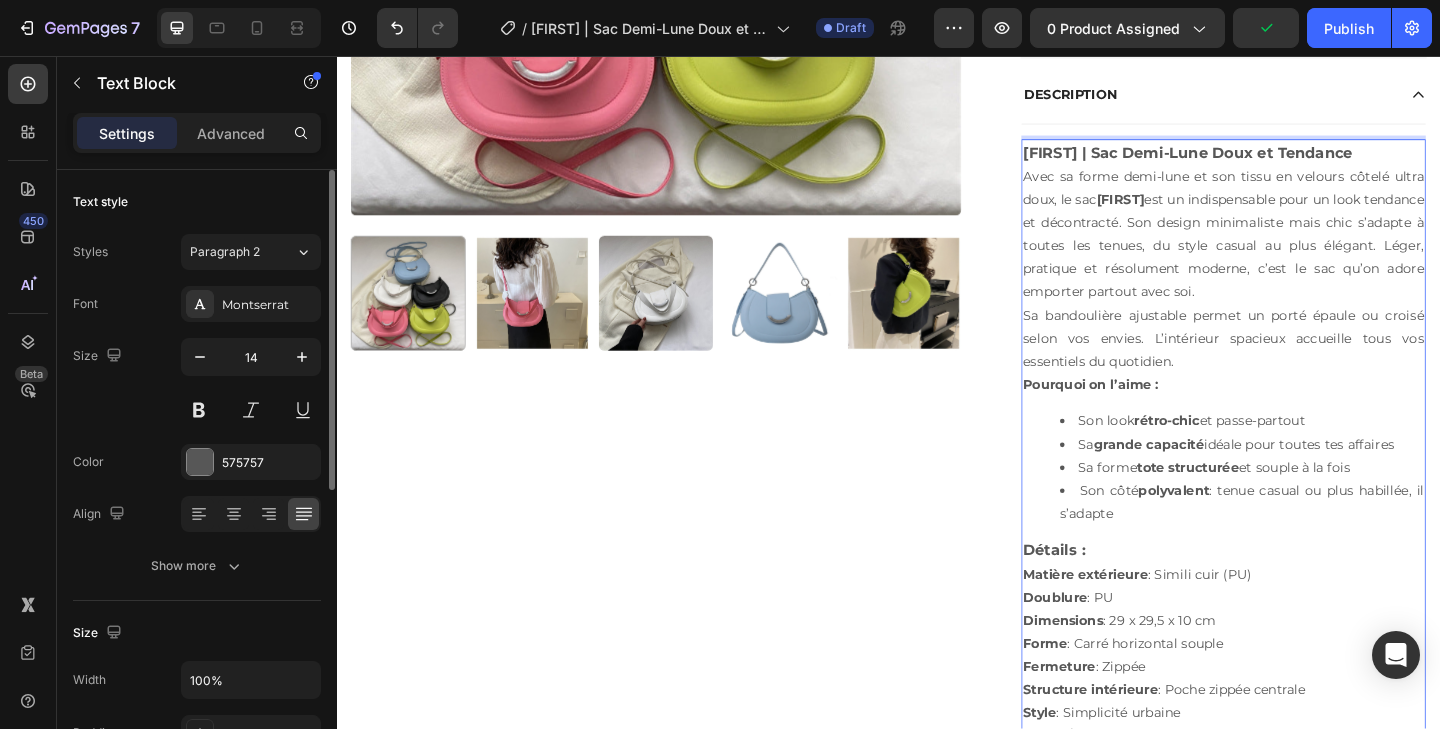 scroll, scrollTop: 613, scrollLeft: 0, axis: vertical 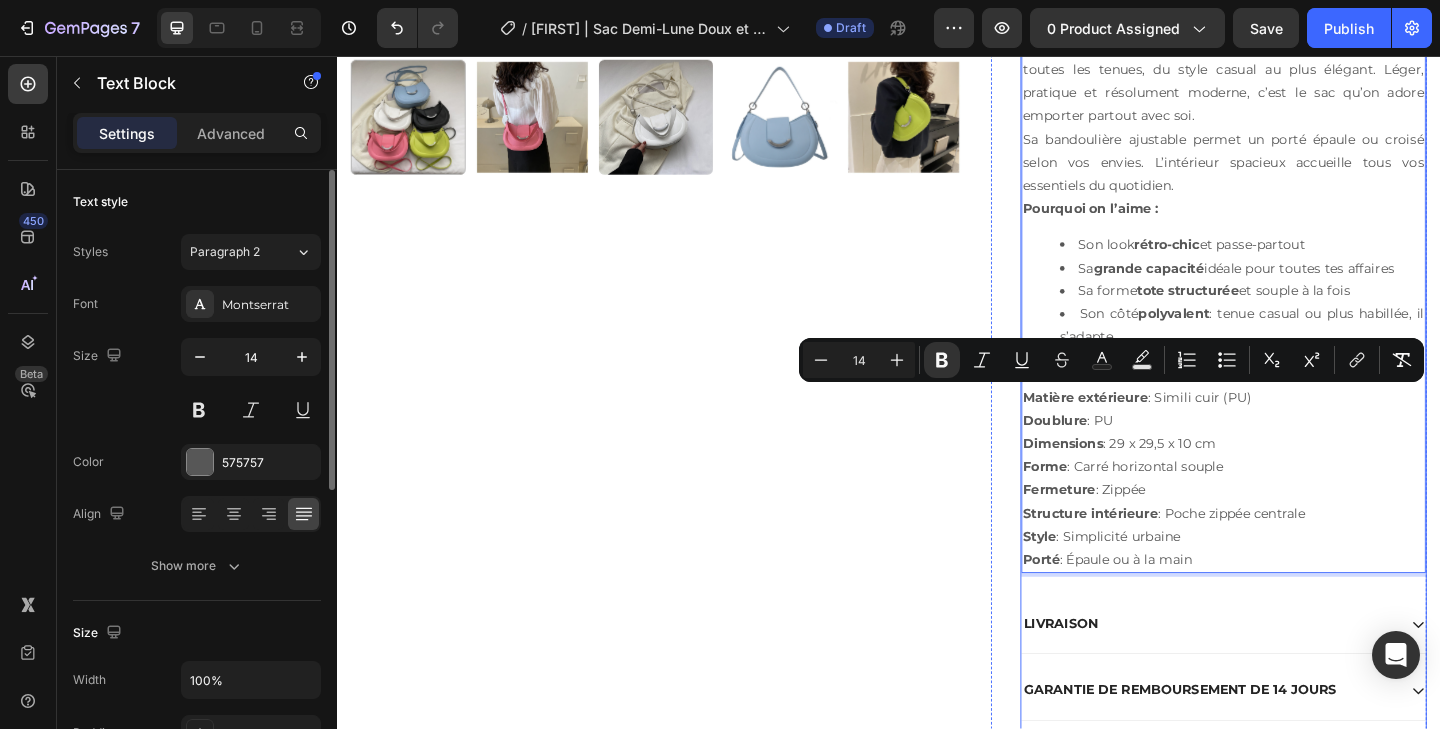drag, startPoint x: 1286, startPoint y: 607, endPoint x: 1079, endPoint y: 437, distance: 267.86005 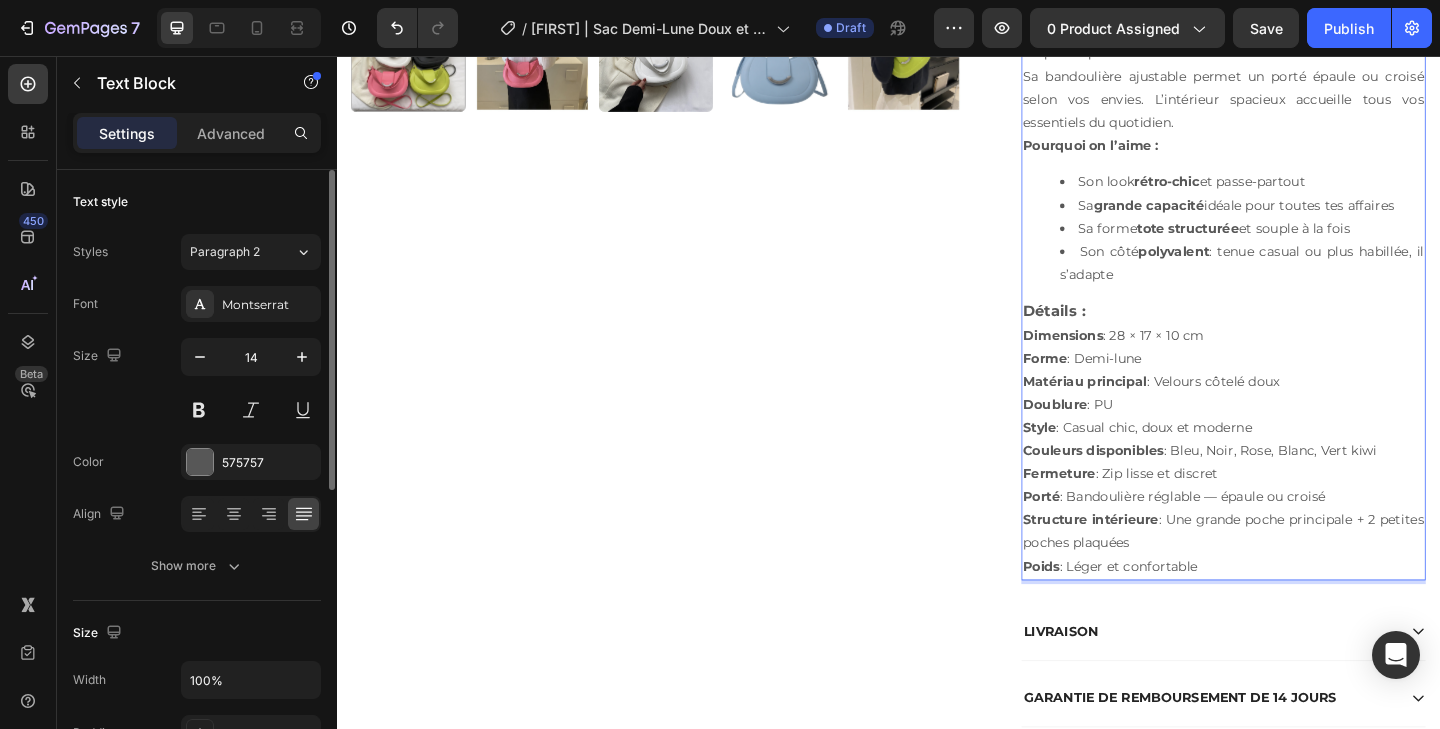 scroll, scrollTop: 872, scrollLeft: 0, axis: vertical 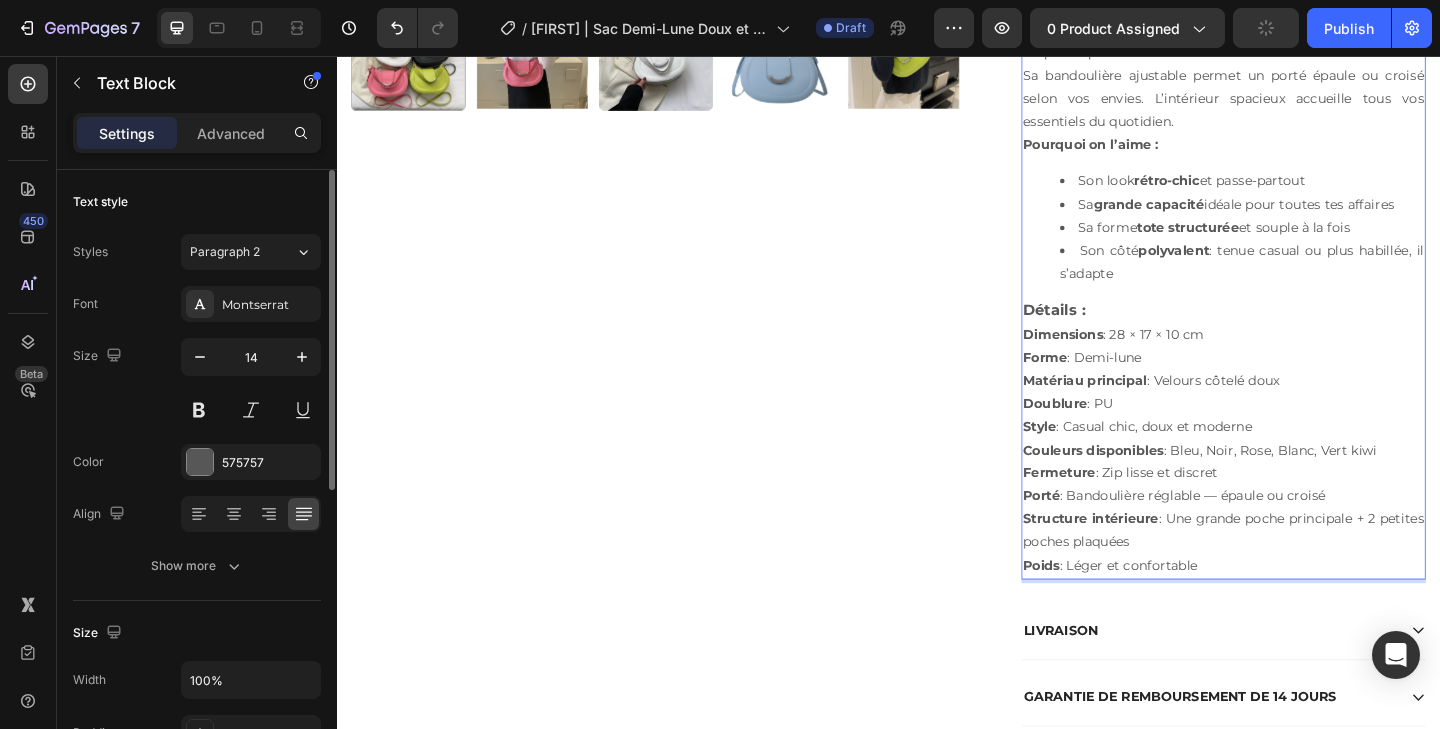 click on "Couleurs disponibles  : Bleu, Noir, Rose, Blanc, Vert kiwi" at bounding box center (1301, 485) 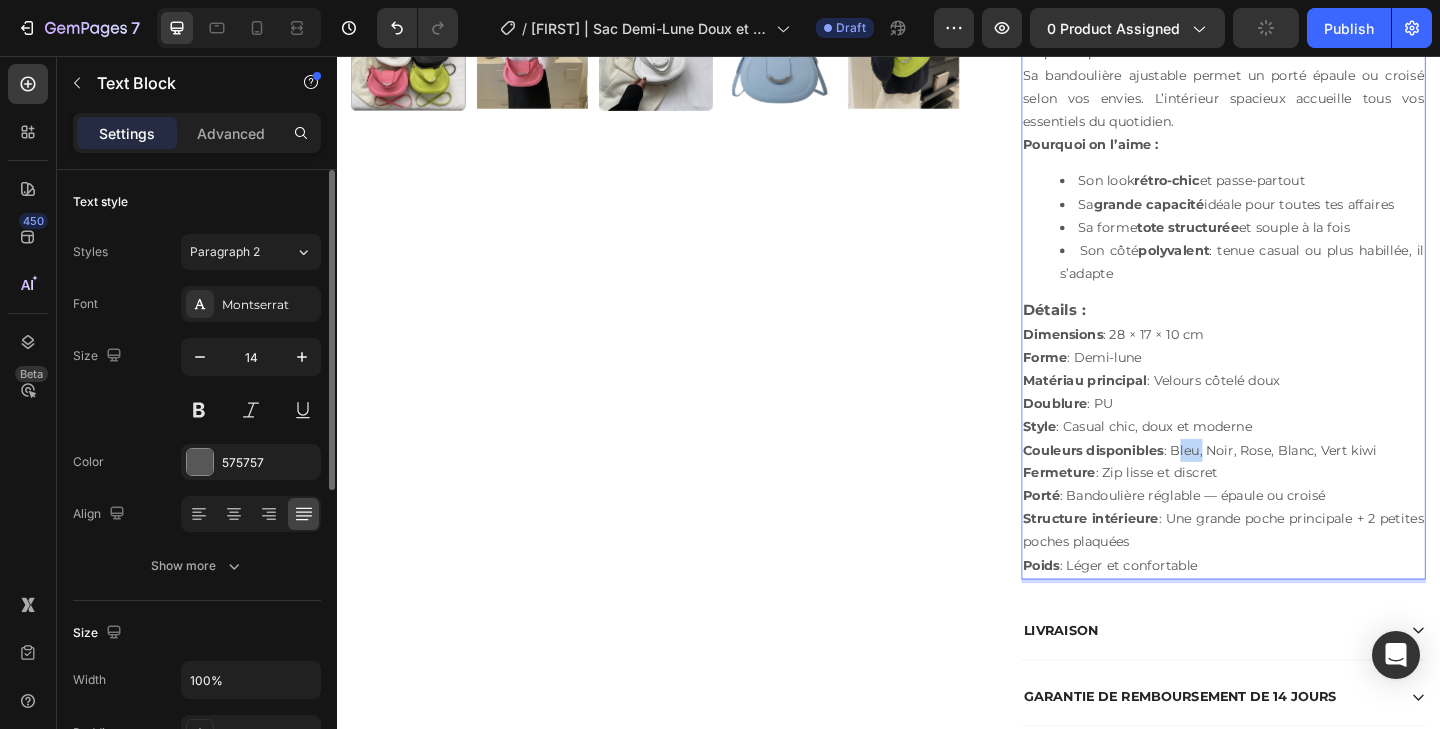 click on "Couleurs disponibles  : Bleu, Noir, Rose, Blanc, Vert kiwi" at bounding box center (1301, 485) 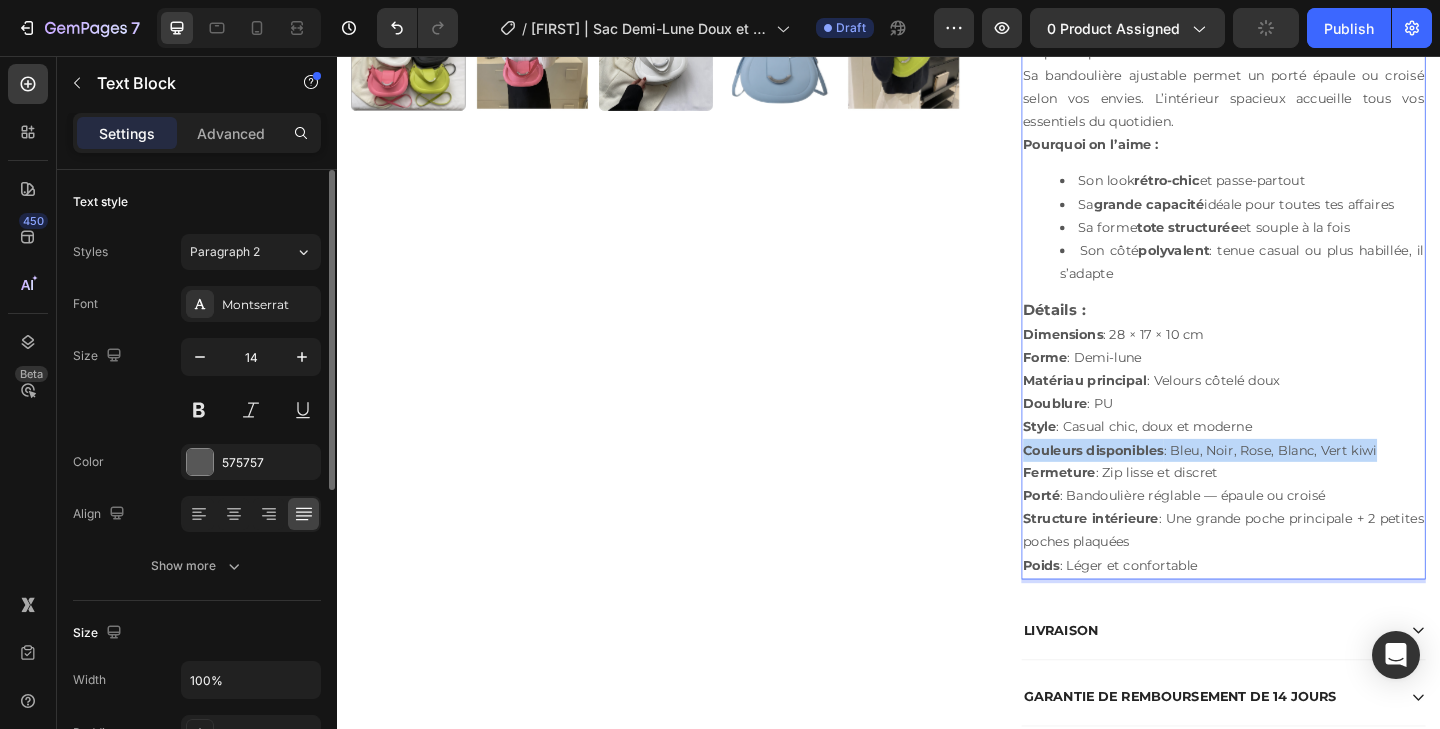 click on "Couleurs disponibles  : Bleu, Noir, Rose, Blanc, Vert kiwi" at bounding box center [1301, 485] 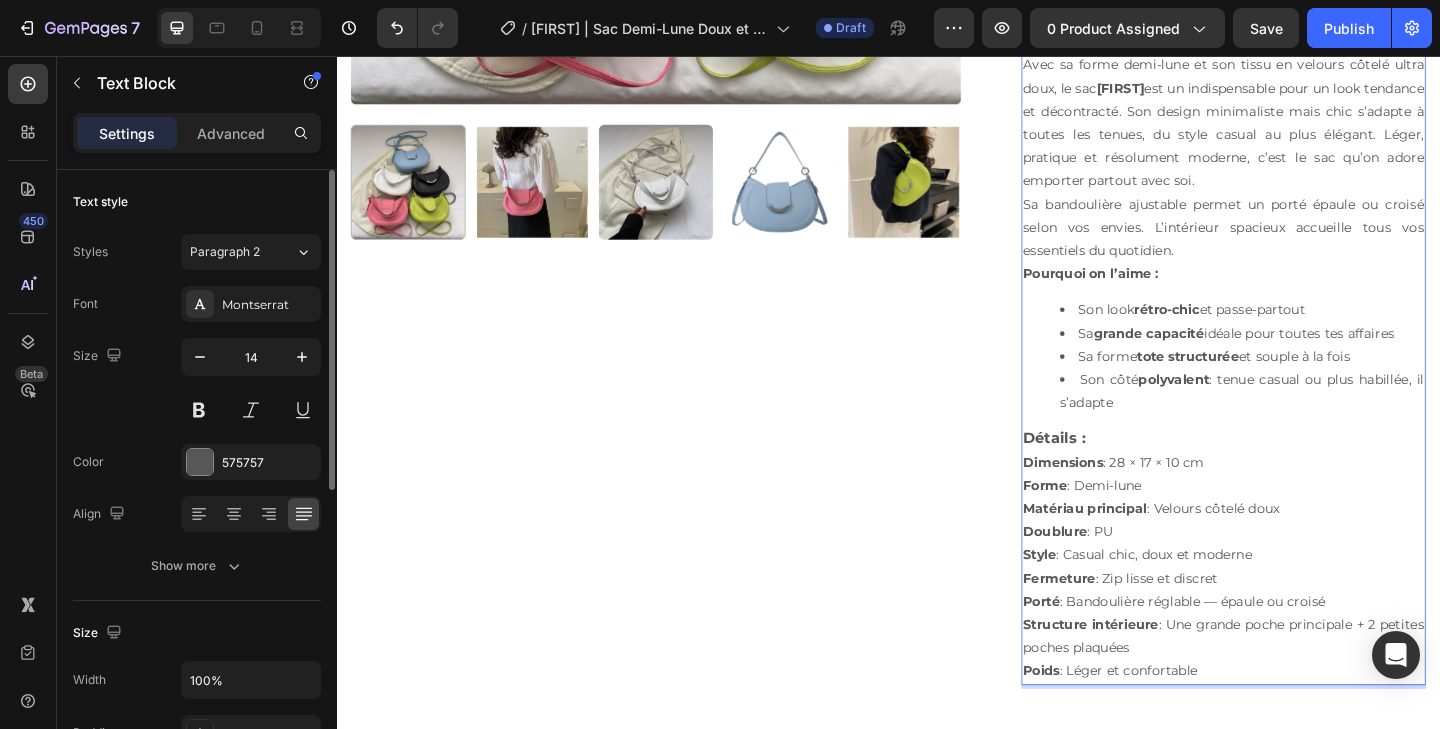 scroll, scrollTop: 706, scrollLeft: 0, axis: vertical 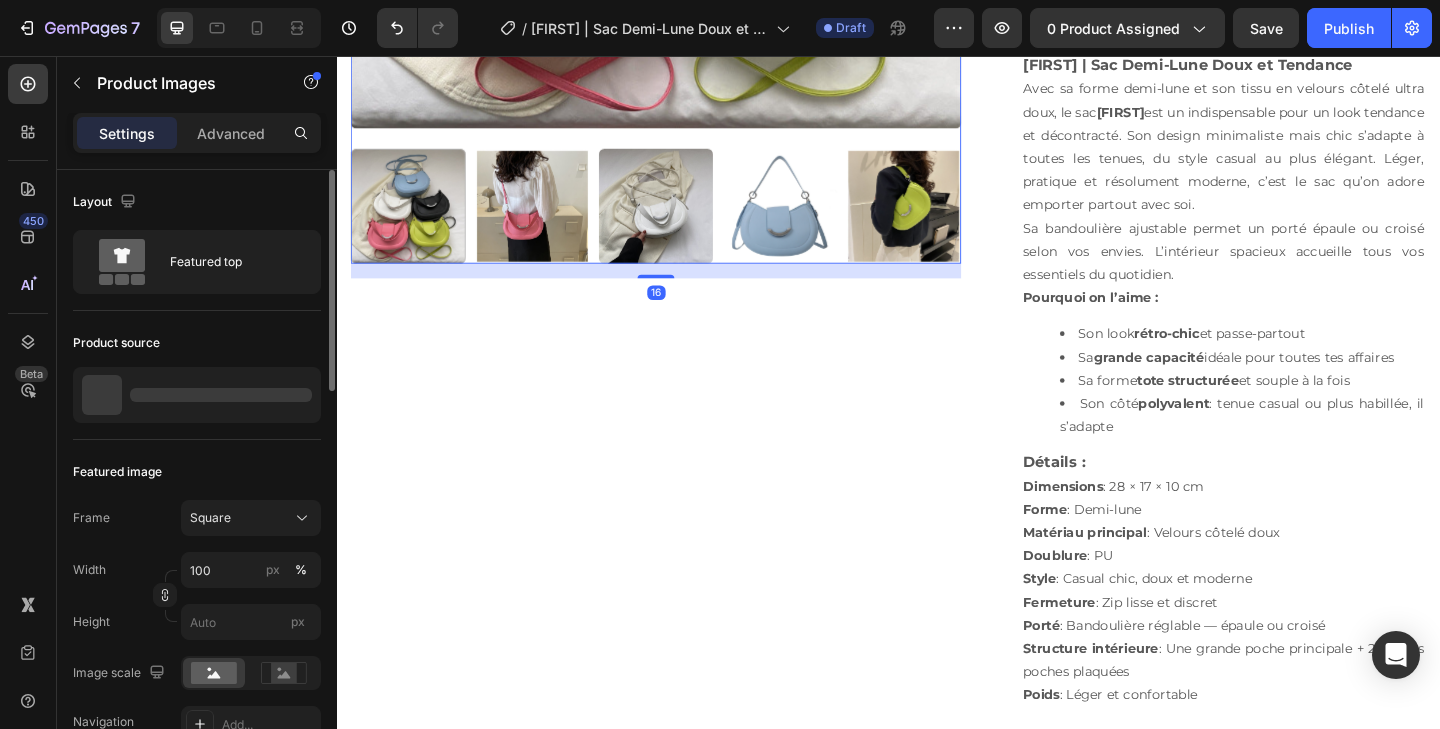 click at bounding box center (953, 219) 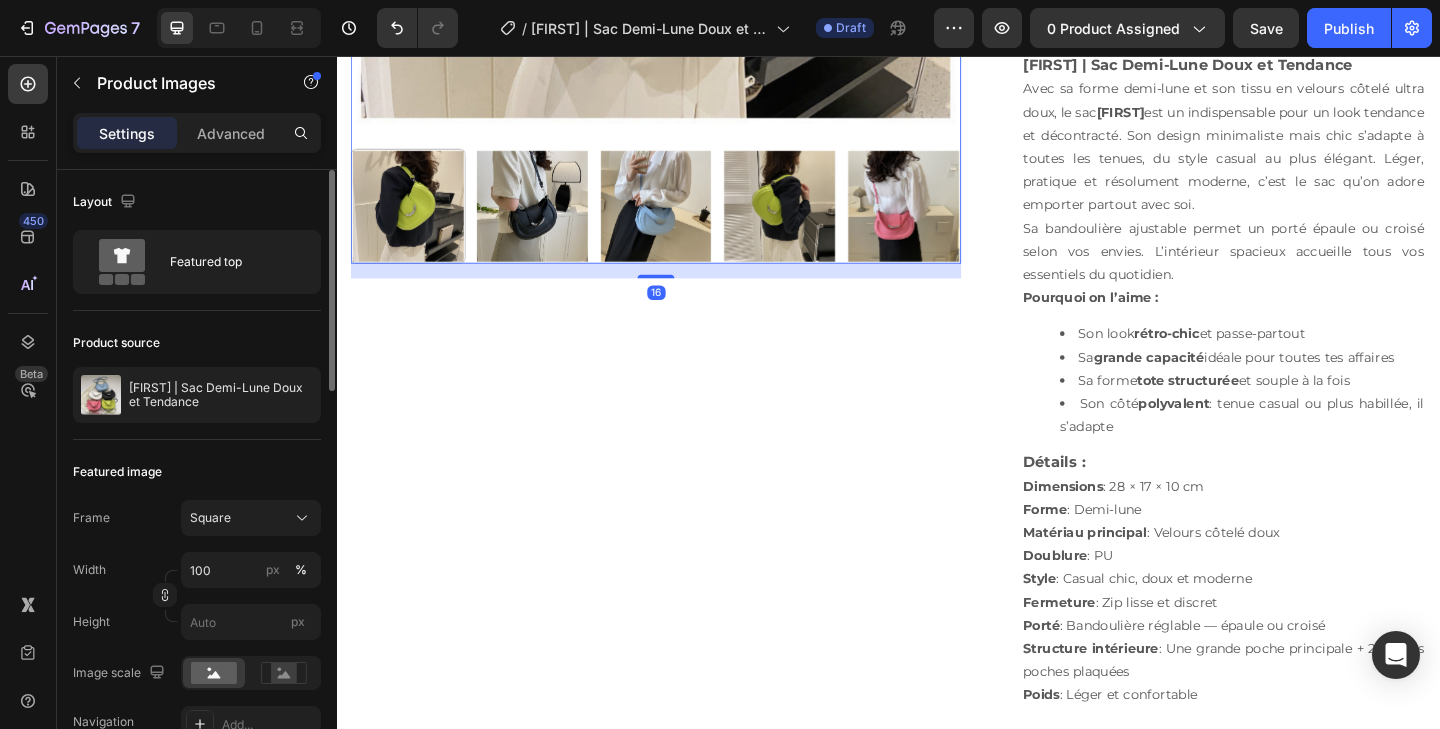 click at bounding box center (953, 219) 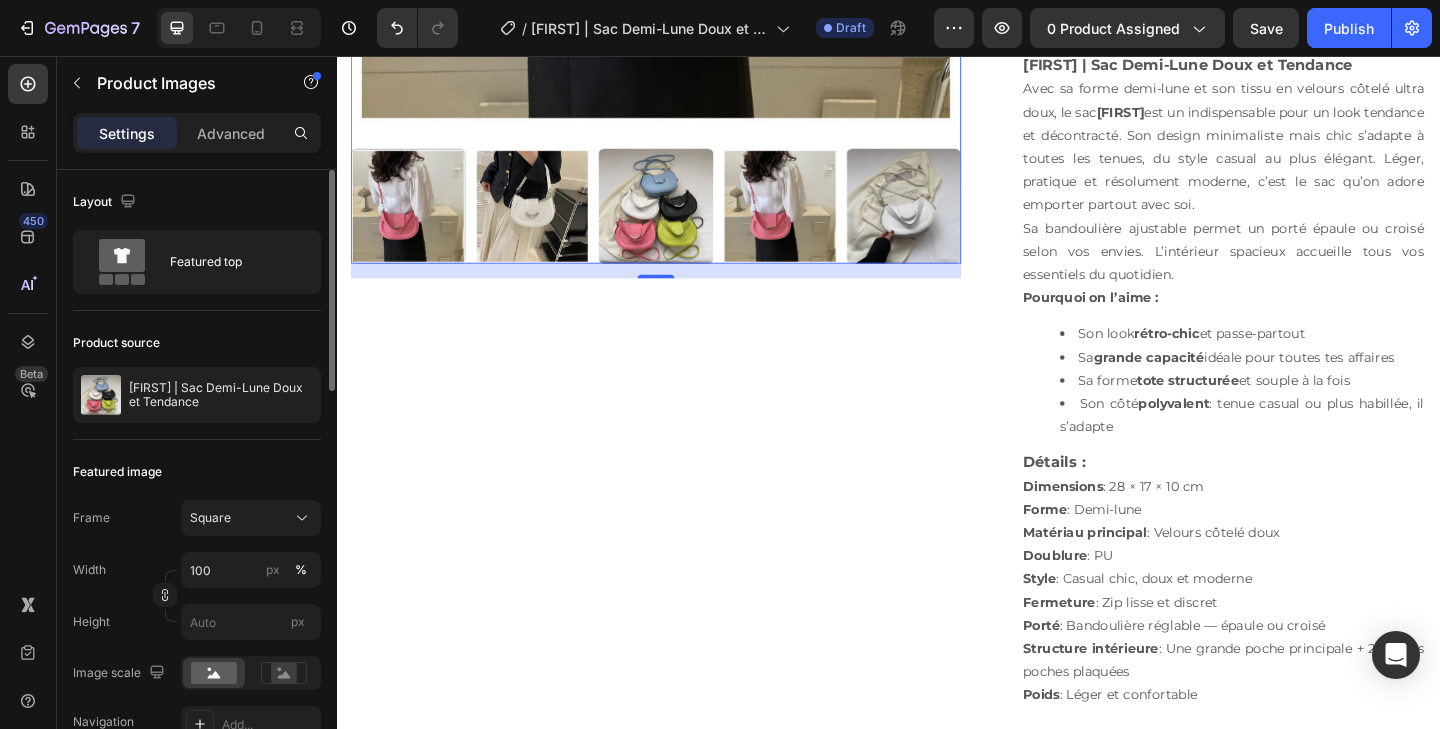 click at bounding box center (953, 219) 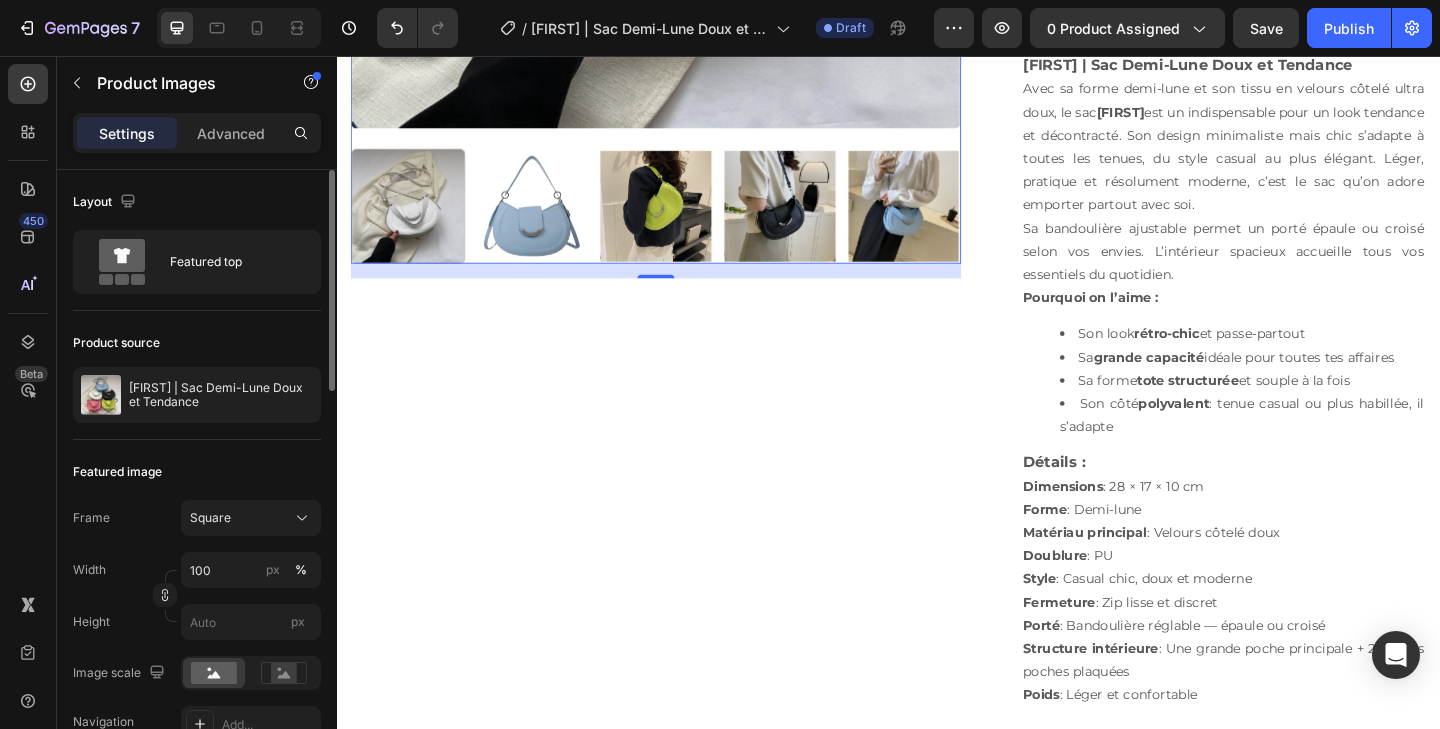 click at bounding box center (953, 219) 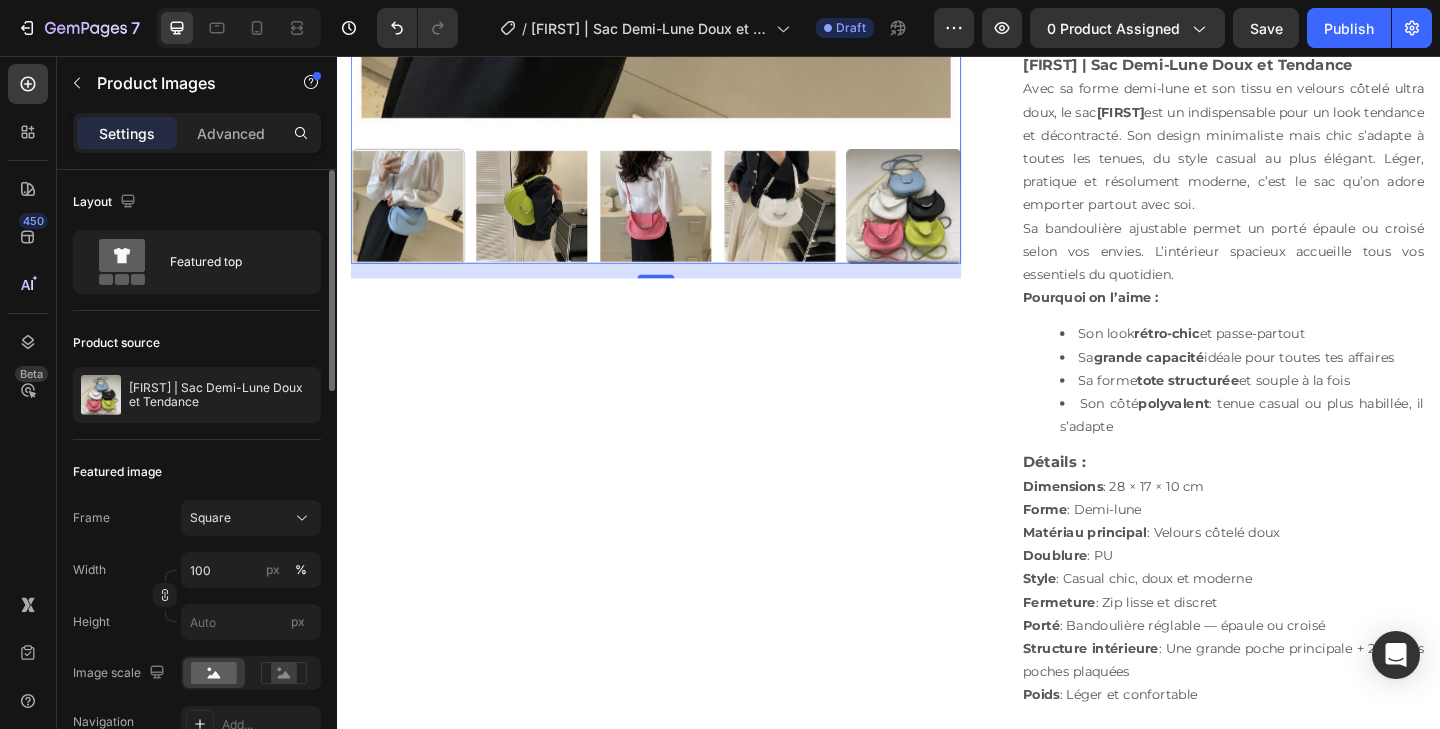 click at bounding box center [953, 219] 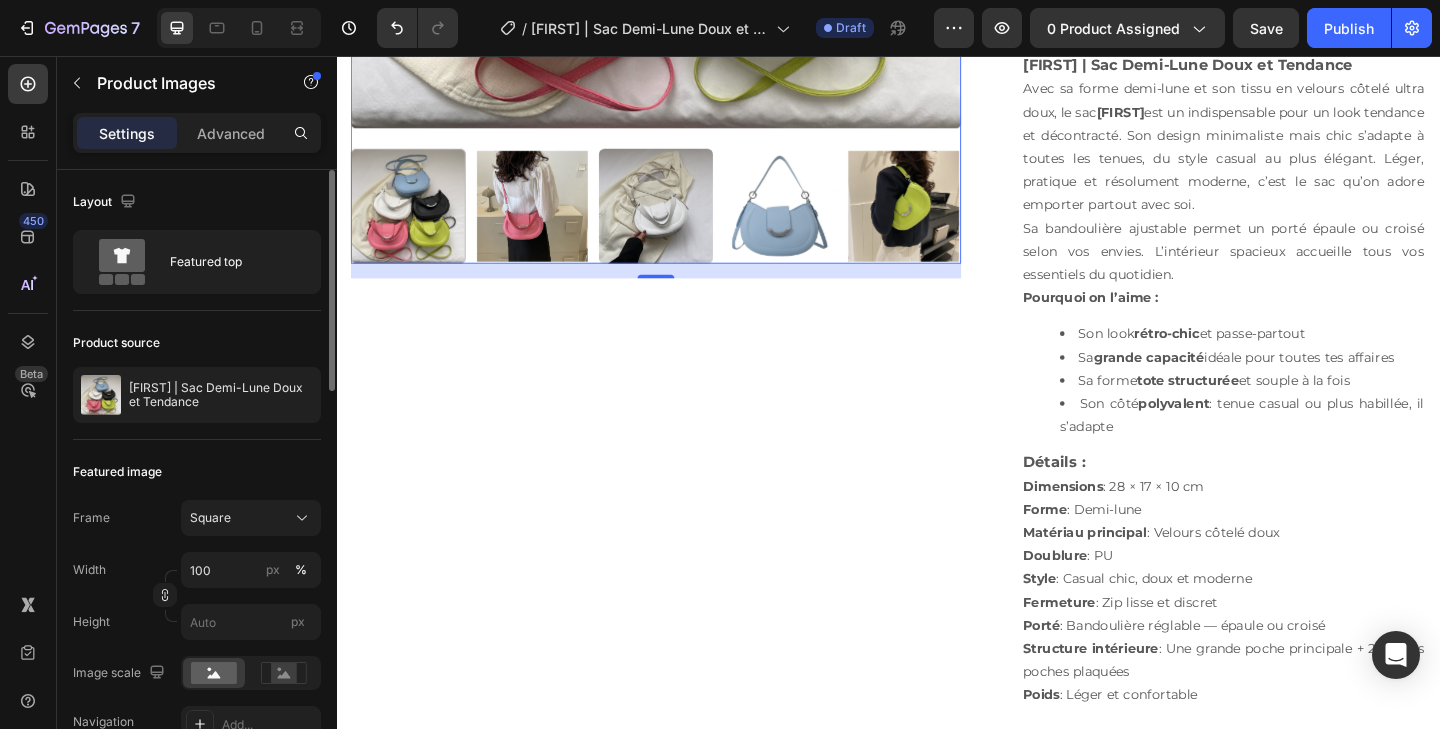 click at bounding box center (684, 219) 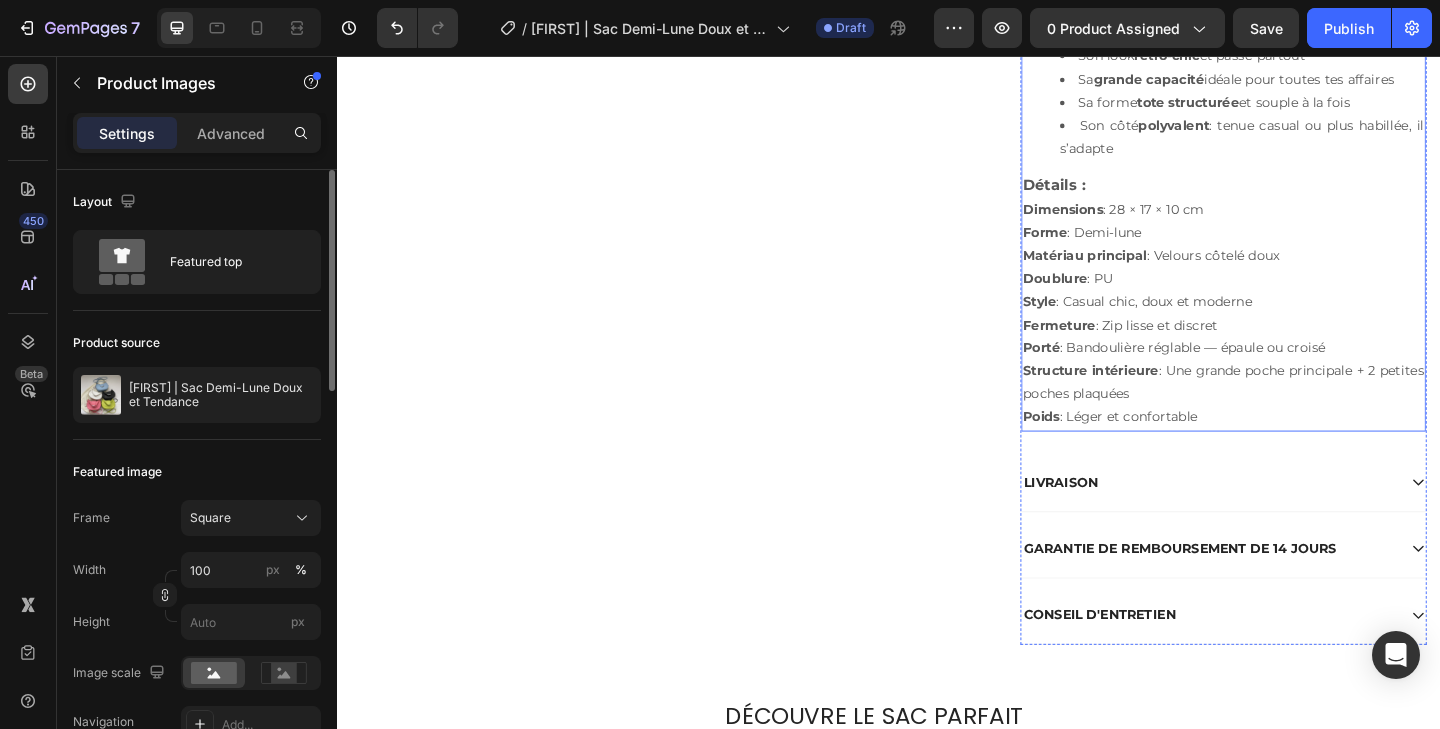 scroll, scrollTop: 1041, scrollLeft: 0, axis: vertical 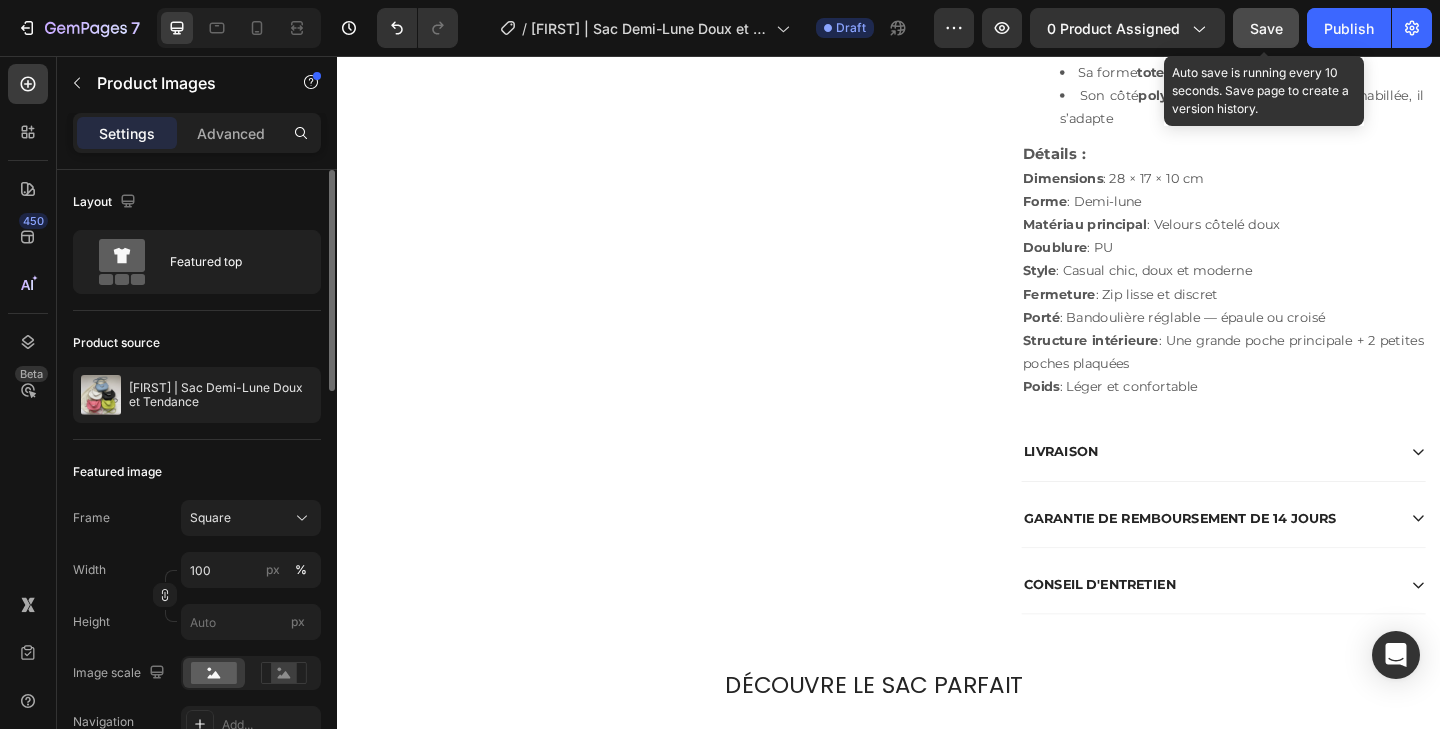 click on "Save" at bounding box center [1266, 28] 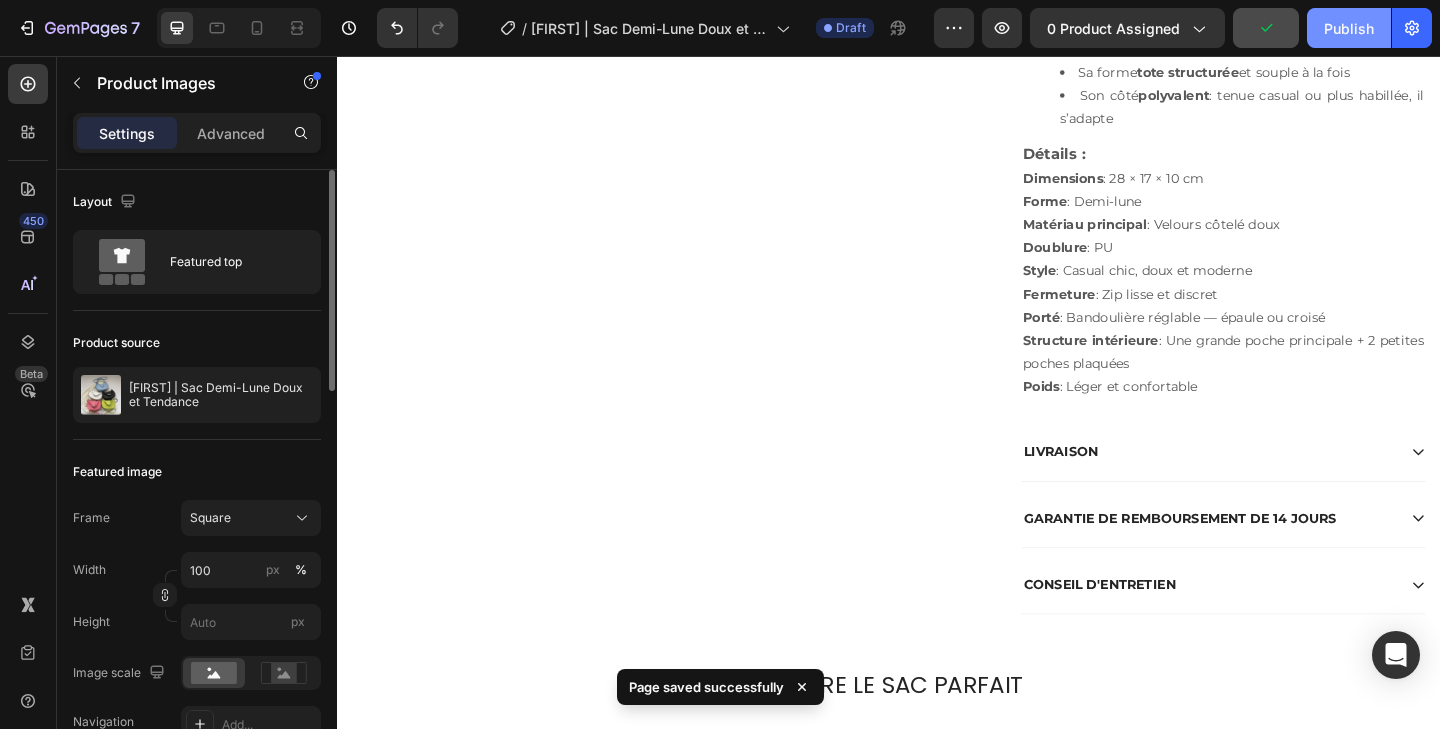 click on "Publish" at bounding box center (1349, 28) 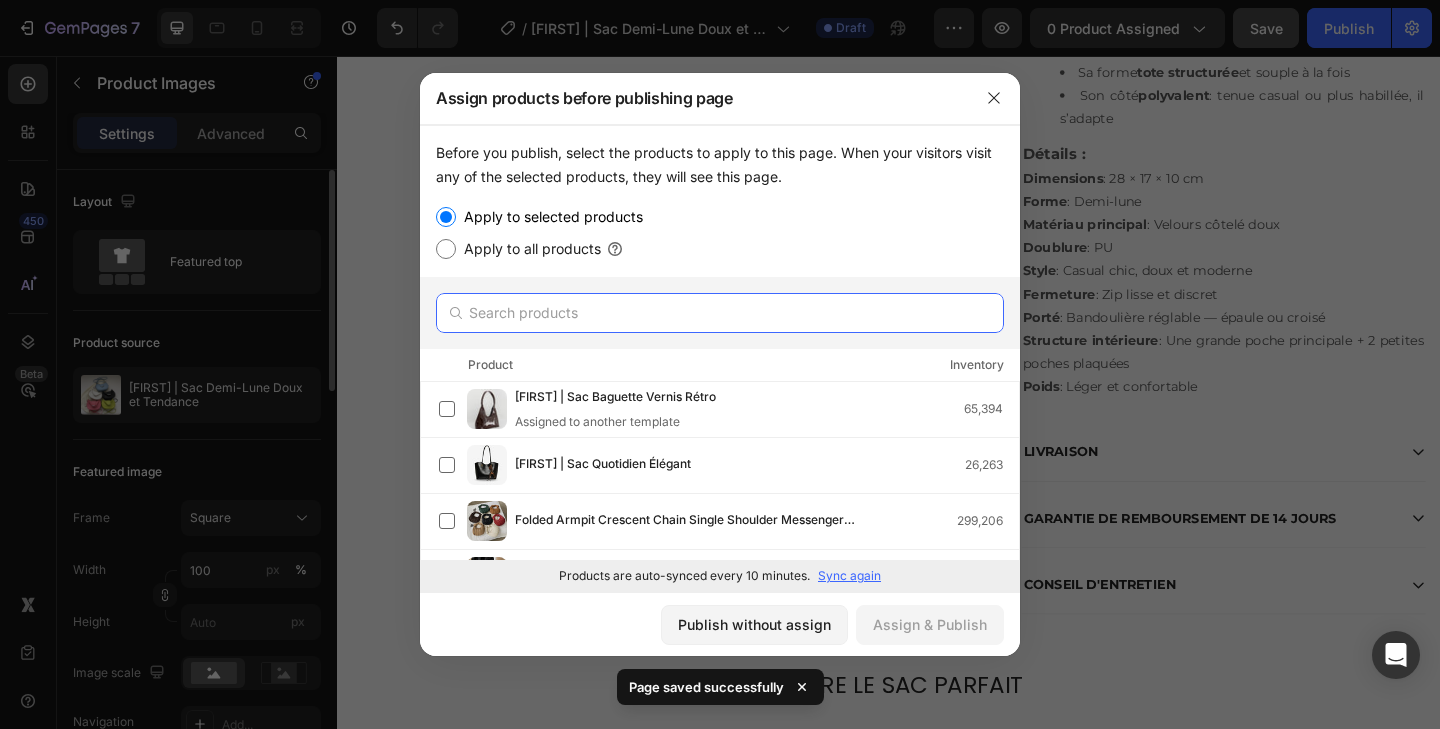 click at bounding box center (720, 313) 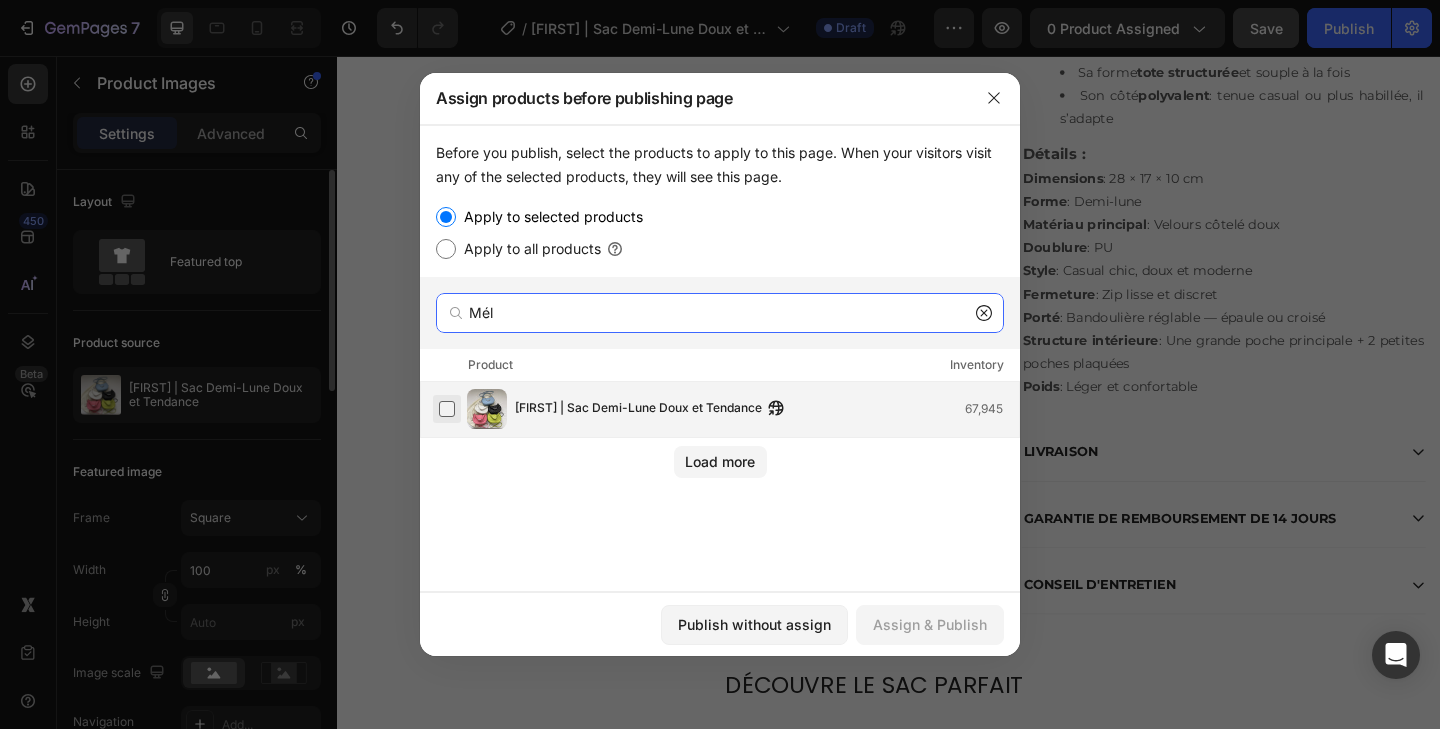 type on "Mél" 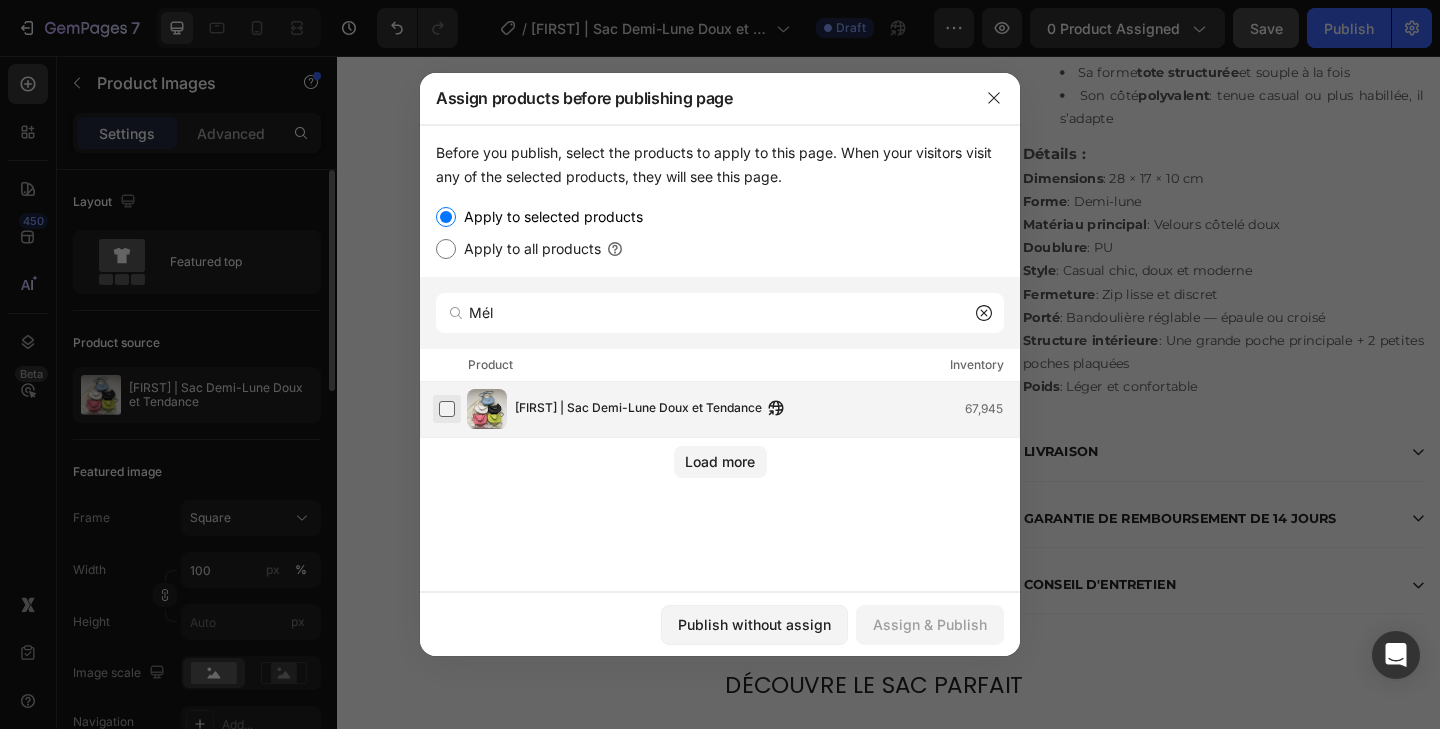 click at bounding box center [447, 409] 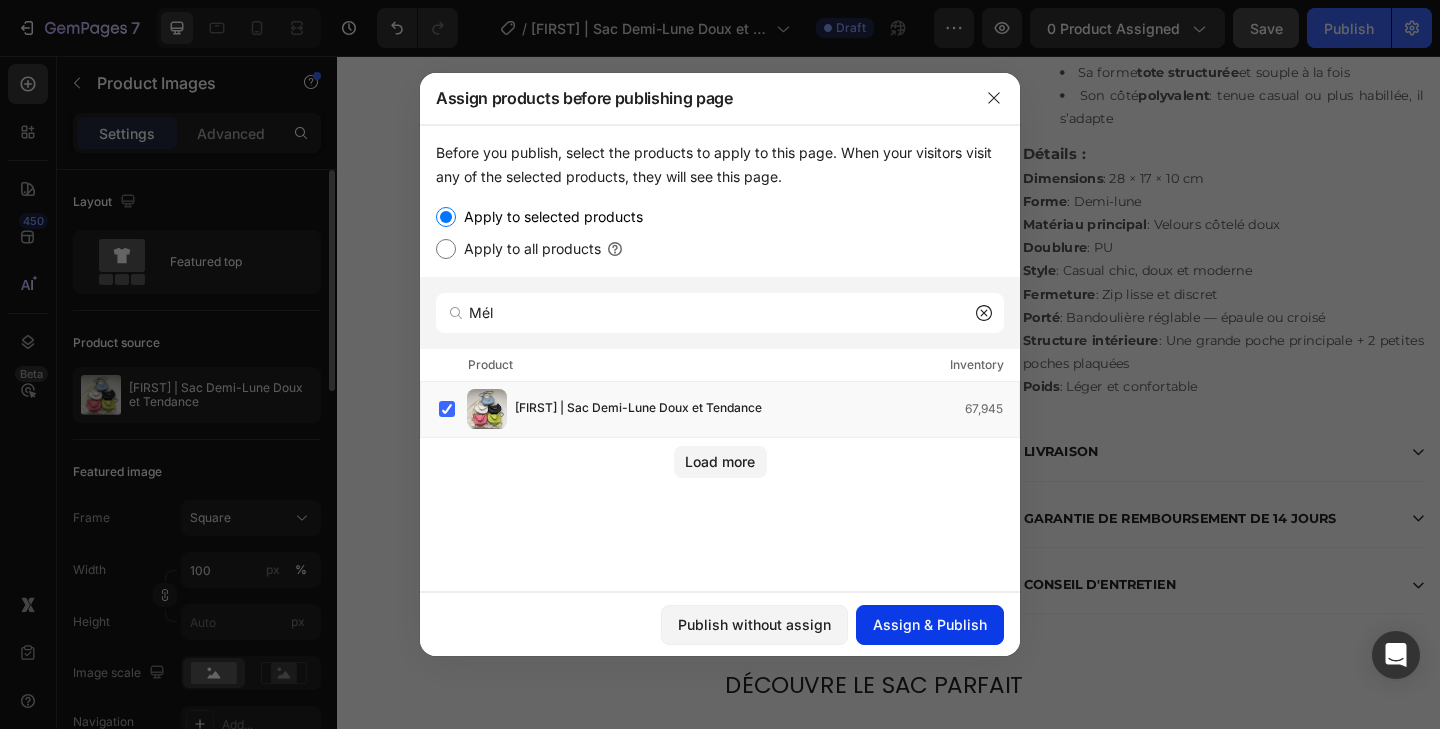 click on "Assign & Publish" at bounding box center (930, 624) 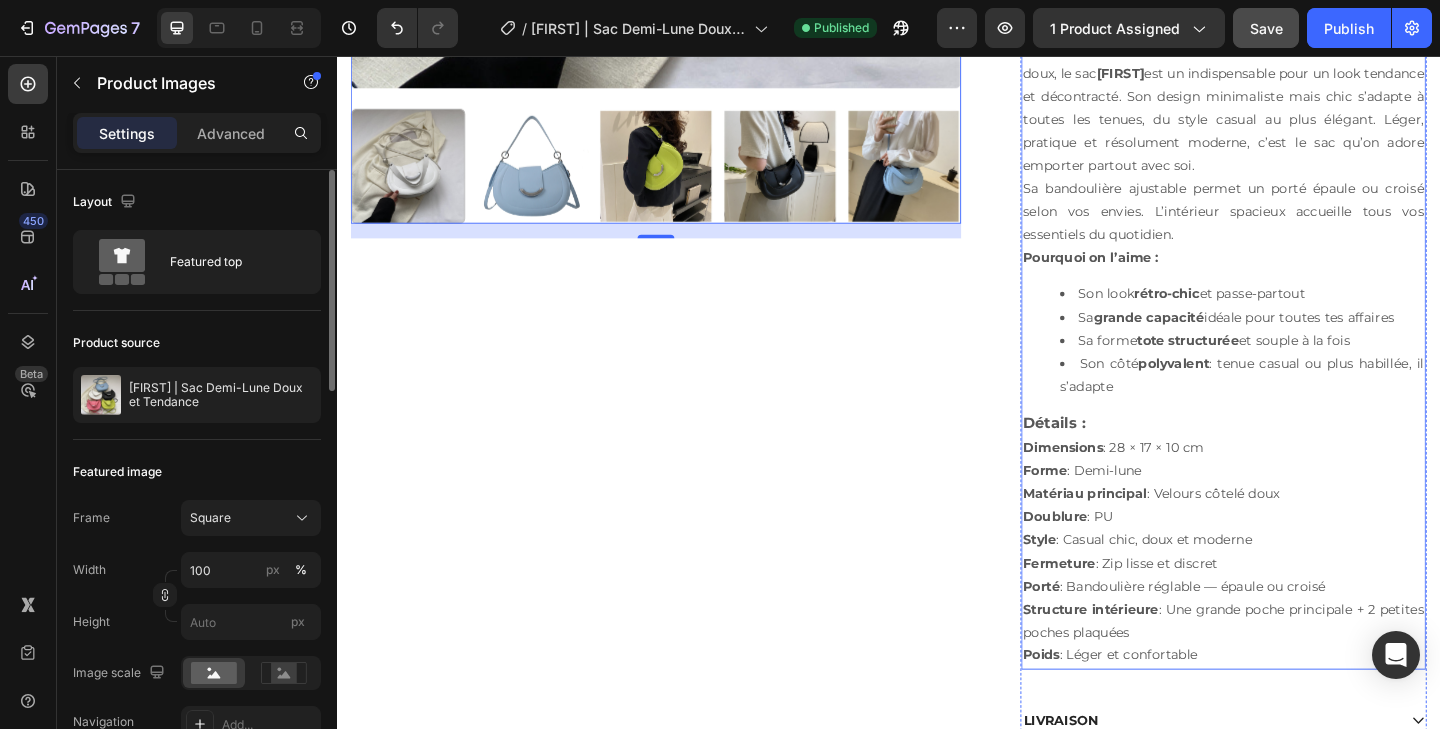 scroll, scrollTop: 748, scrollLeft: 0, axis: vertical 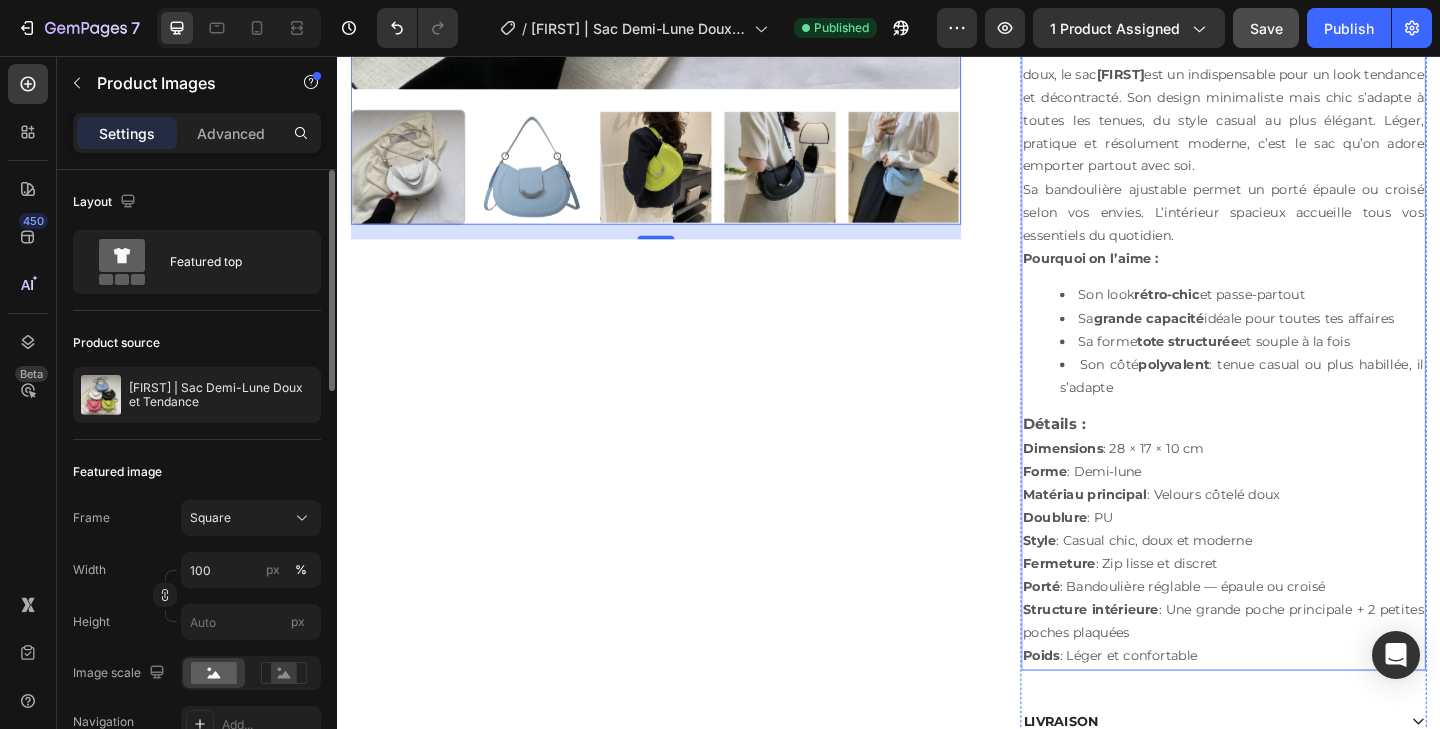 click on "Son côté  polyvalent  : tenue casual ou plus habillée, il s’adapte" at bounding box center (1321, 405) 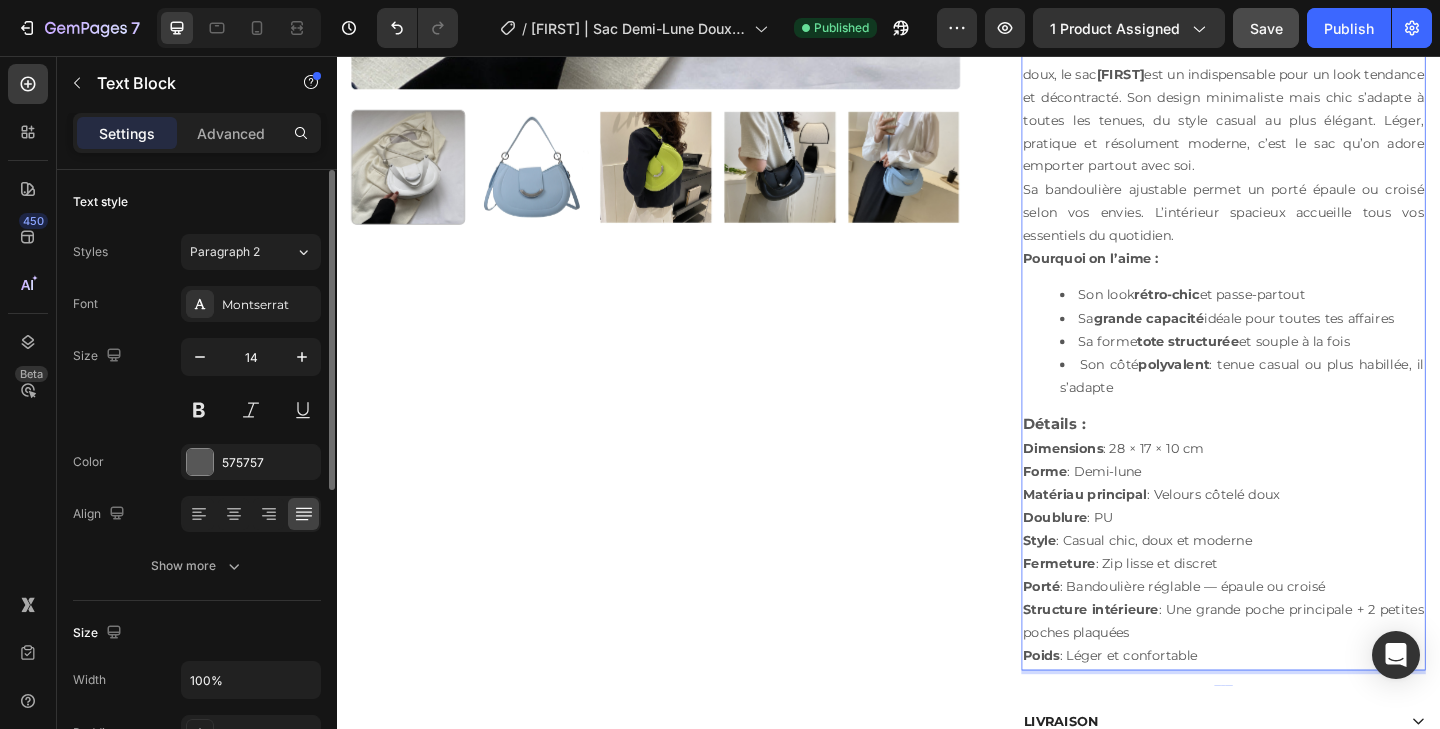 drag, startPoint x: 1183, startPoint y: 418, endPoint x: 1137, endPoint y: 321, distance: 107.35455 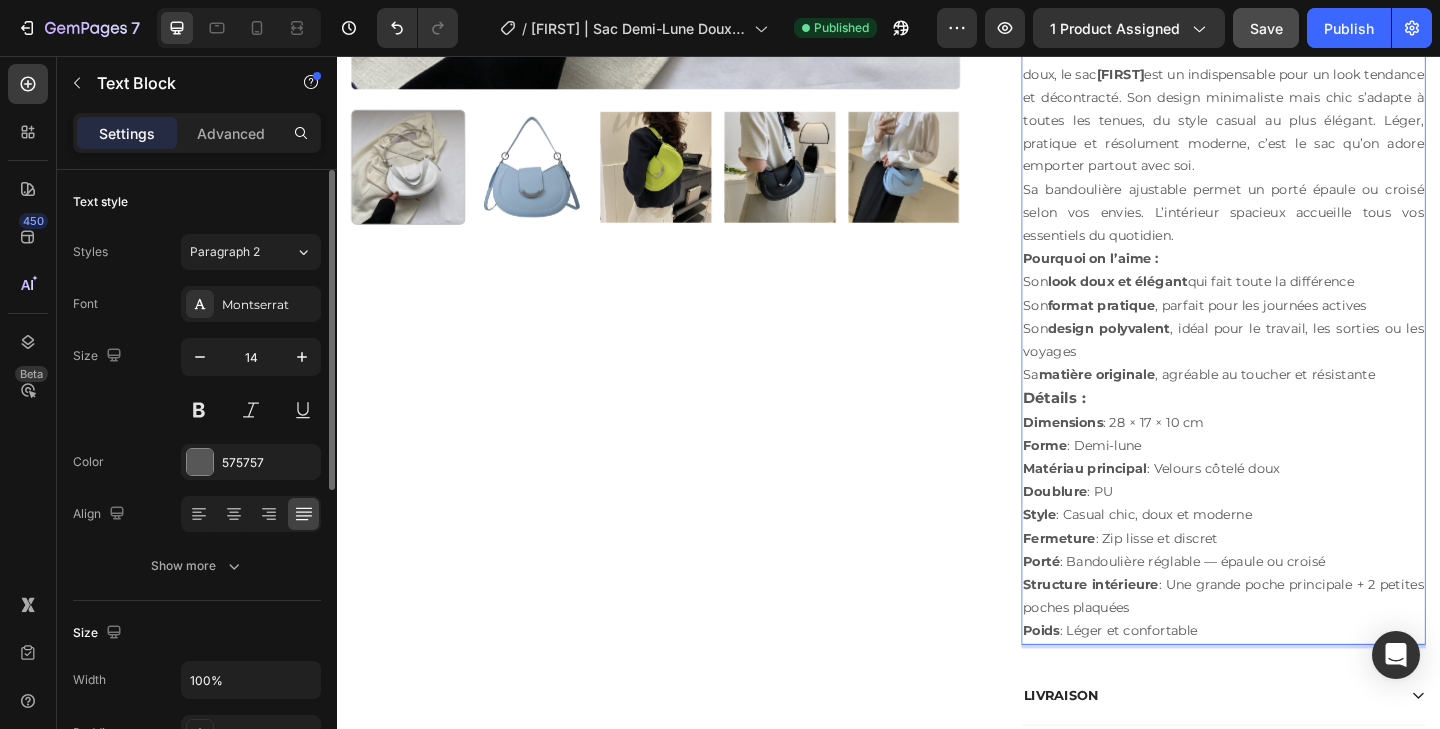 click on "Son  design polyvalent , idéal pour le travail, les sorties ou les voyages" at bounding box center [1301, 366] 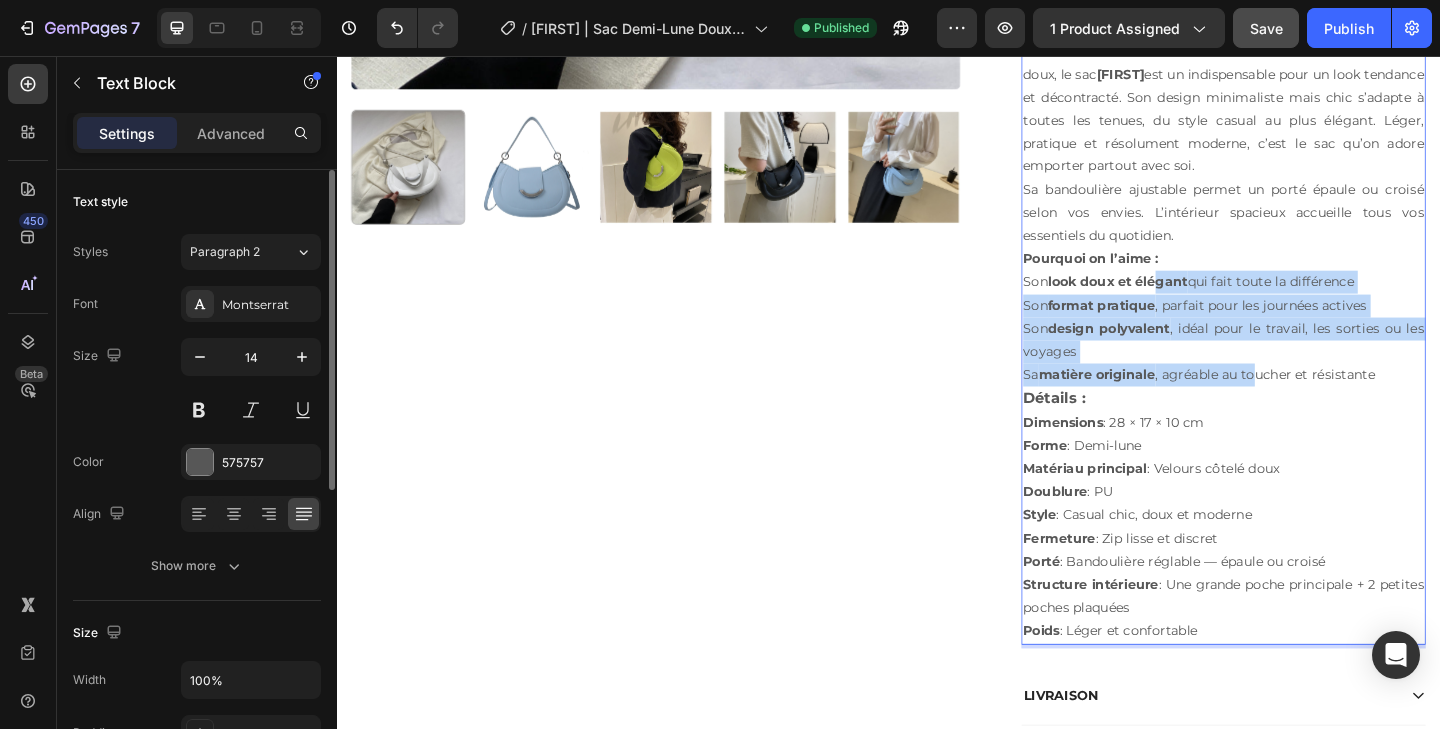 drag, startPoint x: 1337, startPoint y: 410, endPoint x: 1233, endPoint y: 298, distance: 152.83978 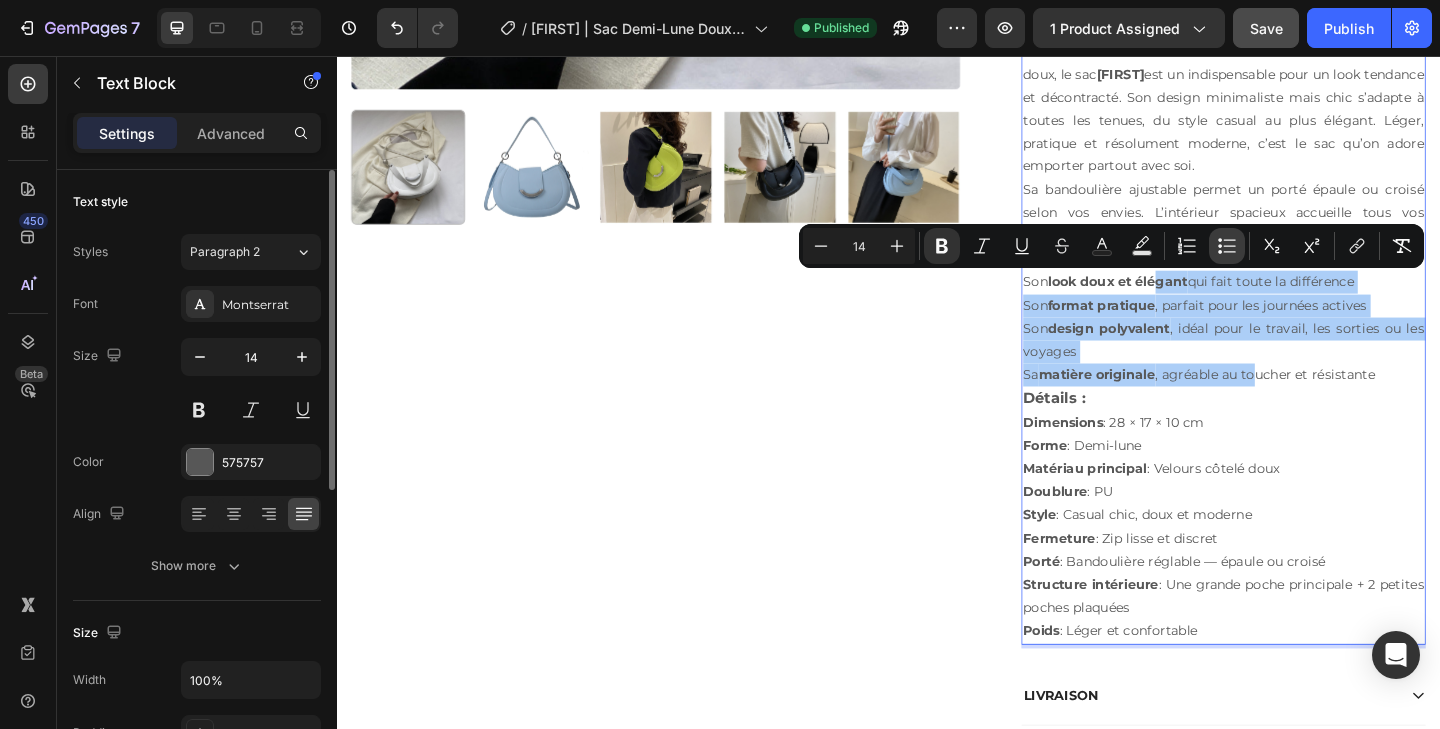 click 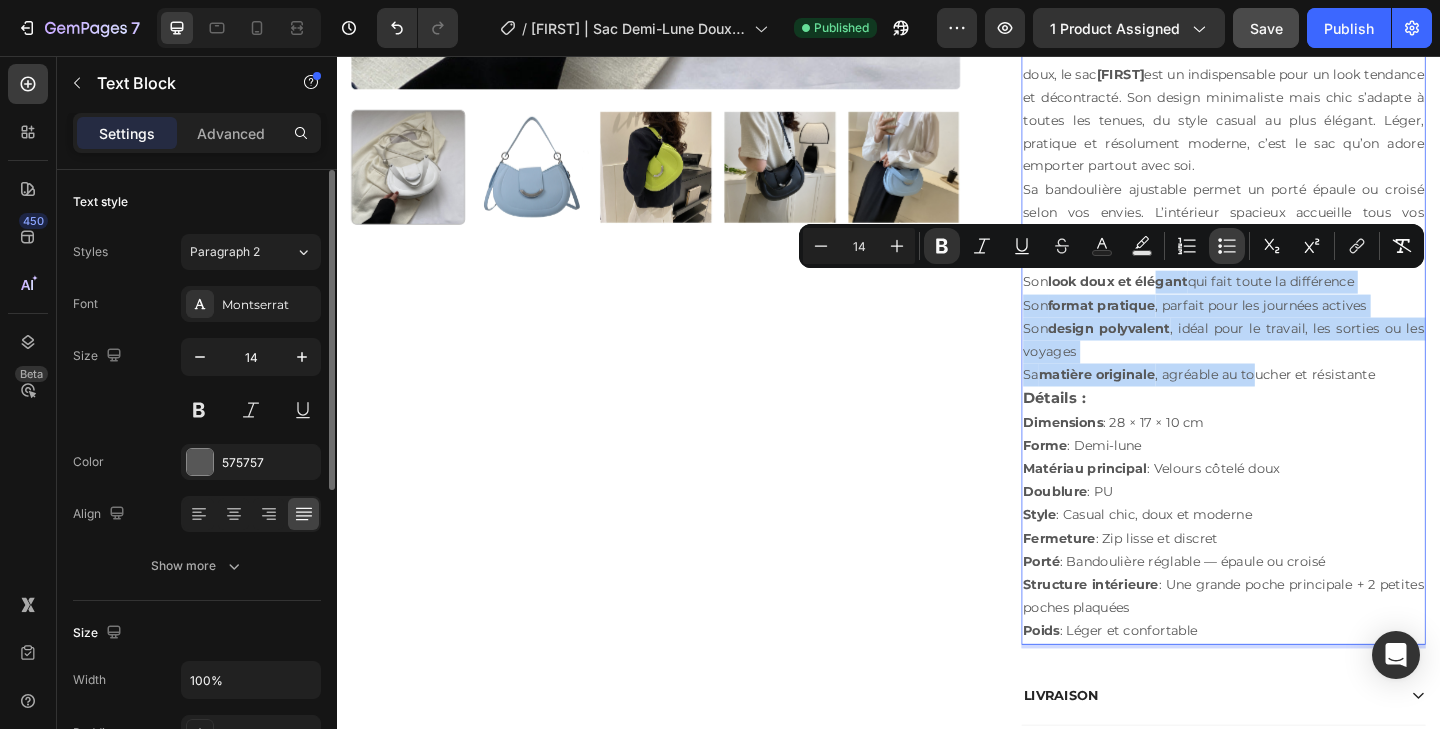 type on "14" 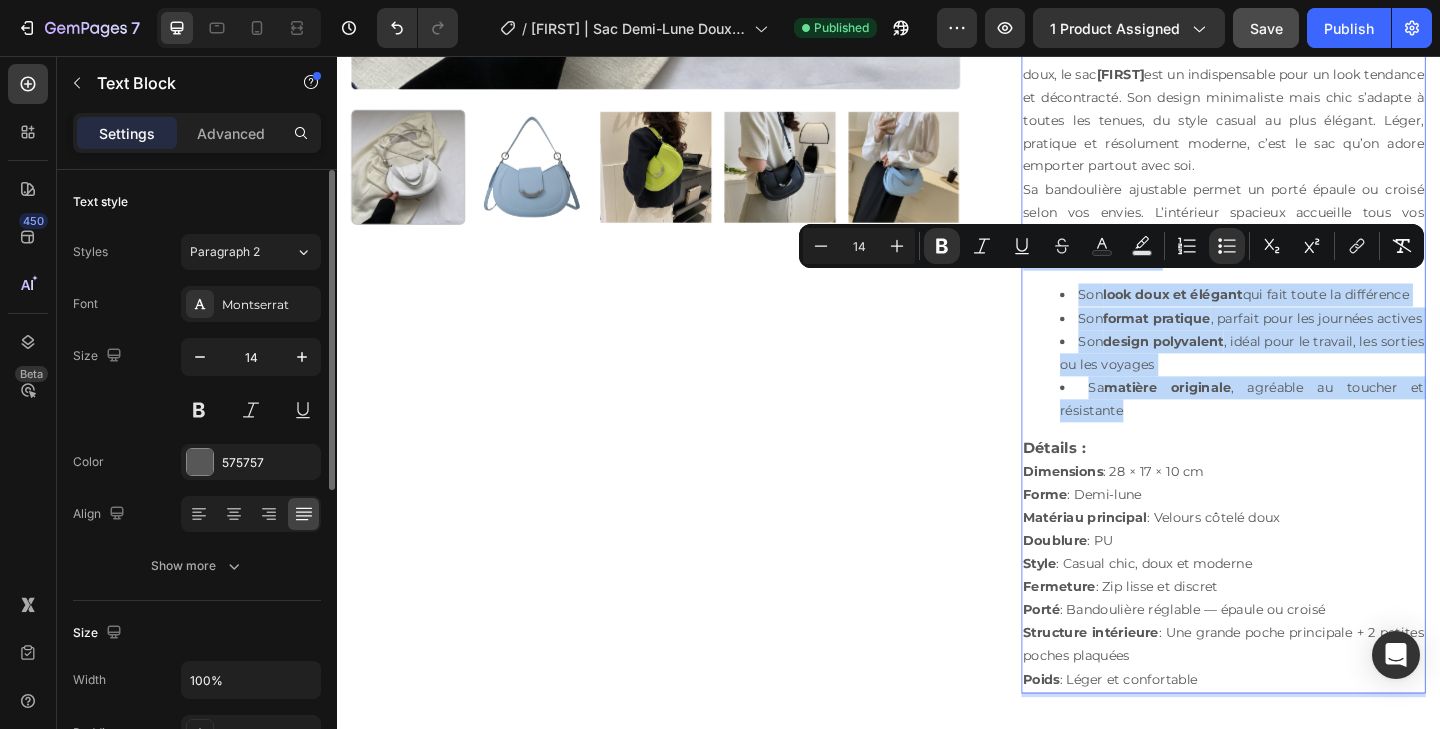 click on "Sa  matière originale , agréable au toucher et résistante" at bounding box center (1321, 430) 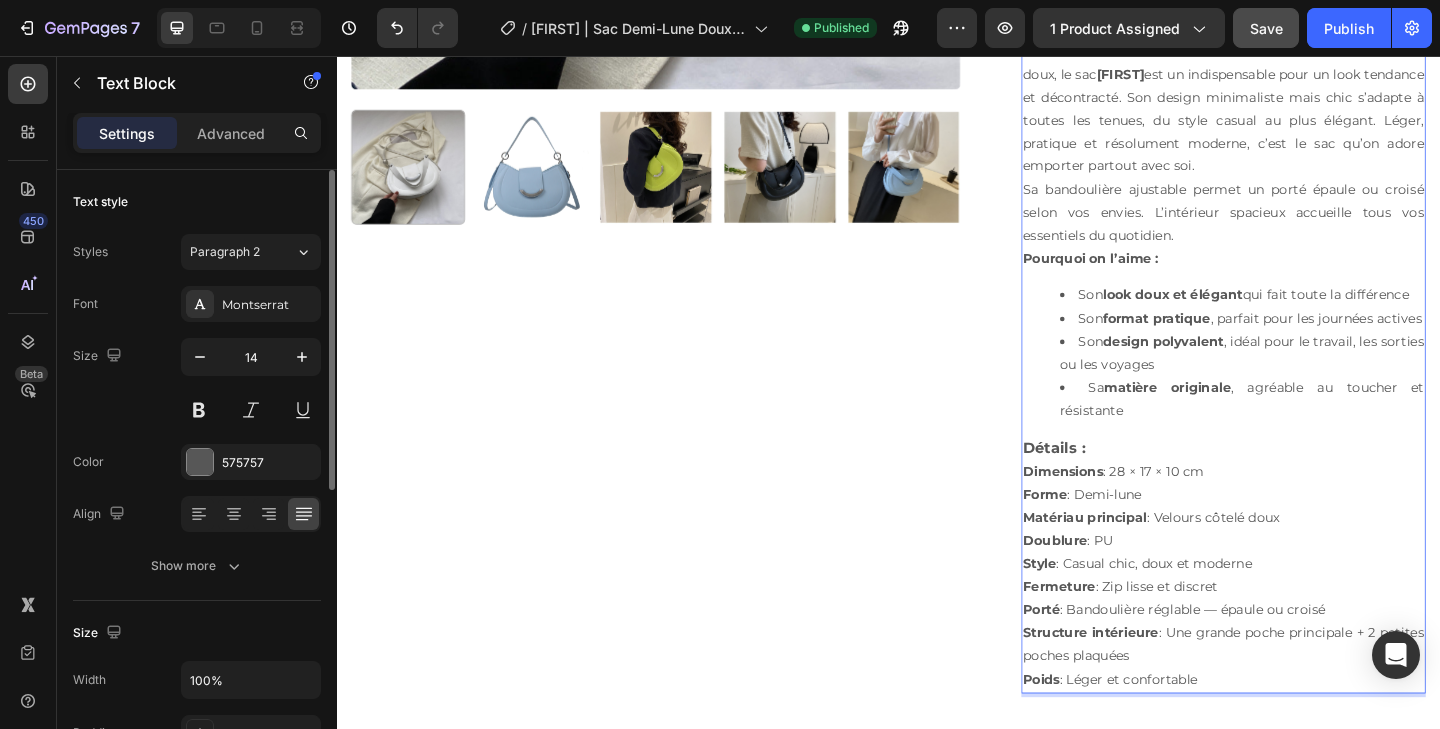 click on "Sa  matière originale , agréable au toucher et résistante" at bounding box center [1321, 430] 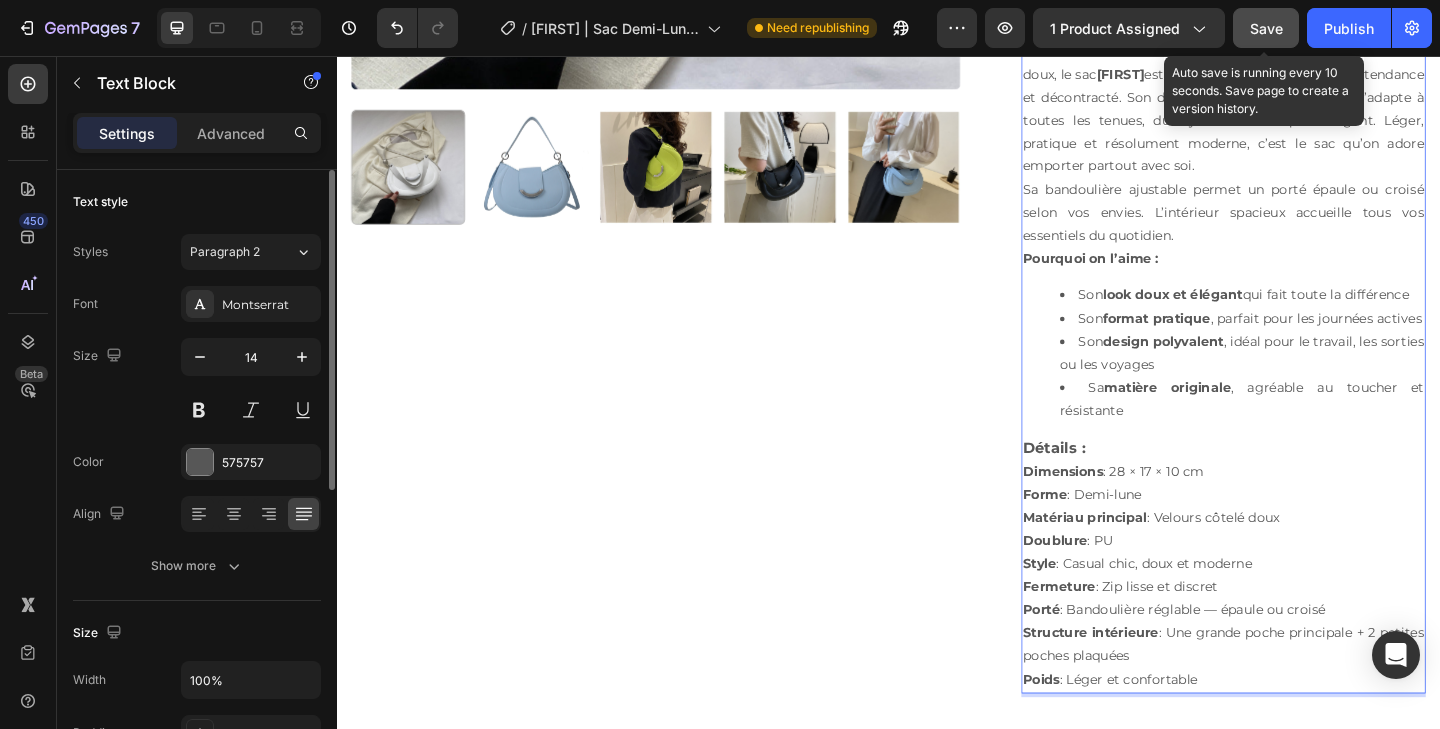 click on "Save" at bounding box center (1266, 28) 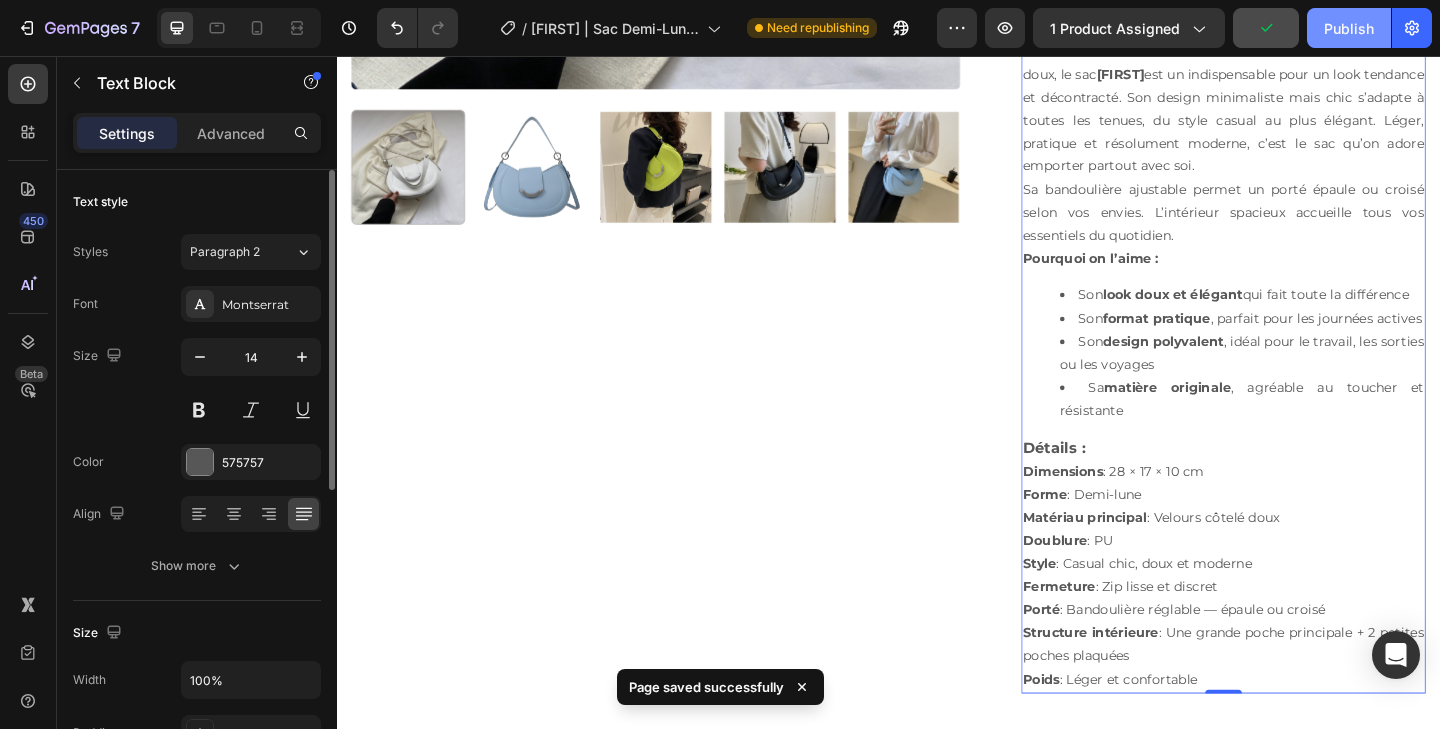 click on "Publish" at bounding box center [1349, 28] 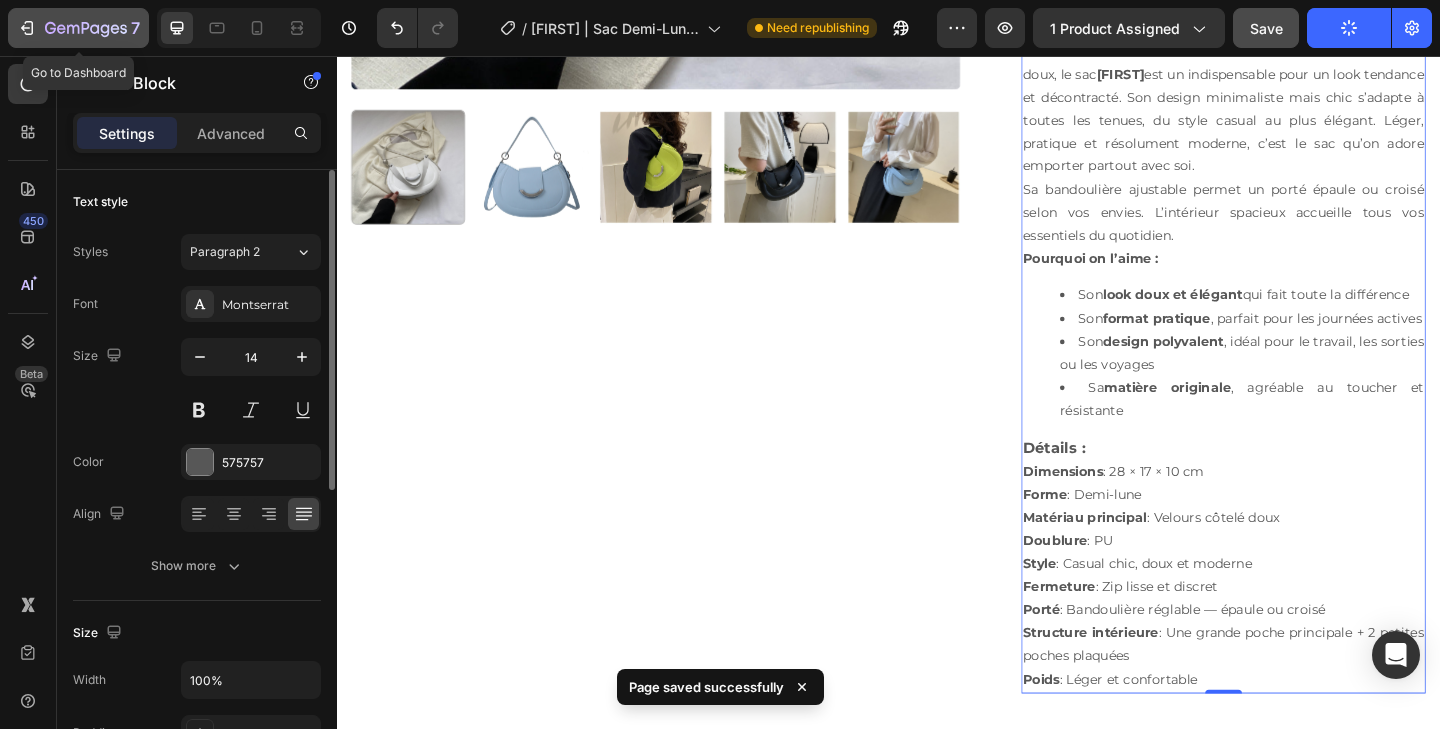 click 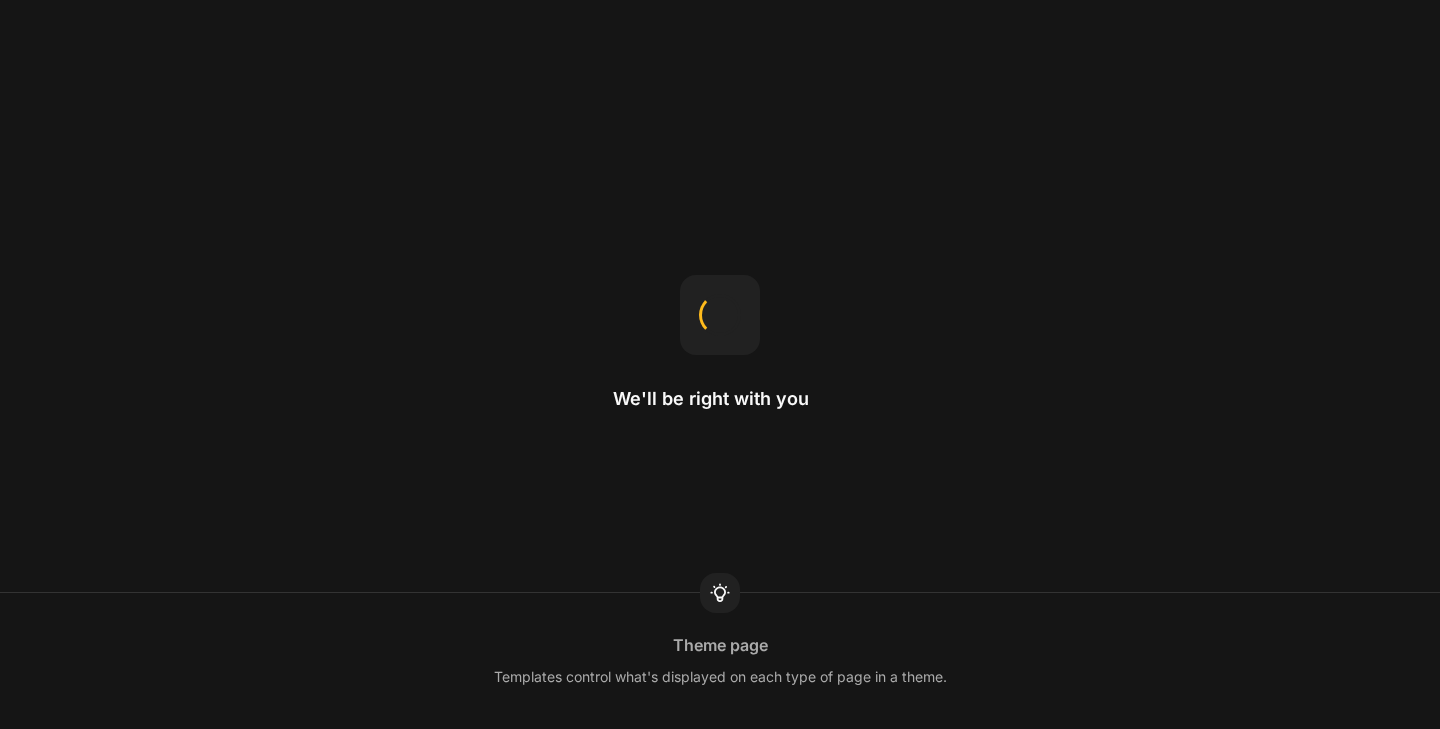 scroll, scrollTop: 0, scrollLeft: 0, axis: both 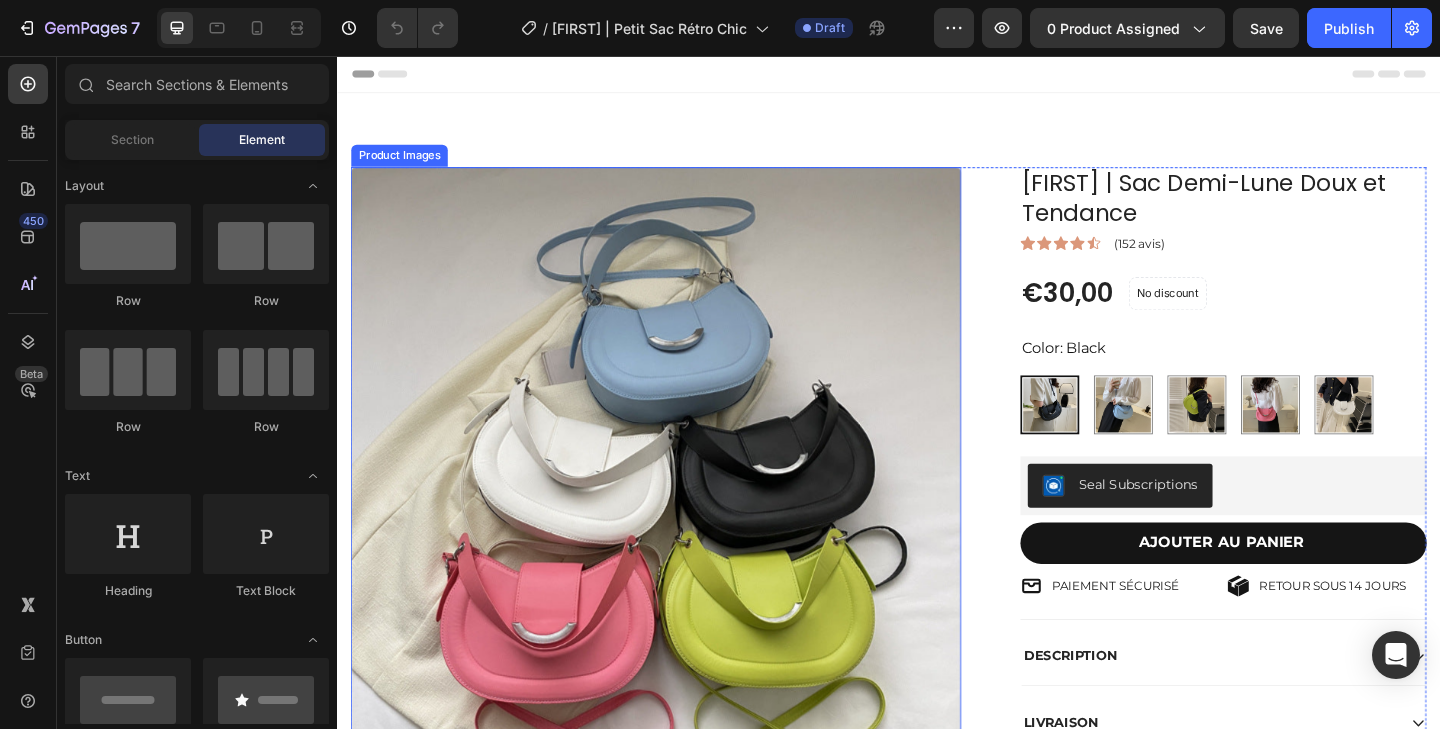 click at bounding box center [684, 509] 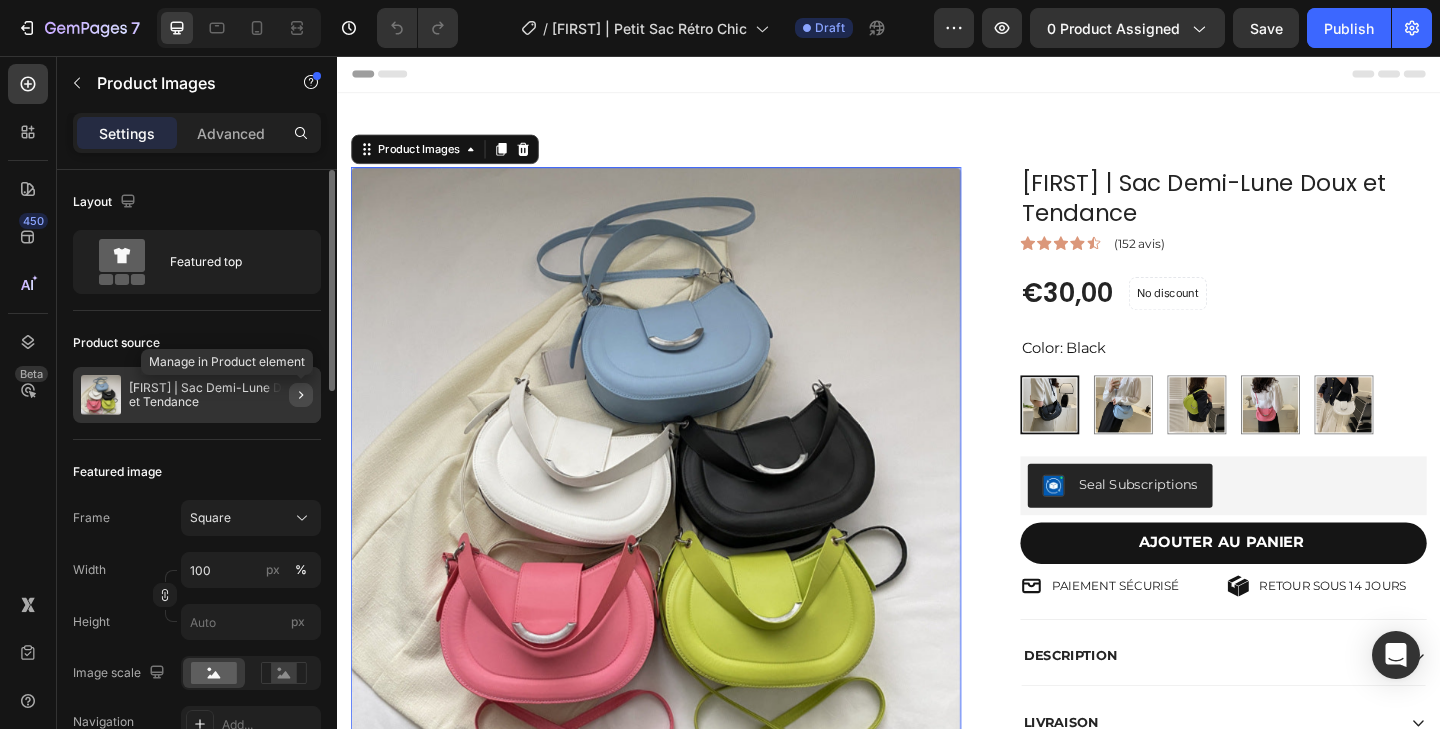 click 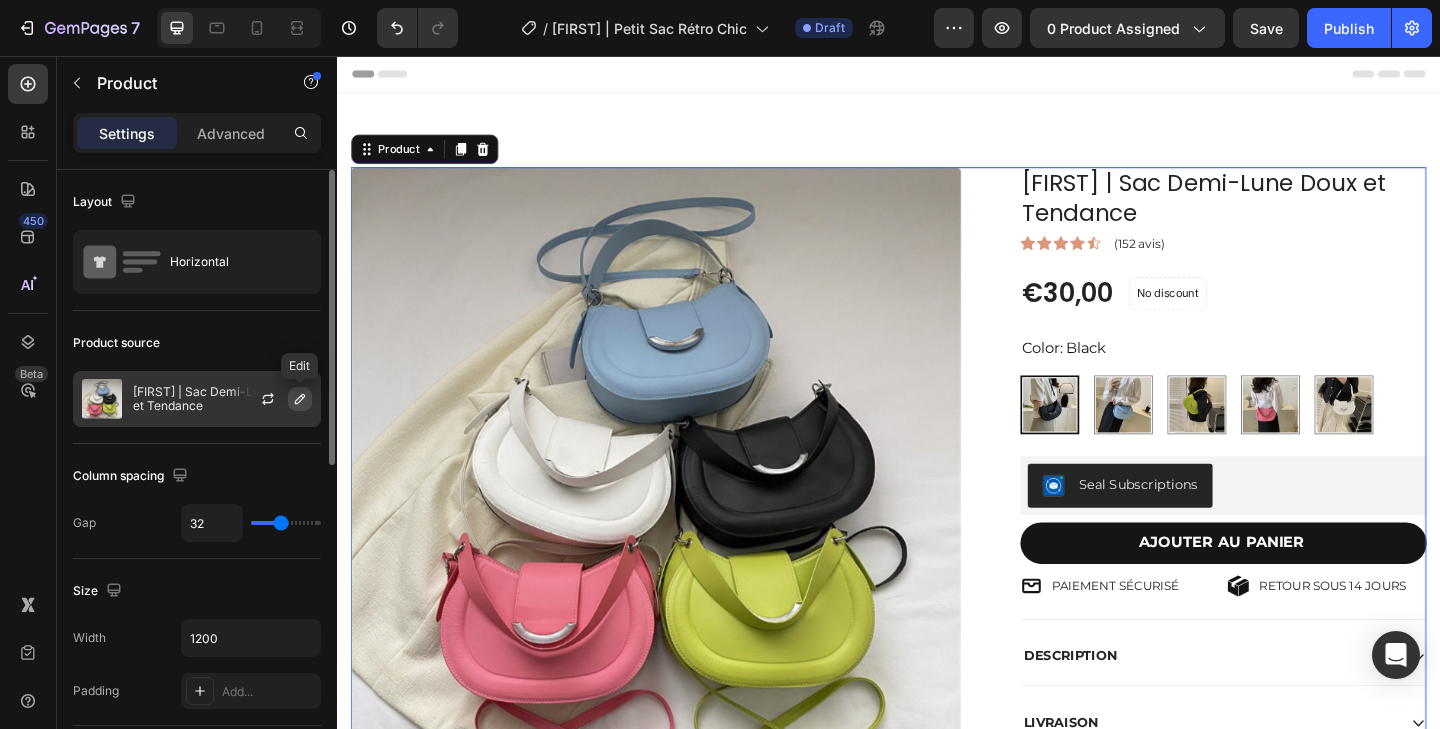click 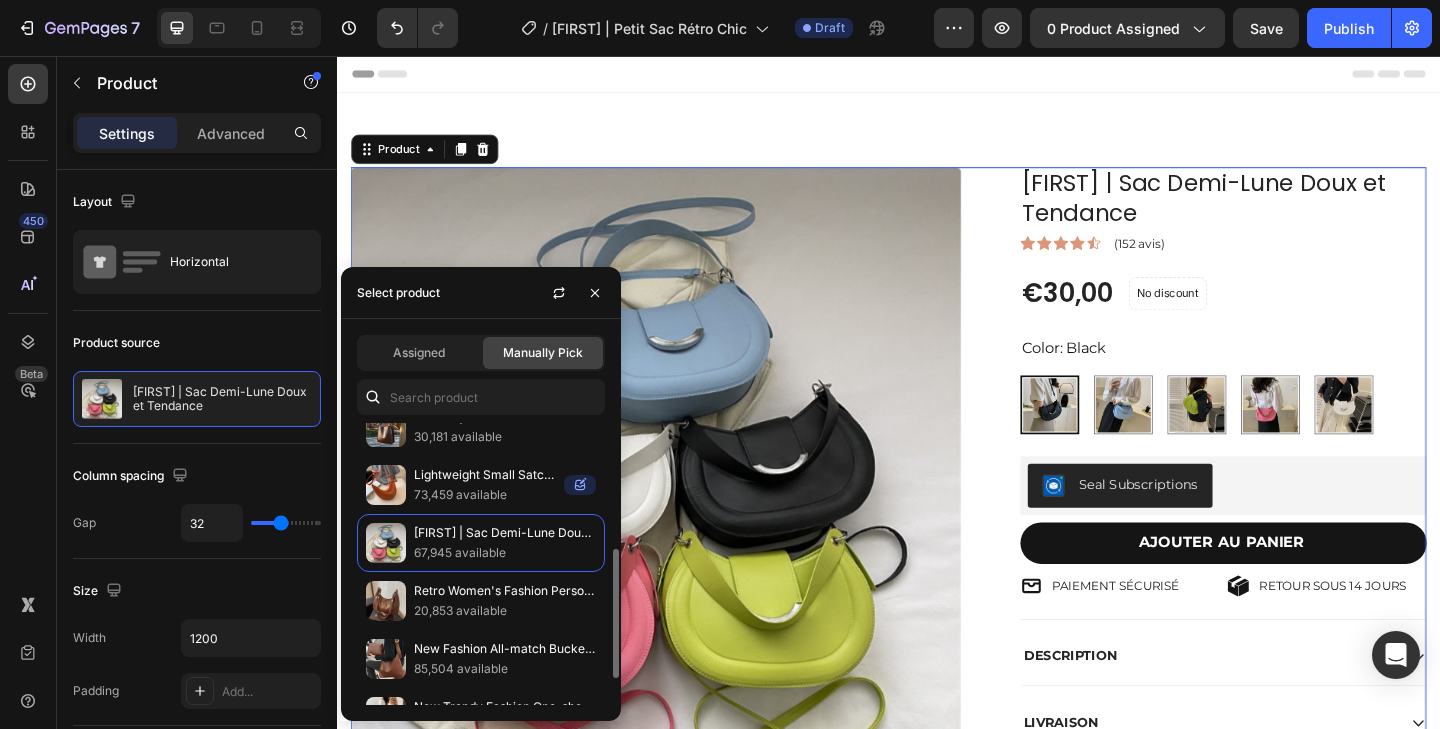 scroll, scrollTop: 263, scrollLeft: 0, axis: vertical 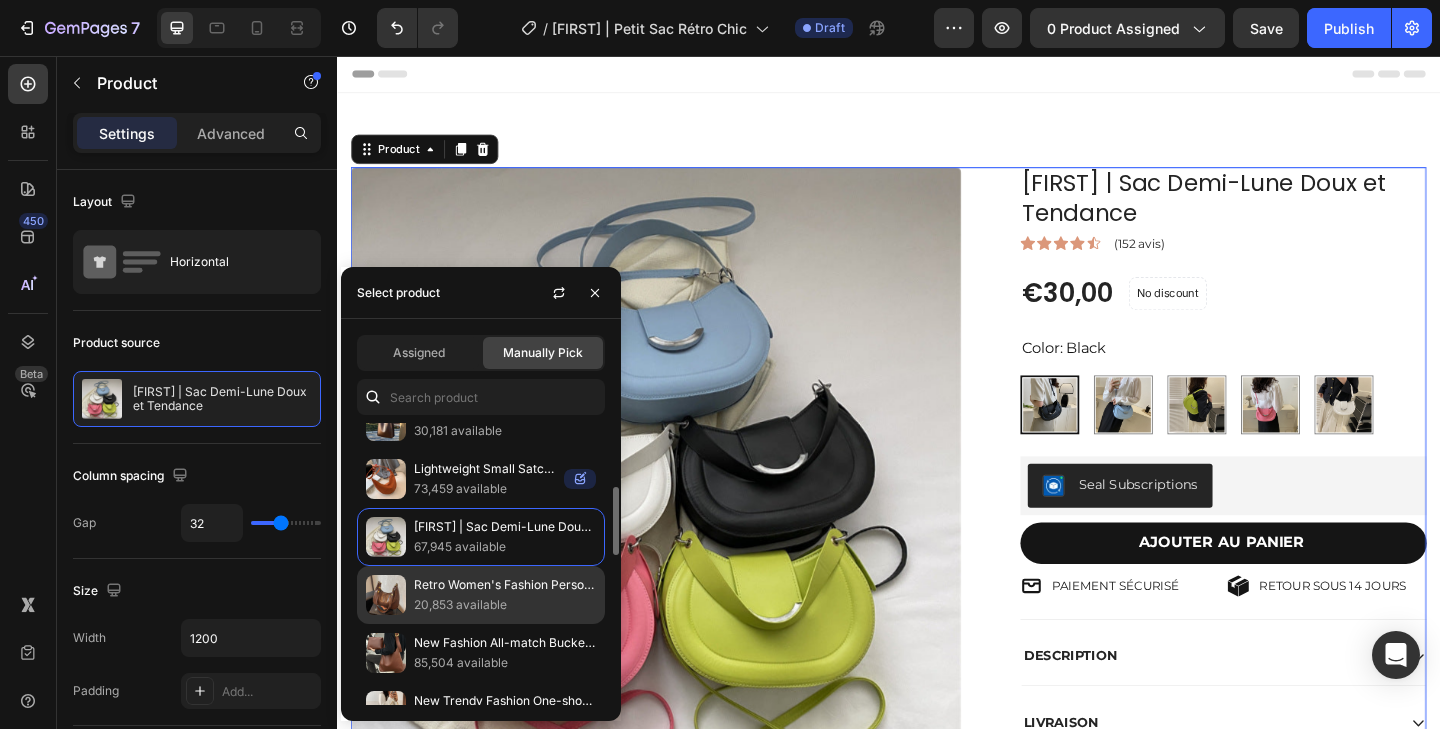 click on "Retro Women's Fashion Personalized Messenger Bag" at bounding box center [505, 585] 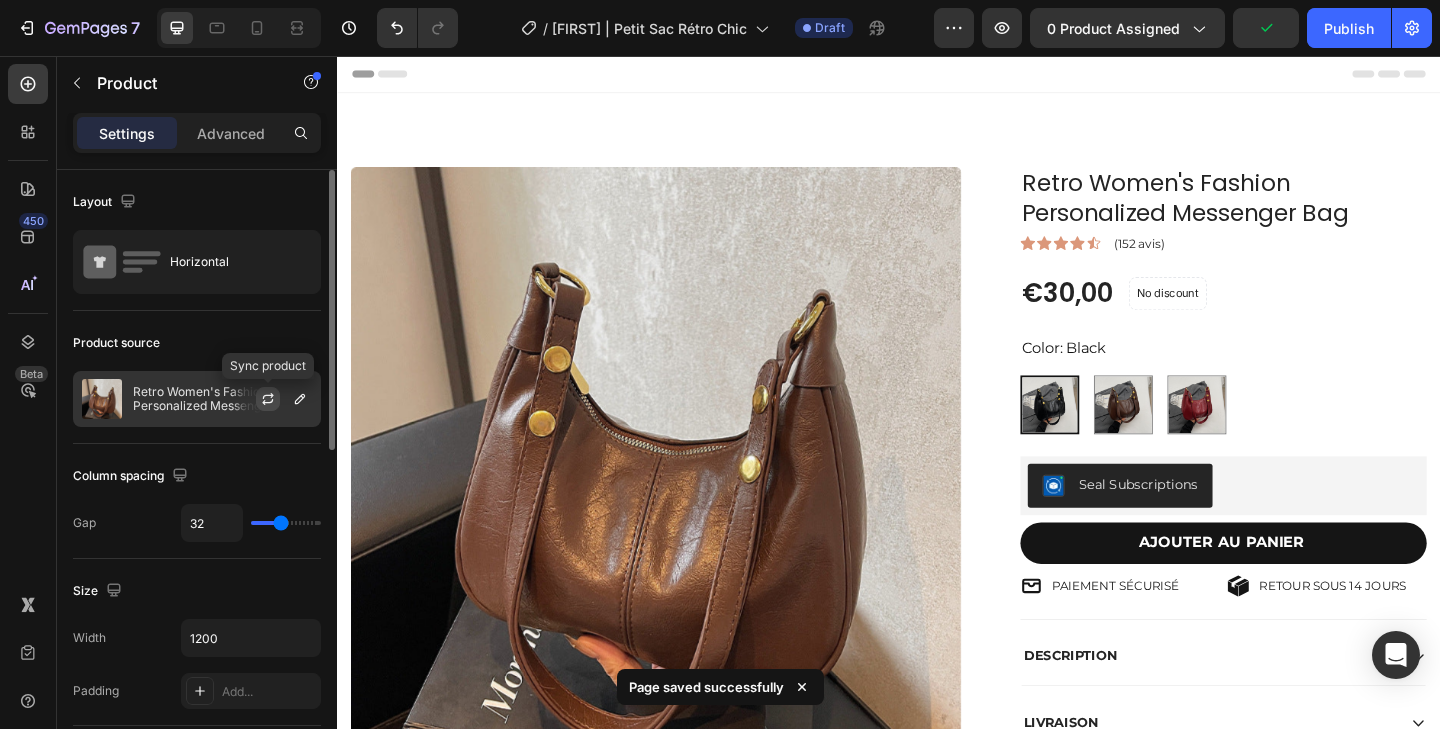 click 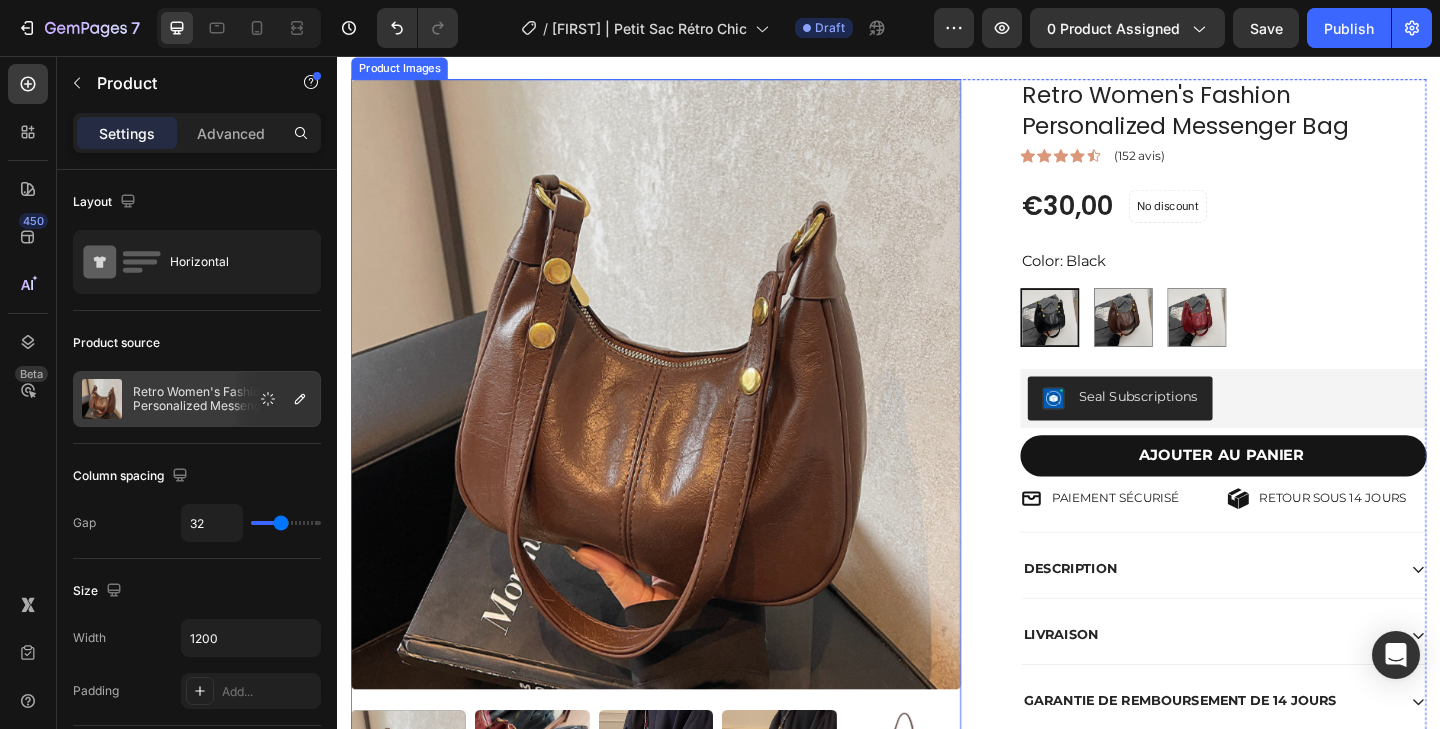 scroll, scrollTop: 100, scrollLeft: 0, axis: vertical 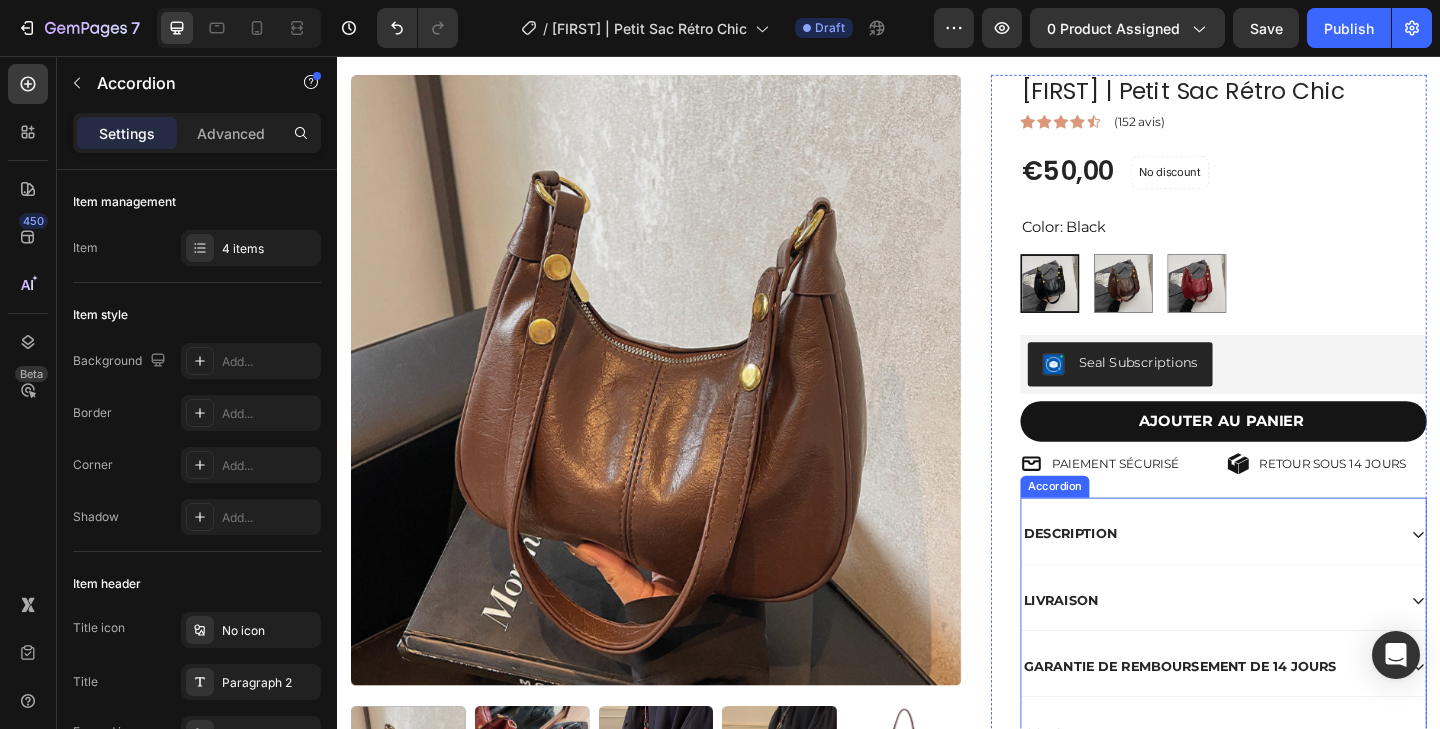 click 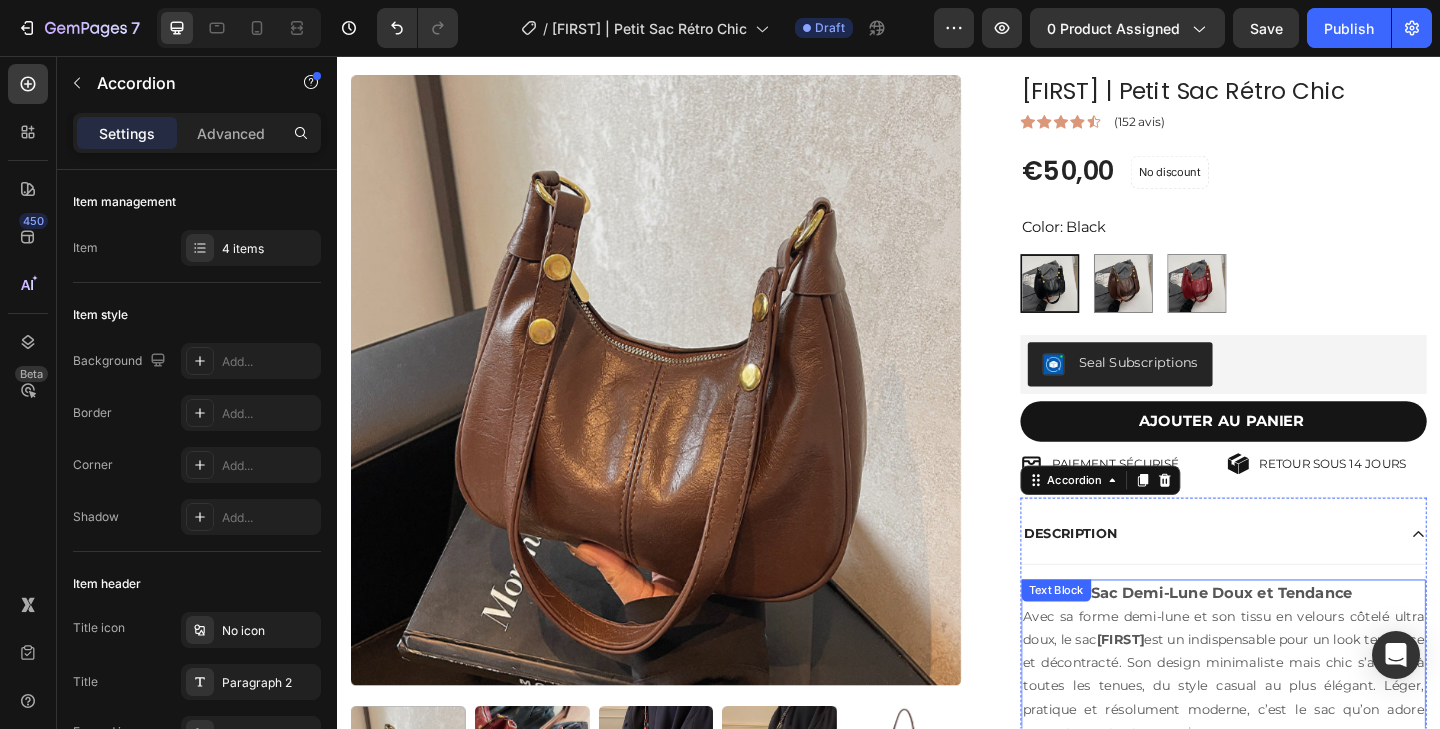 click on "Mélya | Sac Demi-Lune Doux et Tendance Avec sa forme demi-lune et son tissu en velours côtelé ultra doux, le sac  Mélya  est un indispensable pour un look tendance et décontracté. Son design minimaliste mais chic s’adapte à toutes les tenues, du style casual au plus élégant. Léger, pratique et résolument moderne, c’est le sac qu’on adore emporter partout avec soi. Sa bandoulière ajustable permet un porté épaule ou croisé selon vos envies. L’intérieur spacieux accueille tous vos essentiels du quotidien. Pourquoi on l’aime : Son  look doux et élégant  qui fait toute la différence Son  format pratique , parfait pour les journées actives Son  design polyvalent , idéal pour le travail, les sorties ou les voyages Sa  matière originale , agréable au toucher et résistante Détails : Dimensions  : 28 × 17 × 10 cm Forme  : Demi-lune Matériau principal  : Velours côtelé doux Doublure  : PU Style  : Casual chic, doux et moderne Fermeture  : Zip lisse et discret Porté Poids" at bounding box center [1301, 996] 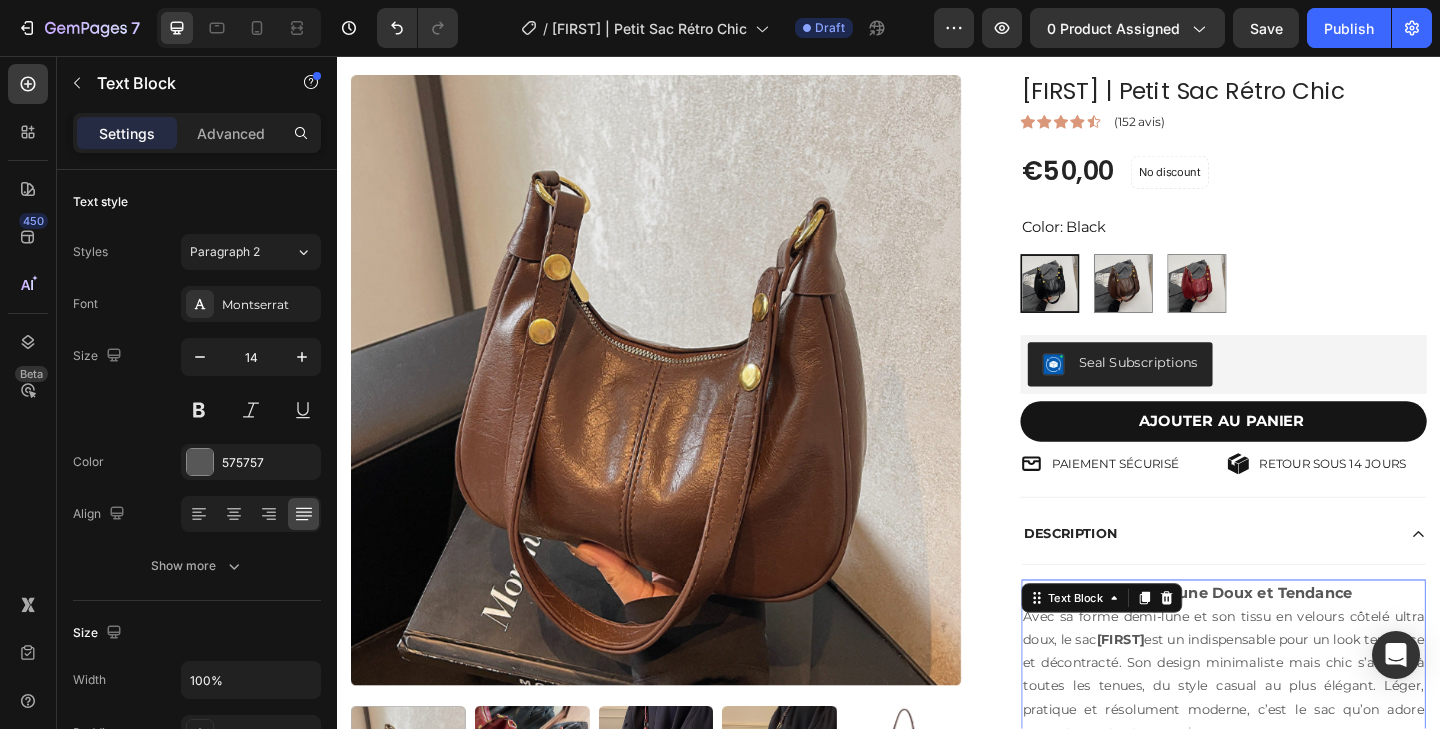 click on "Text Block" at bounding box center (1168, 646) 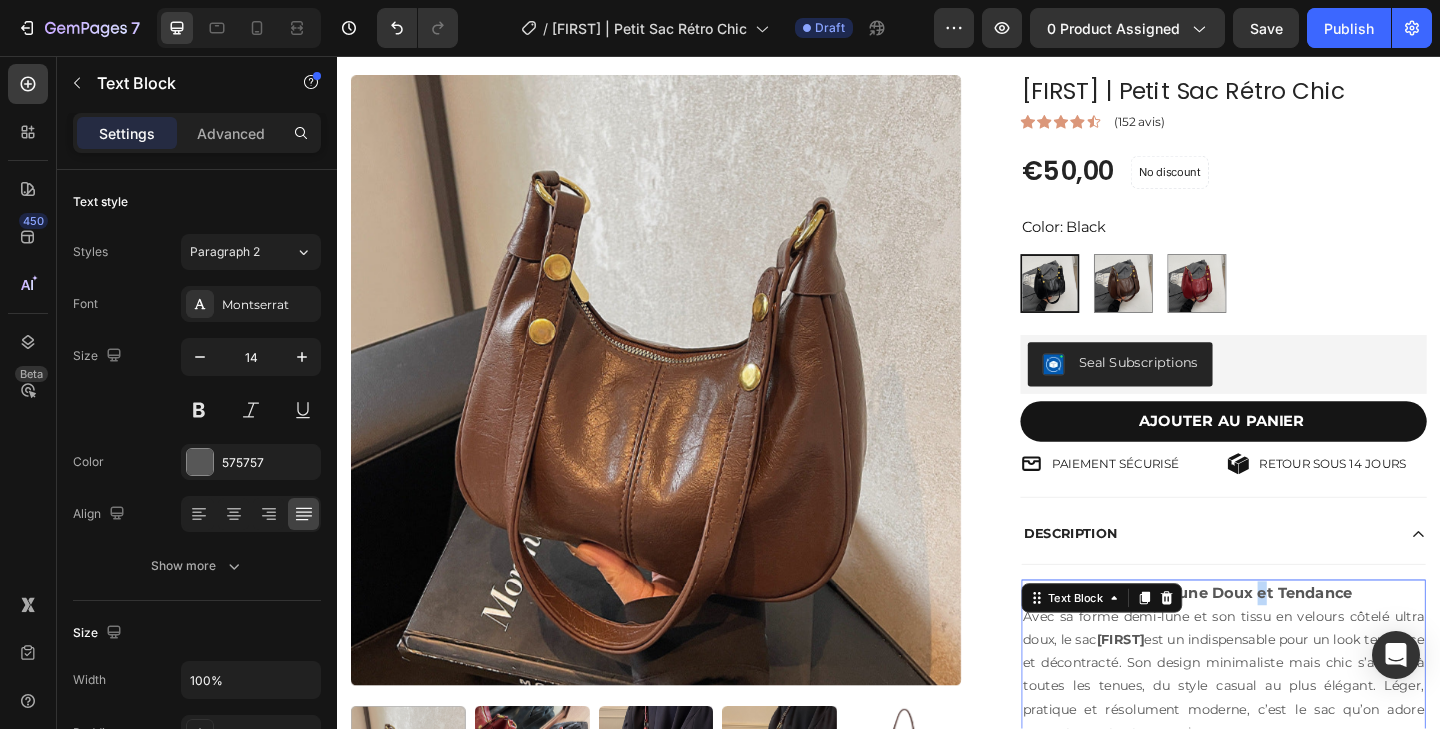 click on "Mélya | Sac Demi-Lune Doux et Tendance" at bounding box center (1262, 640) 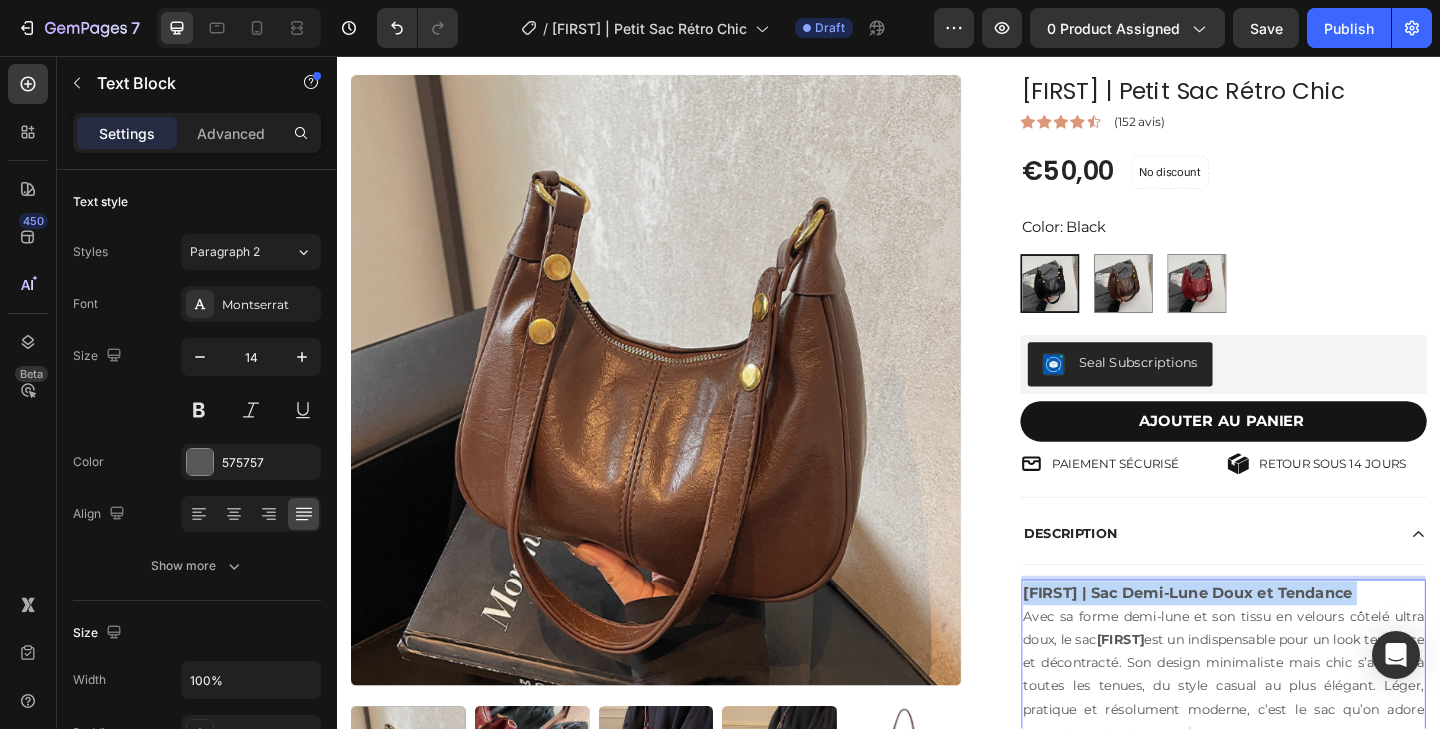 click on "Mélya | Sac Demi-Lune Doux et Tendance" at bounding box center (1262, 640) 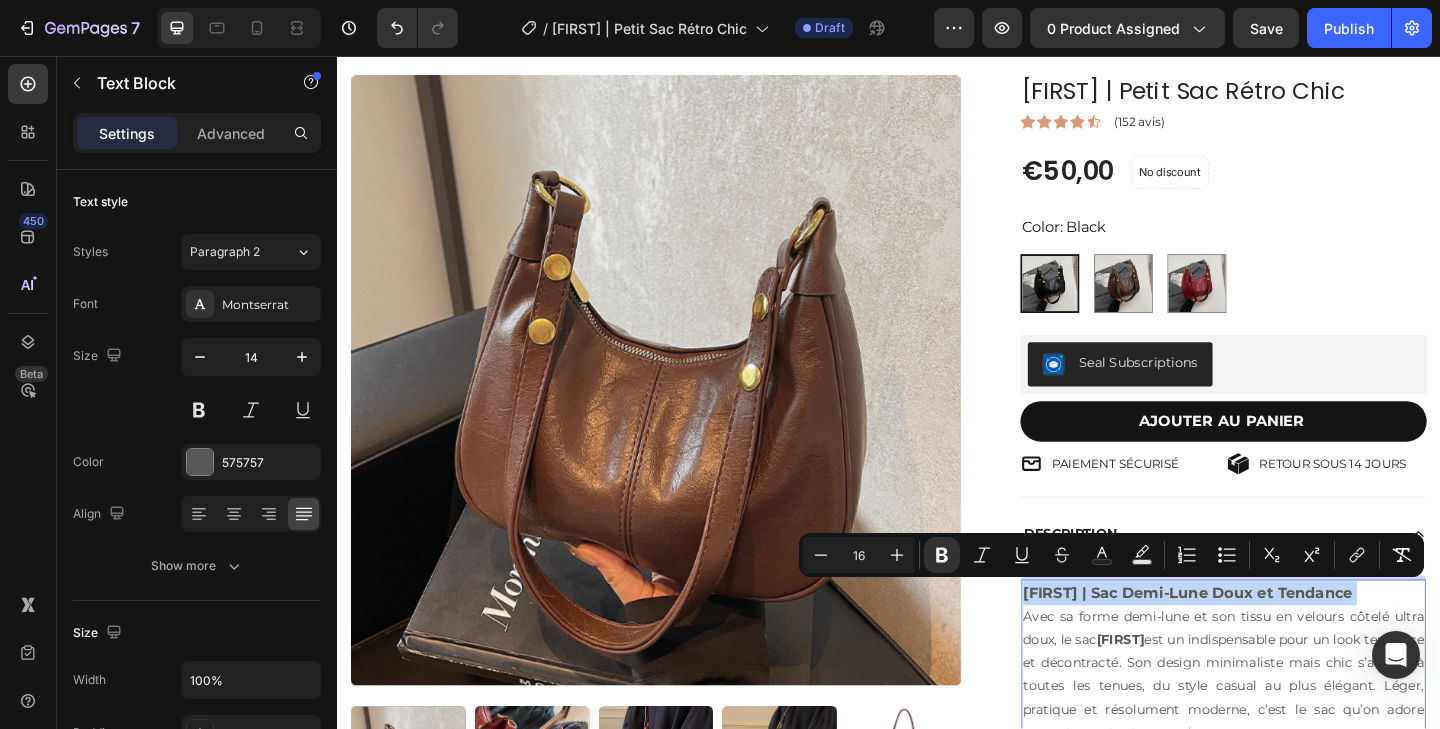 type on "14" 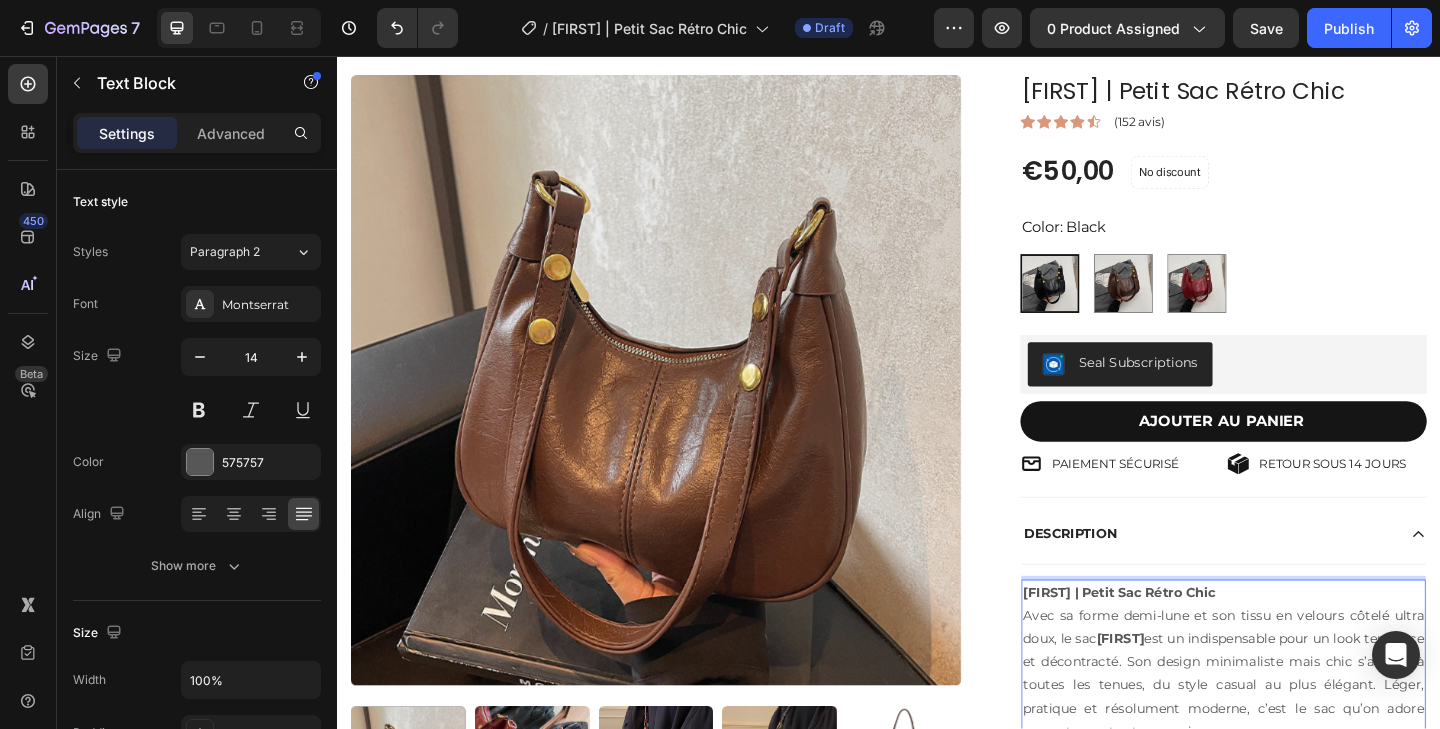click on "Nélya | Petit Sac Rétro Chic" at bounding box center [1187, 640] 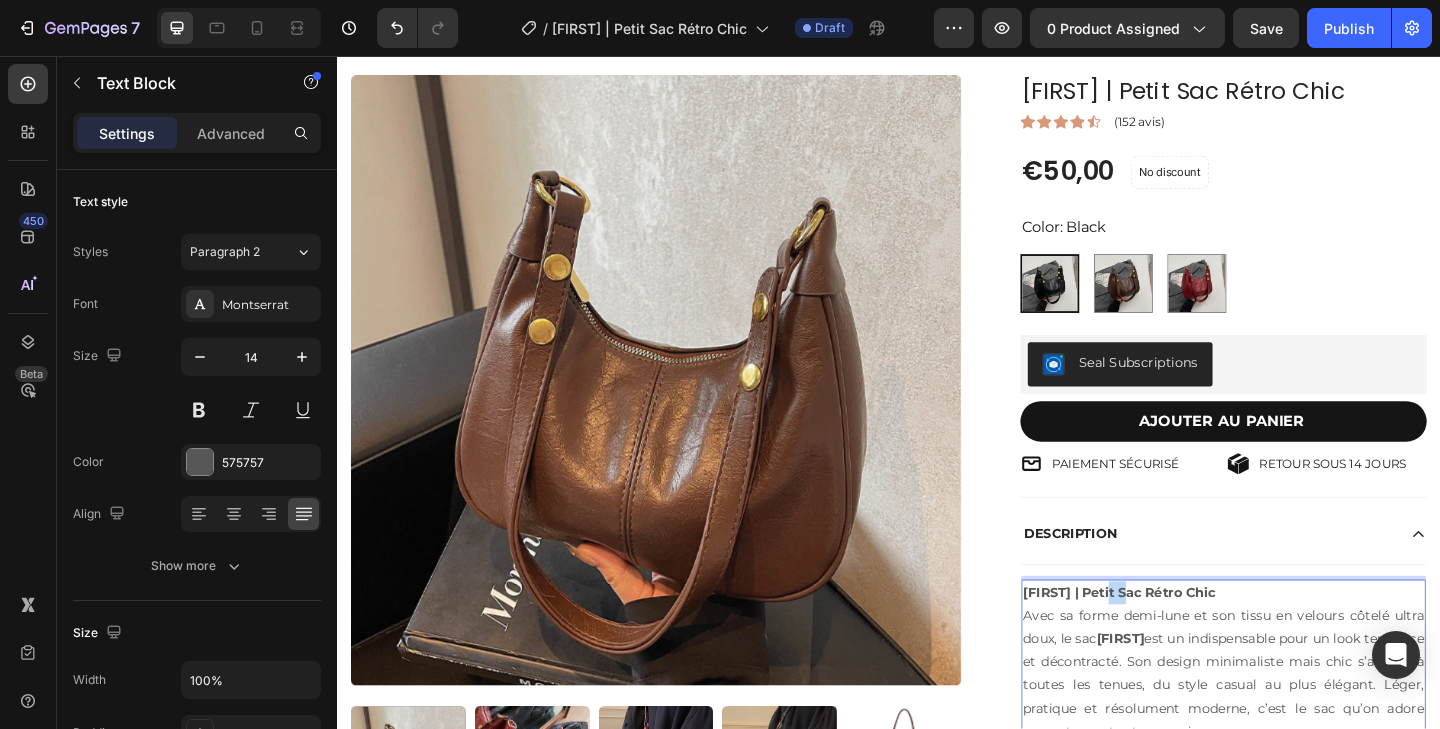 click on "Nélya | Petit Sac Rétro Chic" at bounding box center (1187, 640) 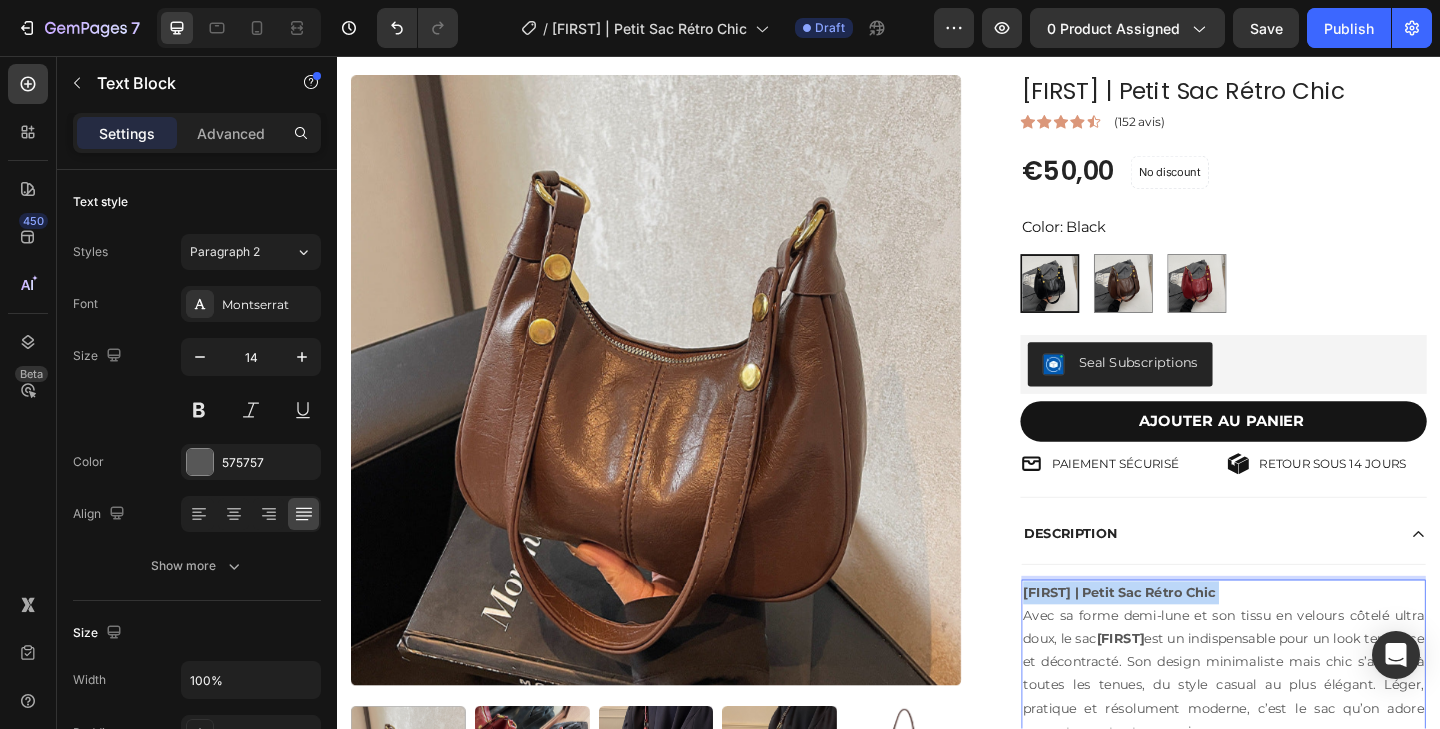 click on "Nélya | Petit Sac Rétro Chic" at bounding box center [1187, 640] 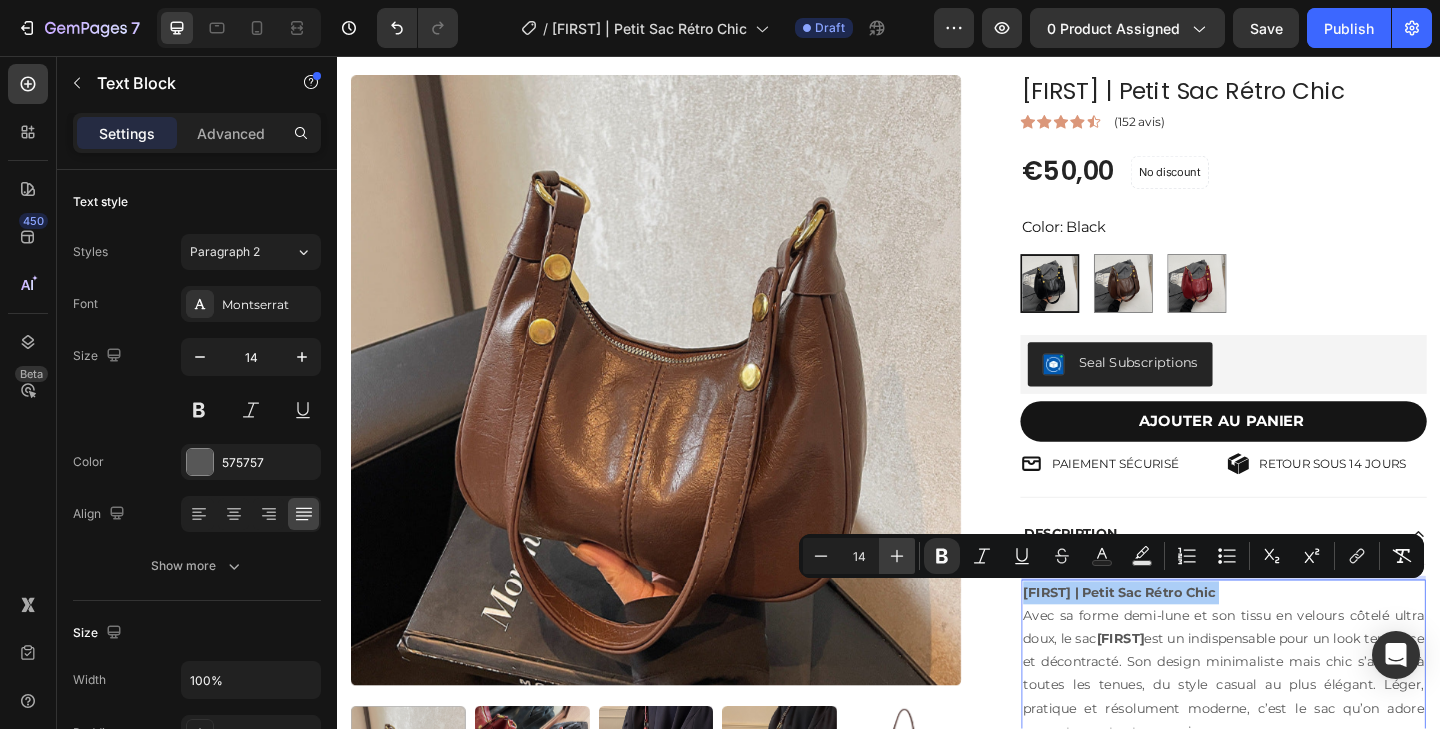 click 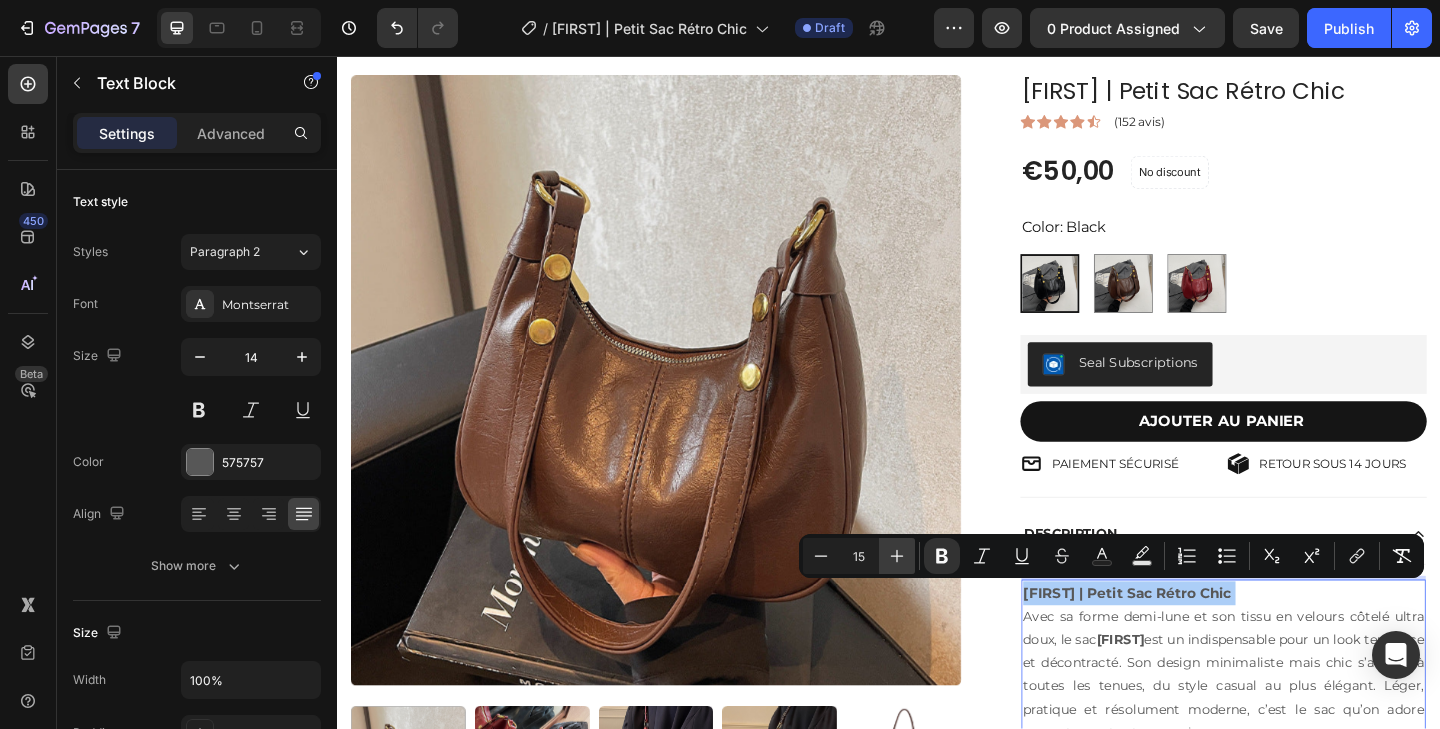 click 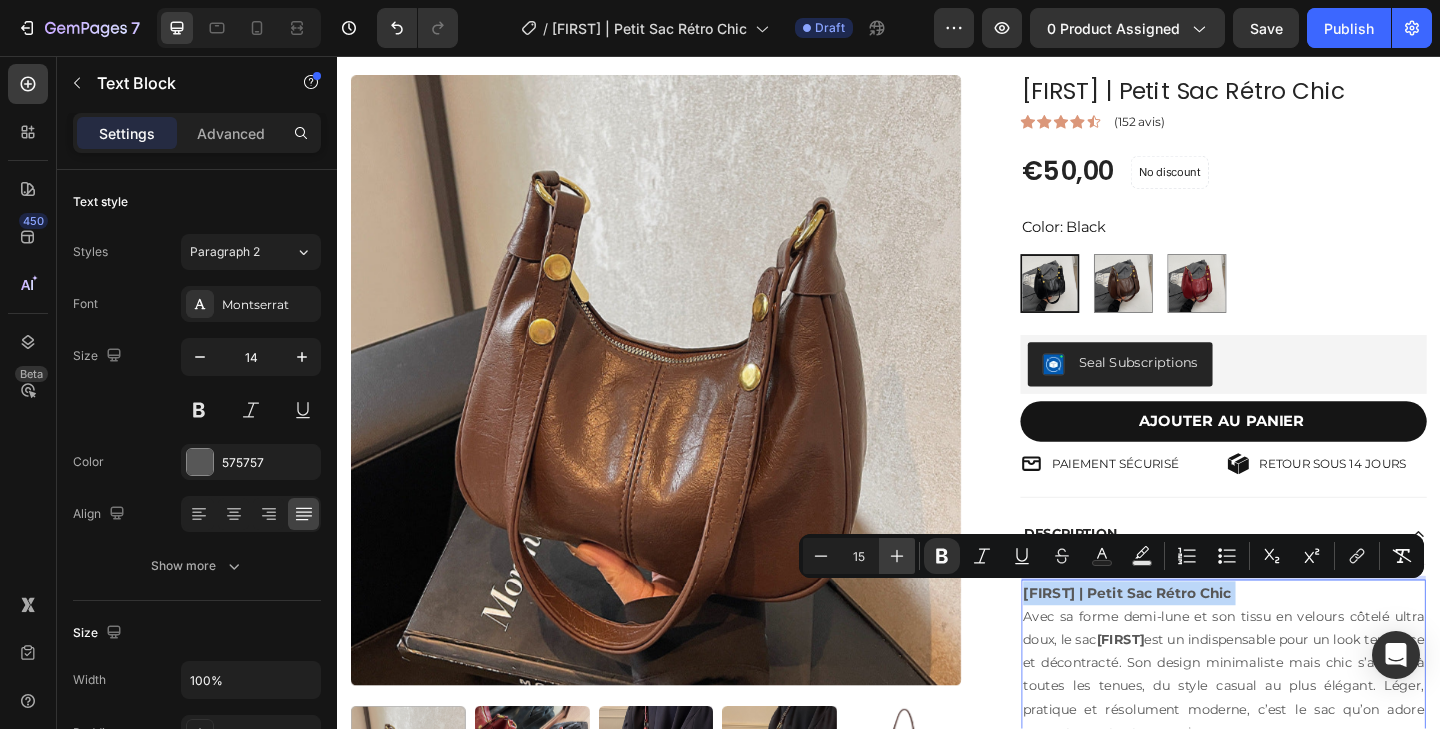 type on "16" 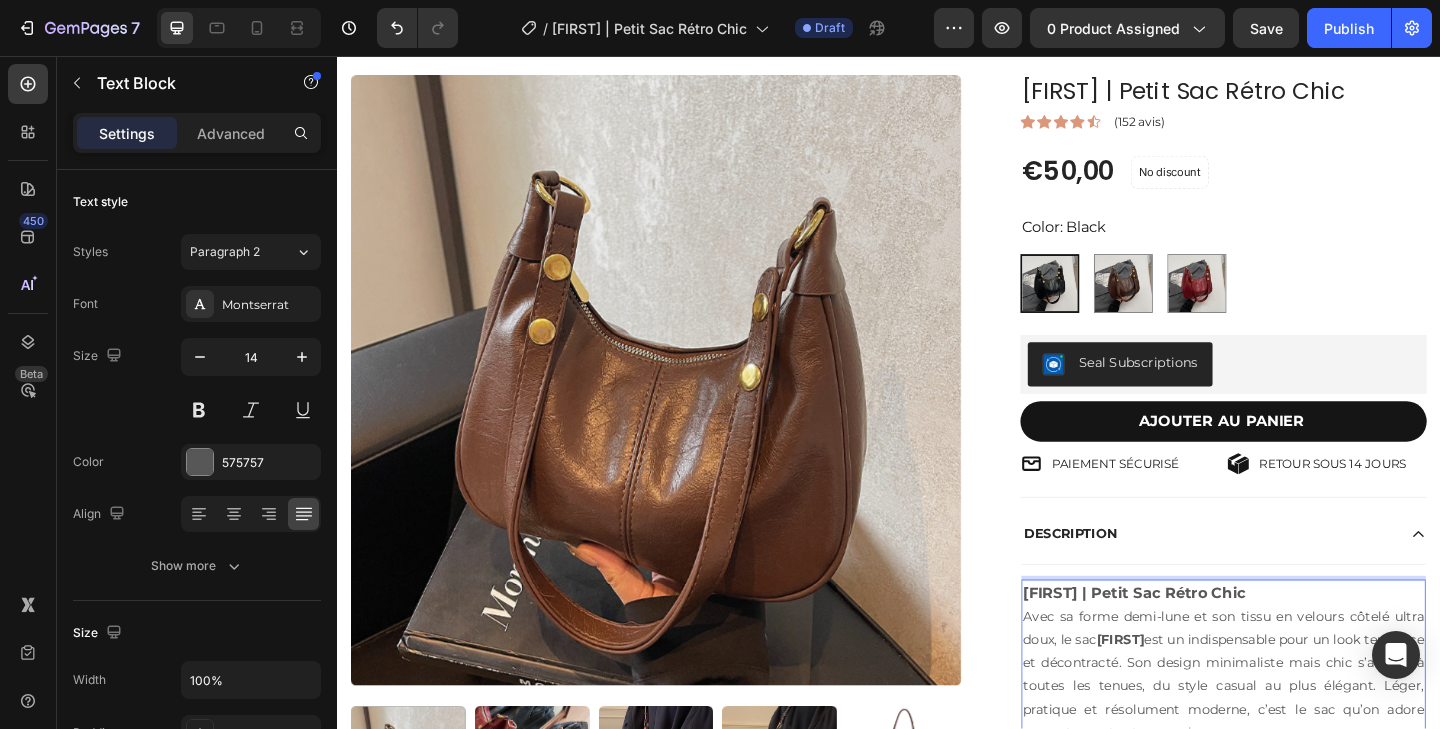 click on "Mélya" at bounding box center [1189, 691] 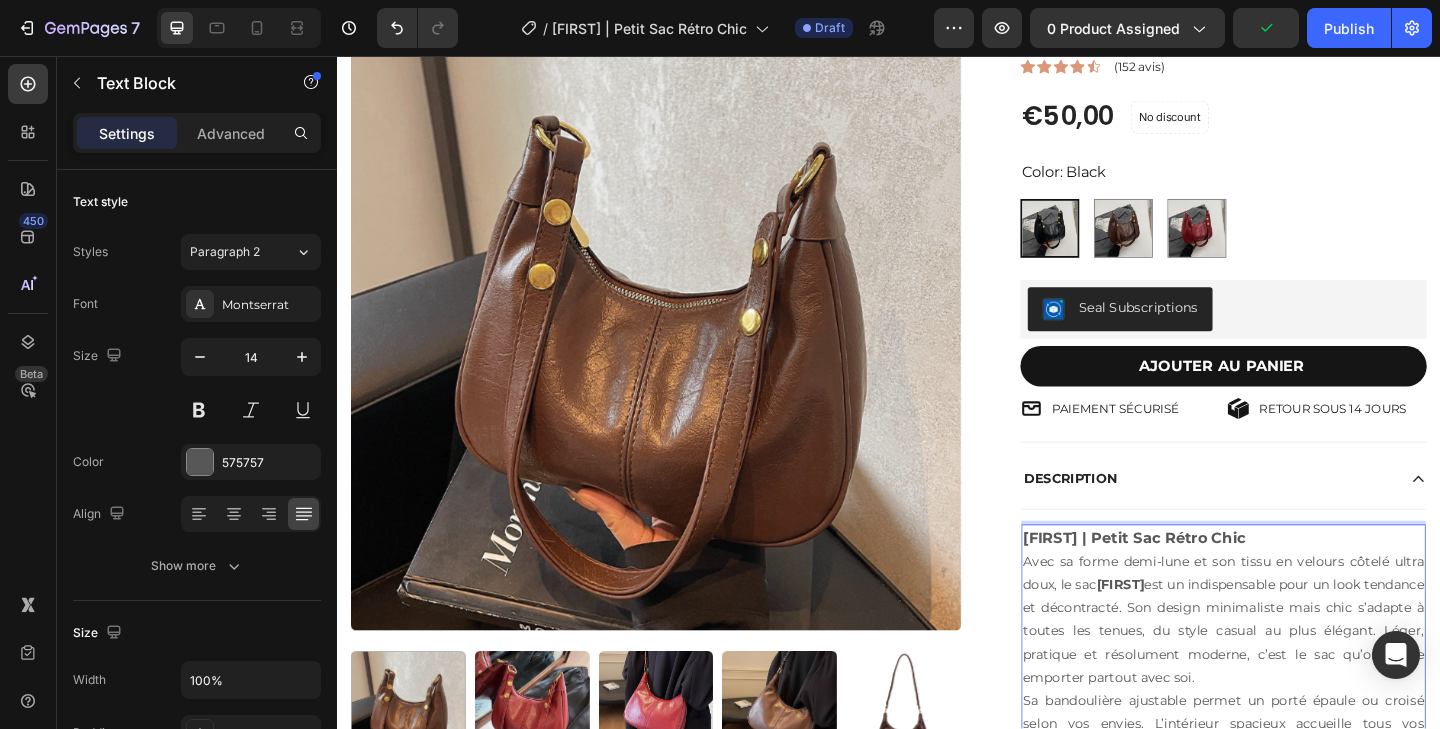 scroll, scrollTop: 320, scrollLeft: 0, axis: vertical 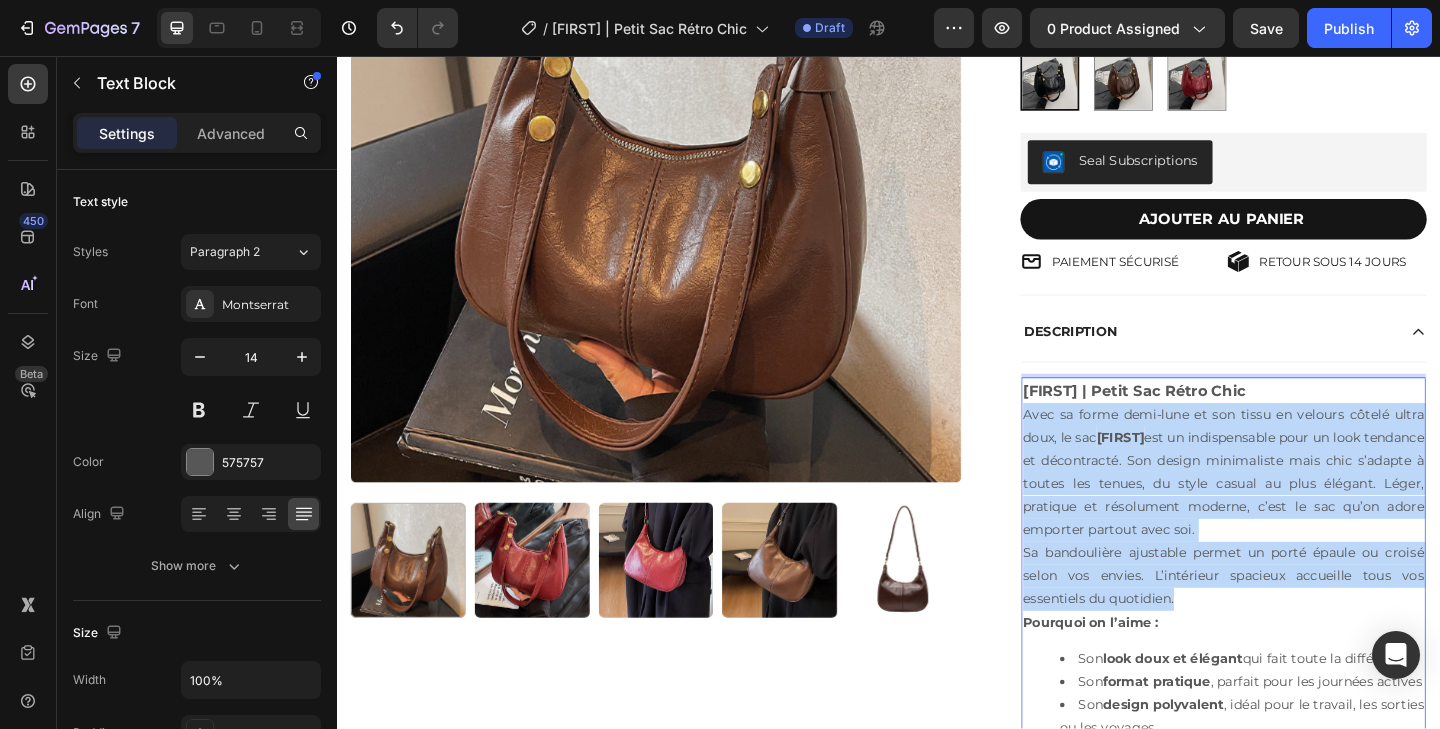 drag, startPoint x: 1253, startPoint y: 649, endPoint x: 1085, endPoint y: 449, distance: 261.19724 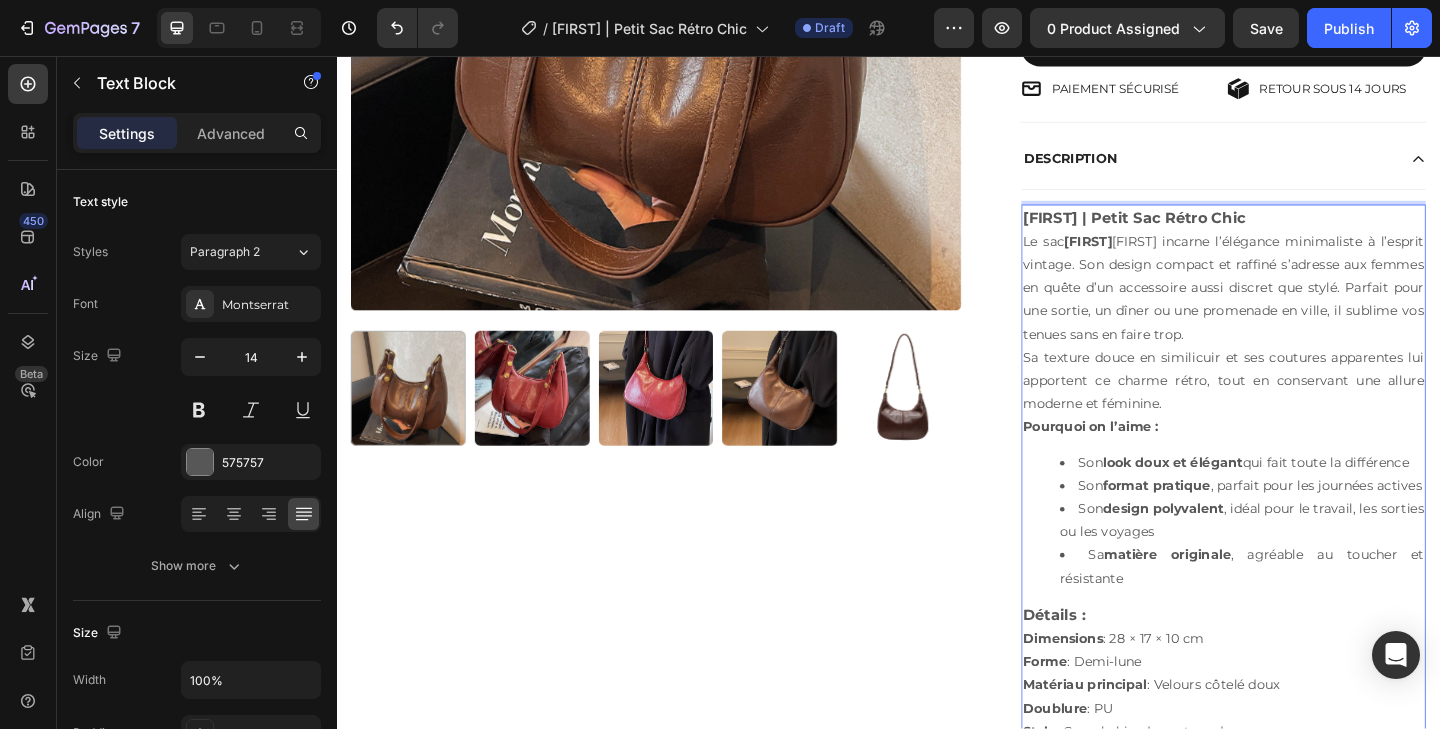 scroll, scrollTop: 510, scrollLeft: 0, axis: vertical 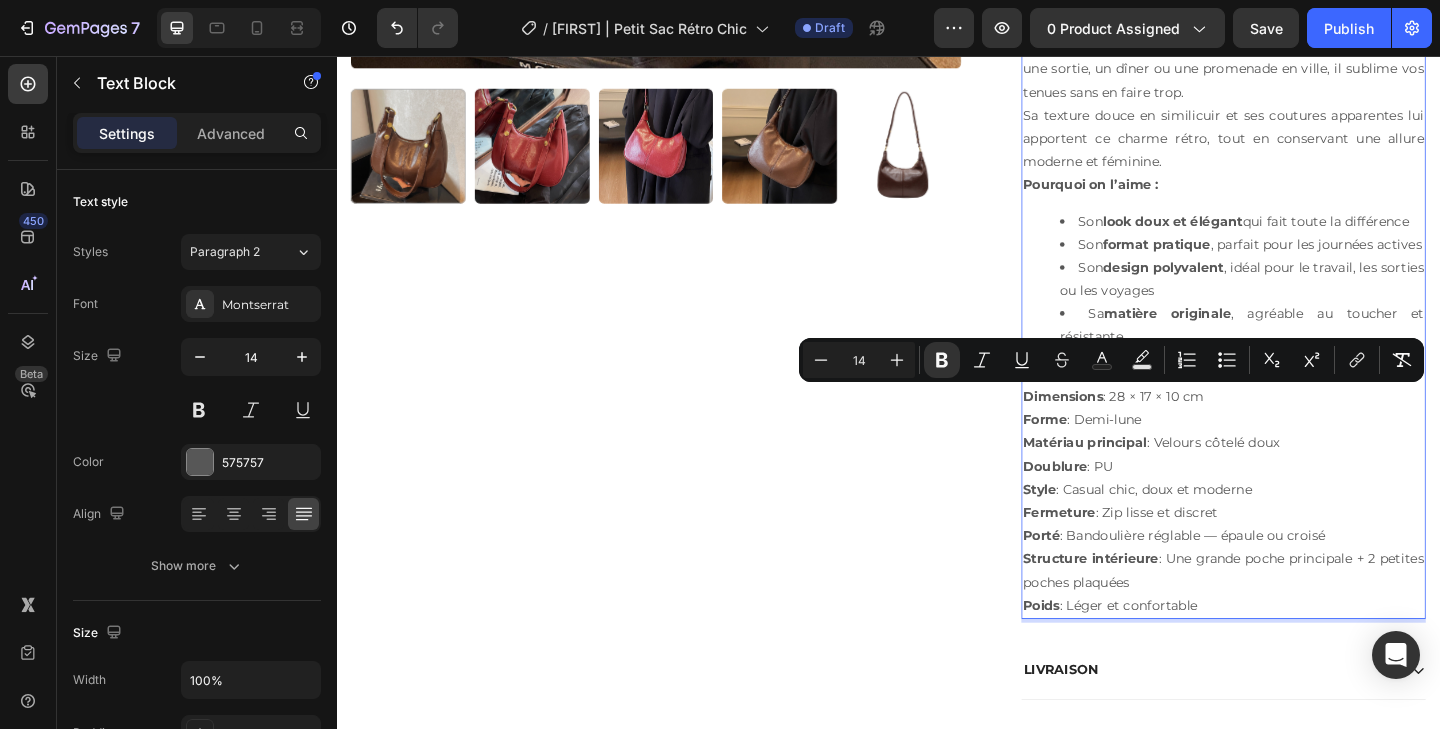 drag, startPoint x: 1298, startPoint y: 658, endPoint x: 1084, endPoint y: 433, distance: 310.5173 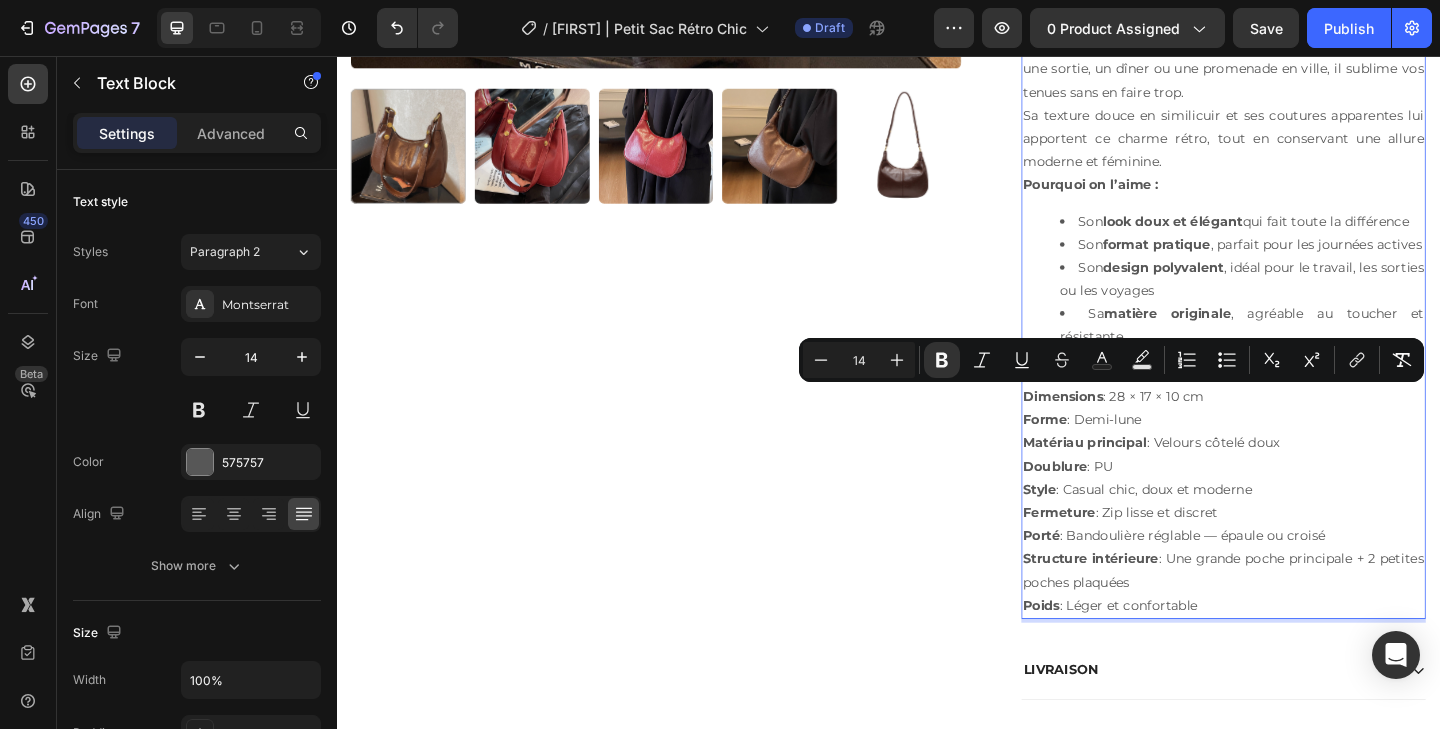 click on "Son  design polyvalent , idéal pour le travail, les sorties ou les voyages" at bounding box center [1321, 299] 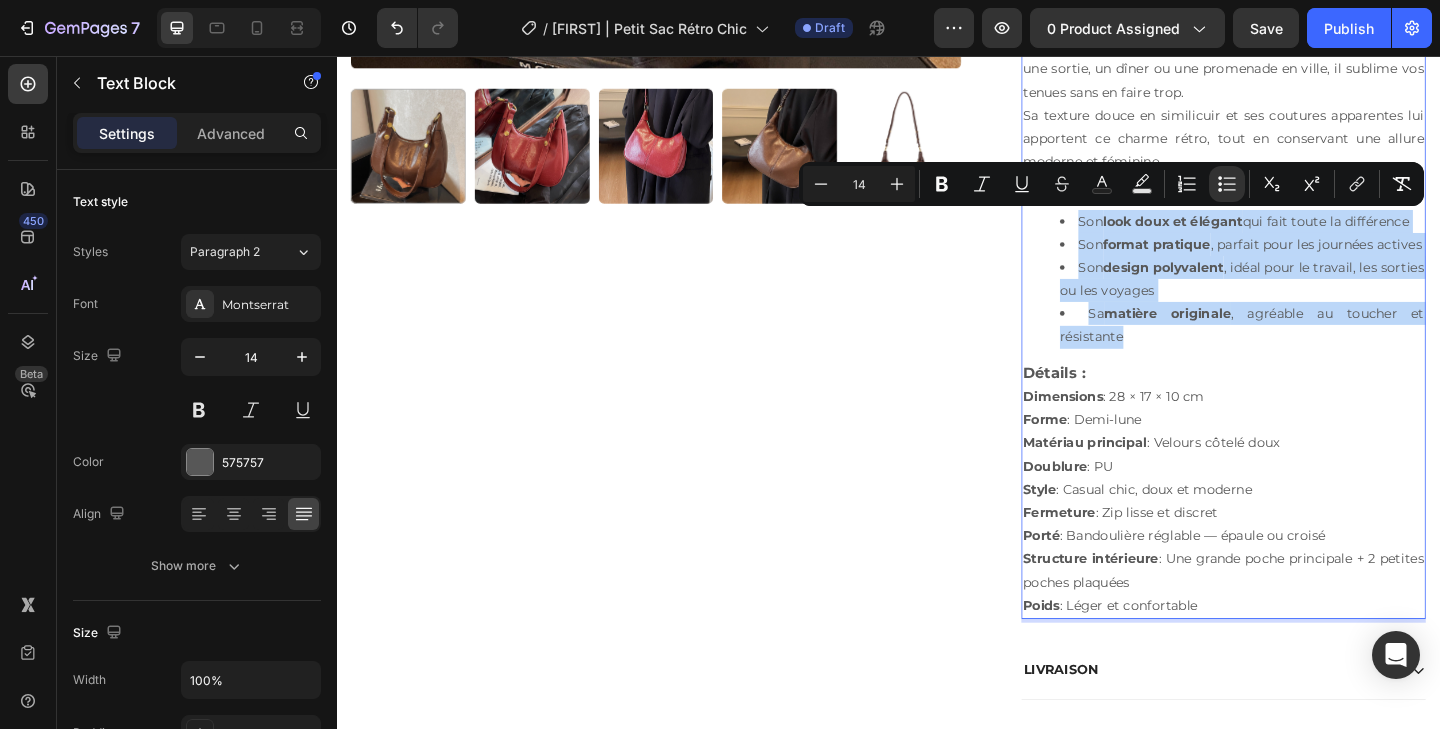 drag, startPoint x: 1211, startPoint y: 353, endPoint x: 1125, endPoint y: 248, distance: 135.72398 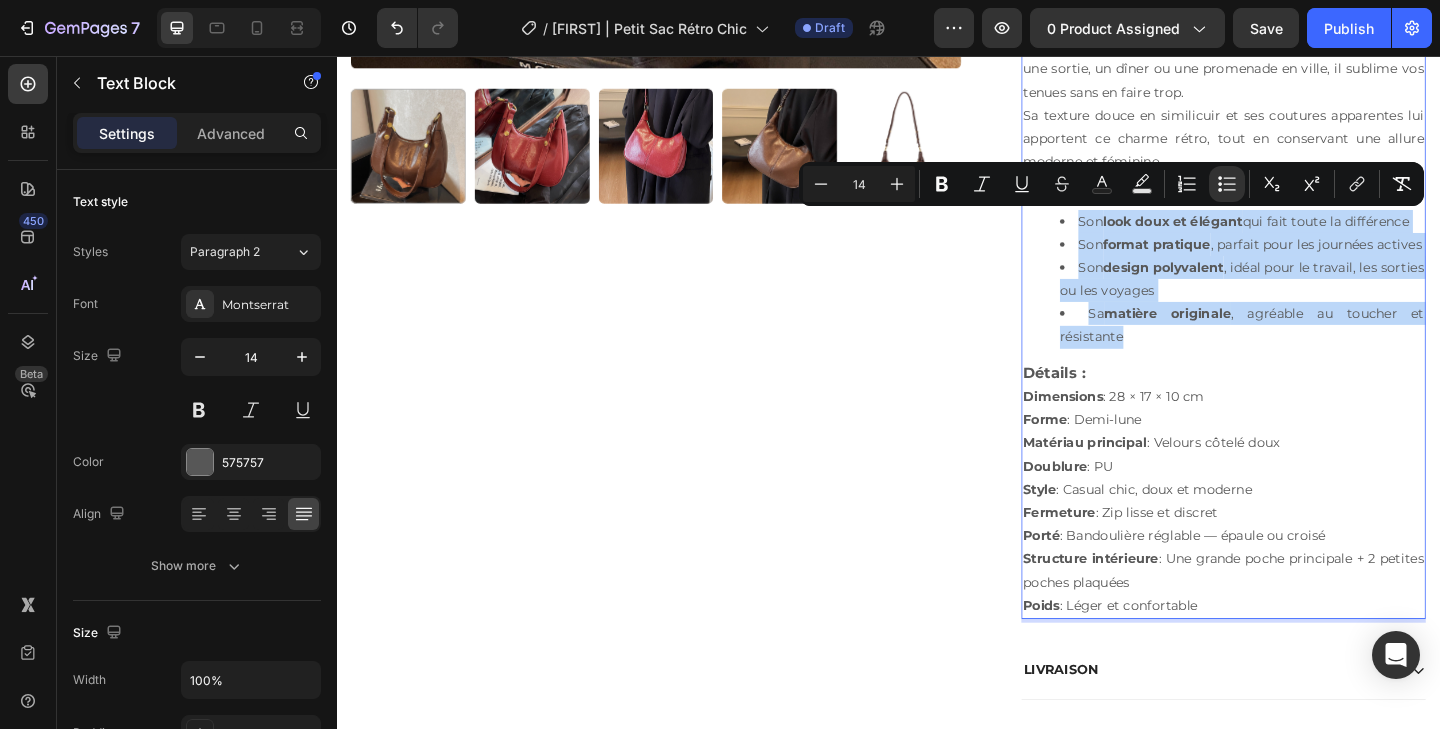 click on "Son  look doux et élégant  qui fait toute la différence Son  format pratique , parfait pour les journées actives Son  design polyvalent , idéal pour le travail, les sorties ou les voyages Sa  matière originale , agréable au toucher et résistante" at bounding box center [1301, 299] 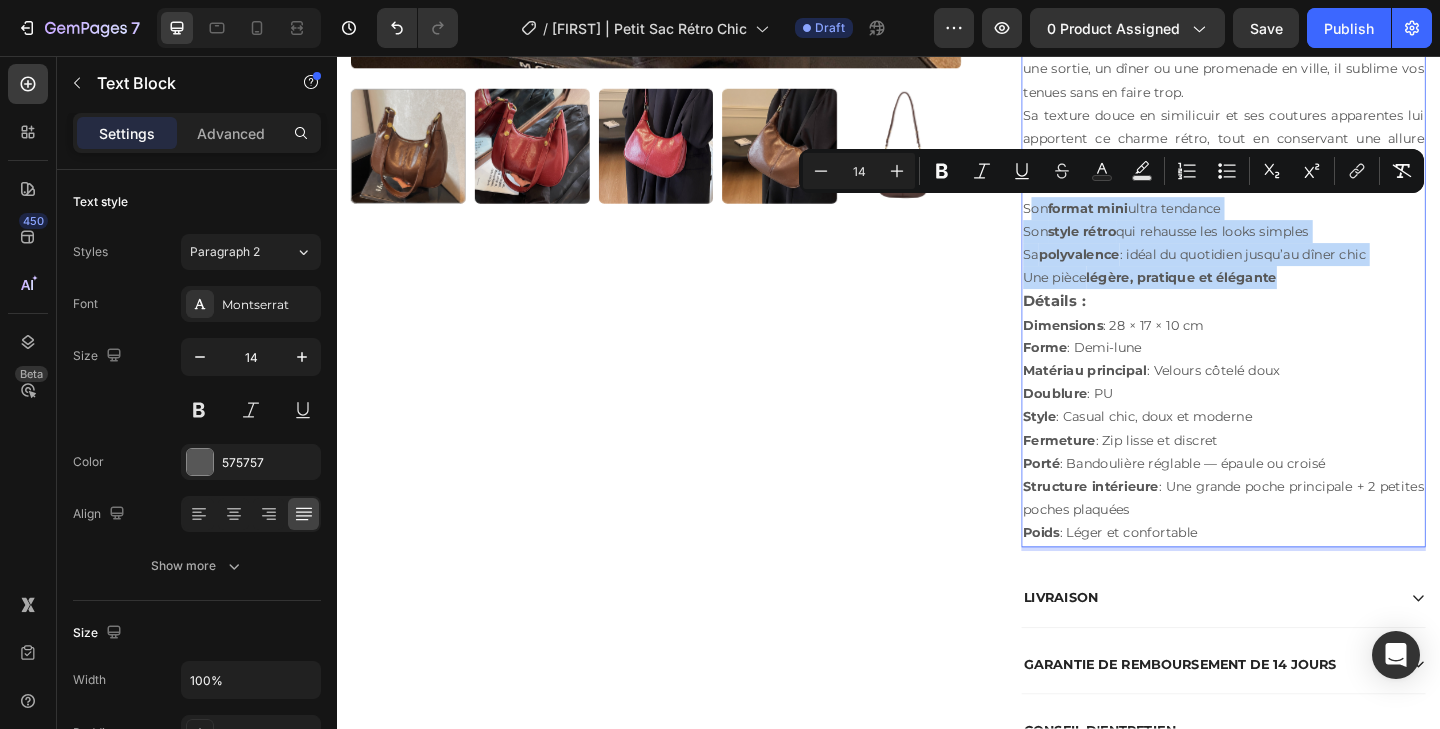 drag, startPoint x: 1395, startPoint y: 302, endPoint x: 1088, endPoint y: 222, distance: 317.25226 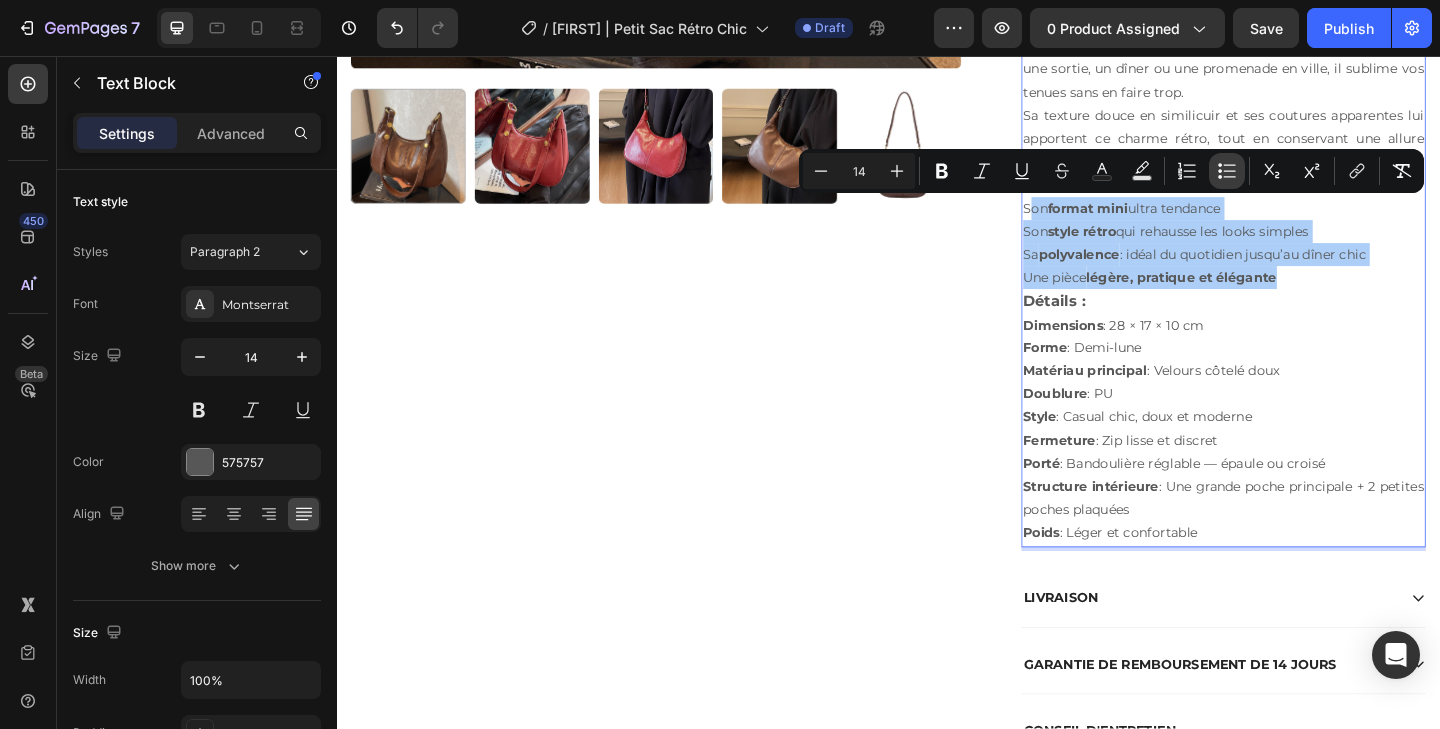 click 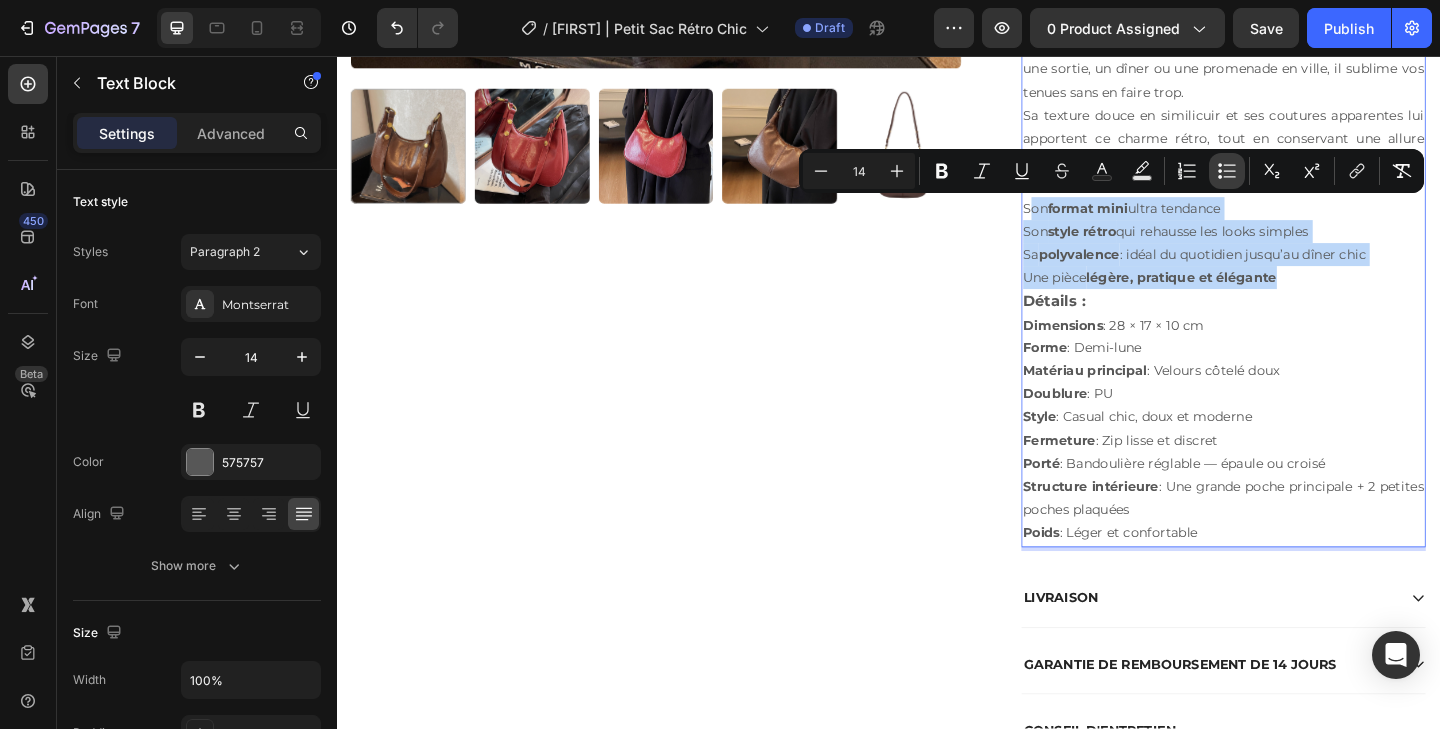 type on "14" 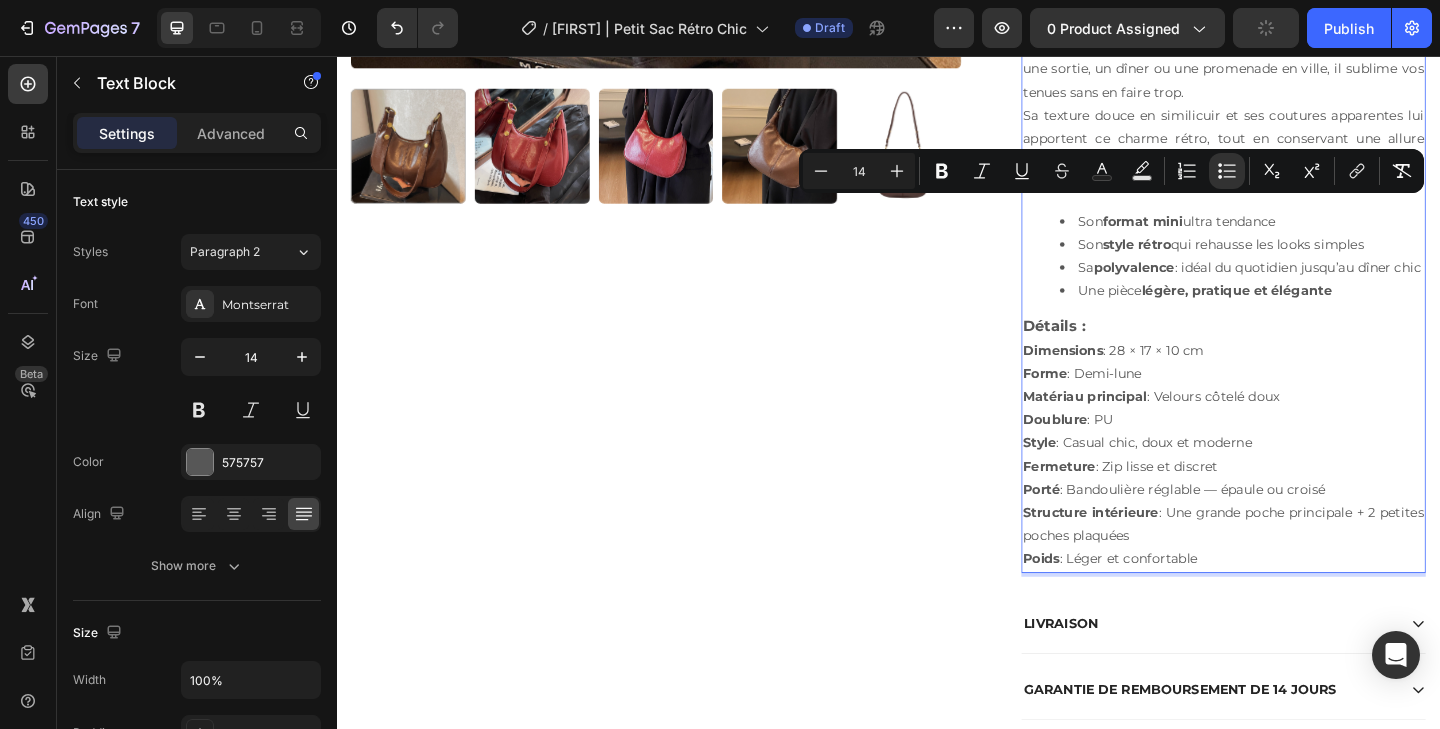 click on "Sa  polyvalence  : idéal du quotidien jusqu’au dîner chic" at bounding box center (1321, 286) 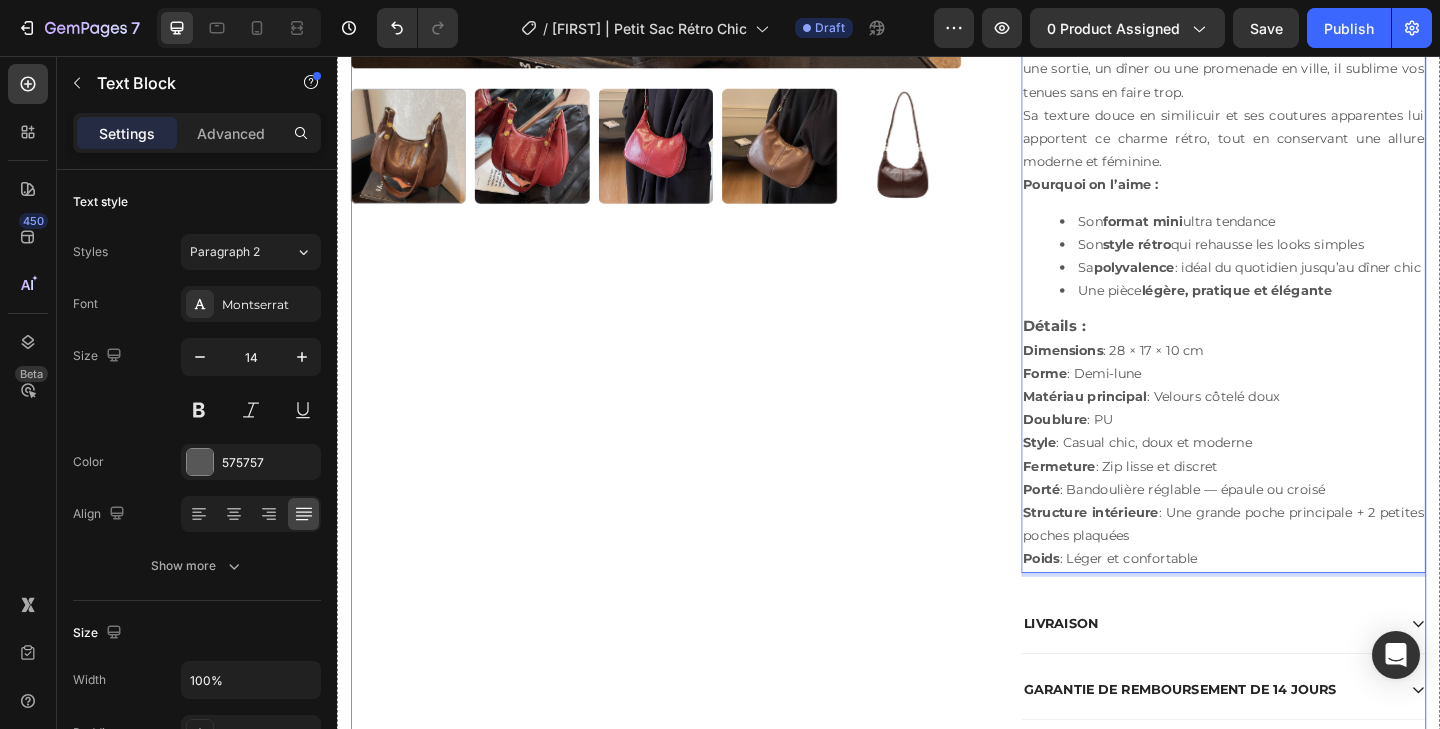 scroll, scrollTop: 863, scrollLeft: 0, axis: vertical 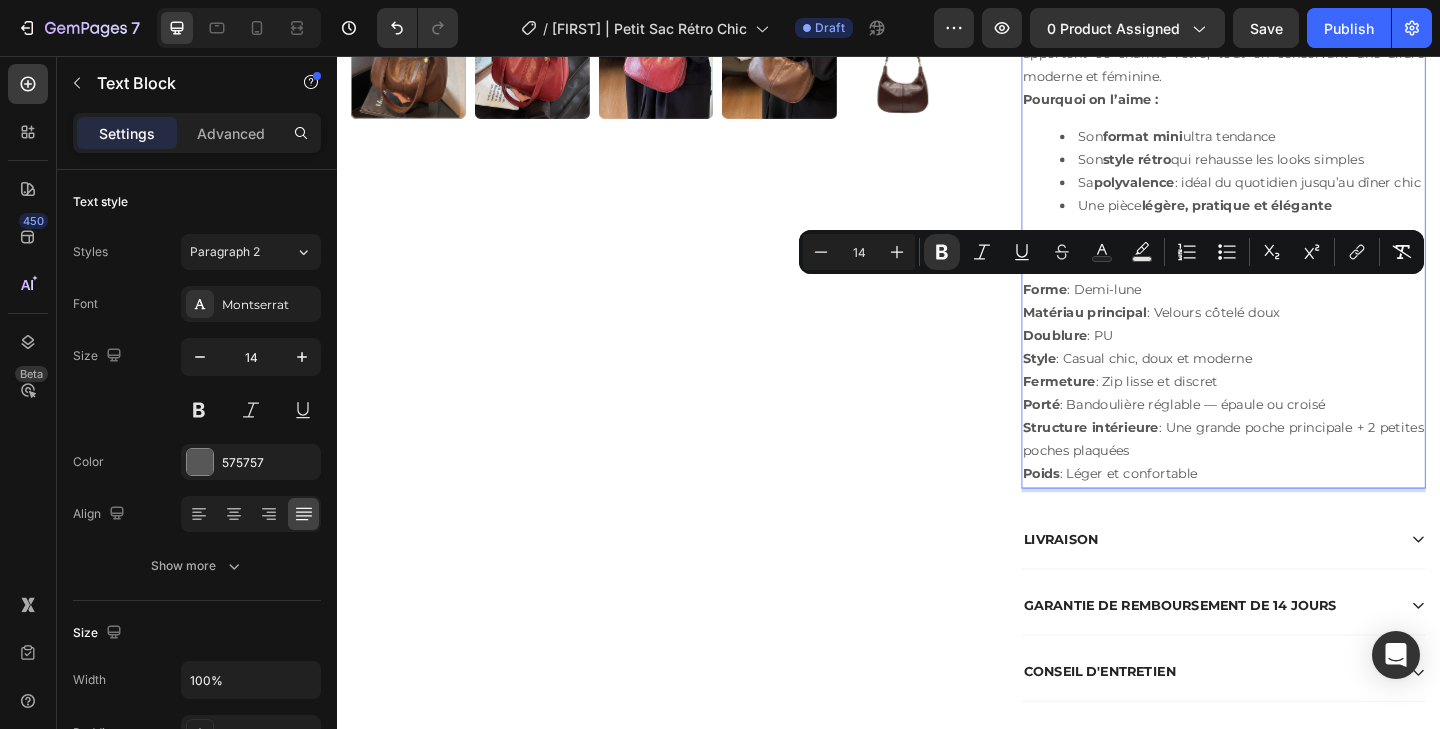 drag, startPoint x: 1295, startPoint y: 530, endPoint x: 1080, endPoint y: 301, distance: 314.11145 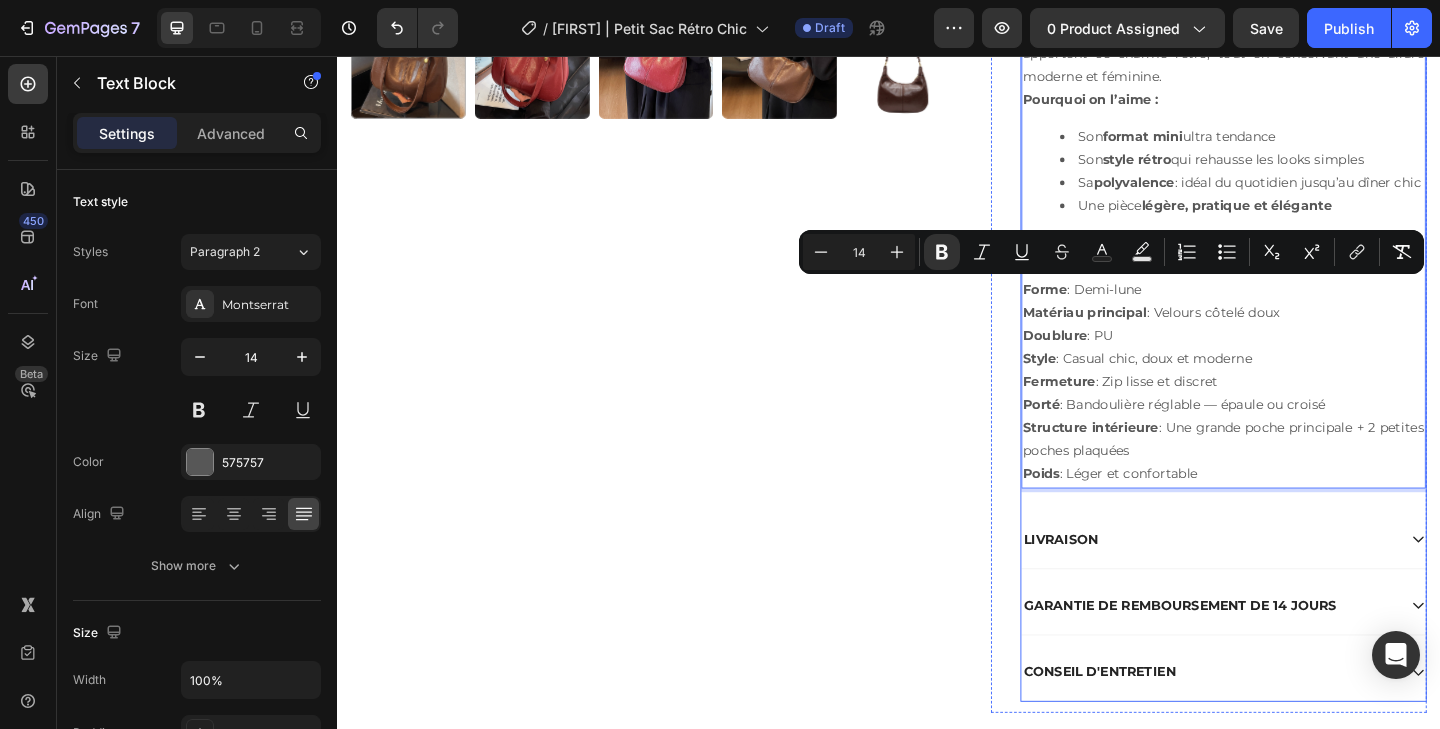 click on "DESCRIPTION Nélya | Petit Sac Rétro Chic Le sac  Nélya  incarne l’élégance minimaliste à l’esprit vintage. Son design compact et raffiné s’adresse aux femmes en quête d’un accessoire aussi discret que stylé. Parfait pour une sortie, un dîner ou une promenade en ville, il sublime vos tenues sans en faire trop. Sa texture douce en similicuir et ses coutures apparentes lui apportent ce charme rétro, tout en conservant une allure moderne et féminine. Pourquoi on l’aime : Son  format mini  ultra tendance Son  style rétro  qui rehausse les looks simples Sa  polyvalence  : idéal du quotidien jusqu’au dîner chic Une pièce  légère, pratique et élégante Détails : Dimensions  : 28 × 17 × 10 cm Forme  : Demi-lune Matériau principal  : Velours côtelé doux Doublure  : PU Style  : Casual chic, doux et moderne Fermeture  : Zip lisse et discret Porté  : Bandoulière réglable — épaule ou croisé Structure intérieure Poids  : Léger et confortable Text Block   0" at bounding box center [1301, 270] 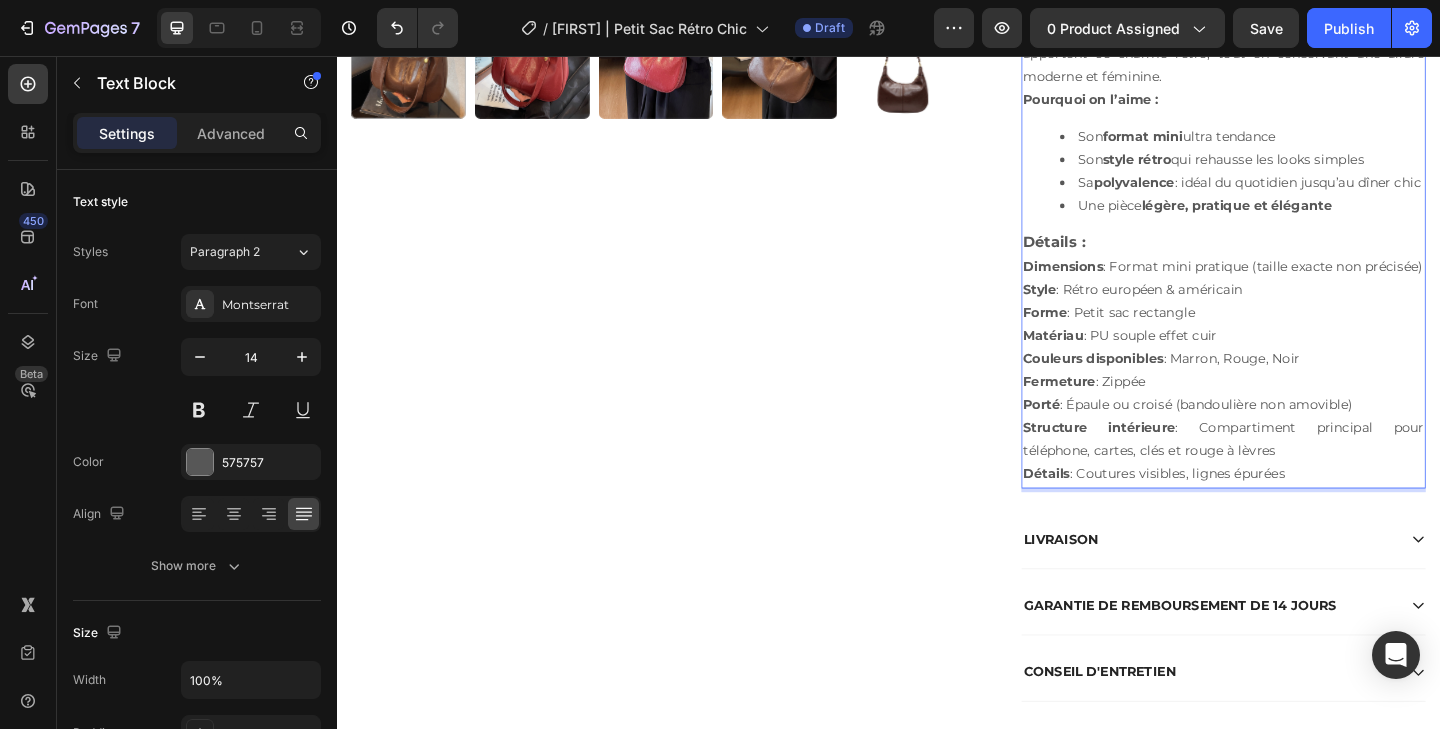 click on "Couleurs disponibles  : Marron, Rouge, Noir" at bounding box center (1301, 385) 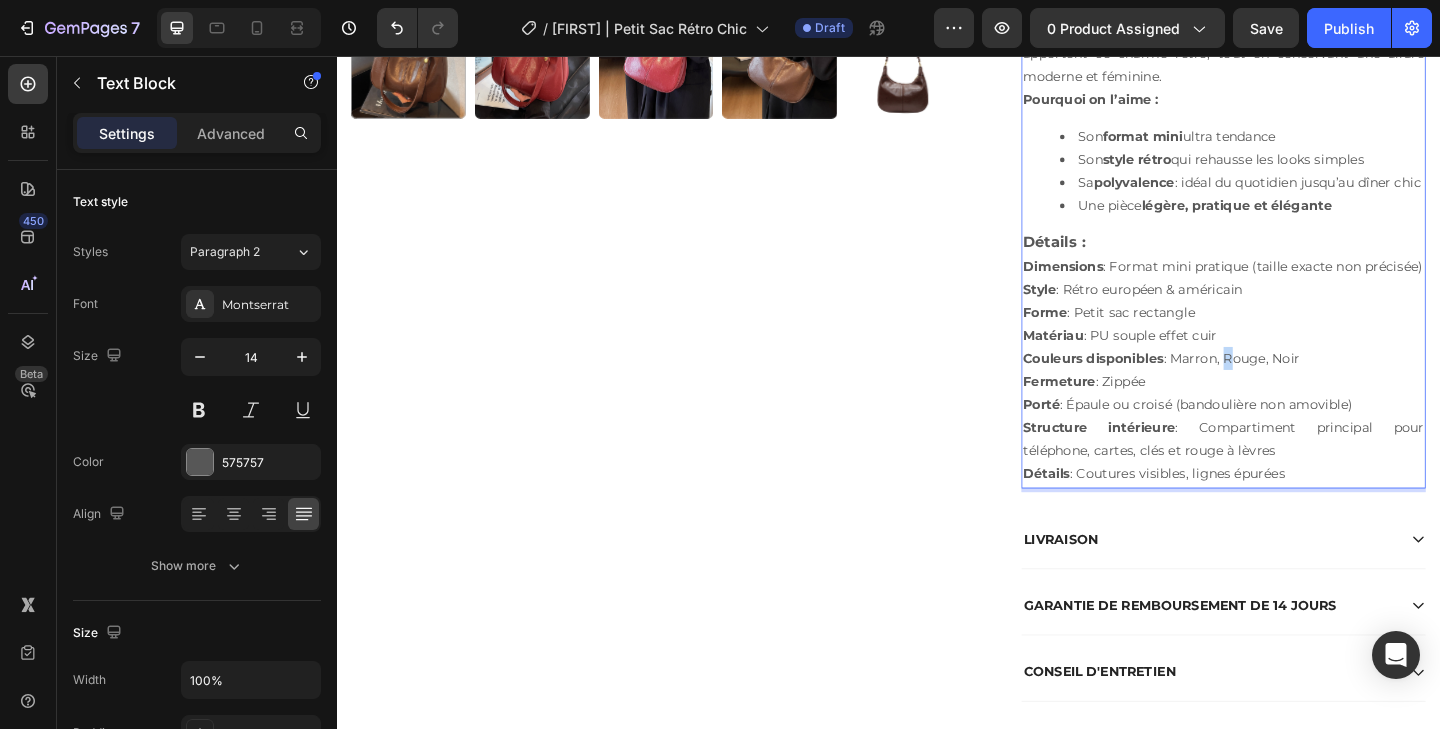 click on "Couleurs disponibles  : Marron, Rouge, Noir" at bounding box center [1301, 385] 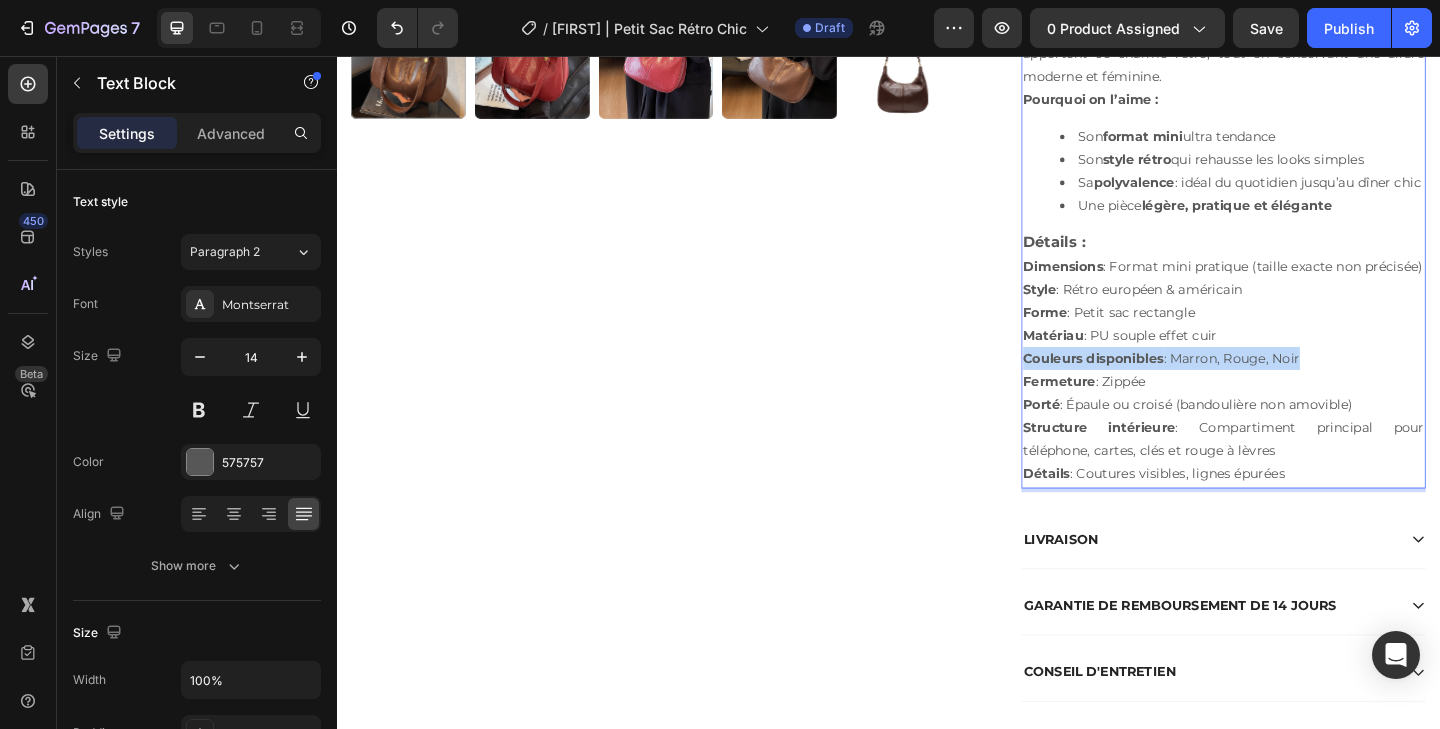 click on "Couleurs disponibles  : Marron, Rouge, Noir" at bounding box center (1301, 385) 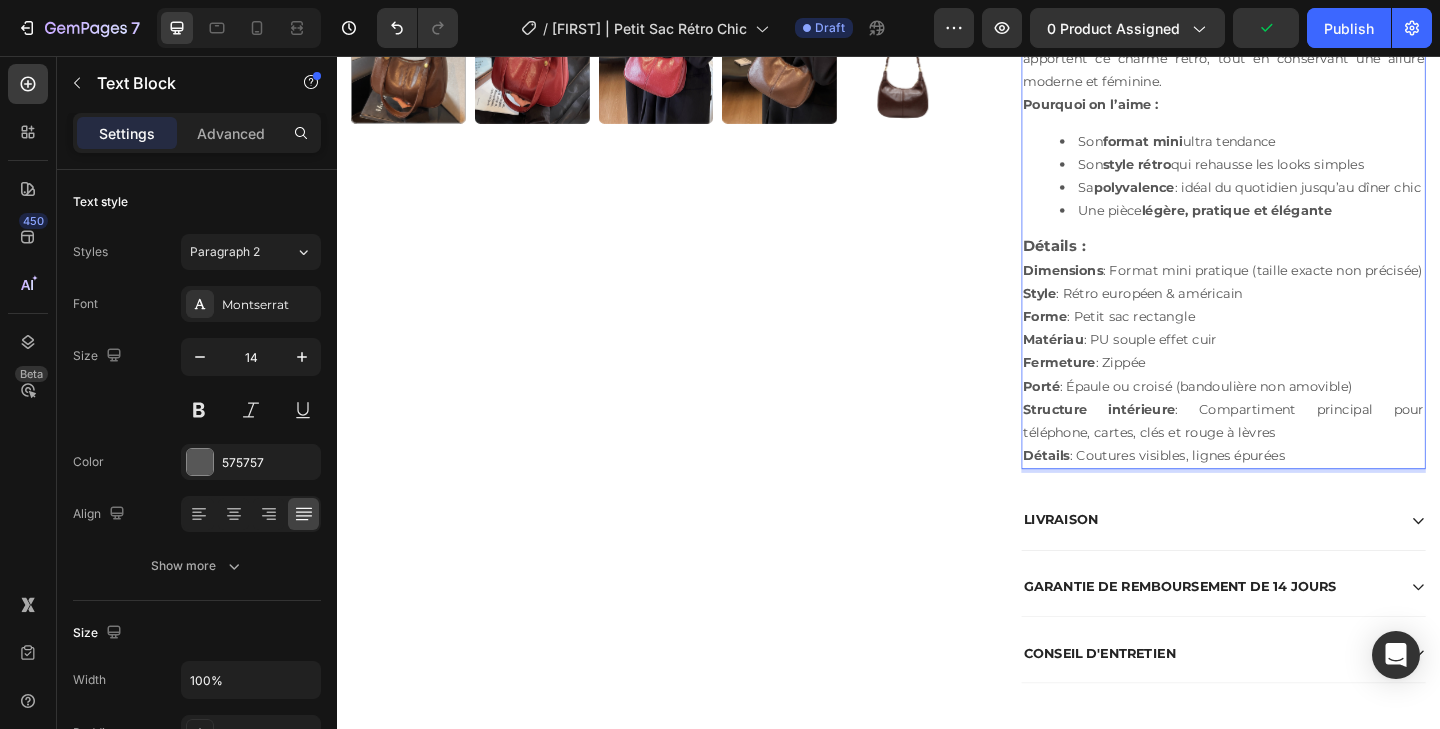scroll, scrollTop: 859, scrollLeft: 0, axis: vertical 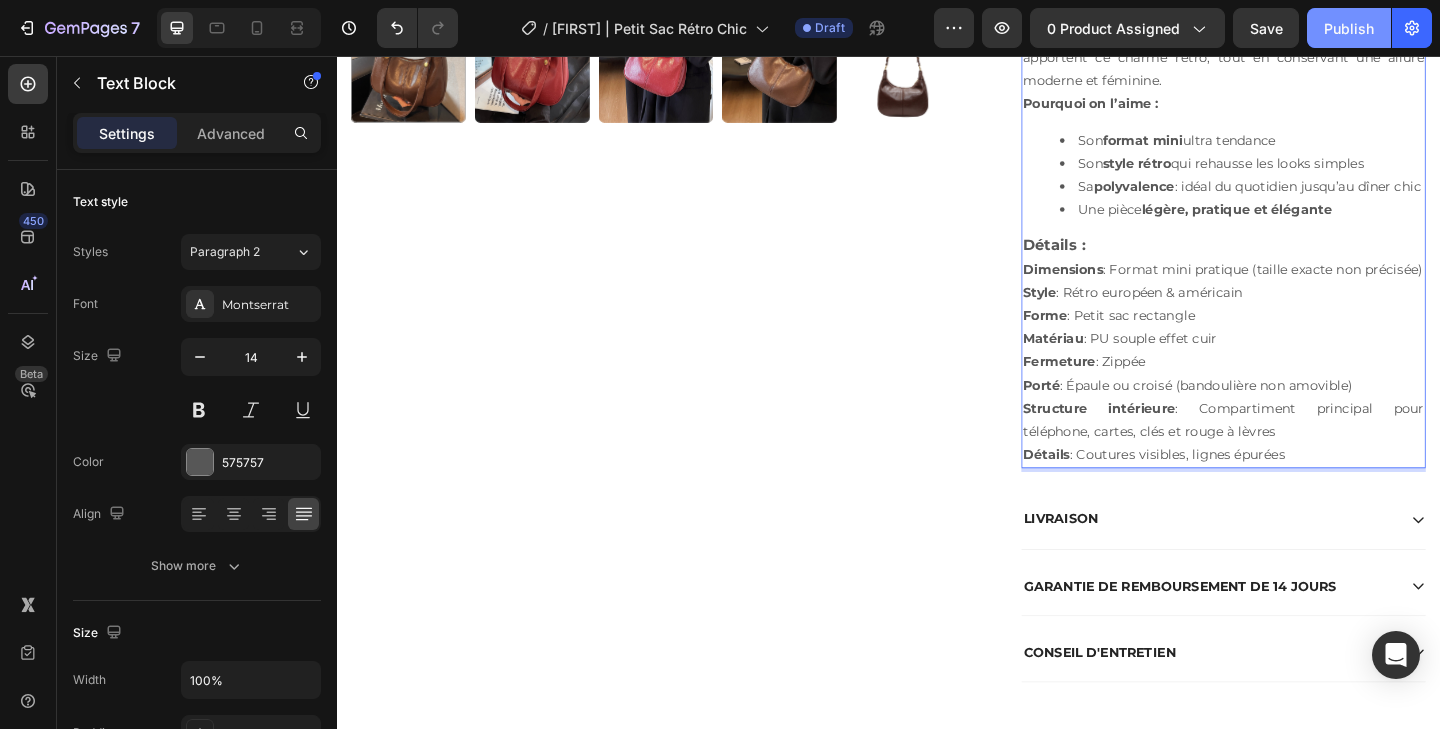 click on "Publish" at bounding box center [1349, 28] 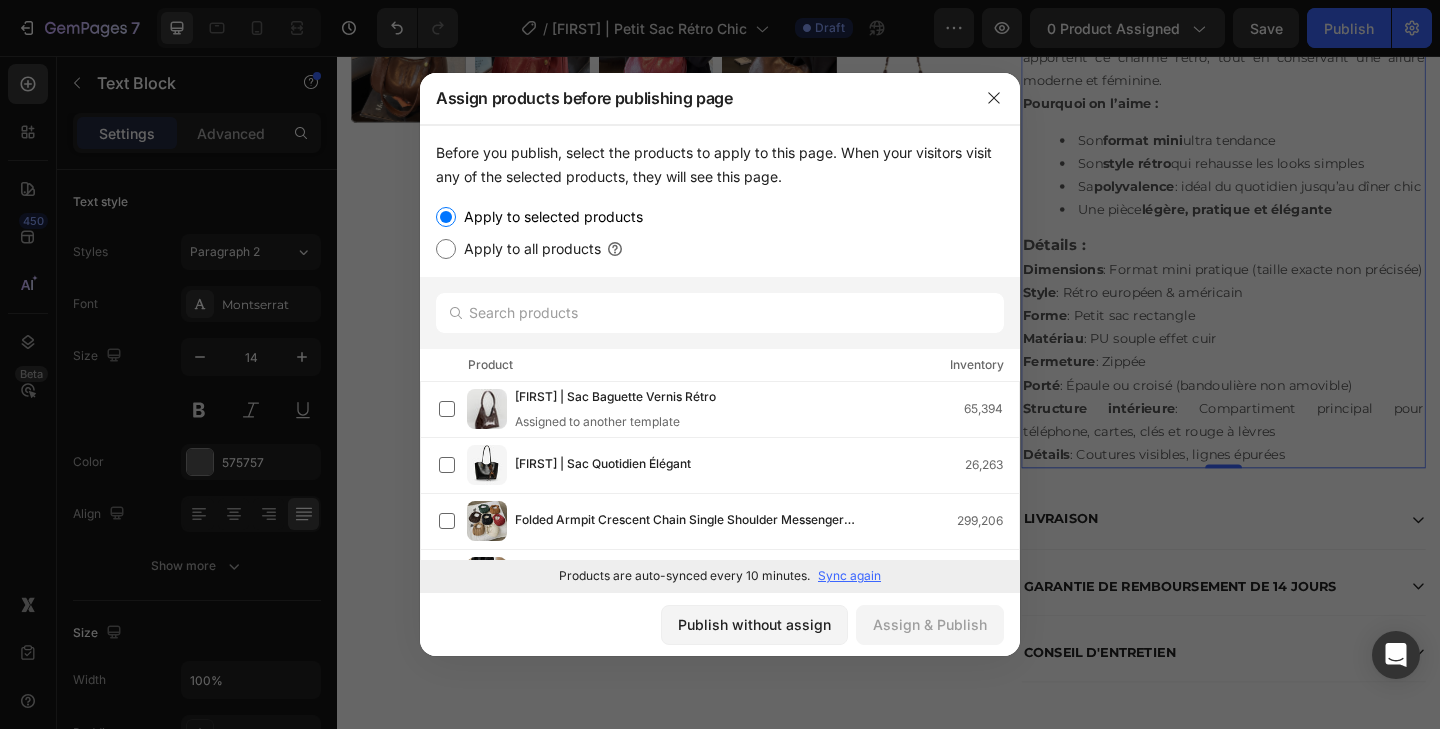 click 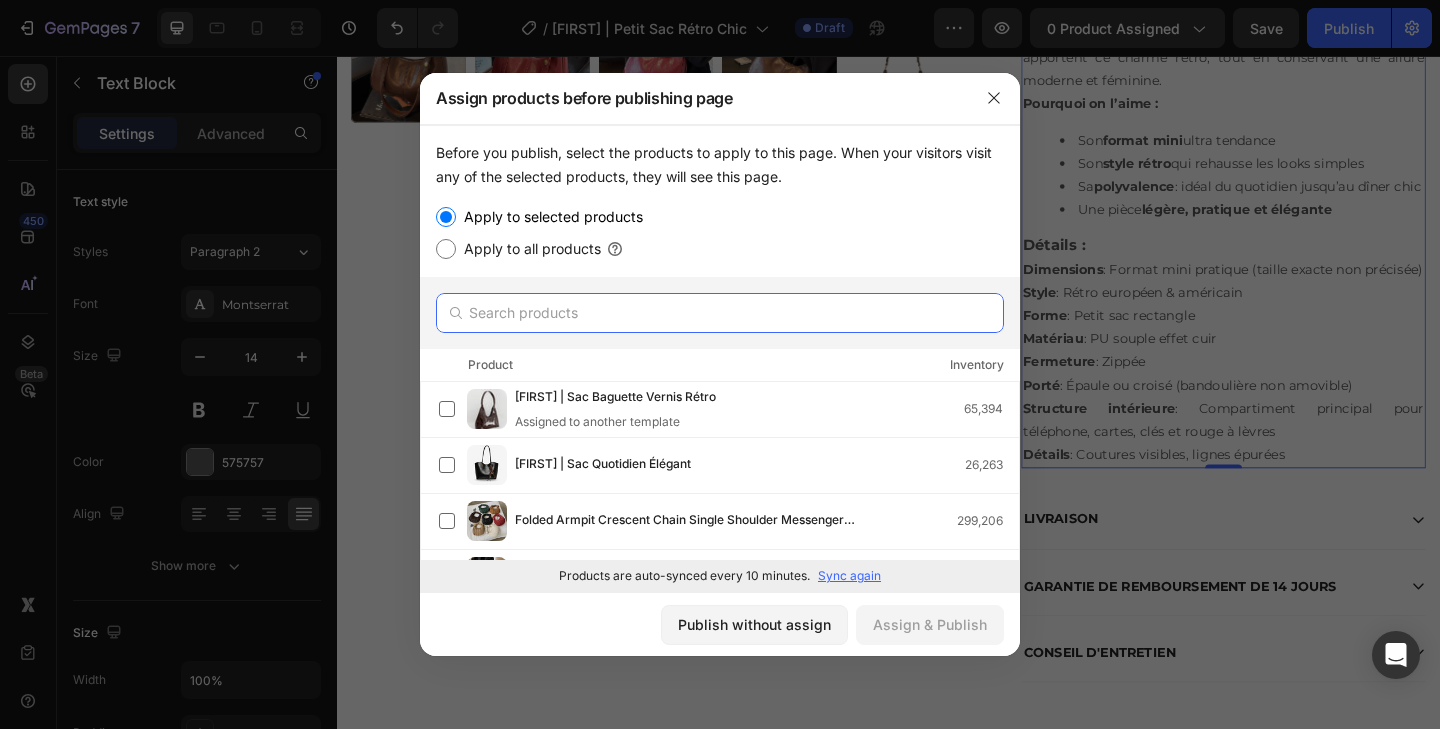 click at bounding box center (720, 313) 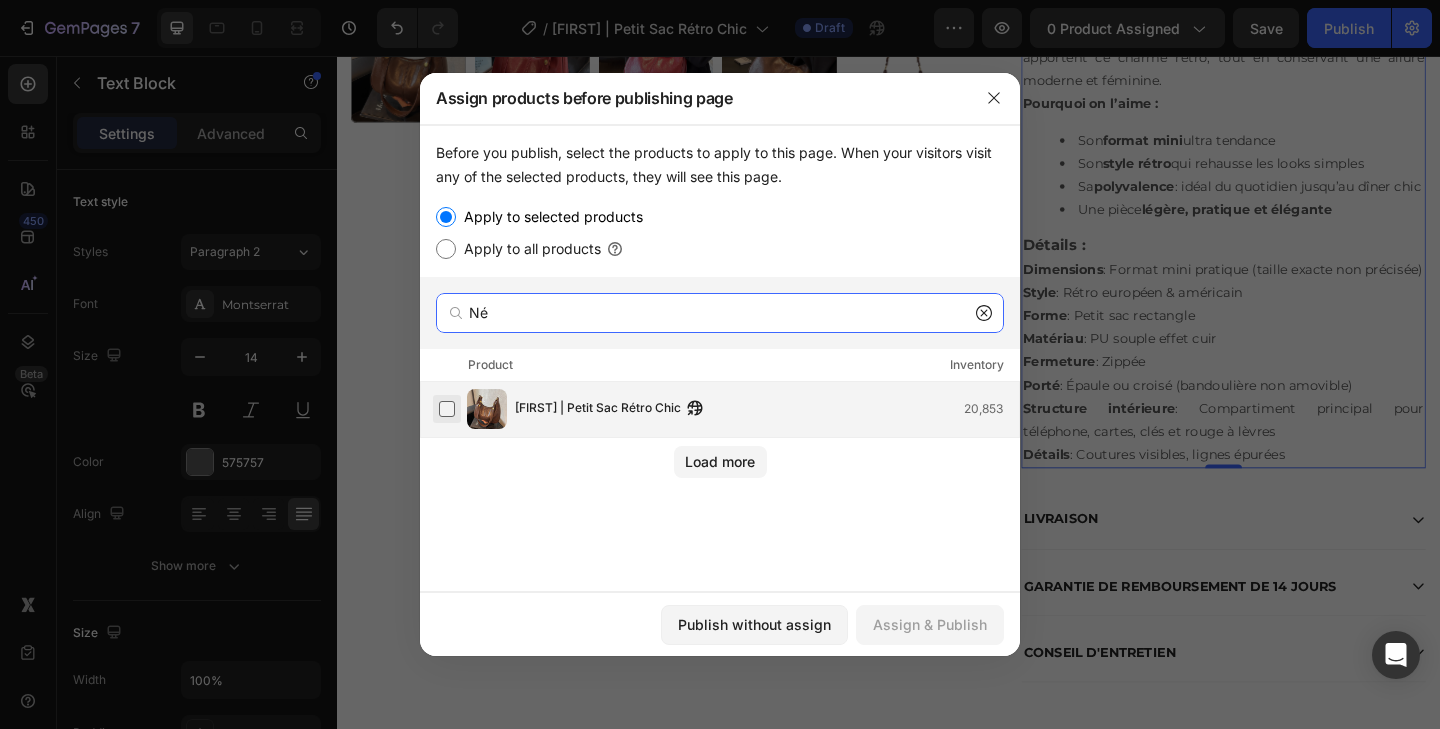 type on "Né" 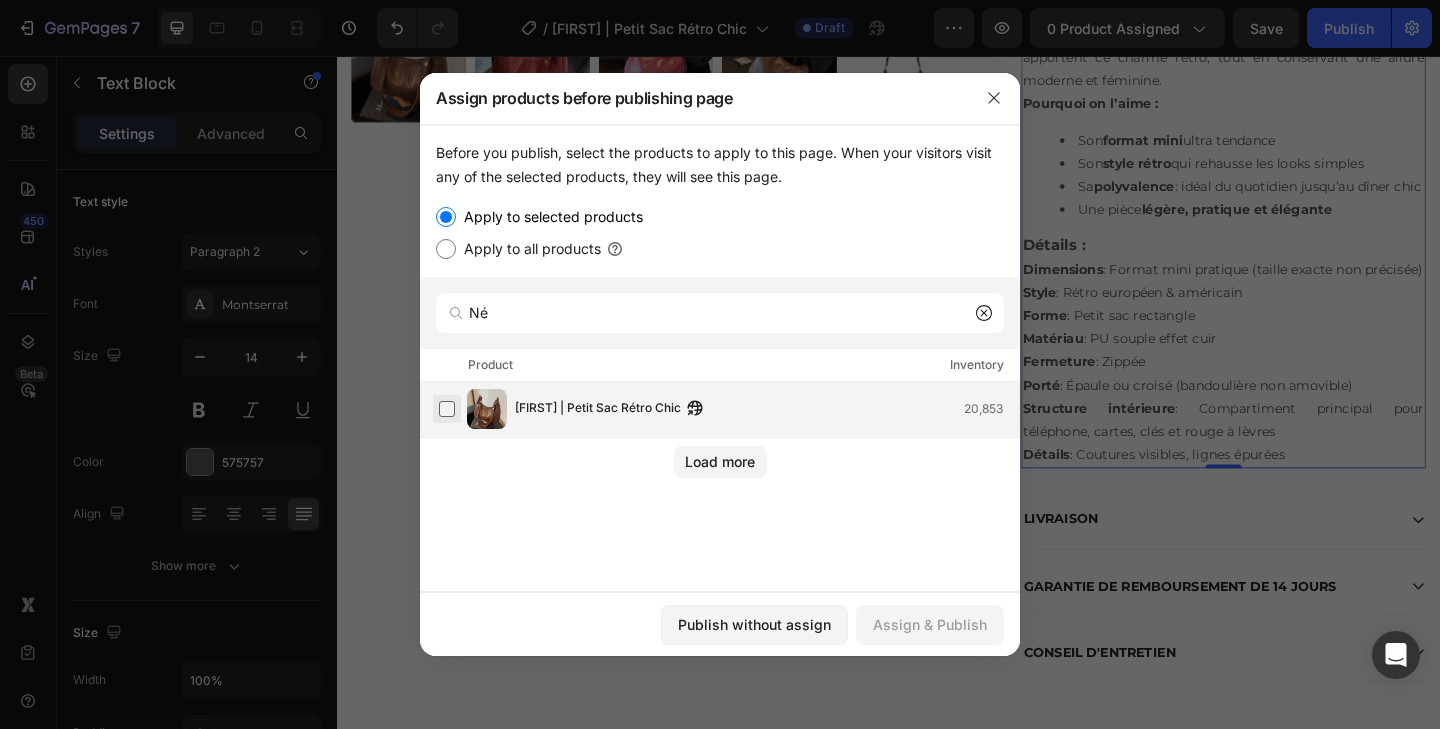 click at bounding box center (447, 409) 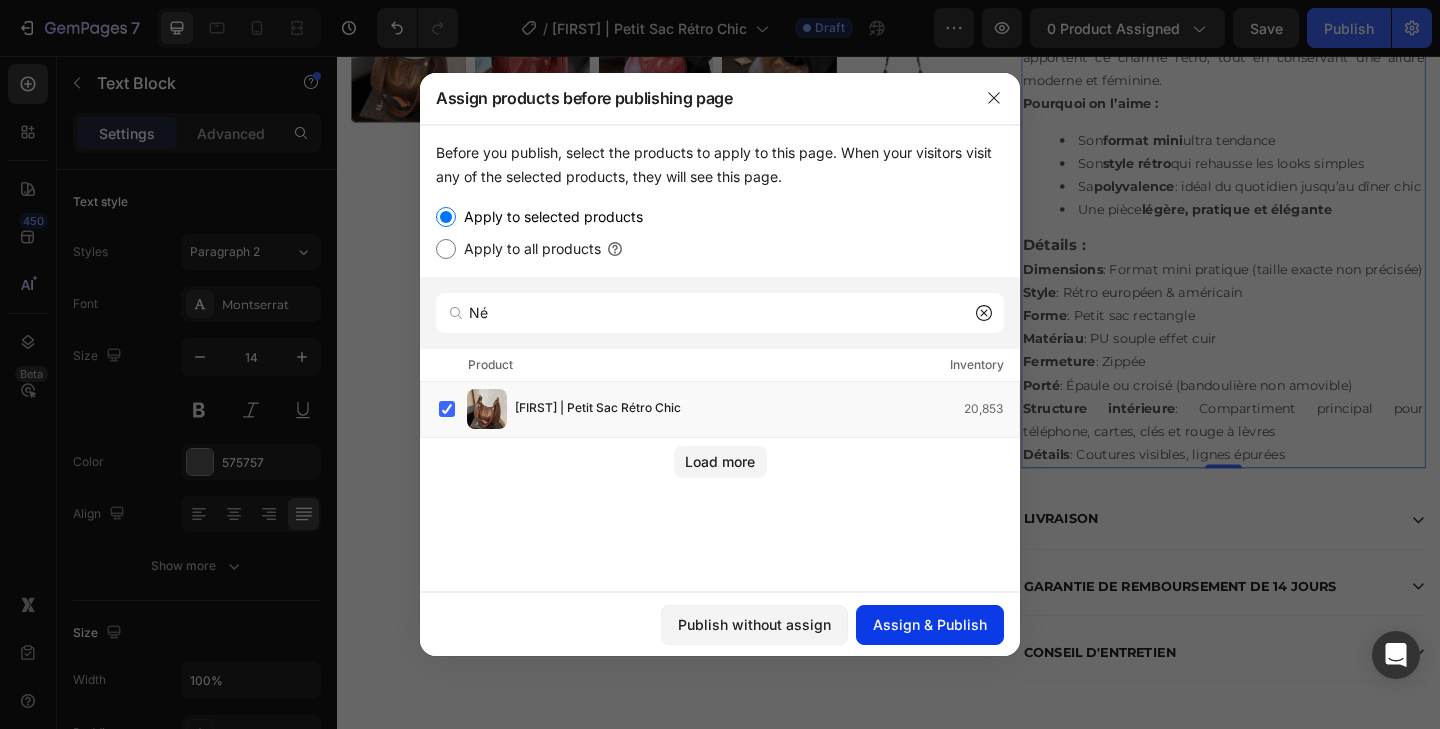 click on "Assign & Publish" 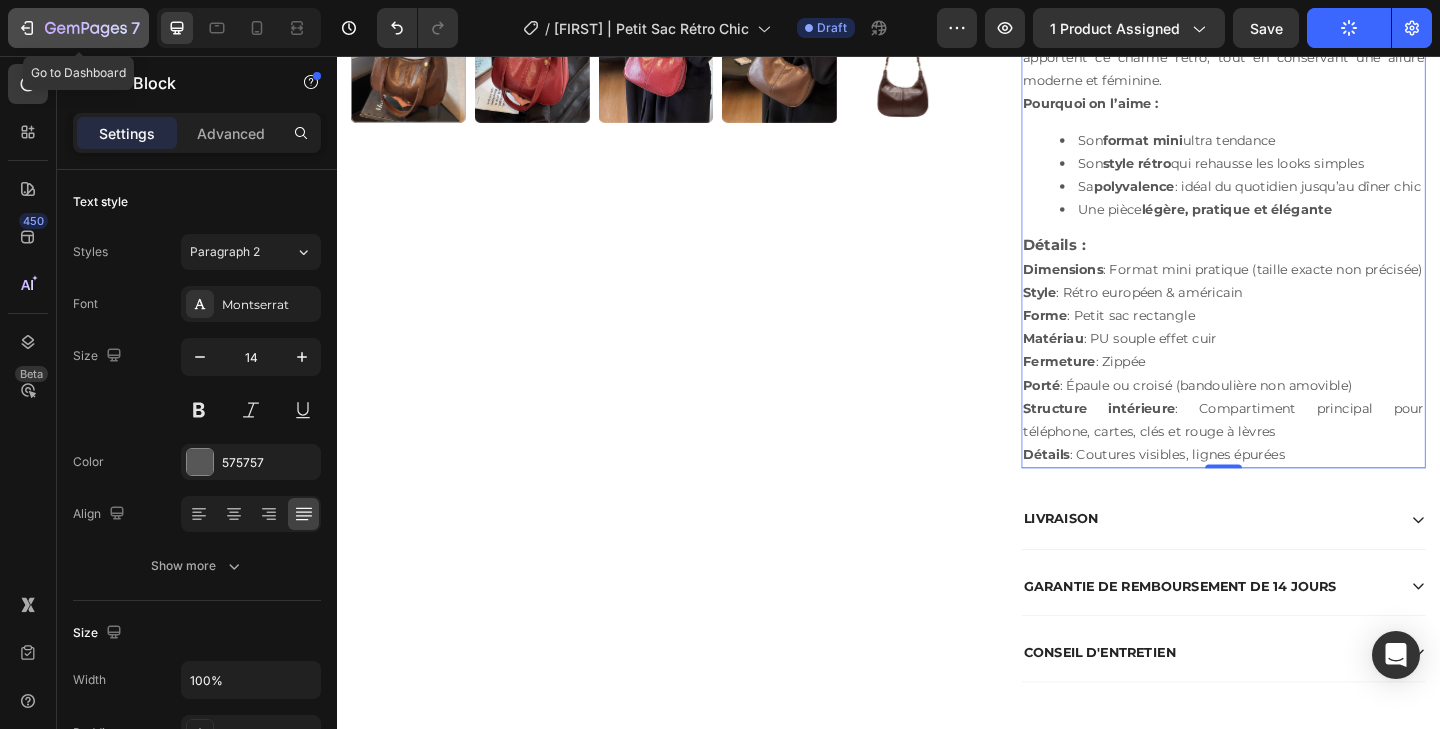 click on "7" 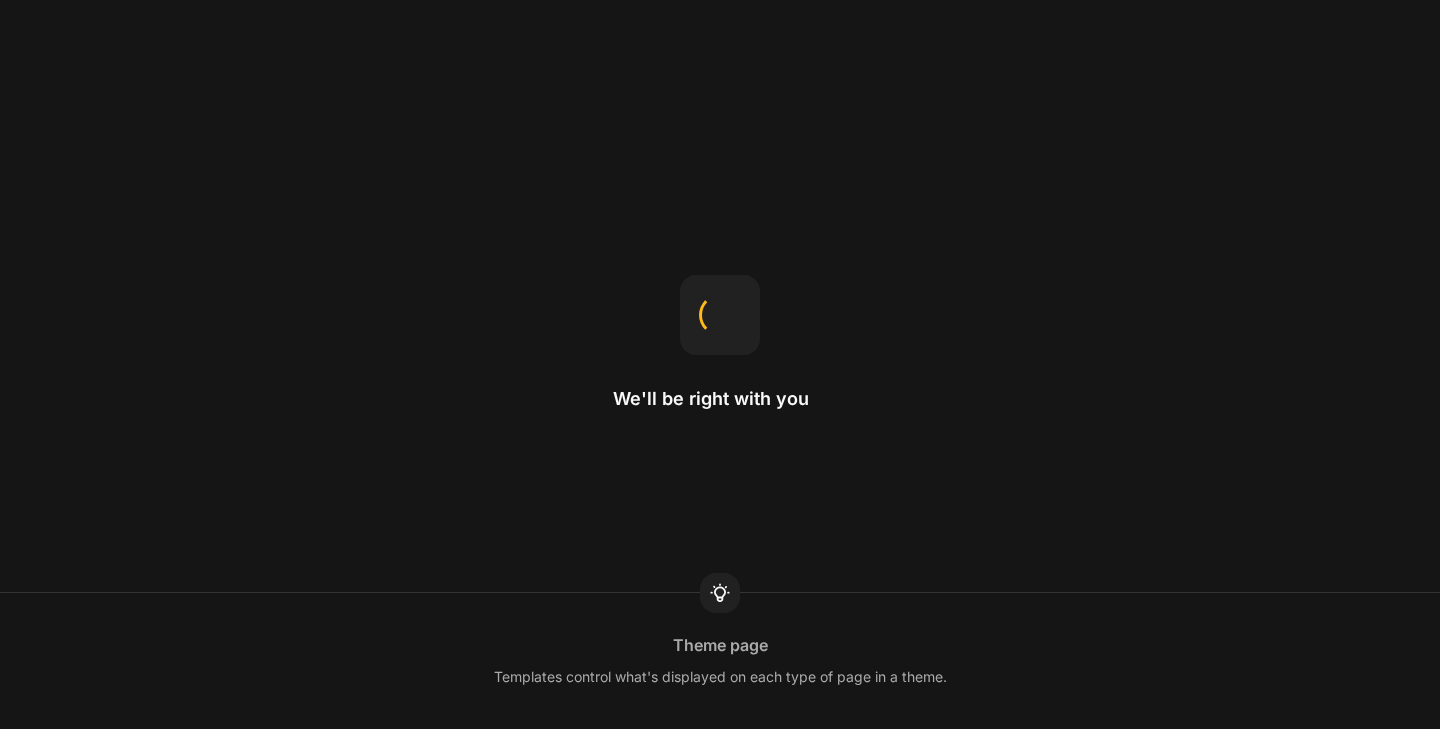 scroll, scrollTop: 0, scrollLeft: 0, axis: both 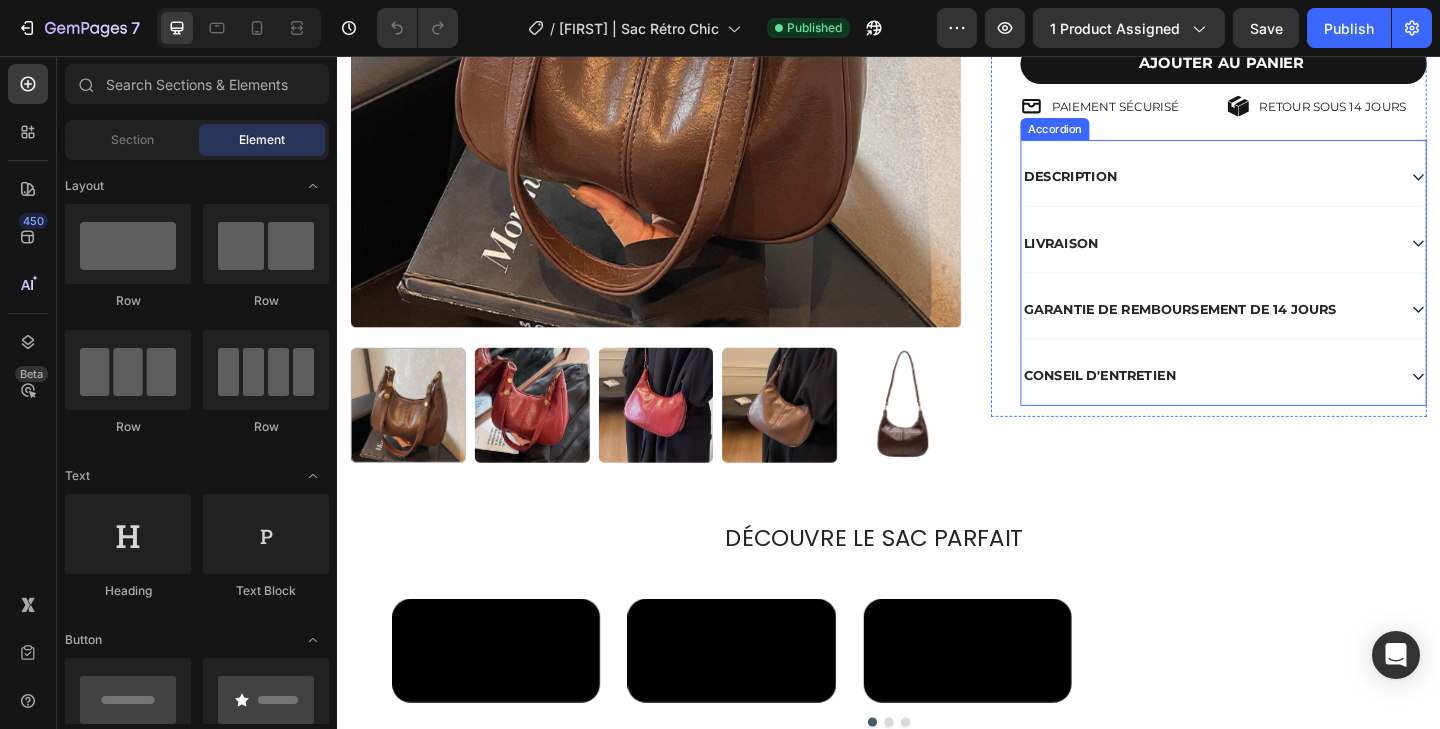 click on "DESCRIPTION" at bounding box center (1285, 187) 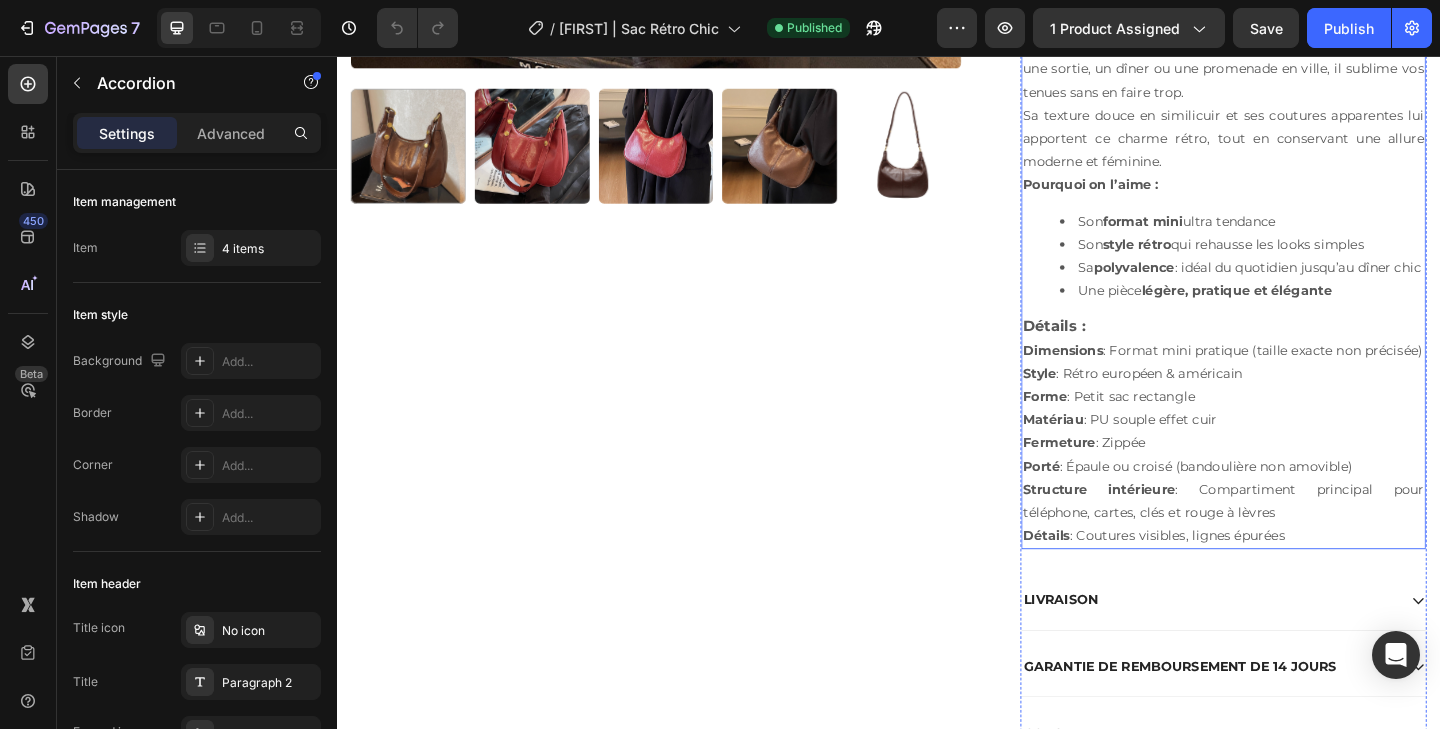 scroll, scrollTop: 774, scrollLeft: 0, axis: vertical 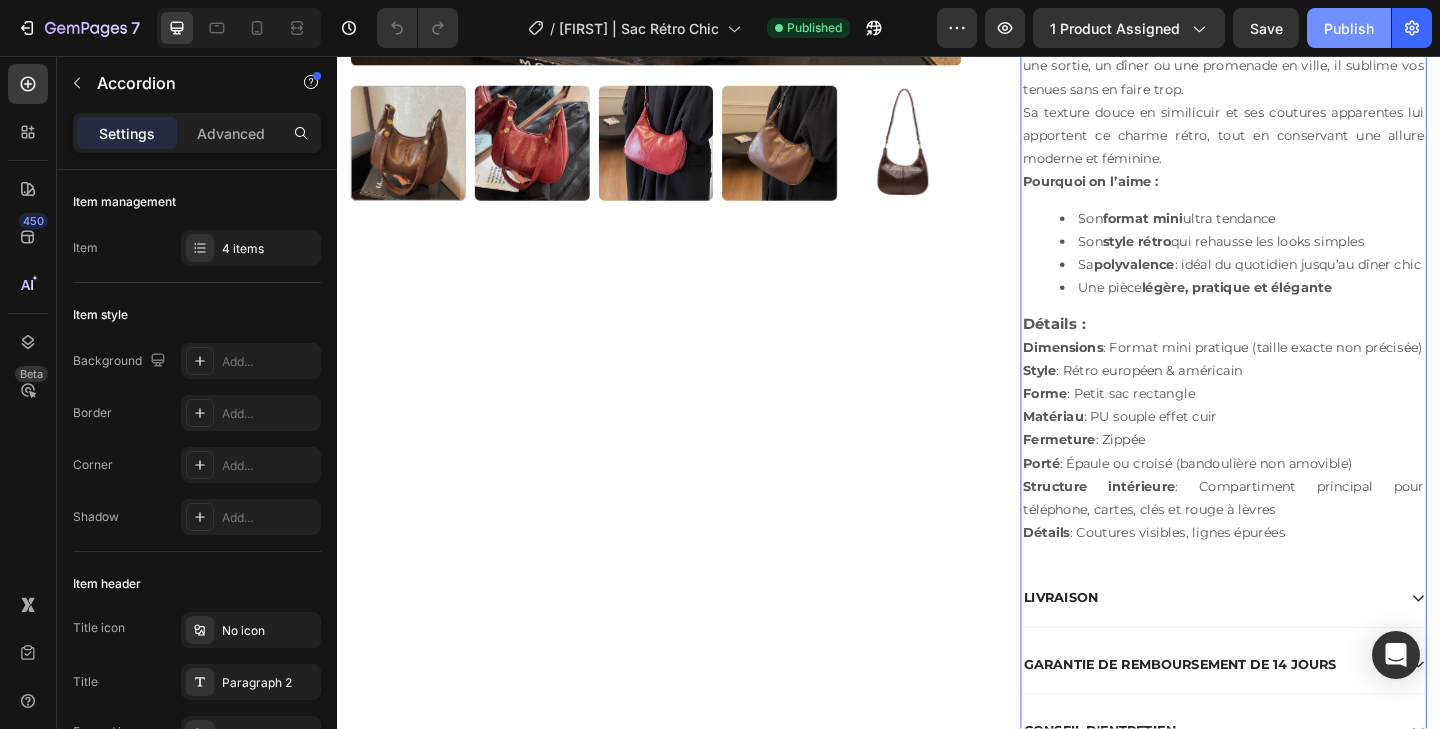 click on "Publish" at bounding box center [1349, 28] 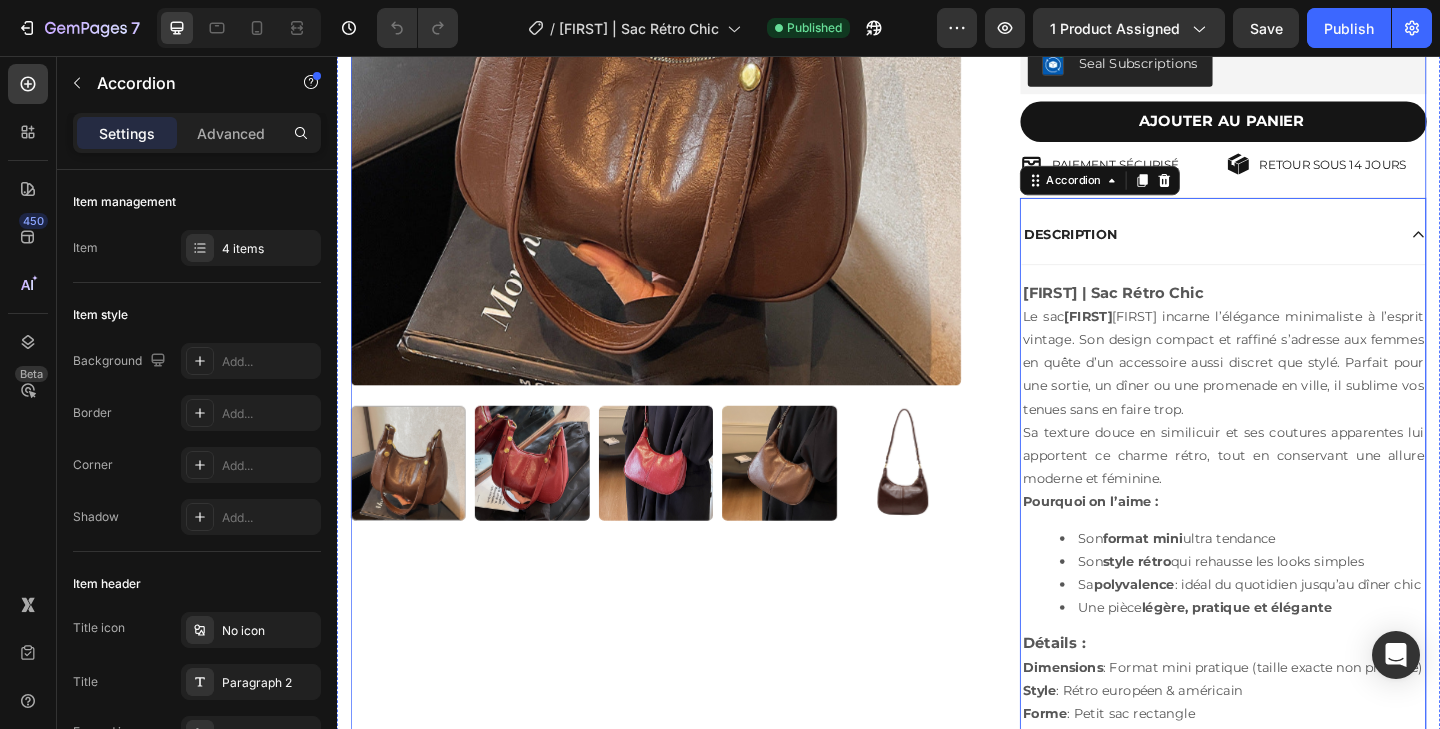 scroll, scrollTop: 350, scrollLeft: 0, axis: vertical 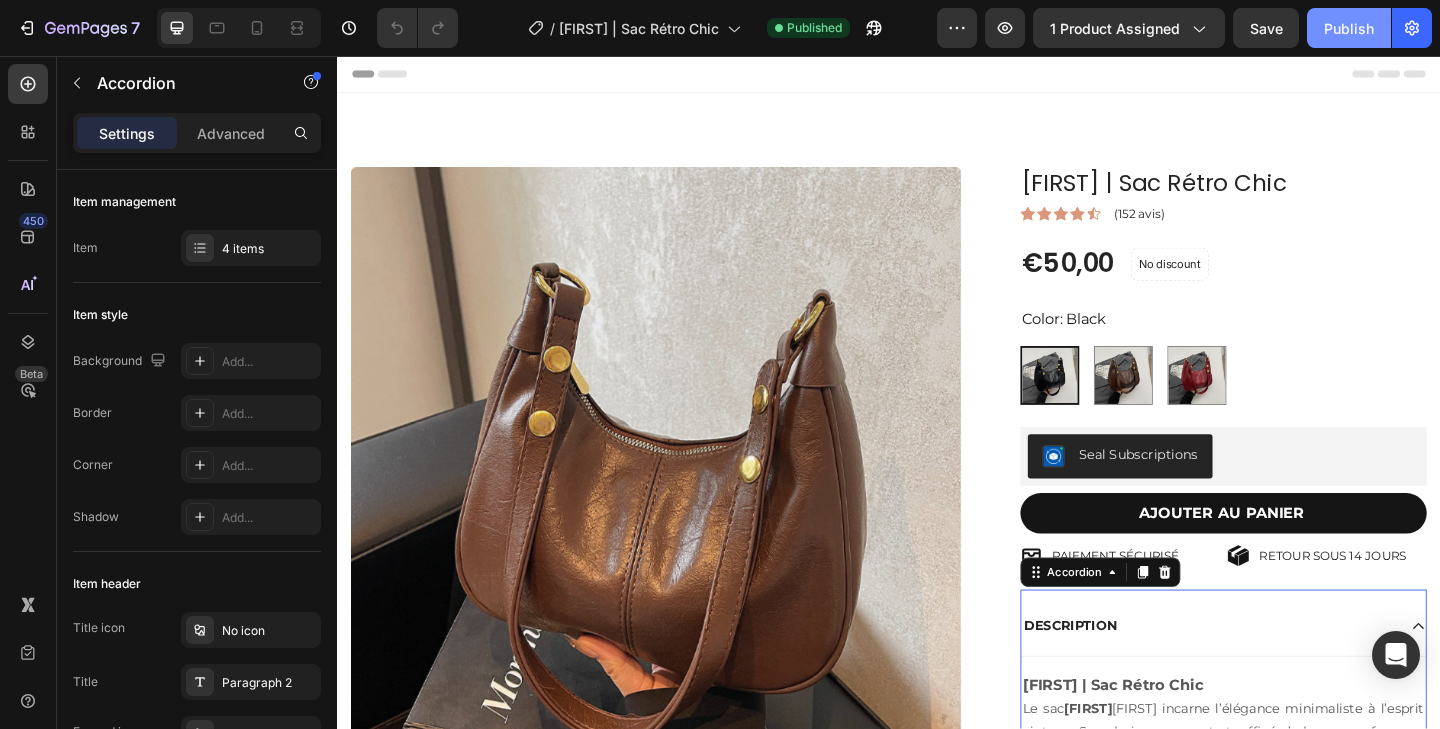 click on "Publish" at bounding box center [1349, 28] 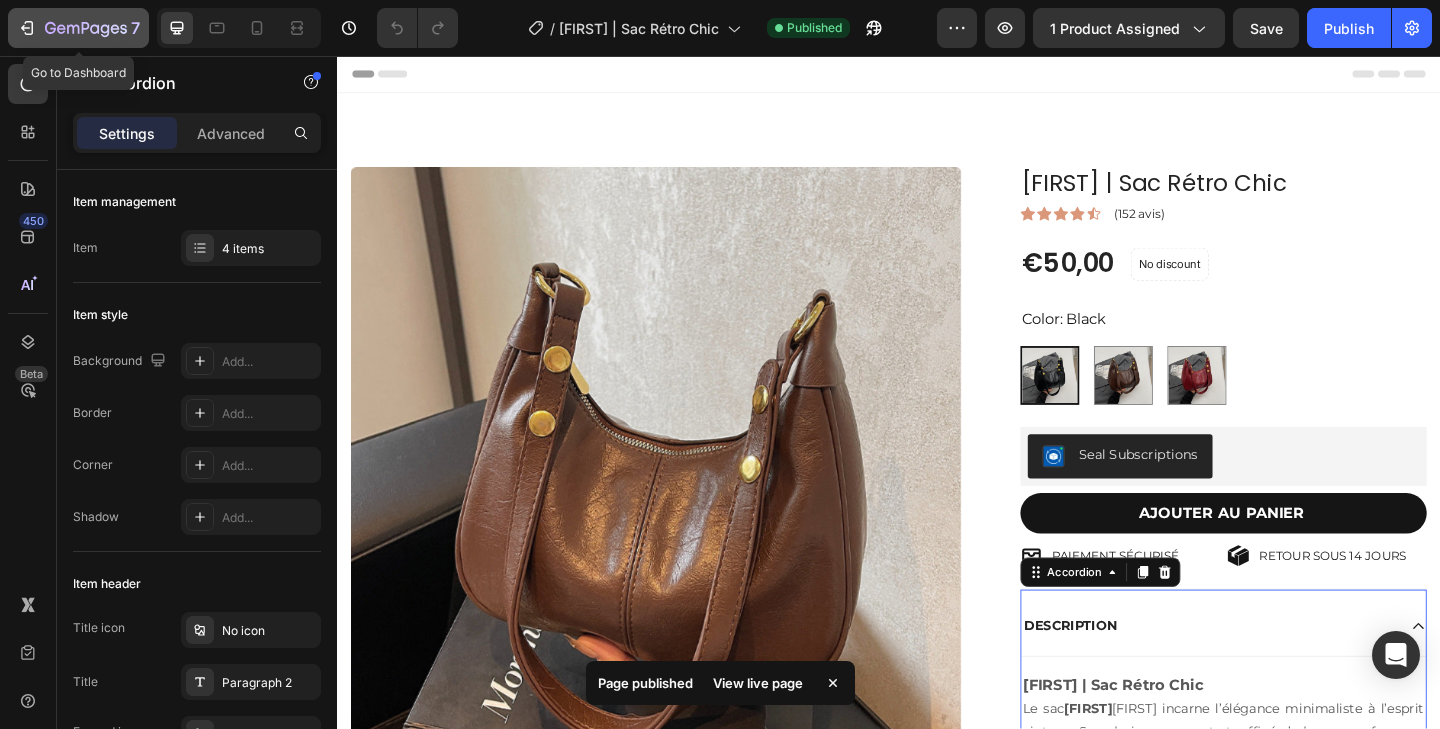 click on "7" 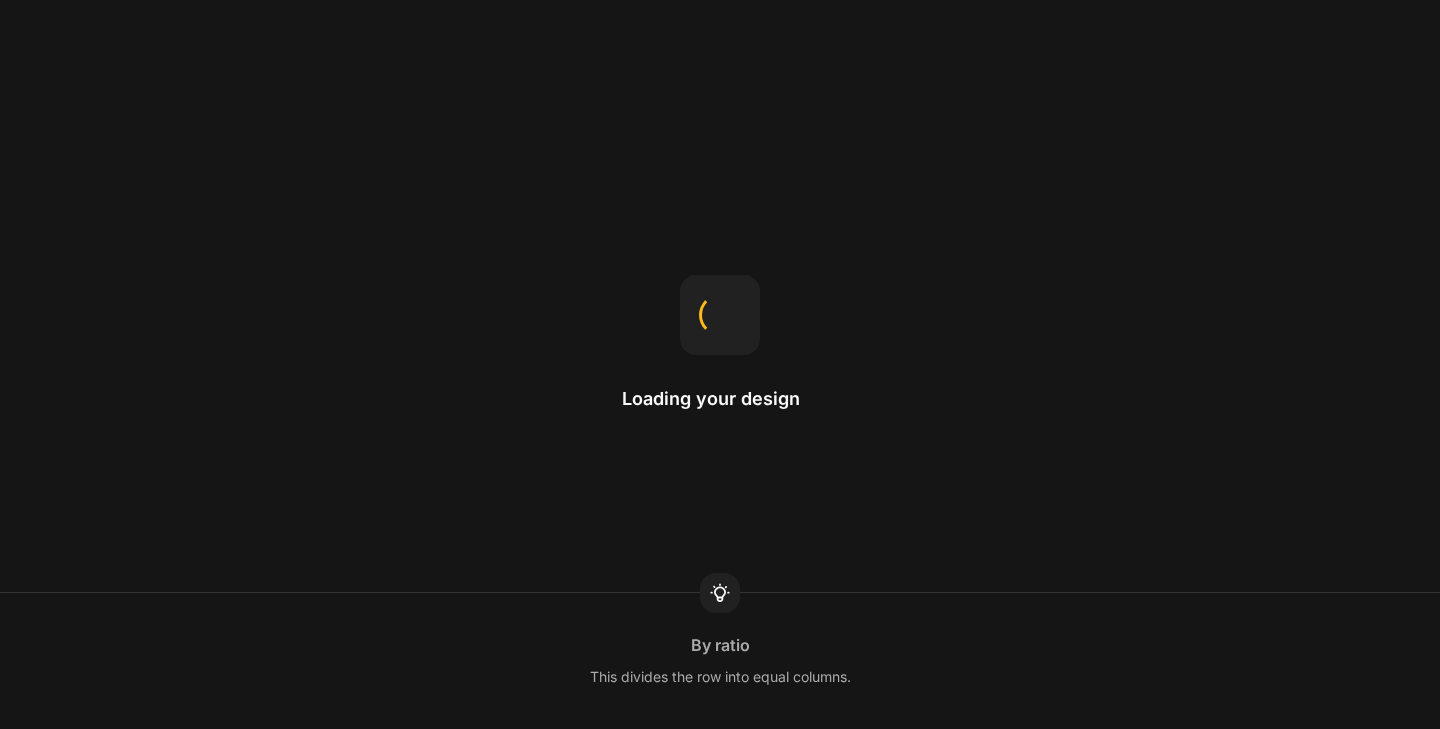 scroll, scrollTop: 0, scrollLeft: 0, axis: both 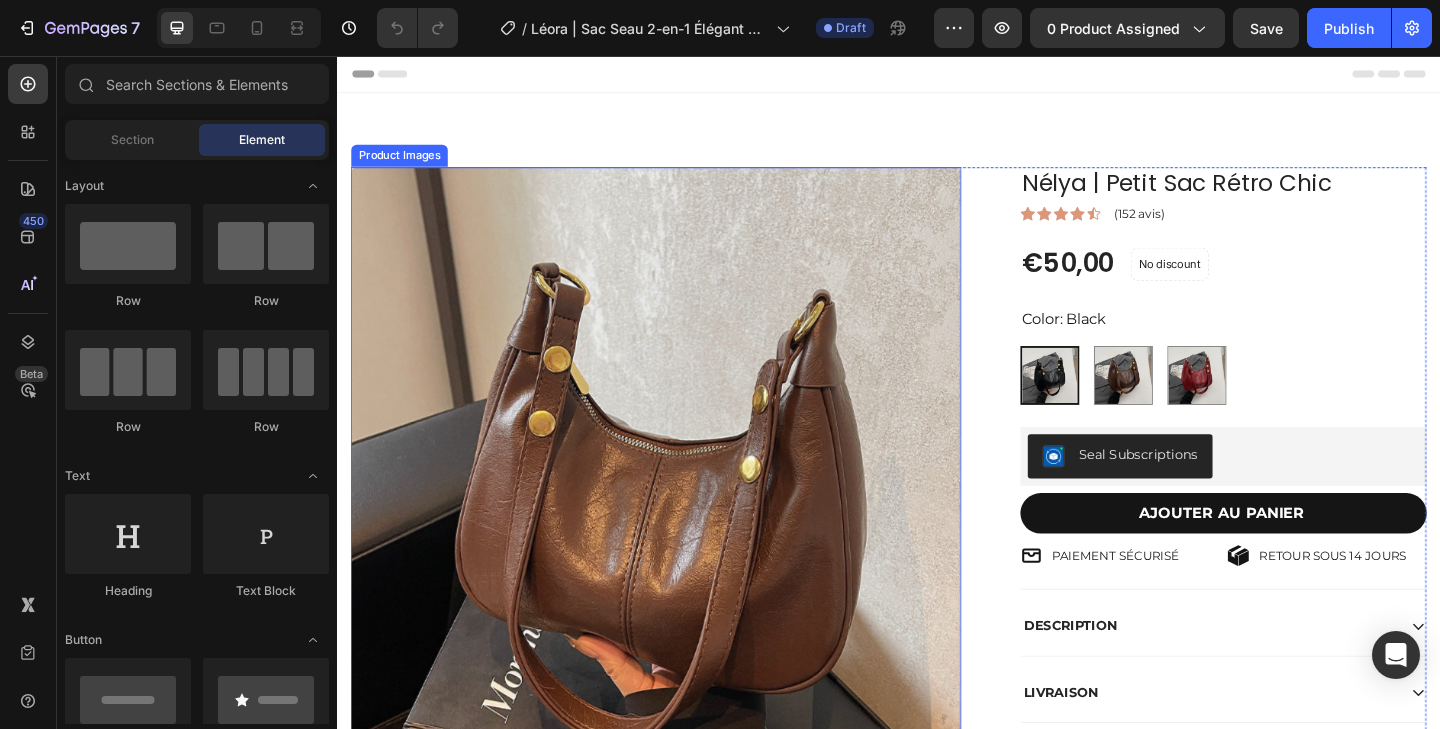 click at bounding box center (684, 509) 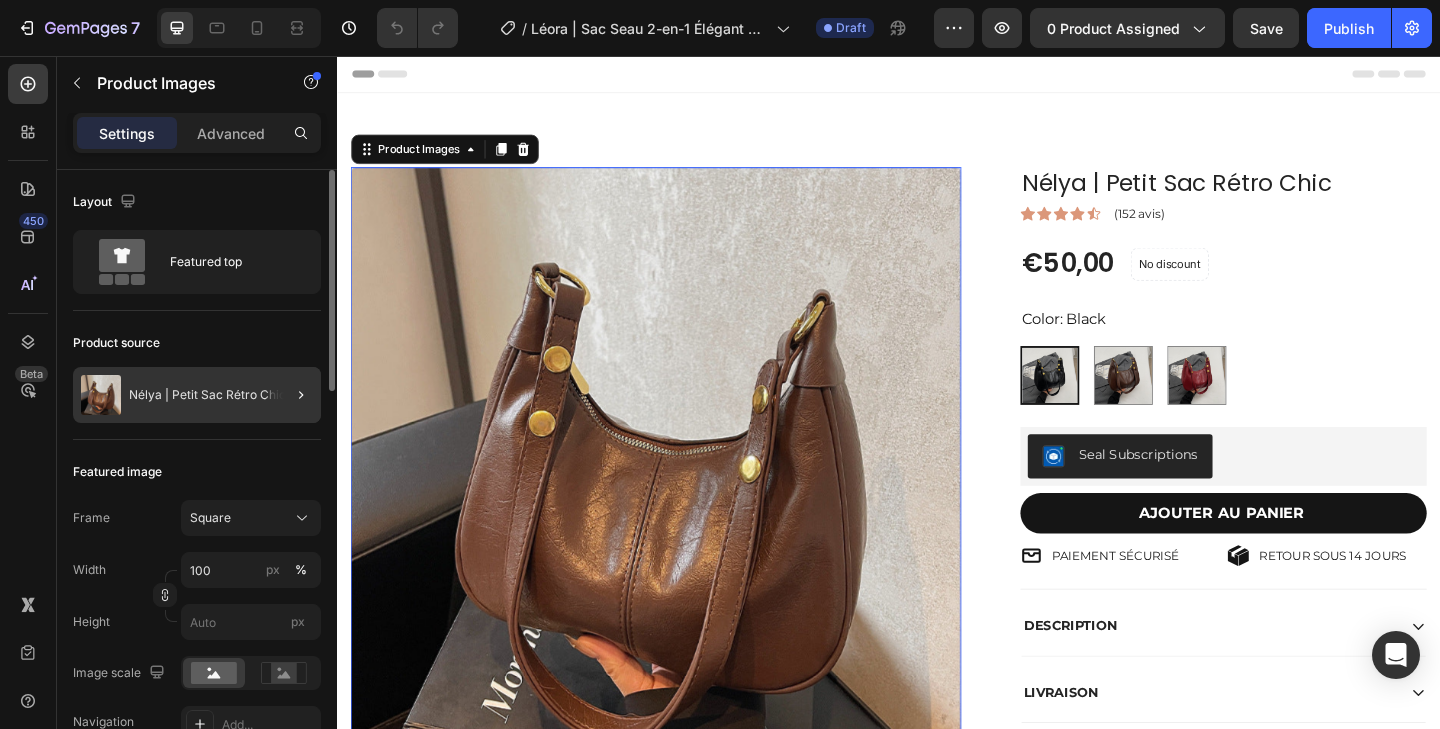 click 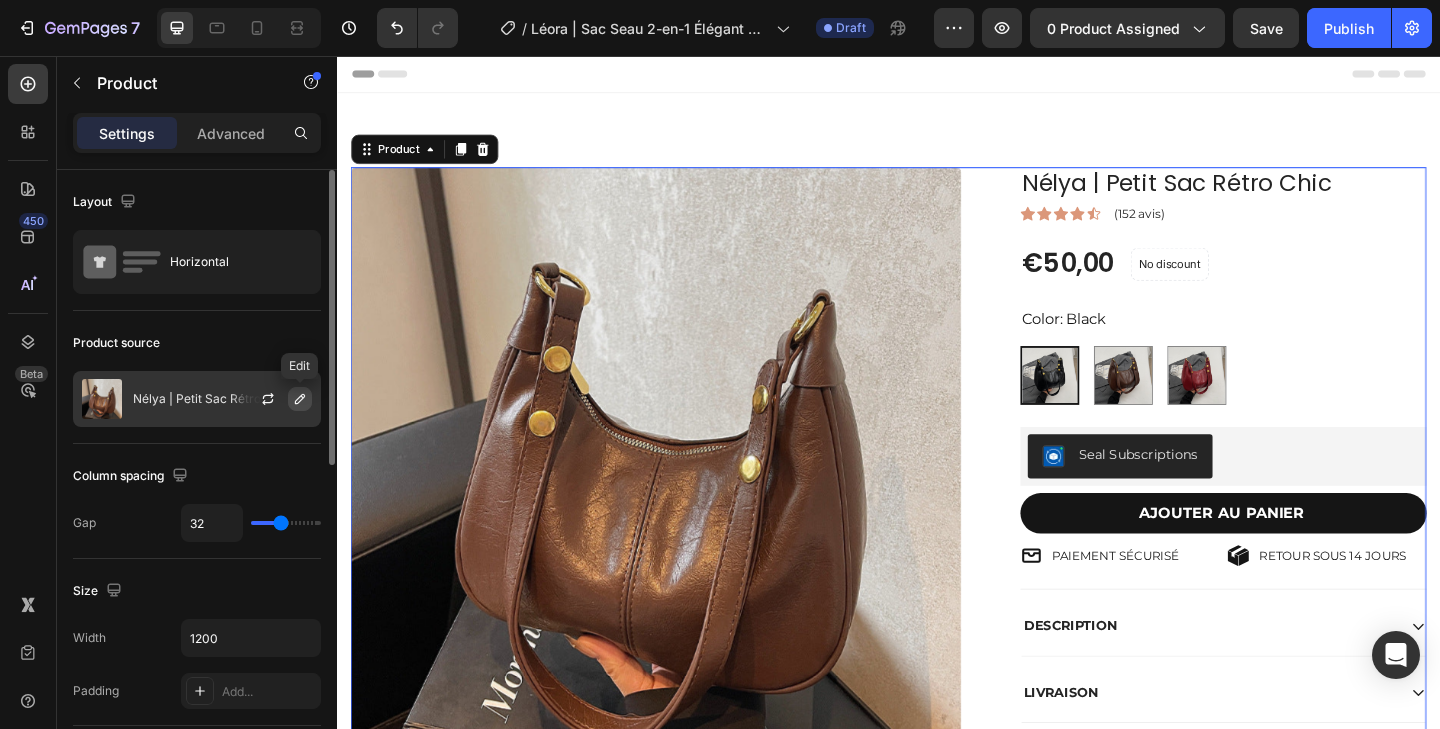click 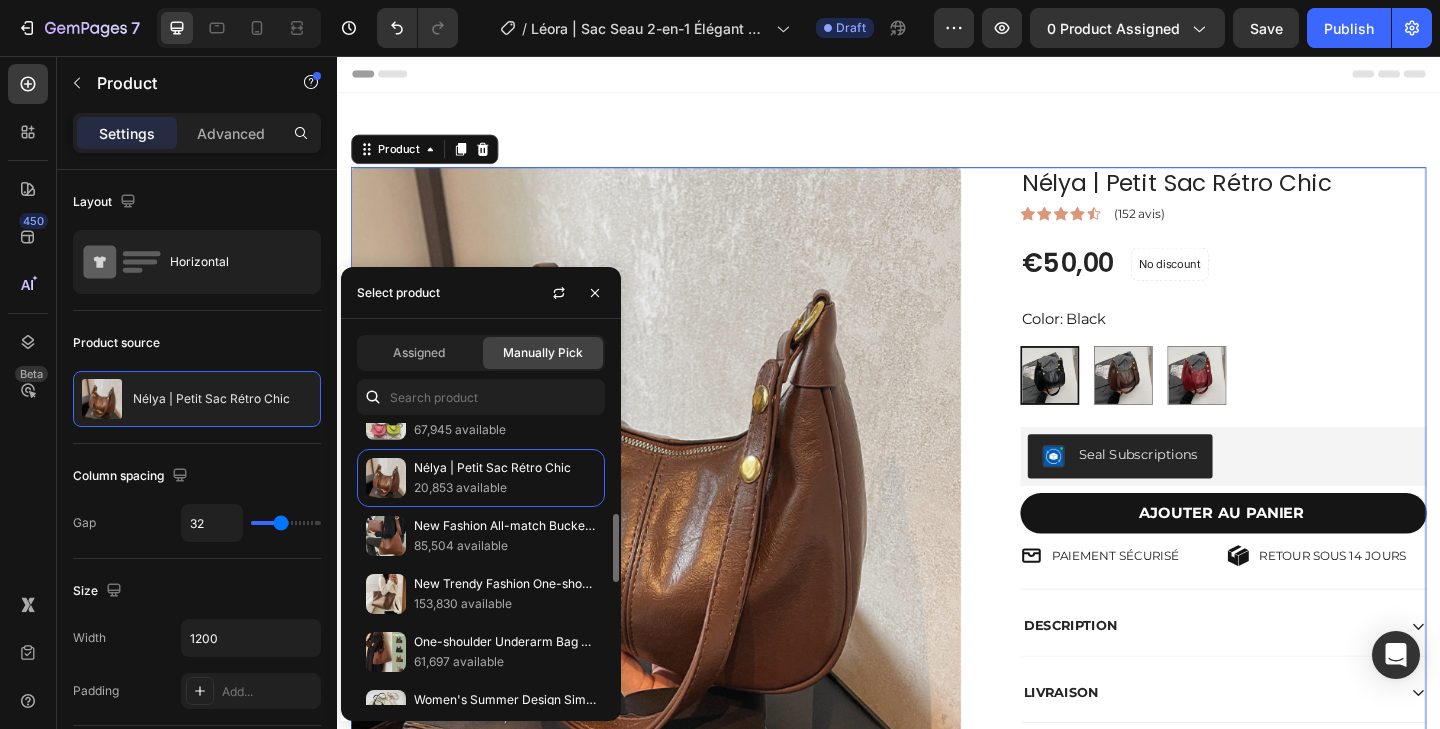 scroll, scrollTop: 384, scrollLeft: 0, axis: vertical 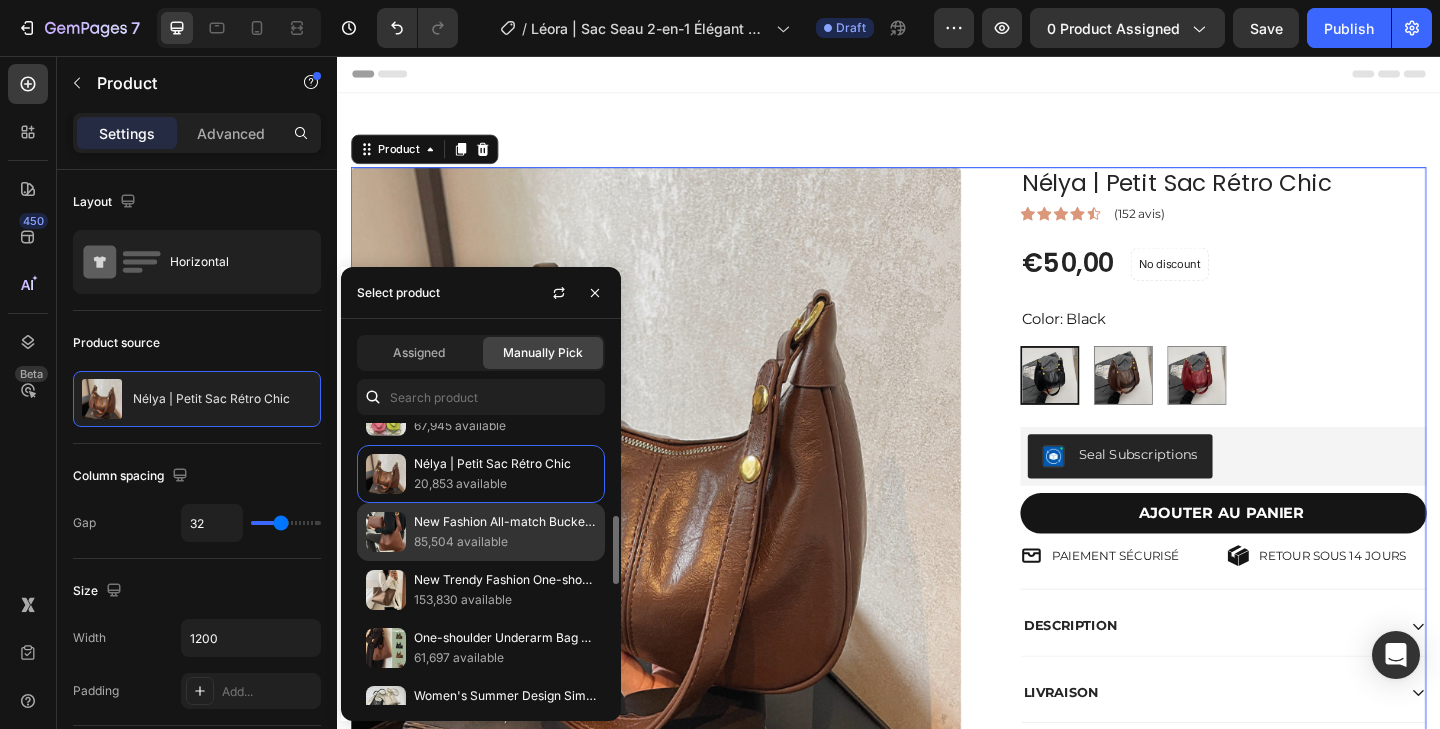 click on "85,504 available" at bounding box center (505, 542) 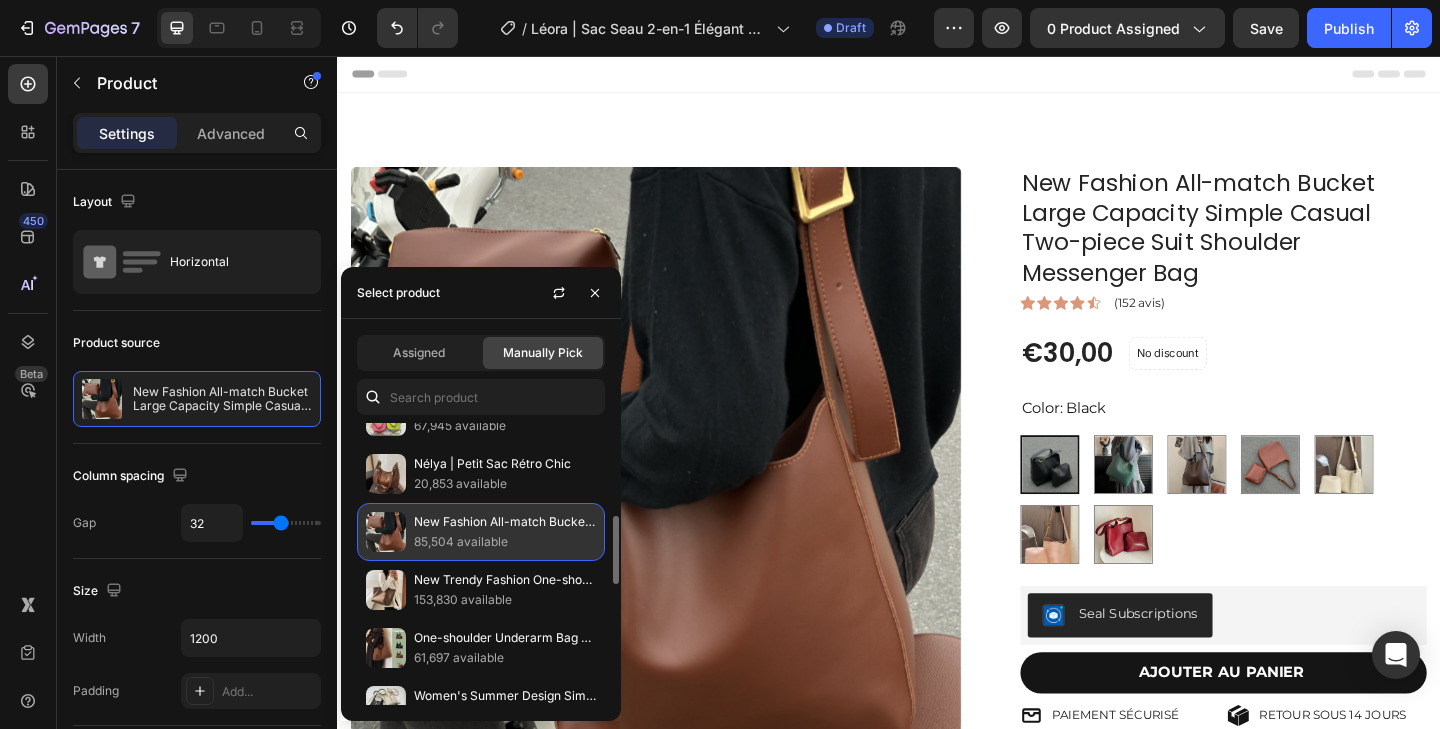 click on "New Fashion All-match Bucket Large Capacity Simple Casual Two-piece Suit Shoulder Messenger Bag" at bounding box center [505, 522] 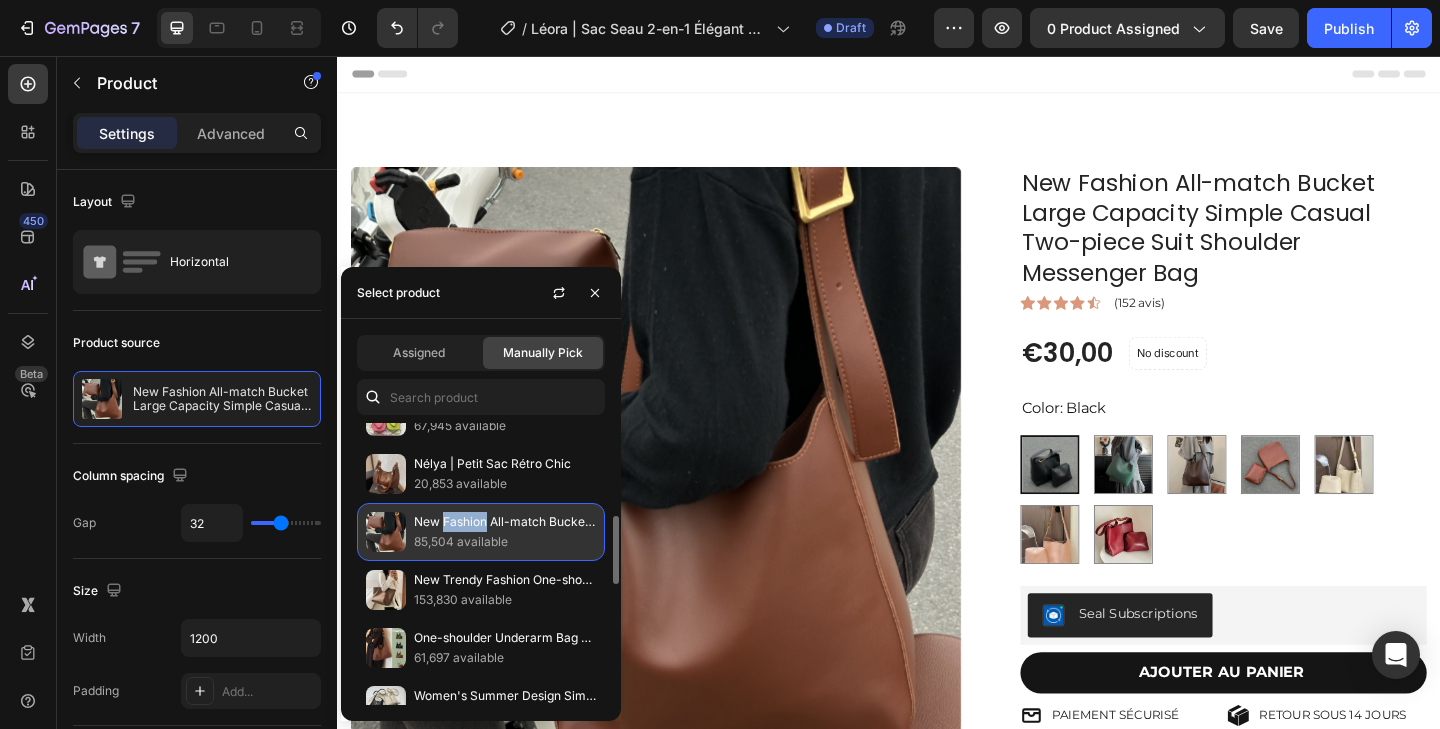 click on "New Fashion All-match Bucket Large Capacity Simple Casual Two-piece Suit Shoulder Messenger Bag" at bounding box center (505, 522) 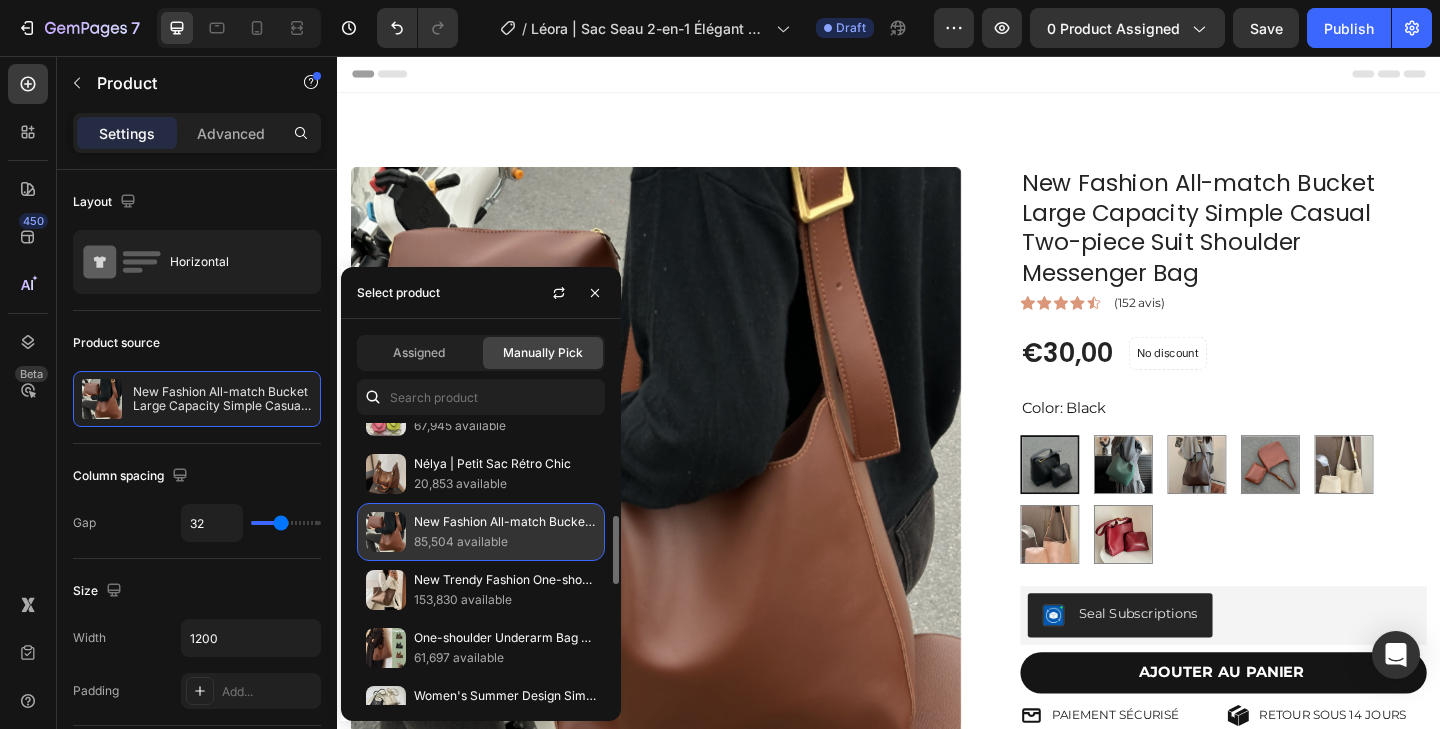 click on "New Fashion All-match Bucket Large Capacity Simple Casual Two-piece Suit Shoulder Messenger Bag" at bounding box center [505, 522] 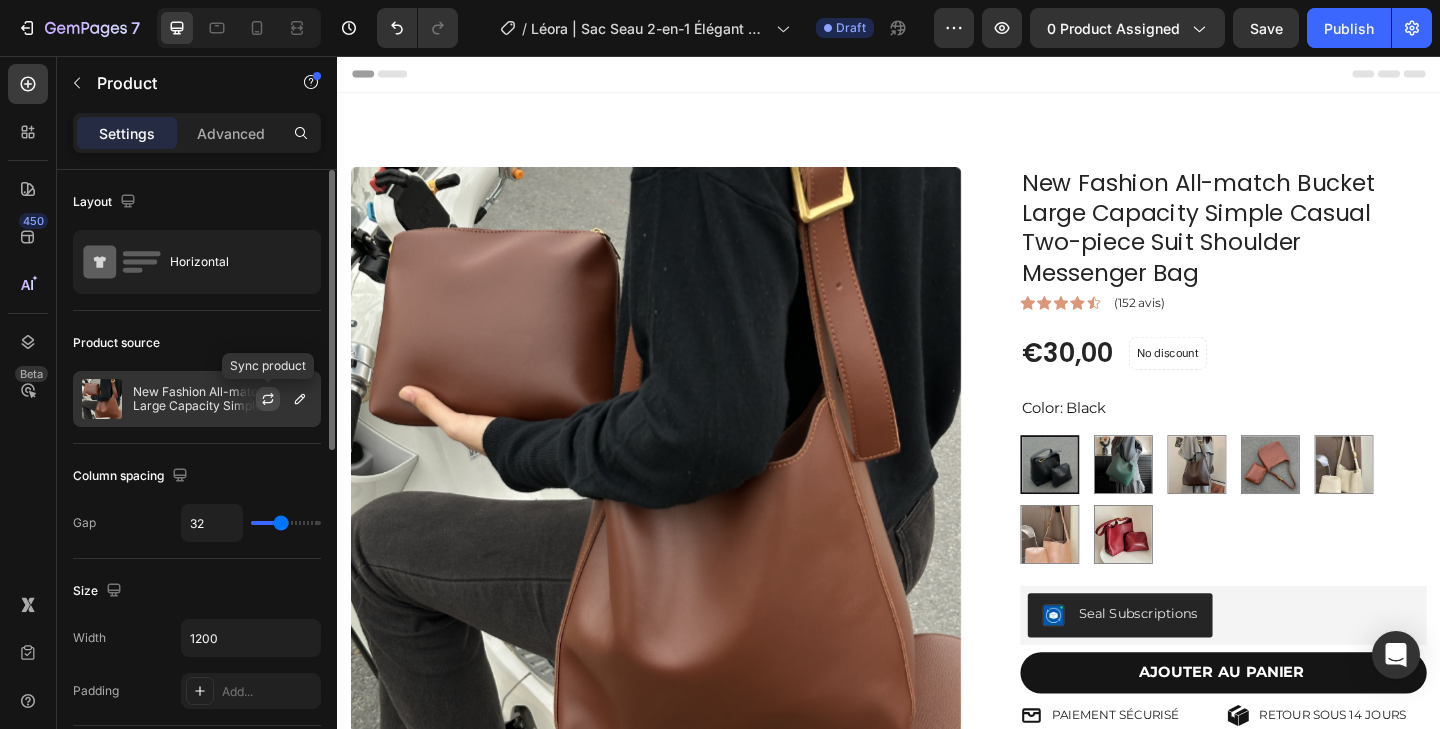 click 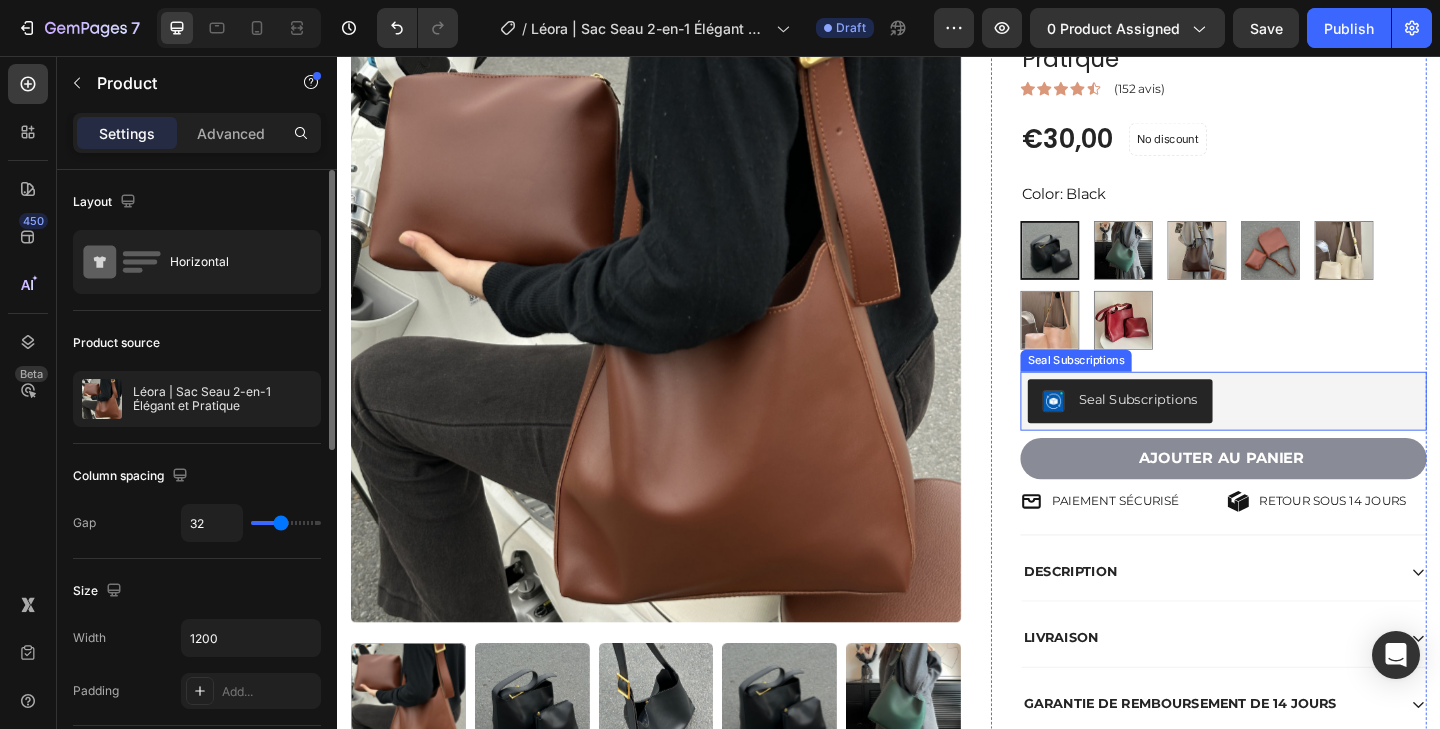 scroll, scrollTop: 176, scrollLeft: 0, axis: vertical 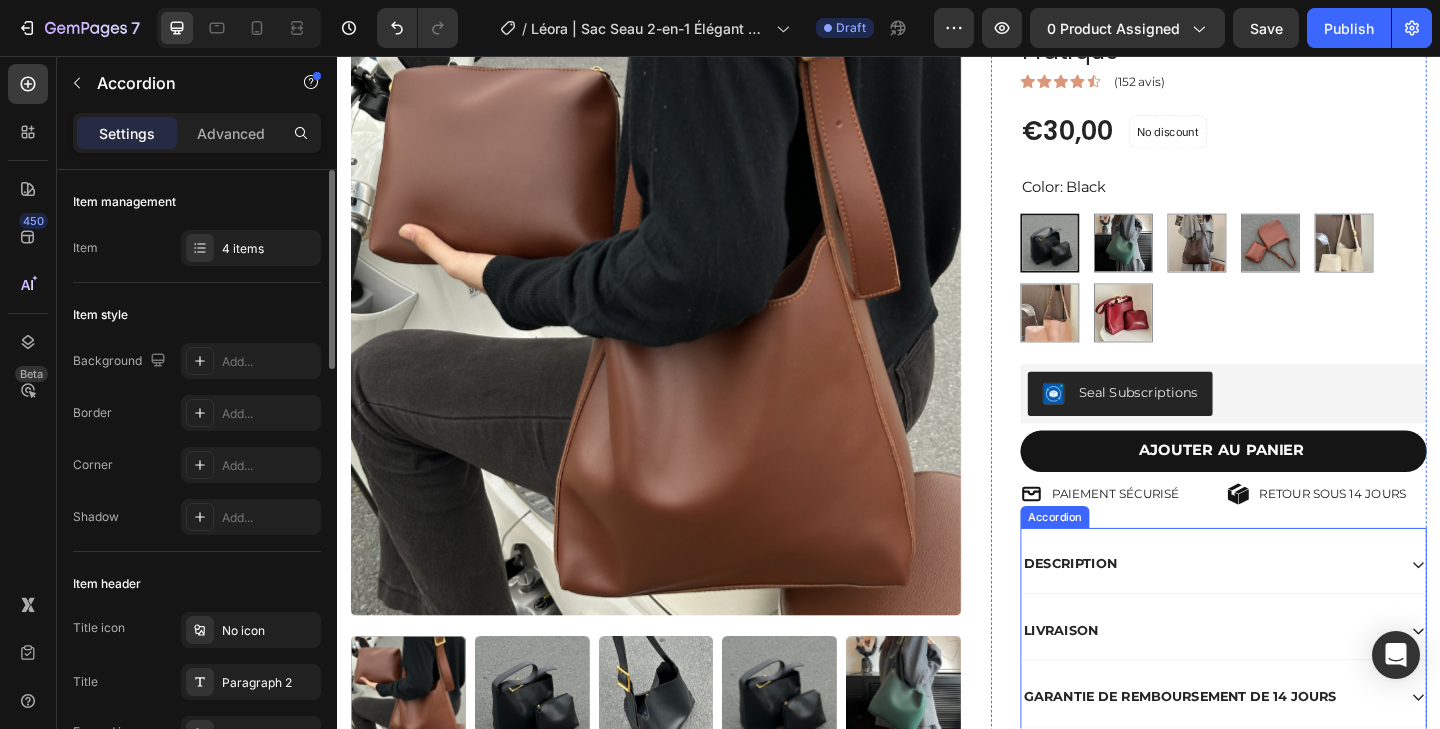 click on "DESCRIPTION" at bounding box center (1134, 609) 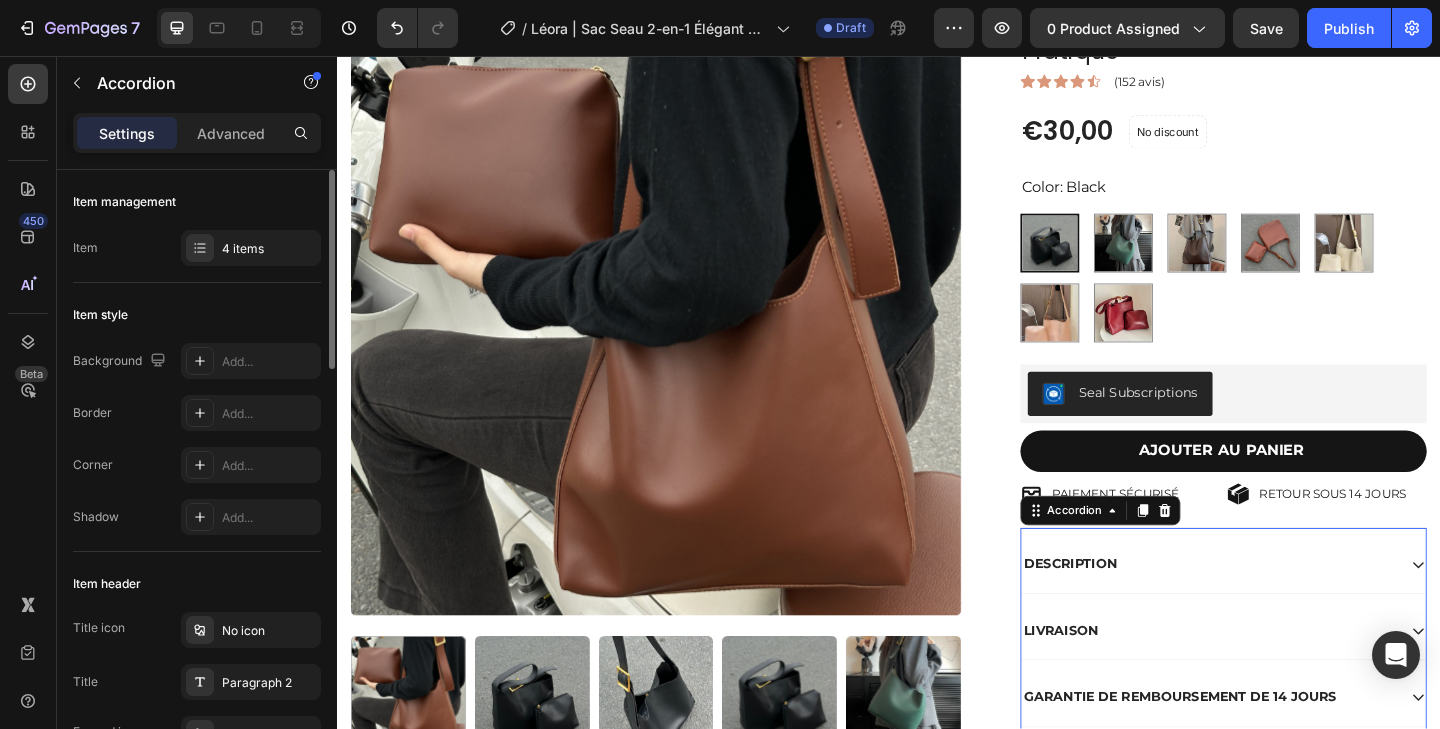 click on "DESCRIPTION" at bounding box center [1285, 609] 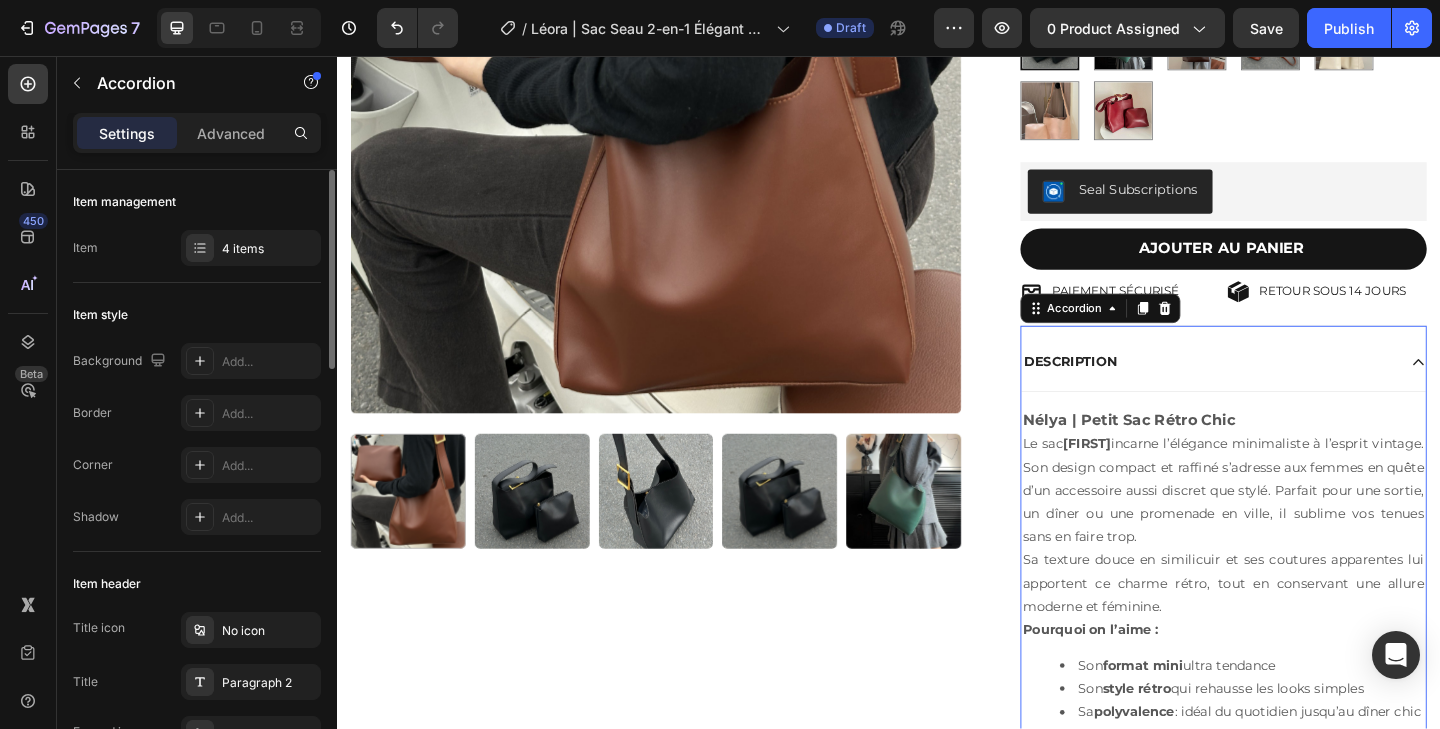 scroll, scrollTop: 446, scrollLeft: 0, axis: vertical 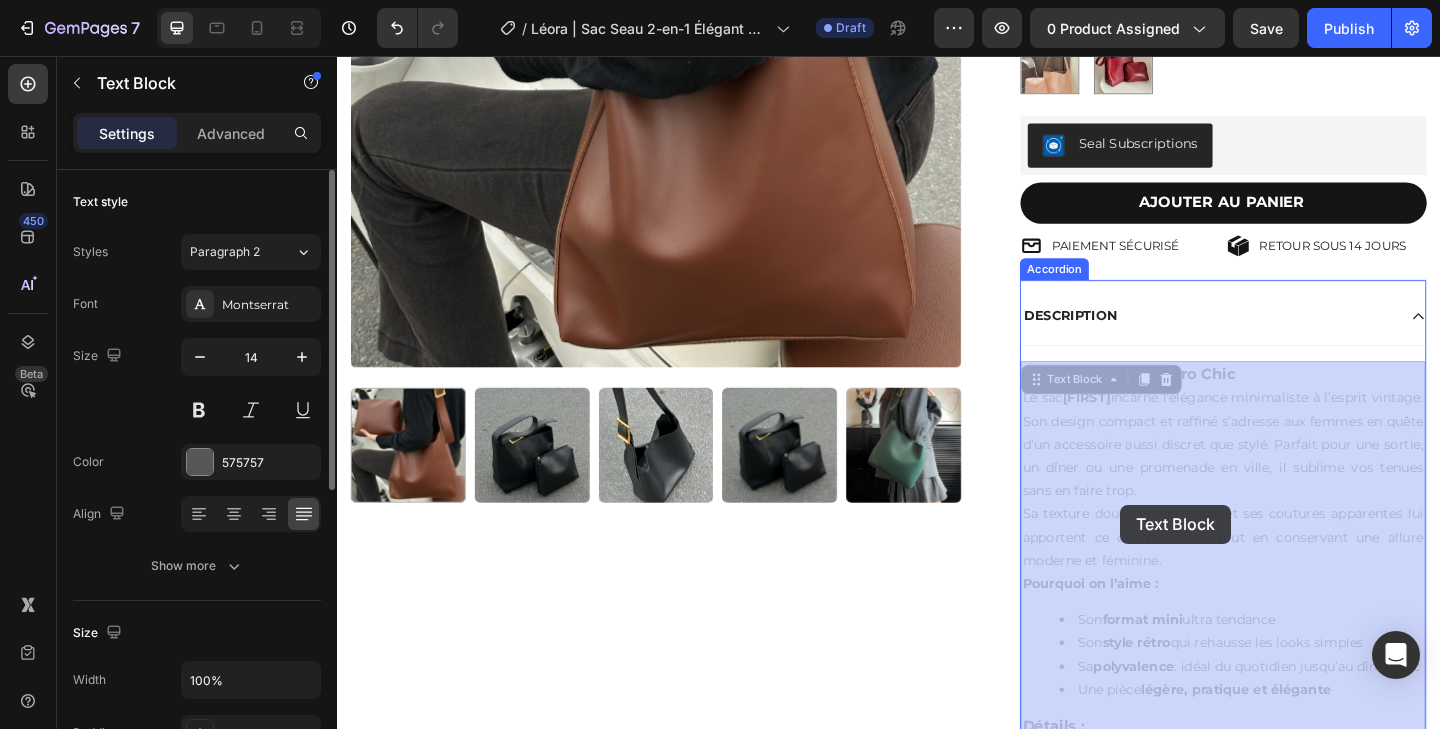 drag, startPoint x: 1242, startPoint y: 607, endPoint x: 1203, endPoint y: 553, distance: 66.61081 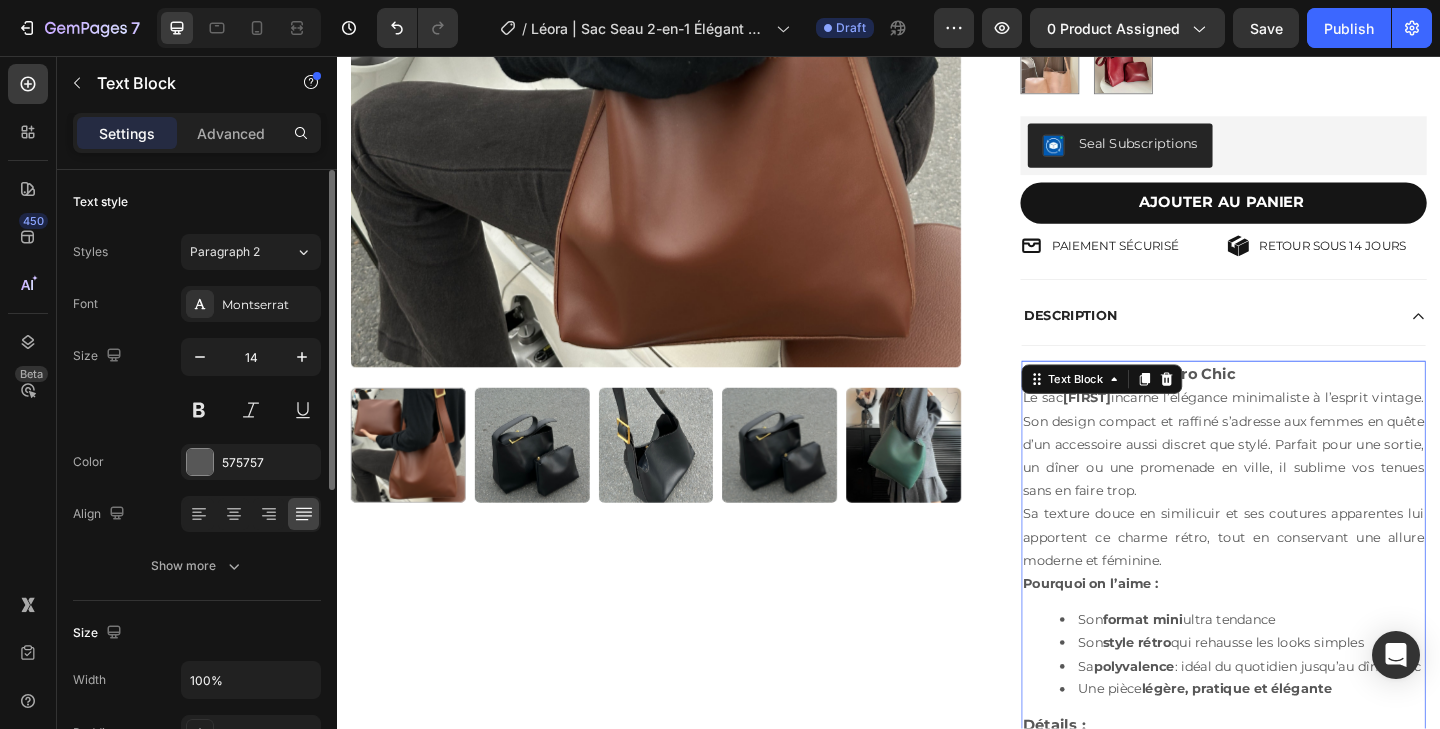 click on "Le sac  [NAME]  incarne l’élégance minimaliste à l’esprit vintage. Son design compact et raffiné s’adresse aux femmes en quête d’un accessoire aussi discret que stylé. Parfait pour une sortie, un dîner ou une promenade en ville, il sublime vos tenues sans en faire trop. Sa texture douce en similicuir et ses coutures apparentes lui apportent ce charme rétro, tout en conservant une allure moderne et féminine." at bounding box center (1301, 517) 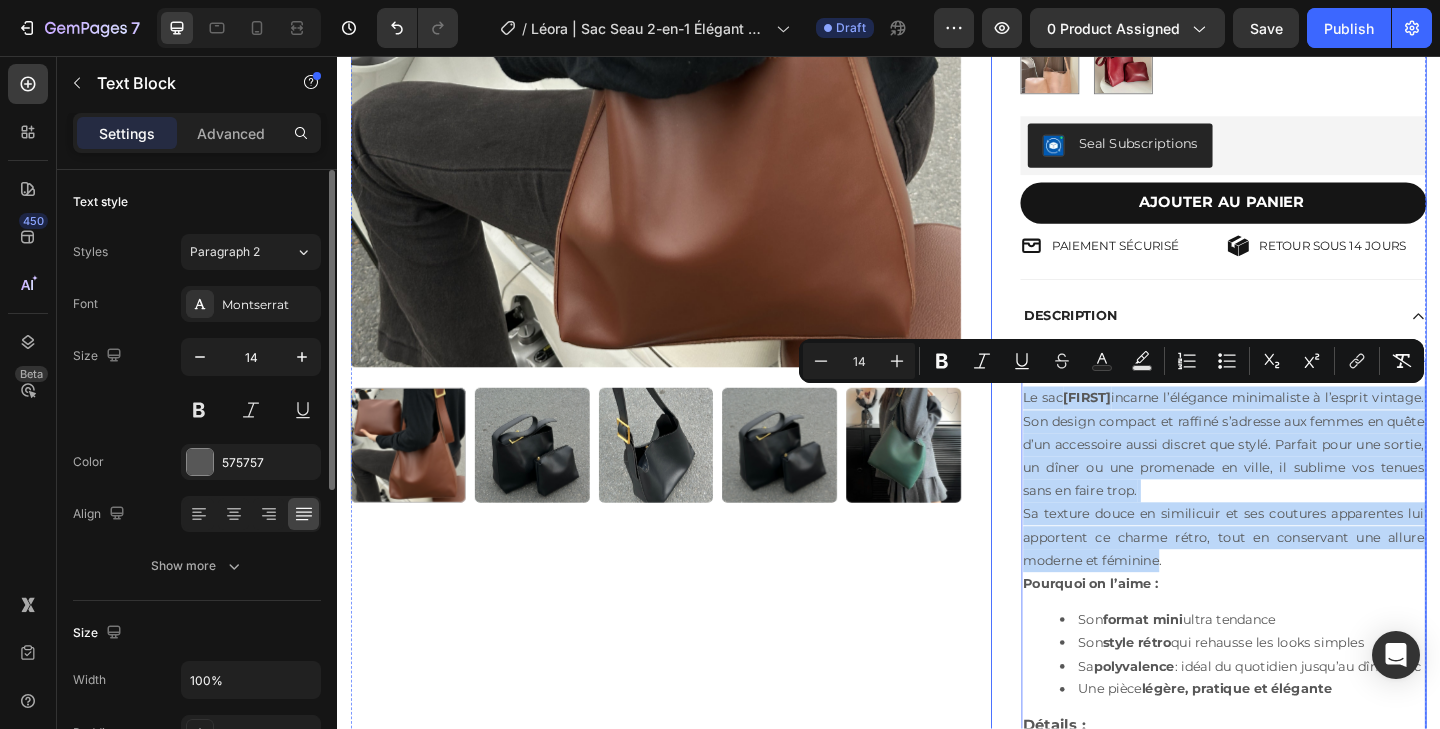 drag, startPoint x: 1233, startPoint y: 607, endPoint x: 1063, endPoint y: 441, distance: 237.60472 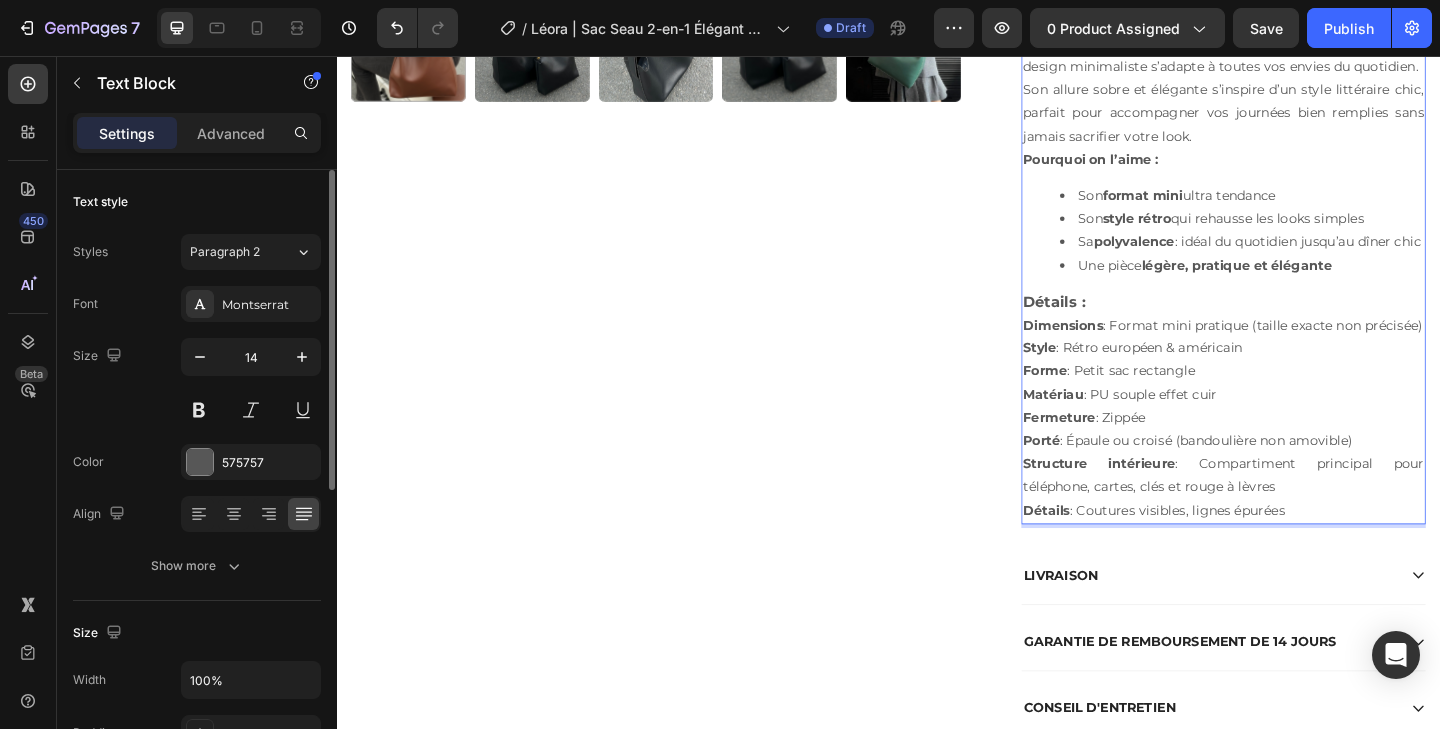 scroll, scrollTop: 831, scrollLeft: 0, axis: vertical 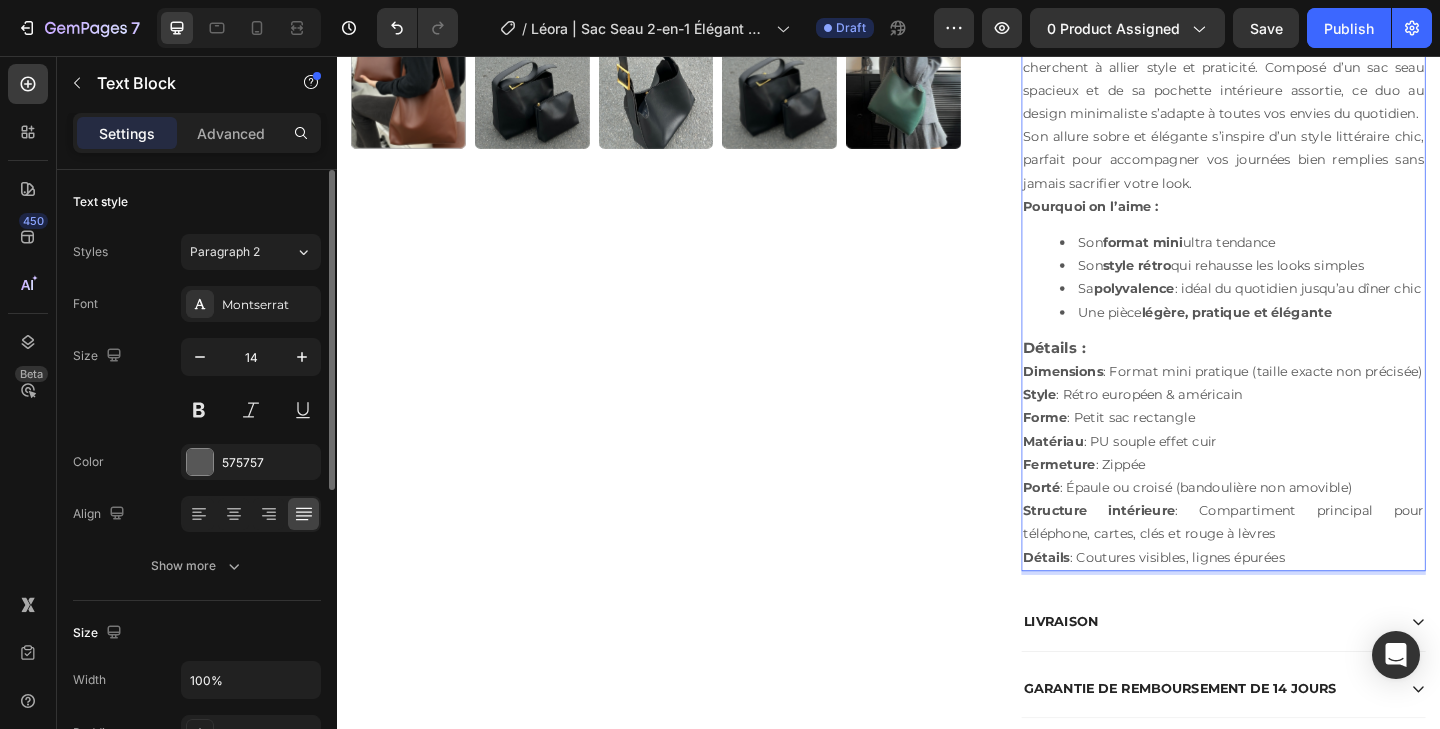 click on "légère, pratique et élégante" at bounding box center [1315, 335] 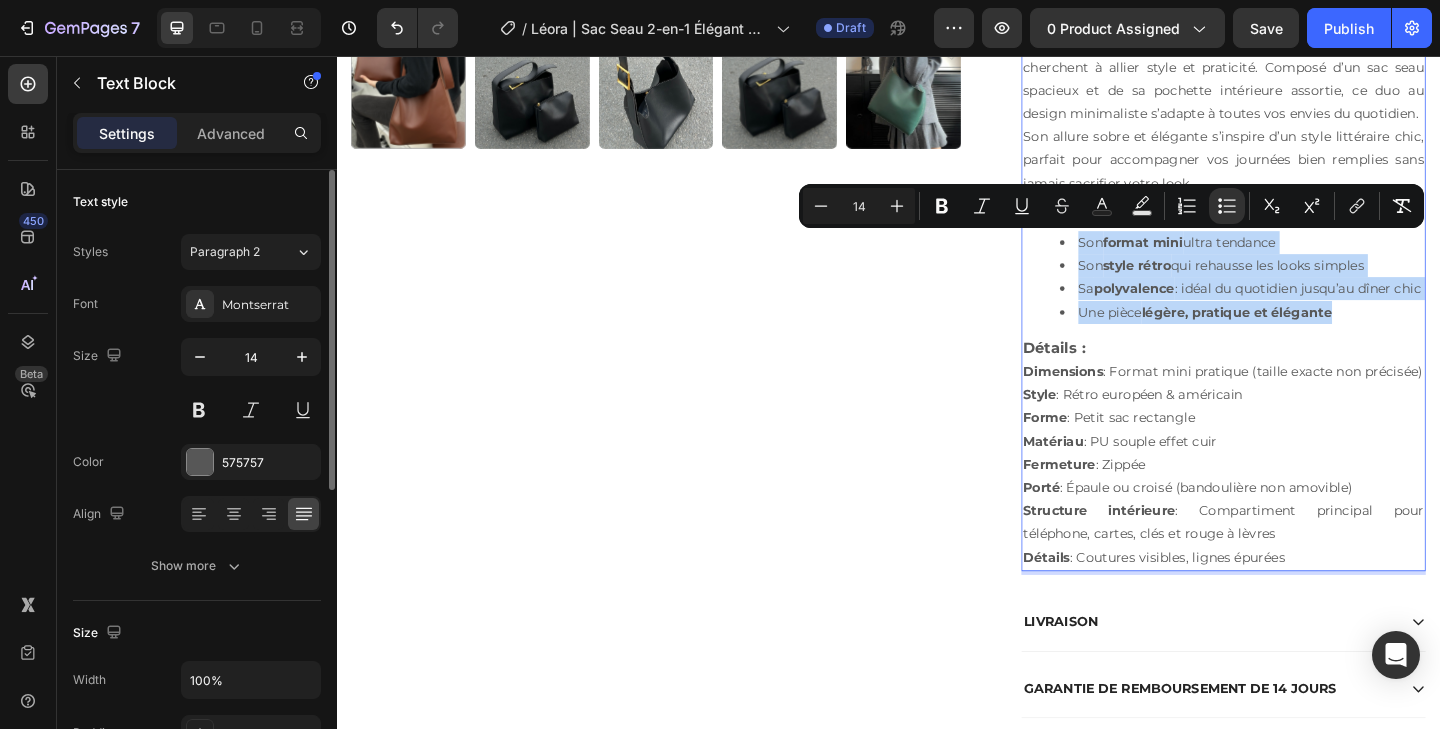 drag, startPoint x: 1417, startPoint y: 357, endPoint x: 1134, endPoint y: 264, distance: 297.88925 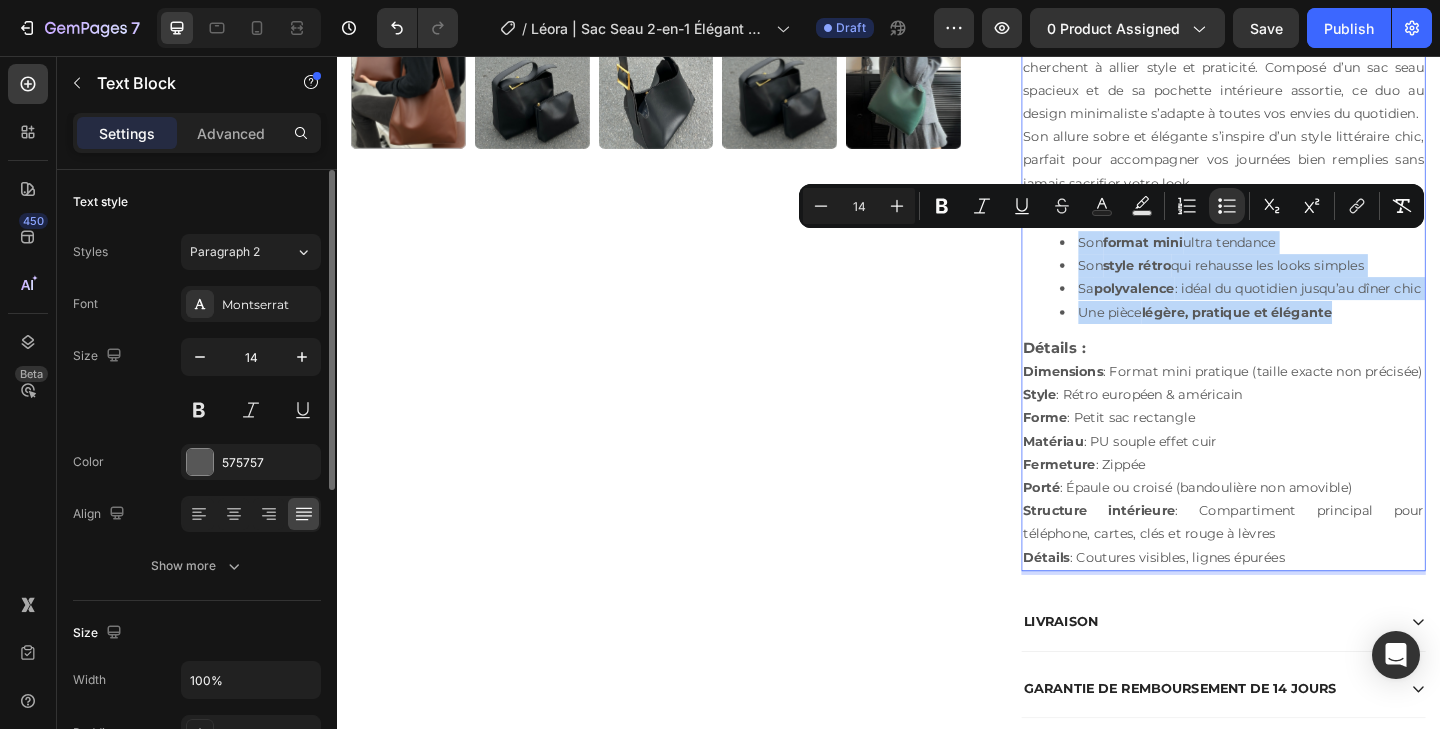 click on "Son  format mini  ultra tendance Son  style rétro  qui rehausse les looks simples Sa  polyvalence  : idéal du quotidien jusqu’au dîner chic Une pièce  légère, pratique et élégante" at bounding box center [1301, 297] 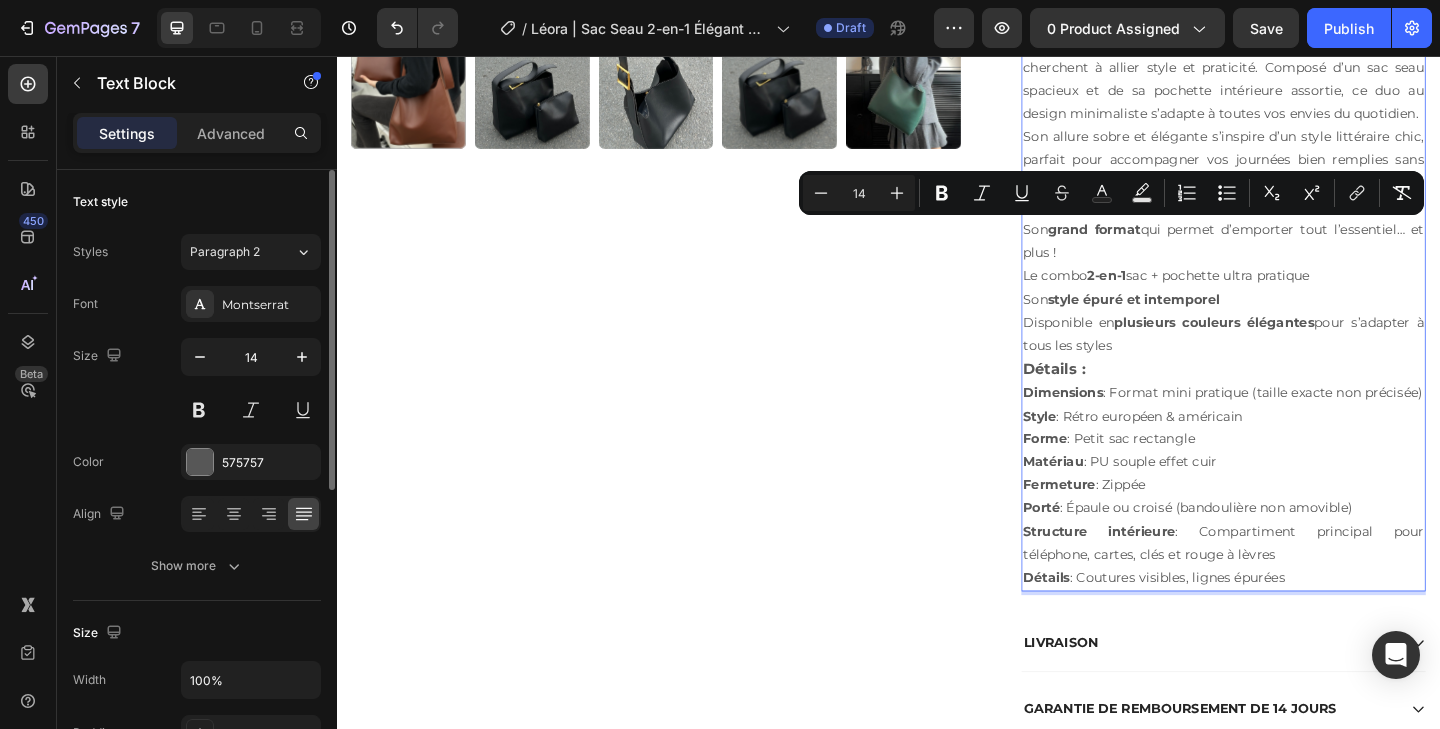 drag, startPoint x: 1185, startPoint y: 373, endPoint x: 1090, endPoint y: 253, distance: 153.05228 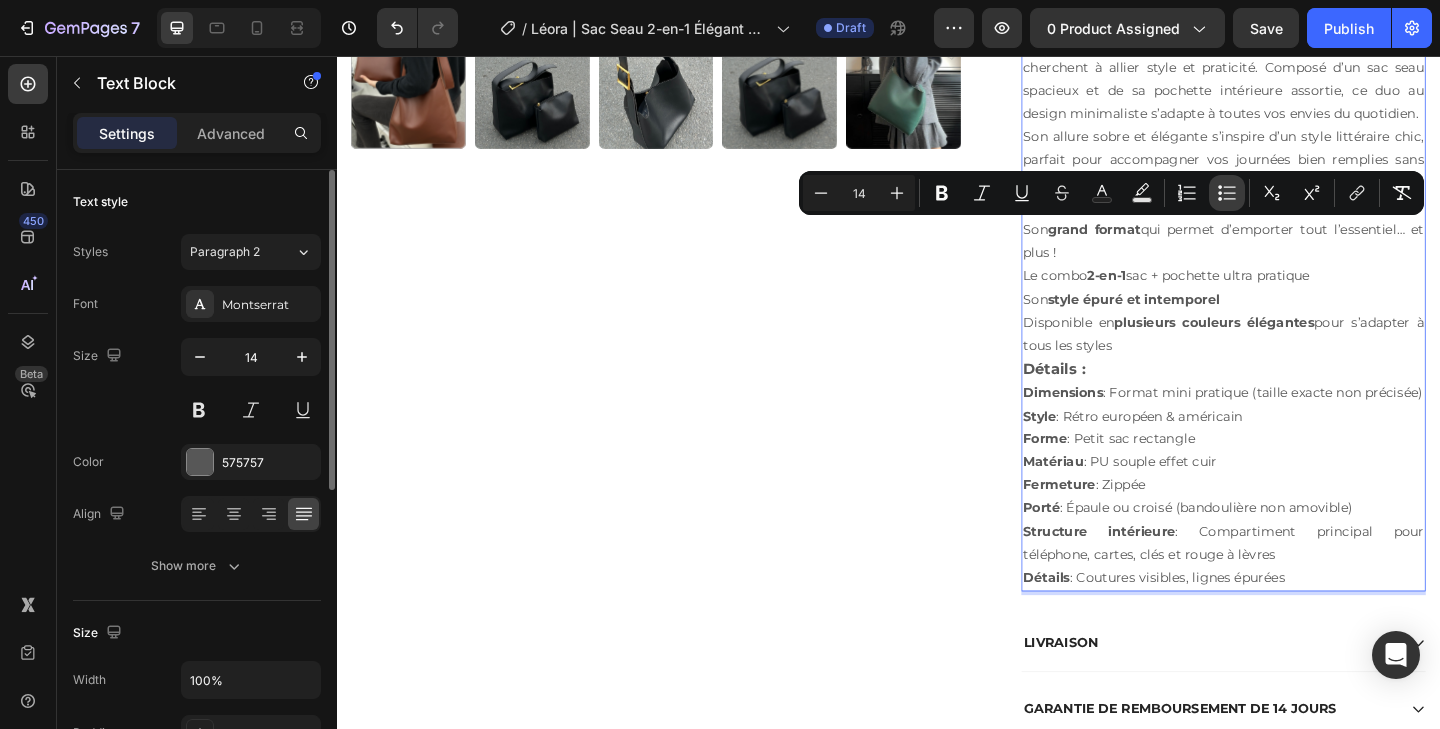 click 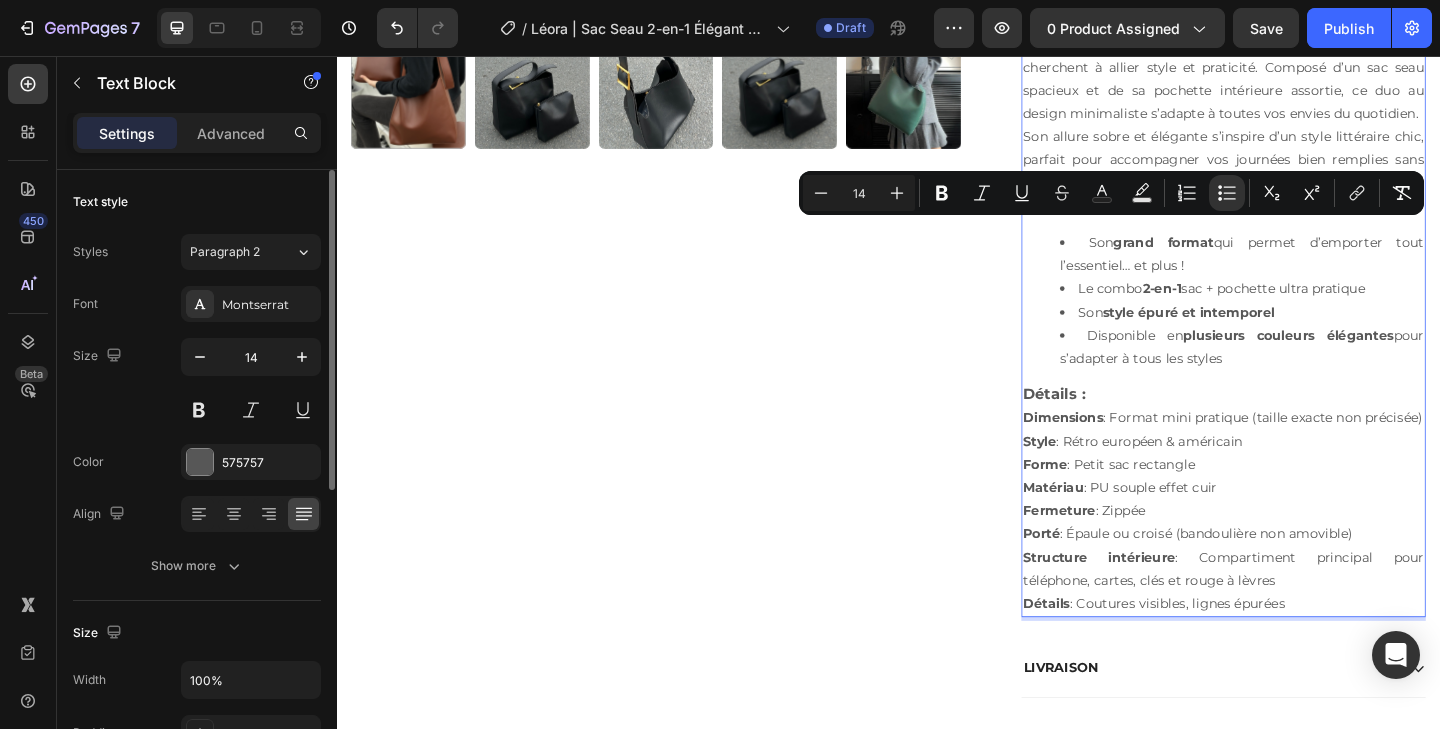 click on "2-en-1" at bounding box center (1234, 309) 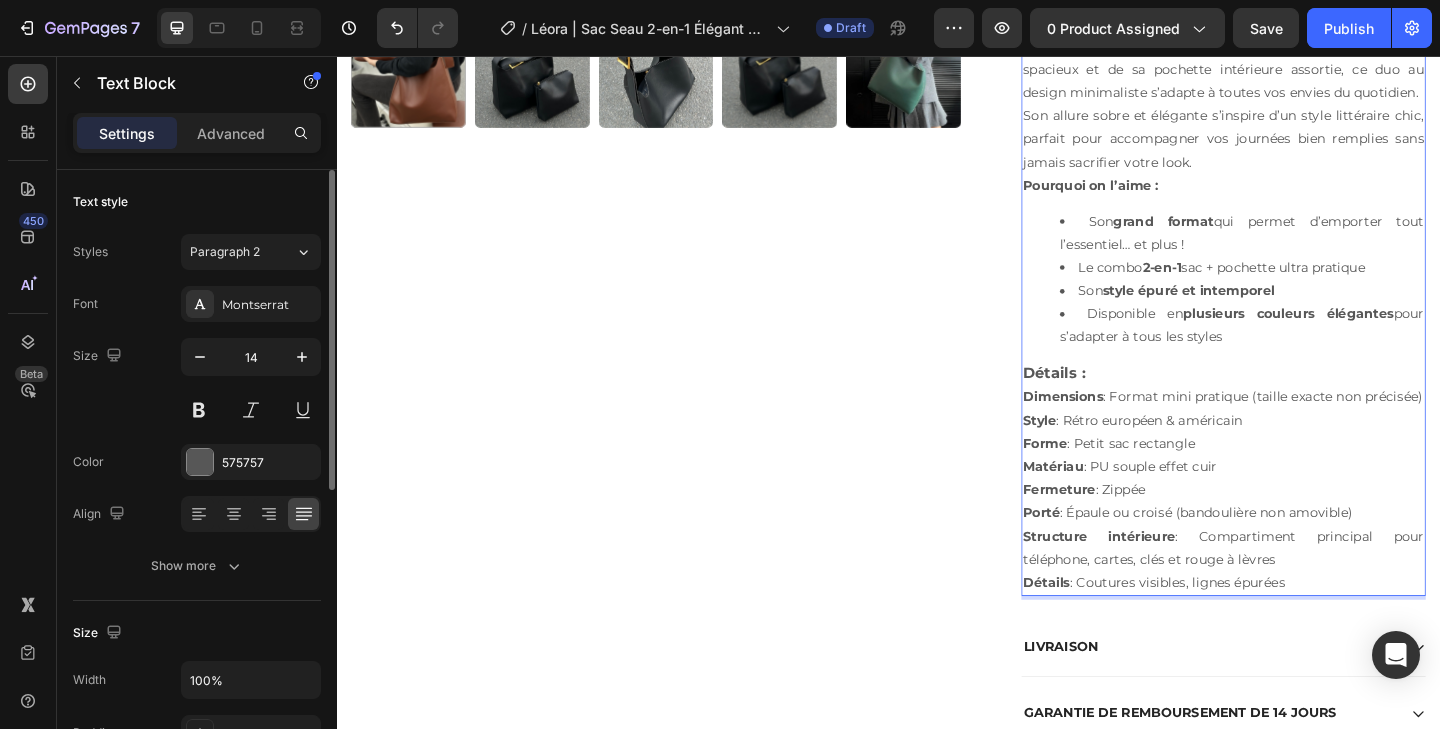 scroll, scrollTop: 858, scrollLeft: 0, axis: vertical 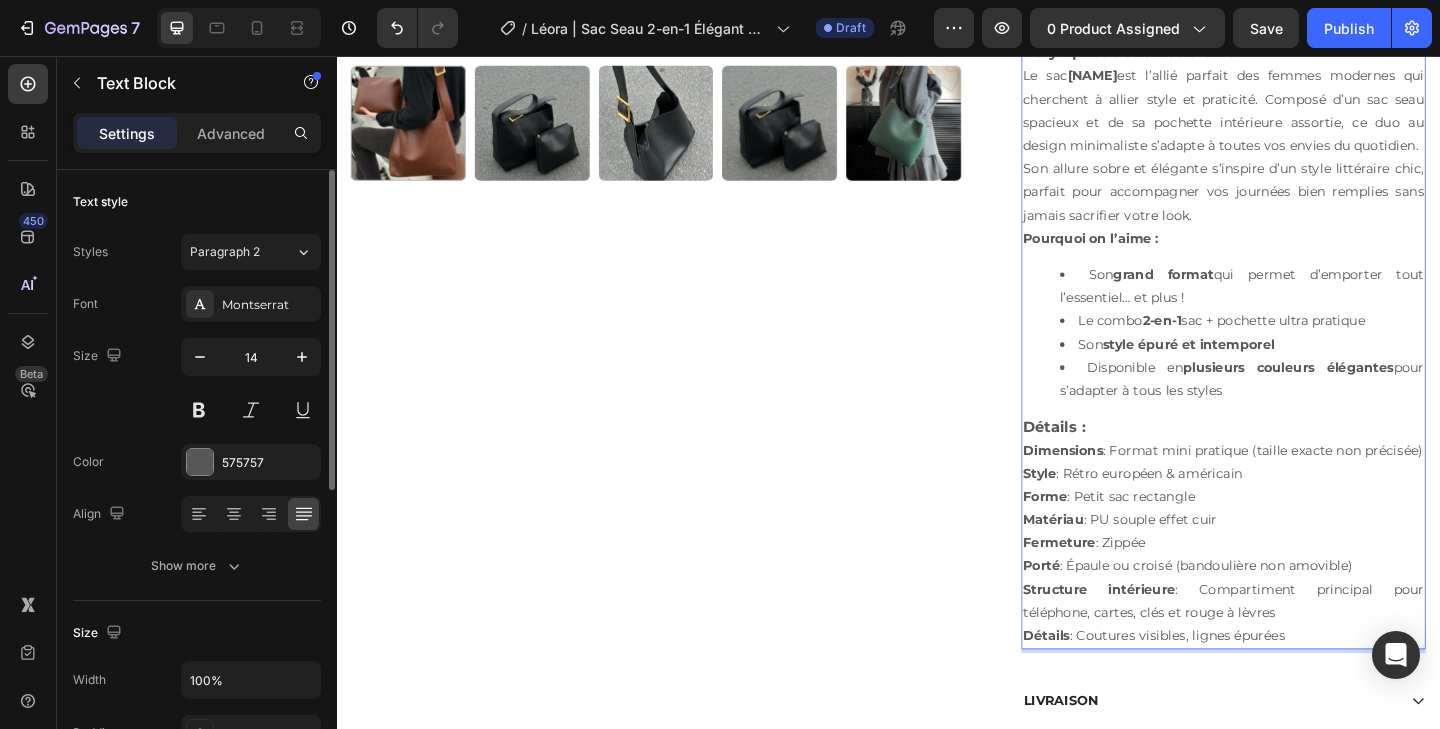 click on "Le sac  Léora  est l’allié parfait des femmes modernes qui cherchent à allier style et praticité. Composé d’un sac seau spacieux et de sa pochette intérieure assortie, ce duo au design minimaliste s’adapte à toutes vos envies du quotidien. Son allure sobre et élégante s’inspire d’un style littéraire chic, parfait pour accompagner vos journées bien remplies sans jamais sacrifier votre look." at bounding box center [1301, 154] 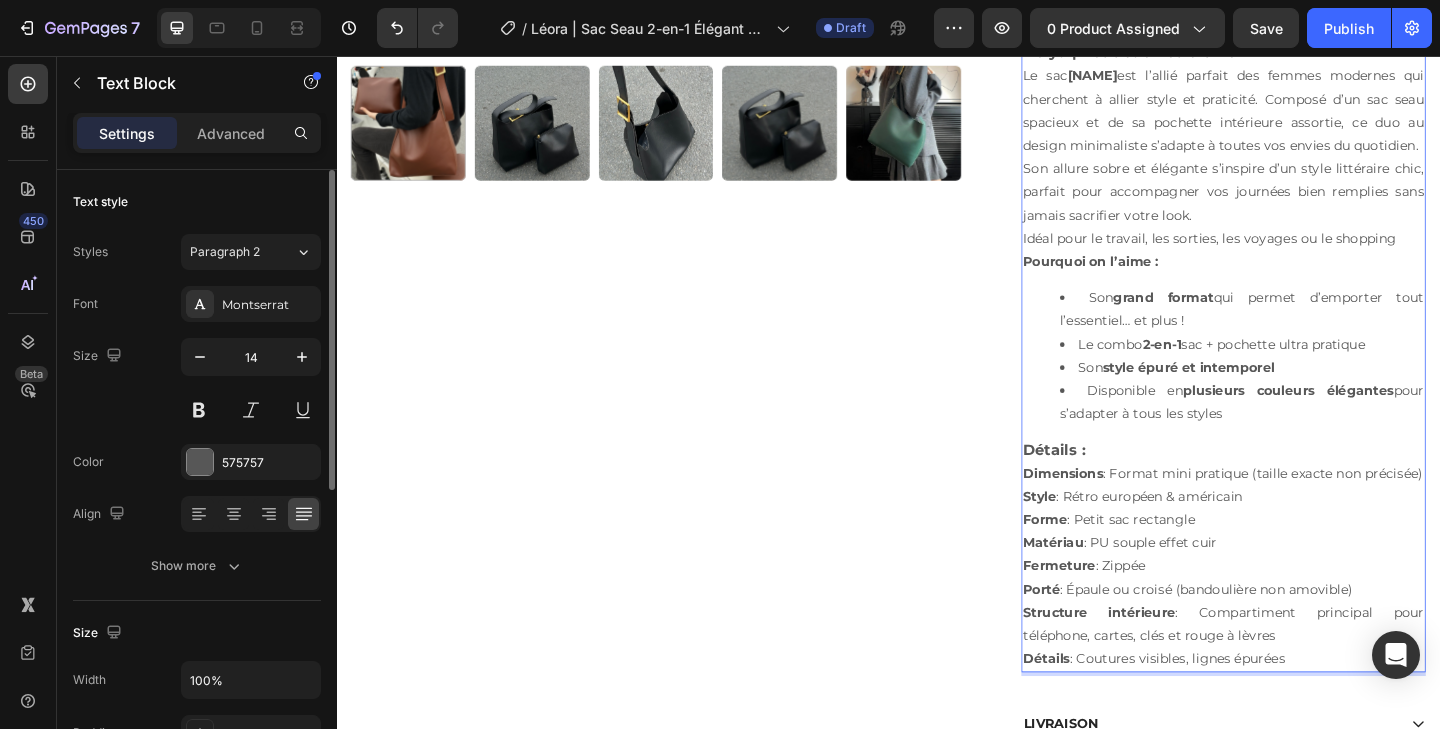 click on "Détails  : Coutures visibles, lignes épurées" at bounding box center (1301, 712) 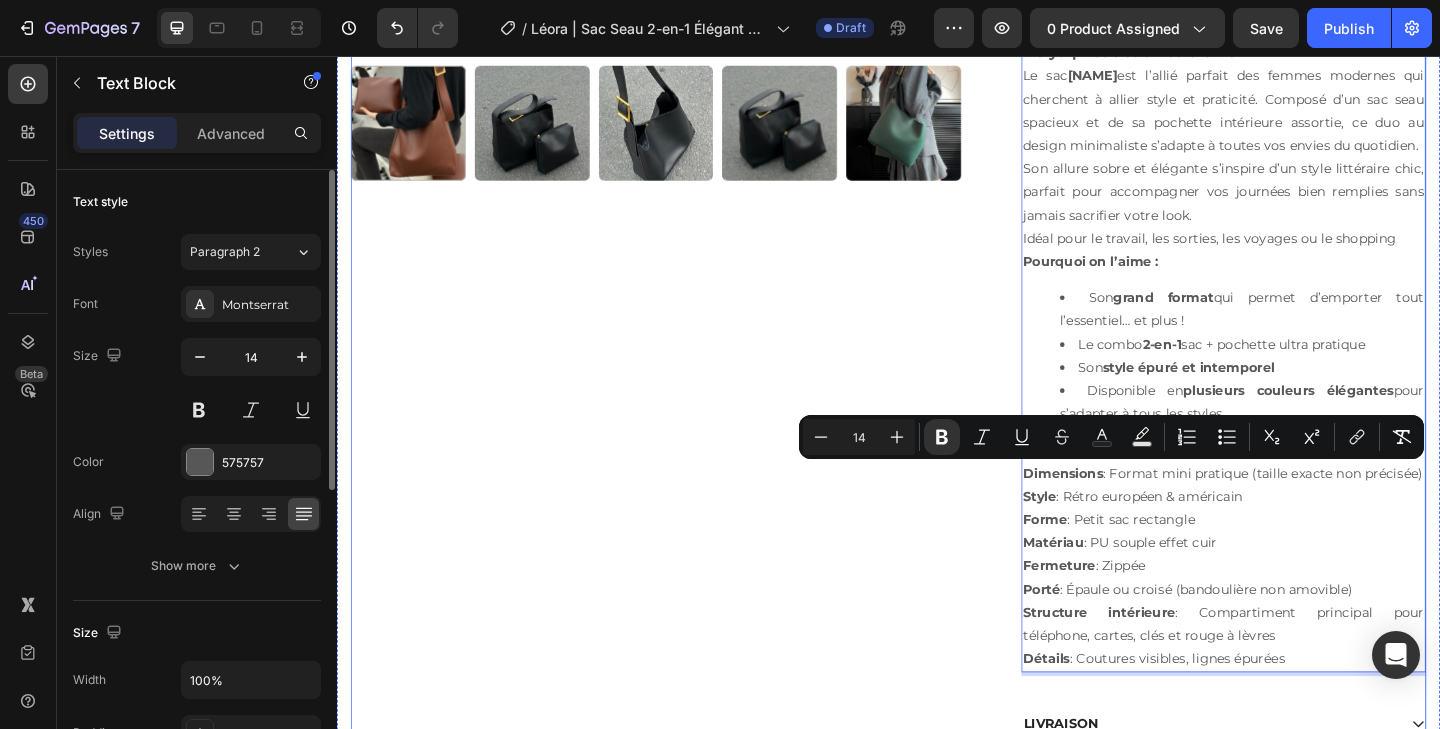 drag, startPoint x: 1382, startPoint y: 734, endPoint x: 1023, endPoint y: 514, distance: 421.04752 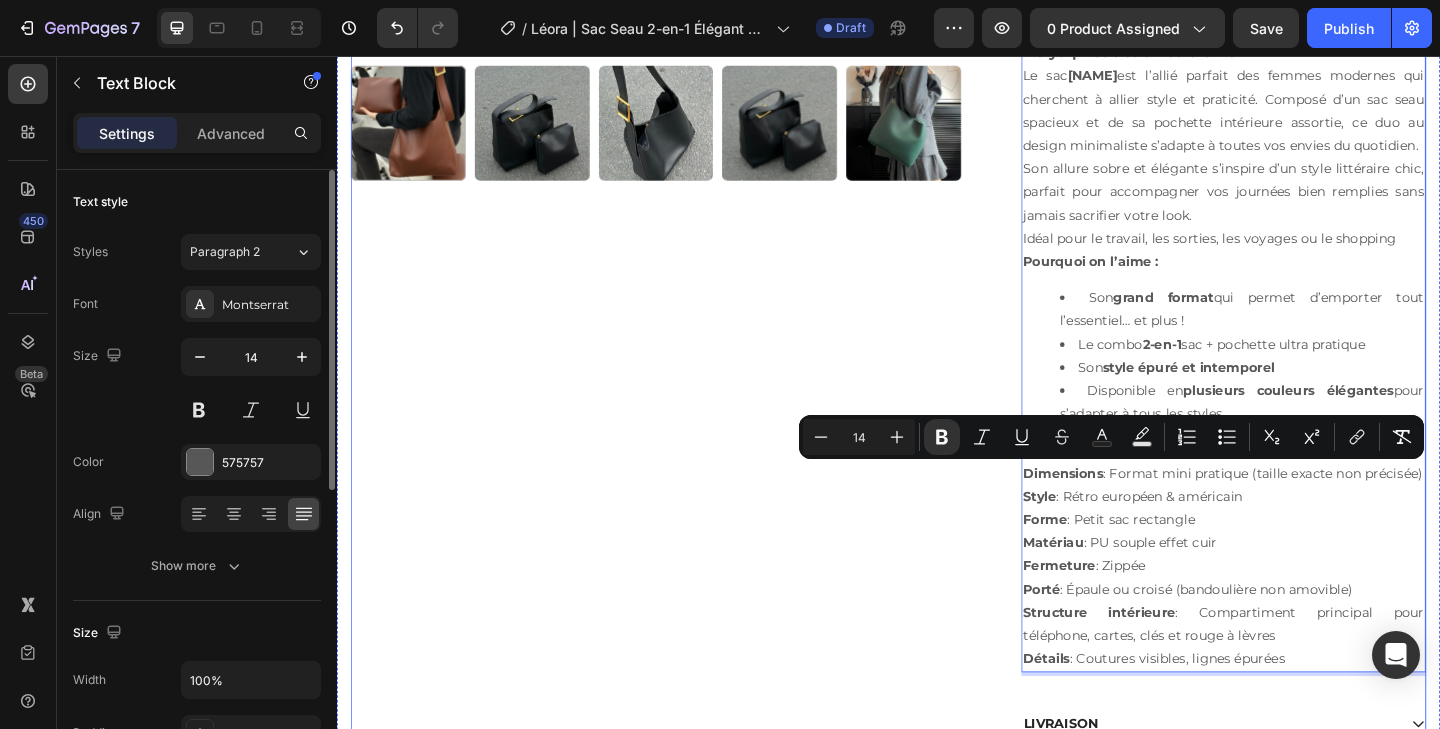 click on "Product Images Léora | Sac Seau 2-en-1 Élégant et Pratique Product Title Icon Icon Icon Icon
Icon Icon List (152 avis) Text Block Row €30,00 Product Price Product Price No discount   Not be displayed when published Product Badge Row Color: Black Black Black   Blackish green Blackish green   Coffee Coffee   Dark Brown Dark Brown   Ivory white Ivory white   Pink Pink   Wine red Wine red   Product Variants & Swatches Seal Subscriptions Seal Subscriptions AJOUTER AU PANIER Add to Cart
PAIEMENT SÉCURISÉ Item List
RETOUR SOUS 14 JOURS Item List Row
DESCRIPTION Nélya | Petit Sac Rétro Chic Le sac  Léora  est l’allié parfait des femmes modernes qui cherchent à allier style et praticité. Composé d’un sac seau spacieux et de sa pochette intérieure assortie, ce duo au design minimaliste s’adapte à toutes vos envies du quotidien. Idéal pour le travail, les sorties, les voyages ou le shopping Pourquoi on l’aime : Son  2-en-1" at bounding box center [937, 176] 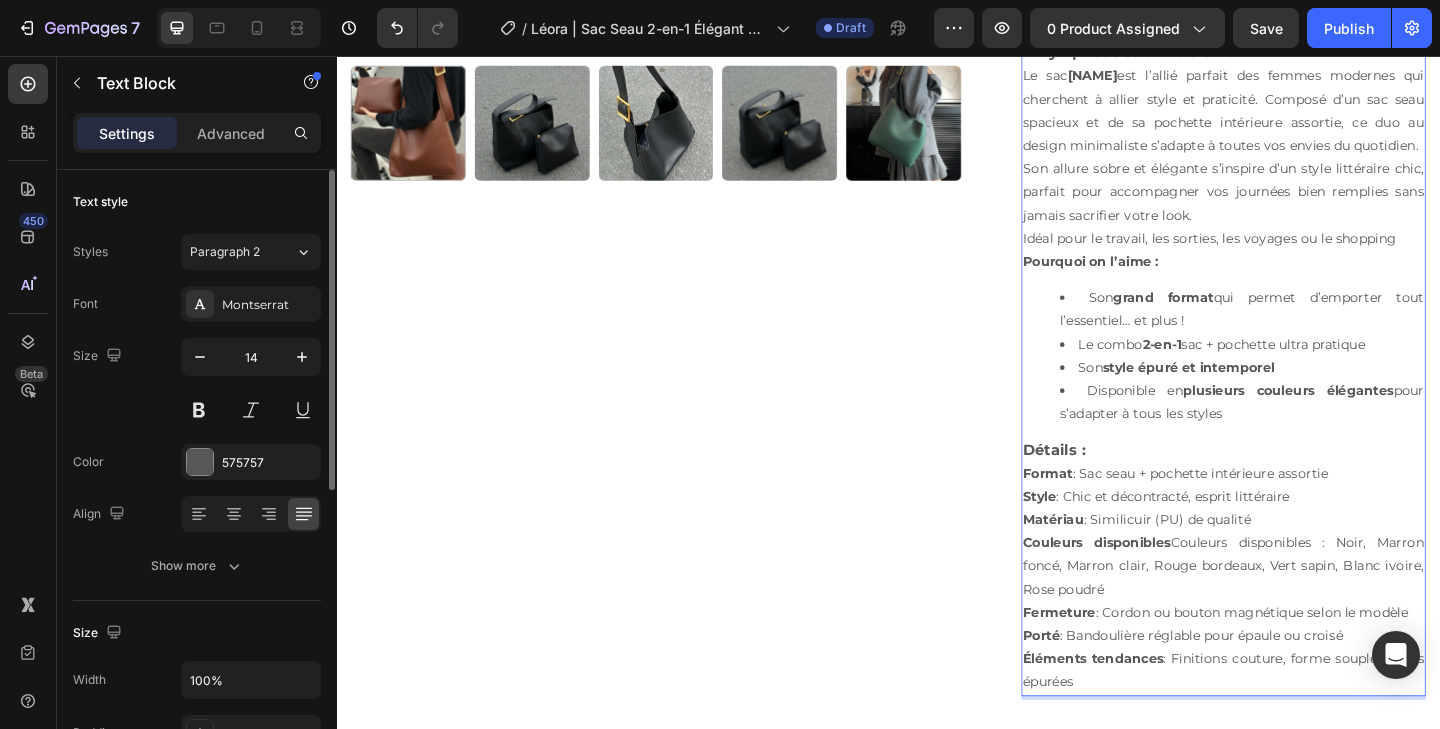 click on "Couleurs disponibles" at bounding box center (1163, 586) 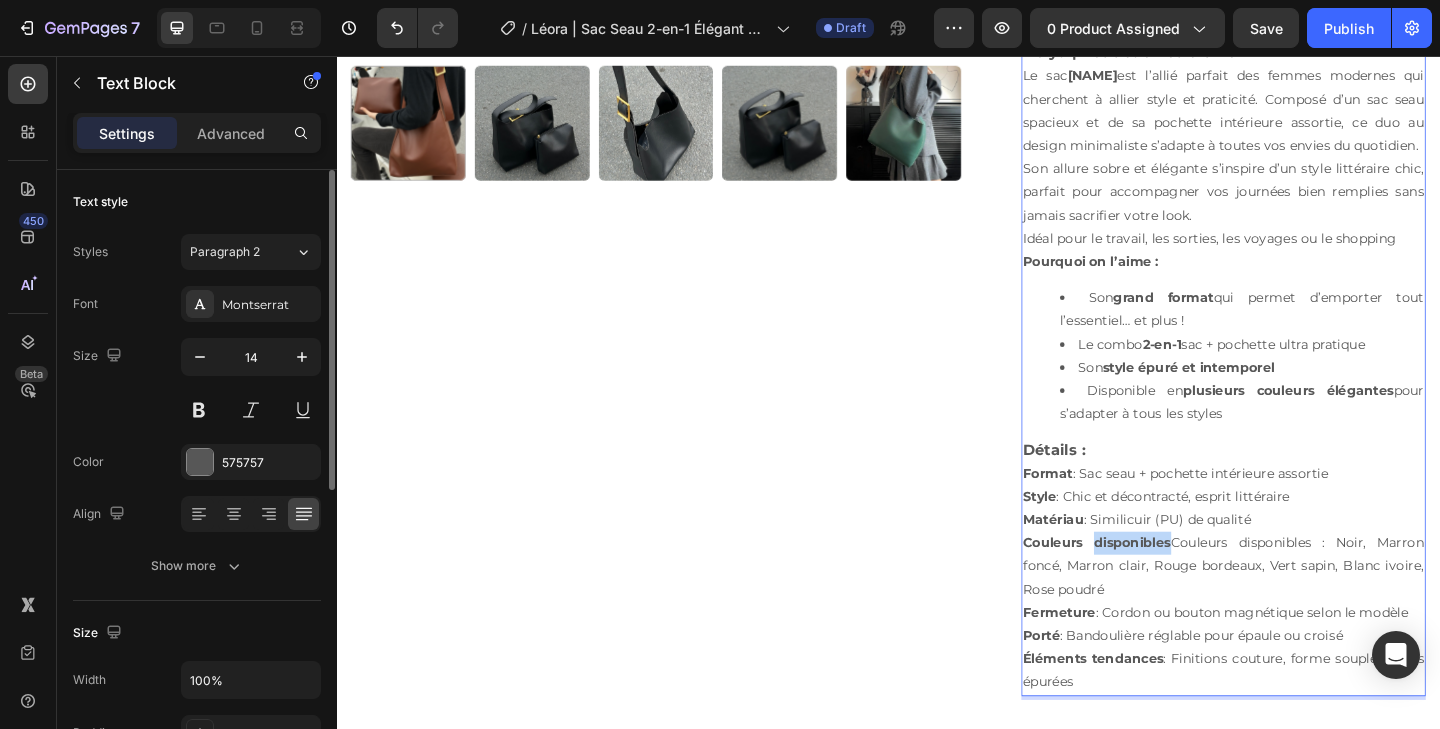 click on "Couleurs disponibles" at bounding box center [1163, 586] 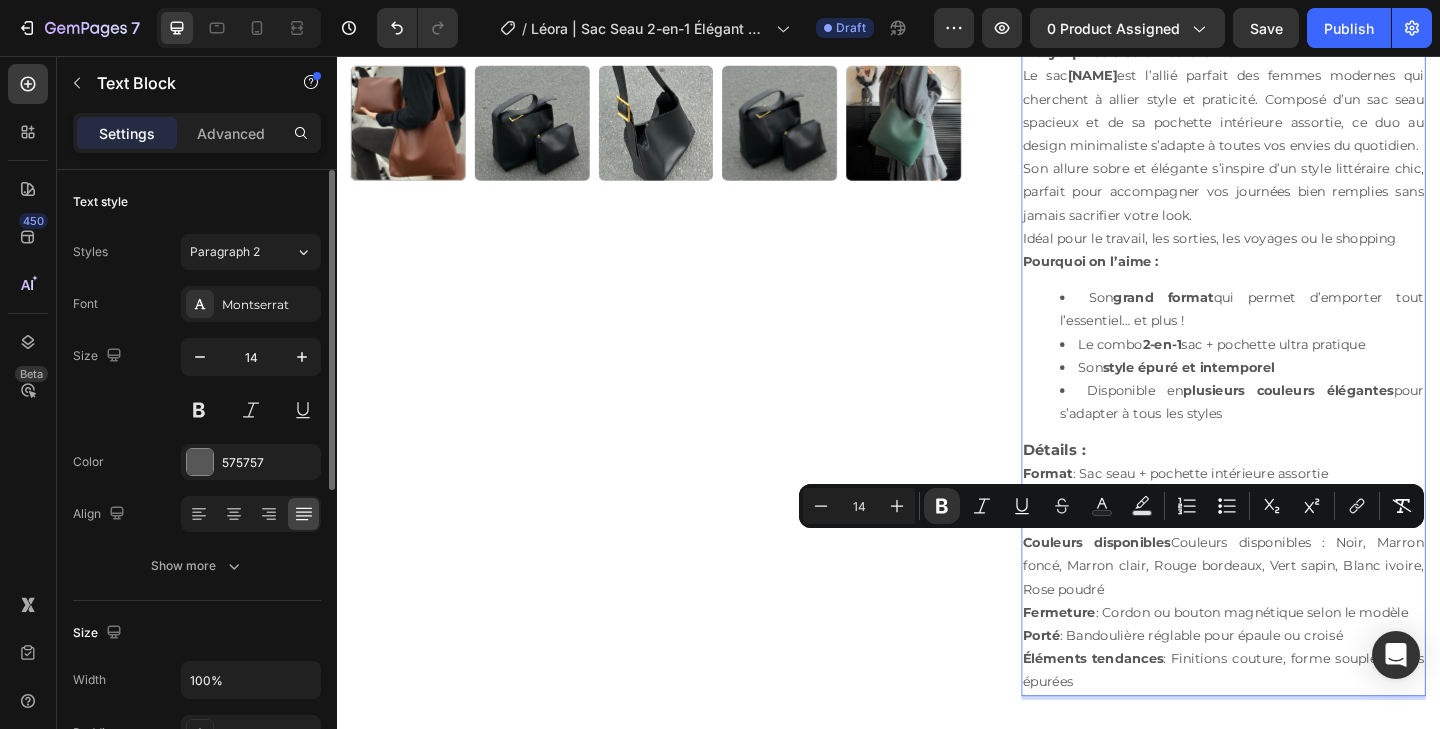 click on "Couleurs disponibles  : Noir, Marron foncé, Marron clair, Rouge bordeaux, Vert sapin, Blanc ivoire, Rose poudré" at bounding box center [1301, 612] 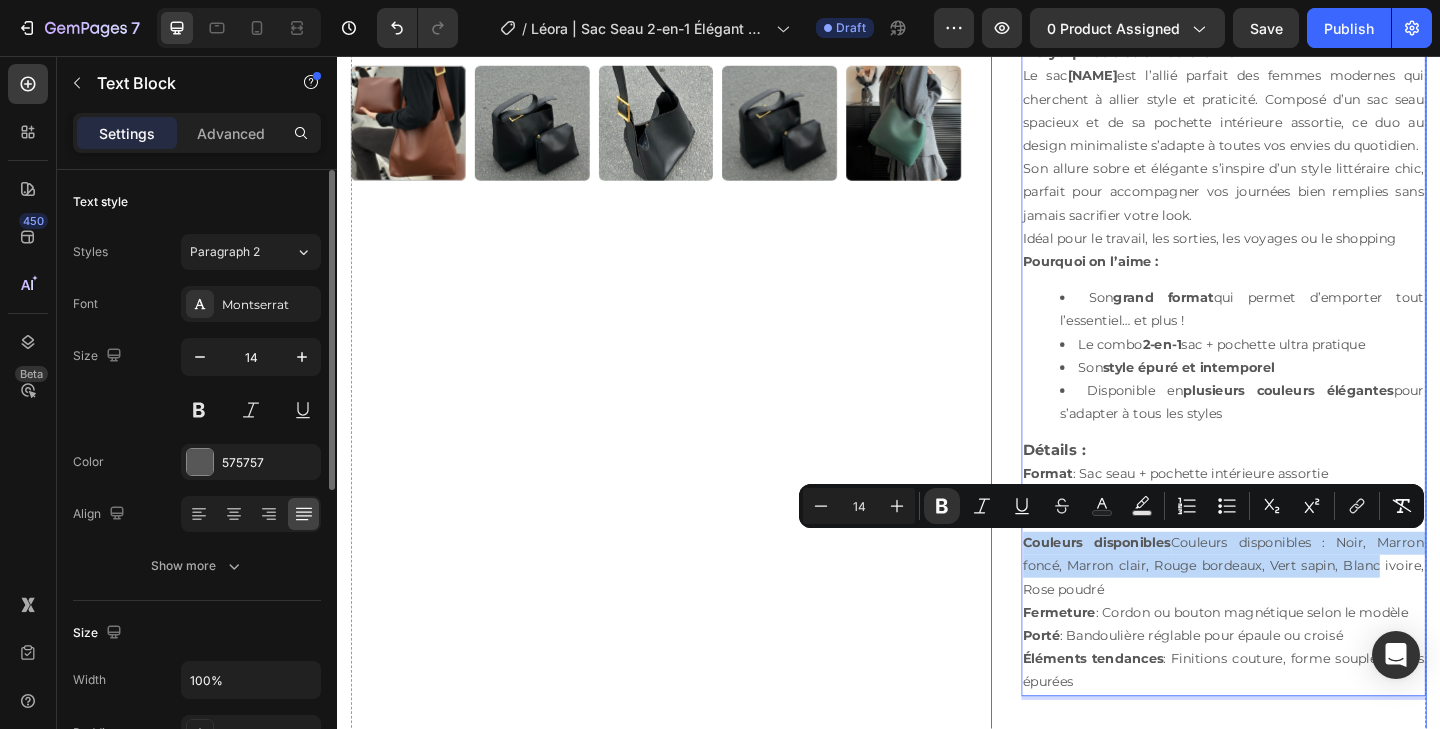 drag, startPoint x: 1412, startPoint y: 606, endPoint x: 1072, endPoint y: 577, distance: 341.23453 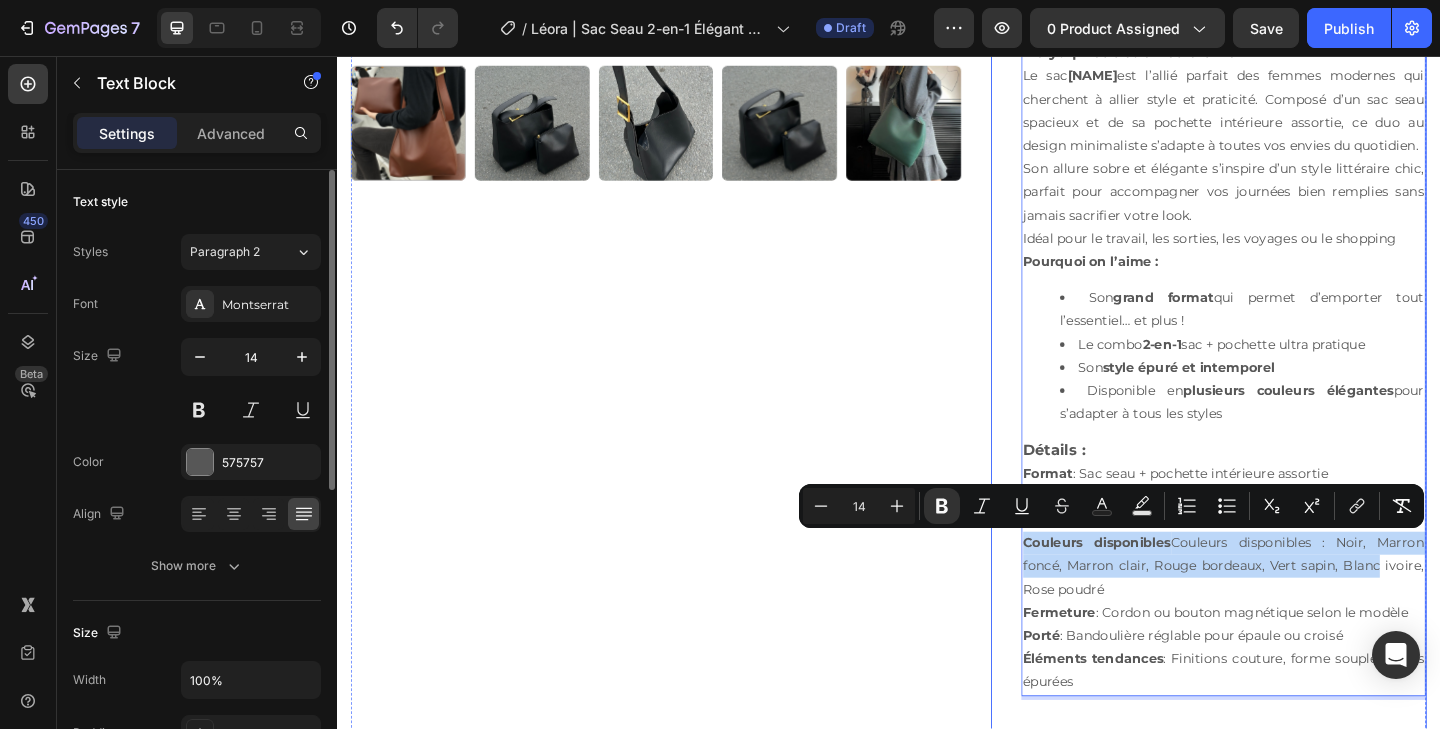 click on "Léora | Sac Seau 2-en-1 Élégant et Pratique Product Title Icon Icon Icon Icon
Icon Icon List (152 avis) Text Block Row €30,00 Product Price Product Price No discount   Not be displayed when published Product Badge Row Color: Black Black Black   Blackish green Blackish green   Coffee Coffee   Dark Brown Dark Brown   Ivory white Ivory white   Pink Pink   Wine red Wine red   Product Variants & Swatches Seal Subscriptions Seal Subscriptions AJOUTER AU PANIER Add to Cart
PAIEMENT SÉCURISÉ Item List
RETOUR SOUS 14 JOURS Item List Row
DESCRIPTION Nélya | Petit Sac Rétro Chic Le sac  Léora  est l’allié parfait des femmes modernes qui cherchent à allier style et praticité. Composé d’un sac seau spacieux et de sa pochette intérieure assortie, ce duo au design minimaliste s’adapte à toutes vos envies du quotidien. Idéal pour le travail, les sorties, les voyages ou le shopping Pourquoi on l’aime : Son  grand format Le combo" at bounding box center (1285, 189) 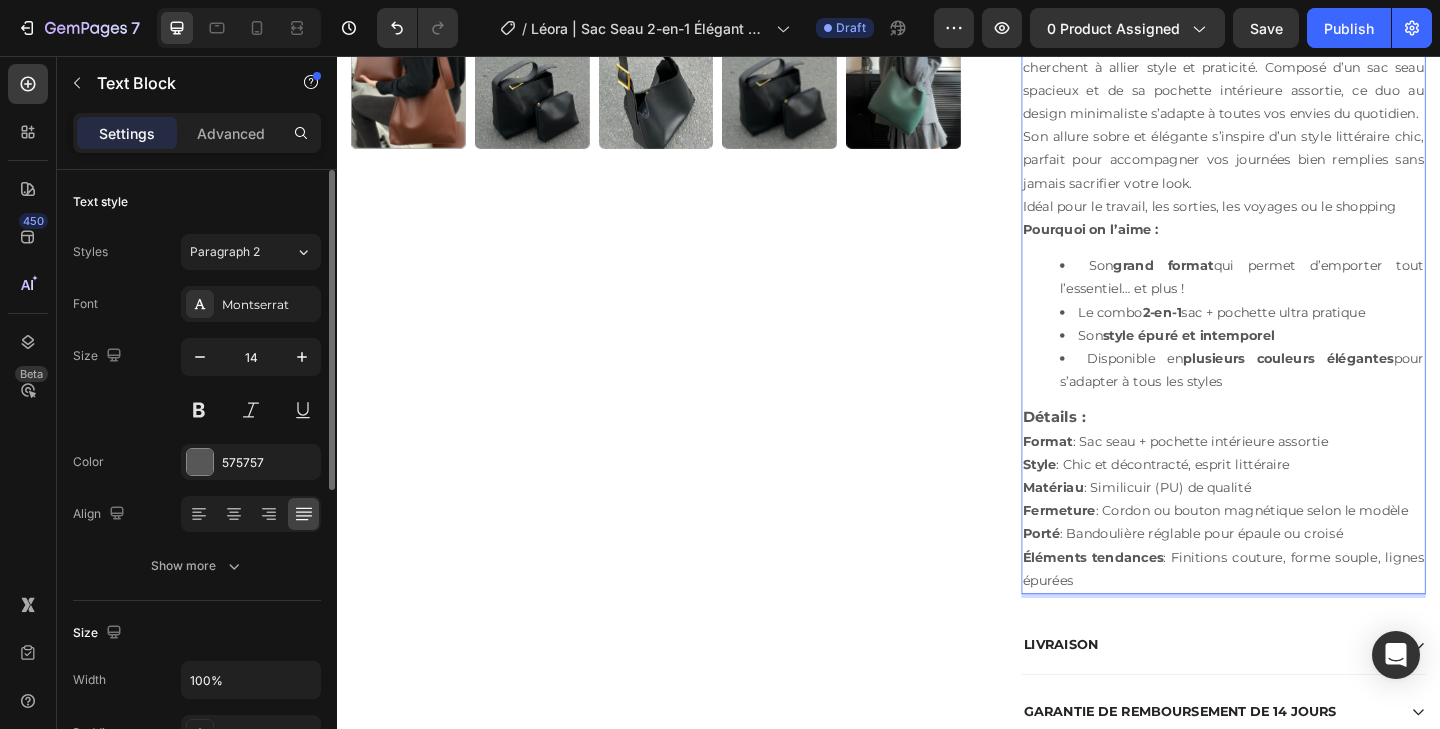 scroll, scrollTop: 832, scrollLeft: 0, axis: vertical 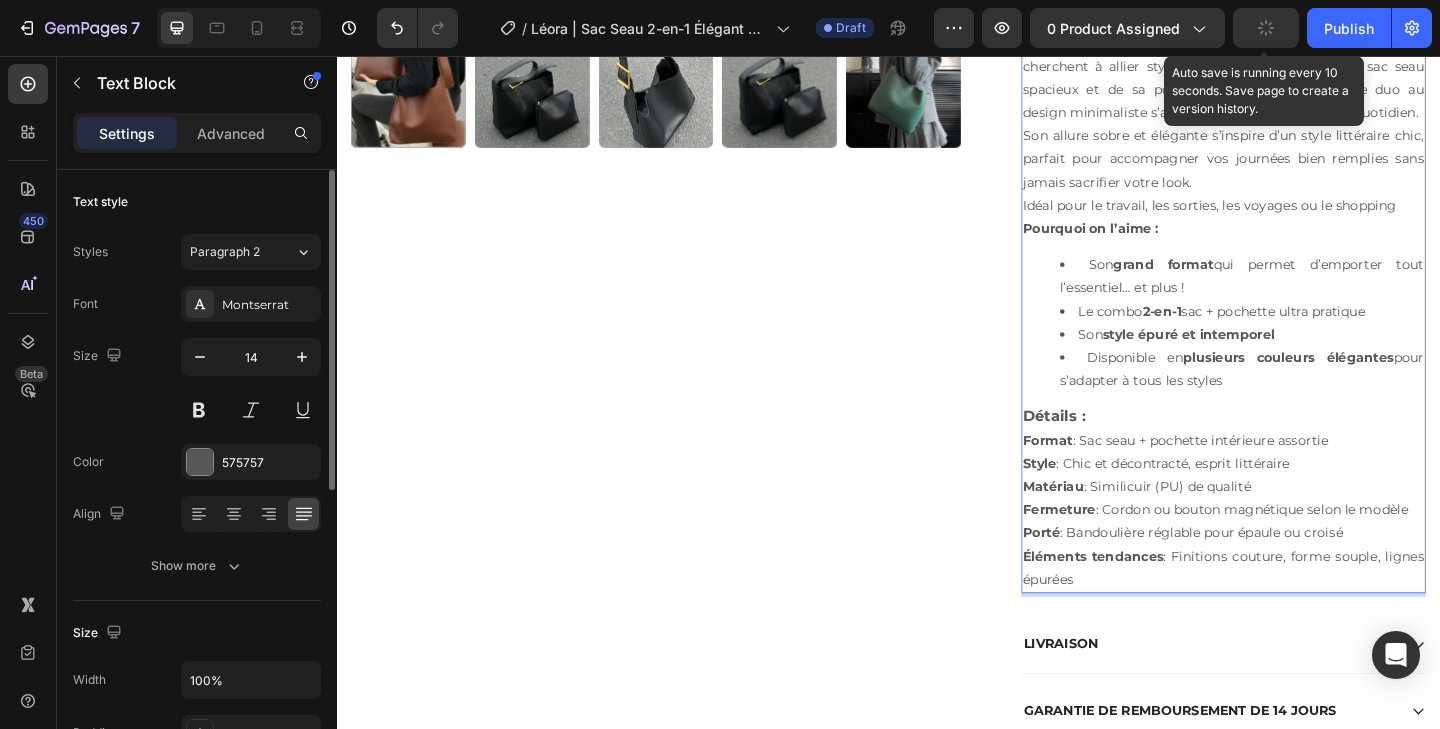 click 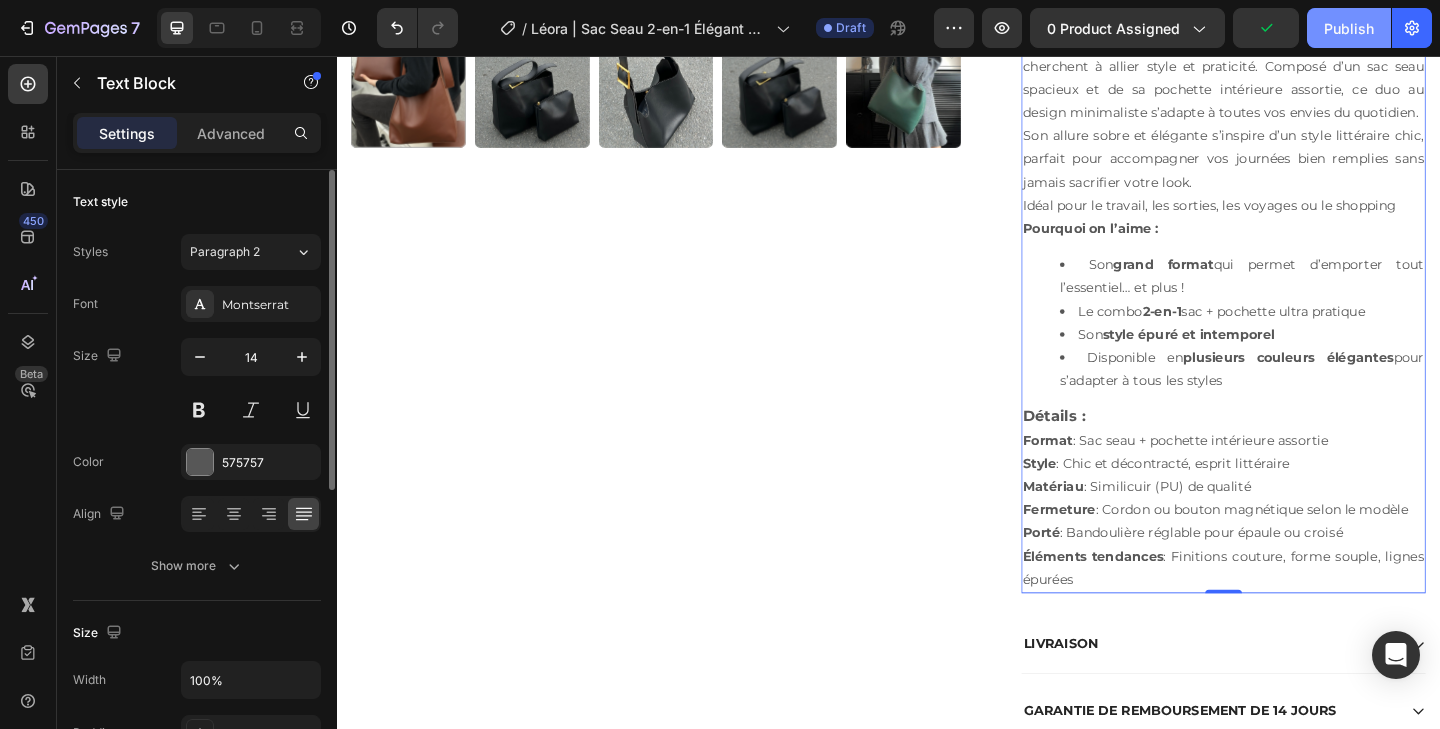 click on "Publish" at bounding box center (1349, 28) 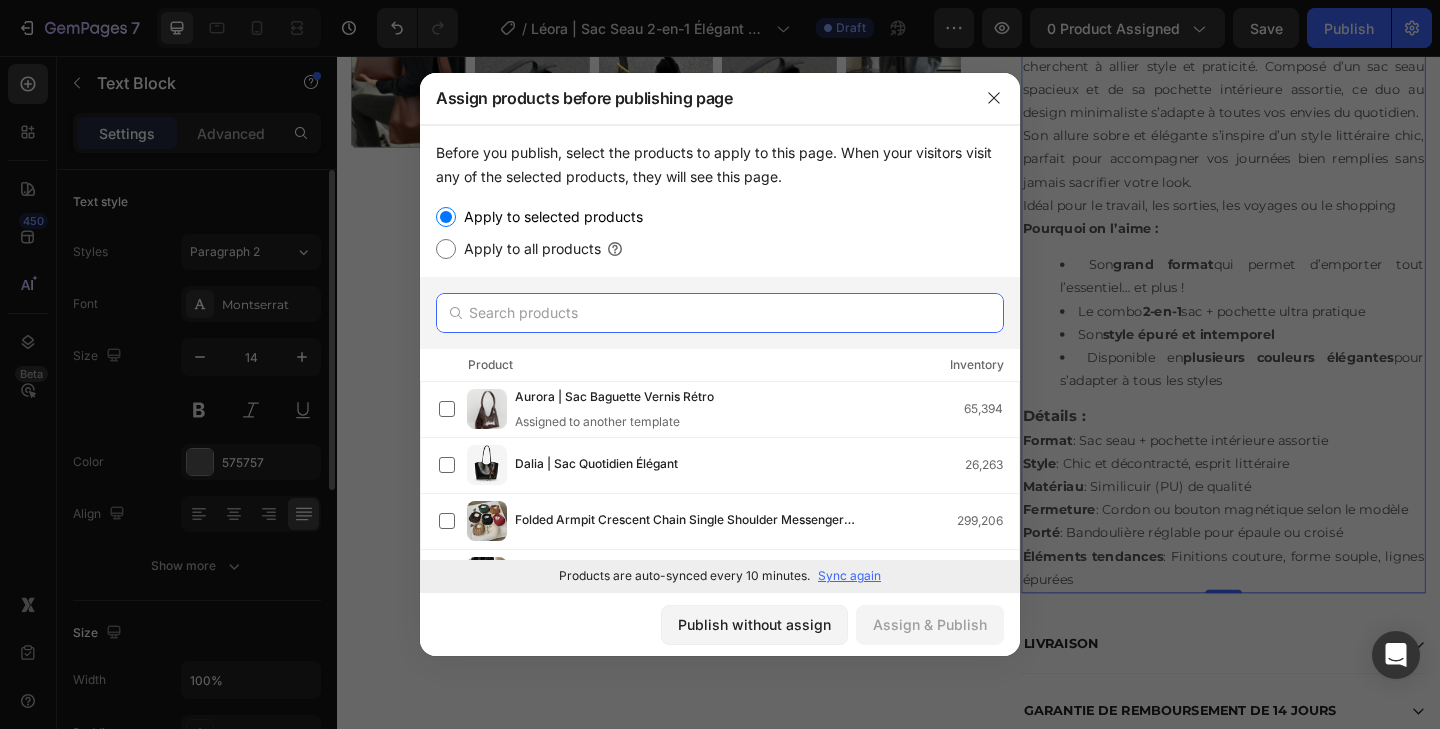 click at bounding box center [720, 313] 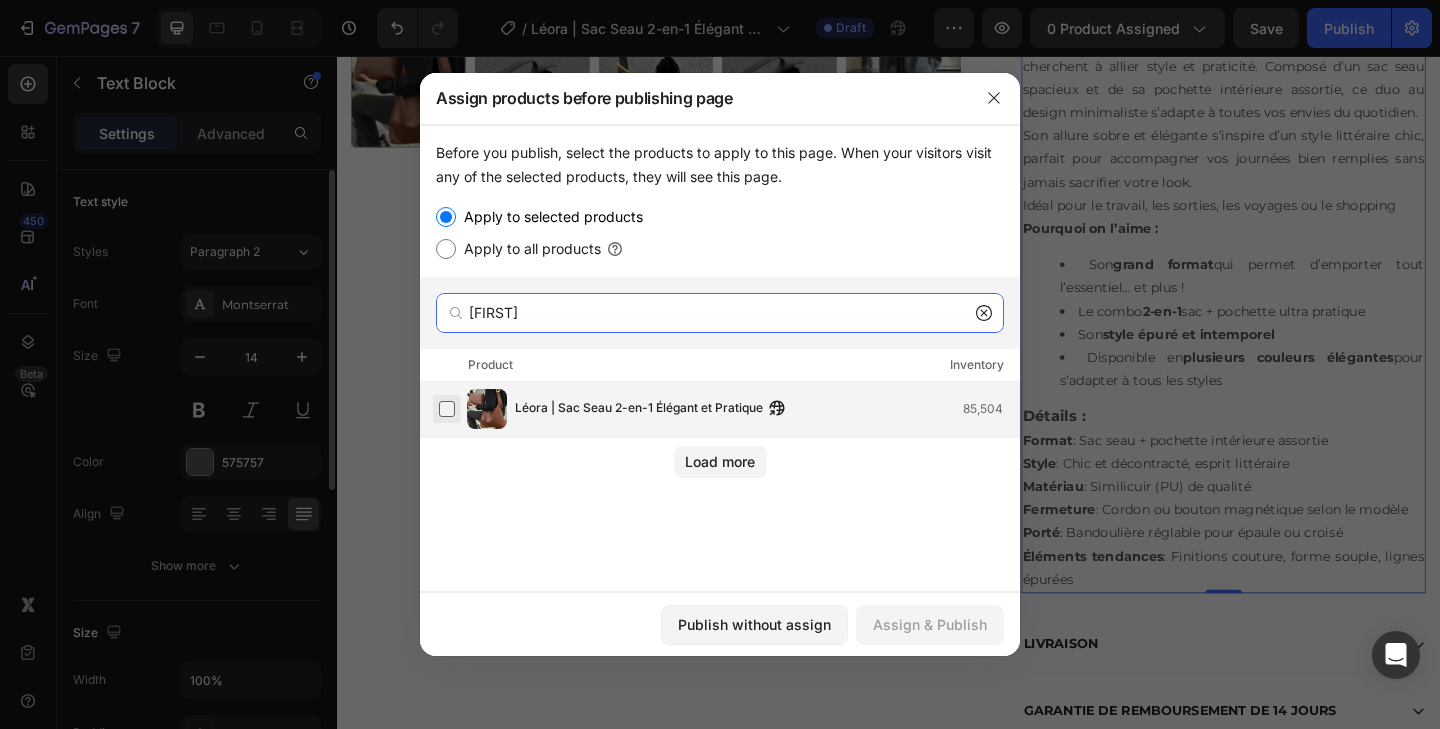 type on "léo" 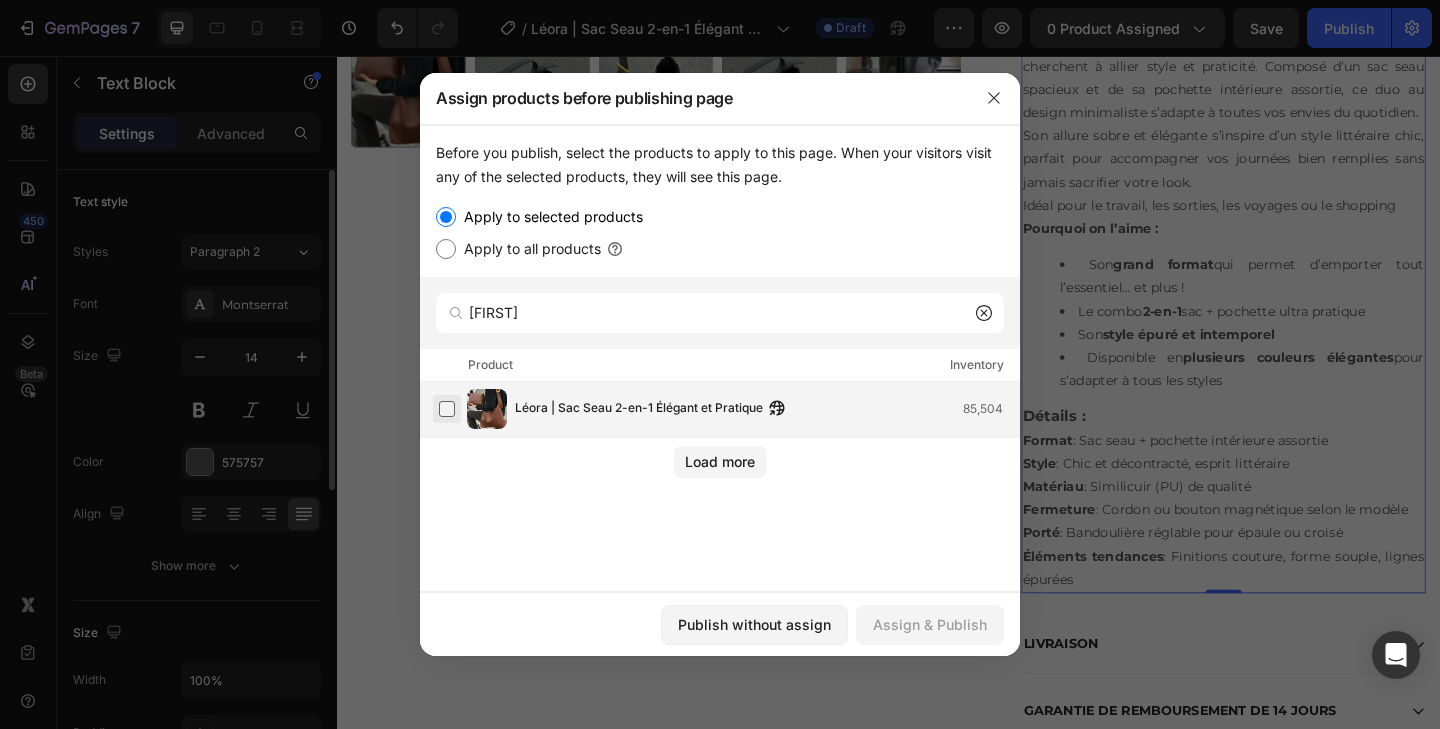 click at bounding box center [447, 409] 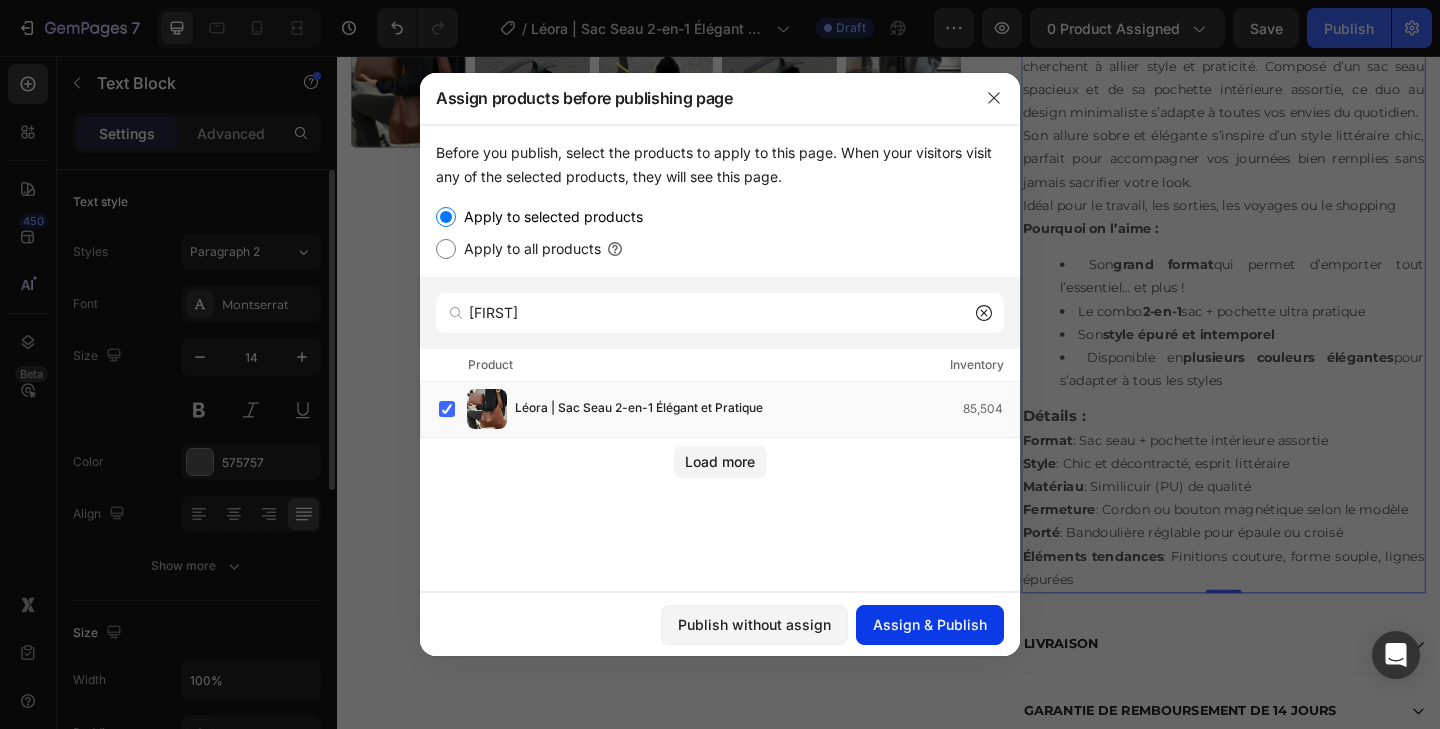 click on "Assign & Publish" at bounding box center [930, 624] 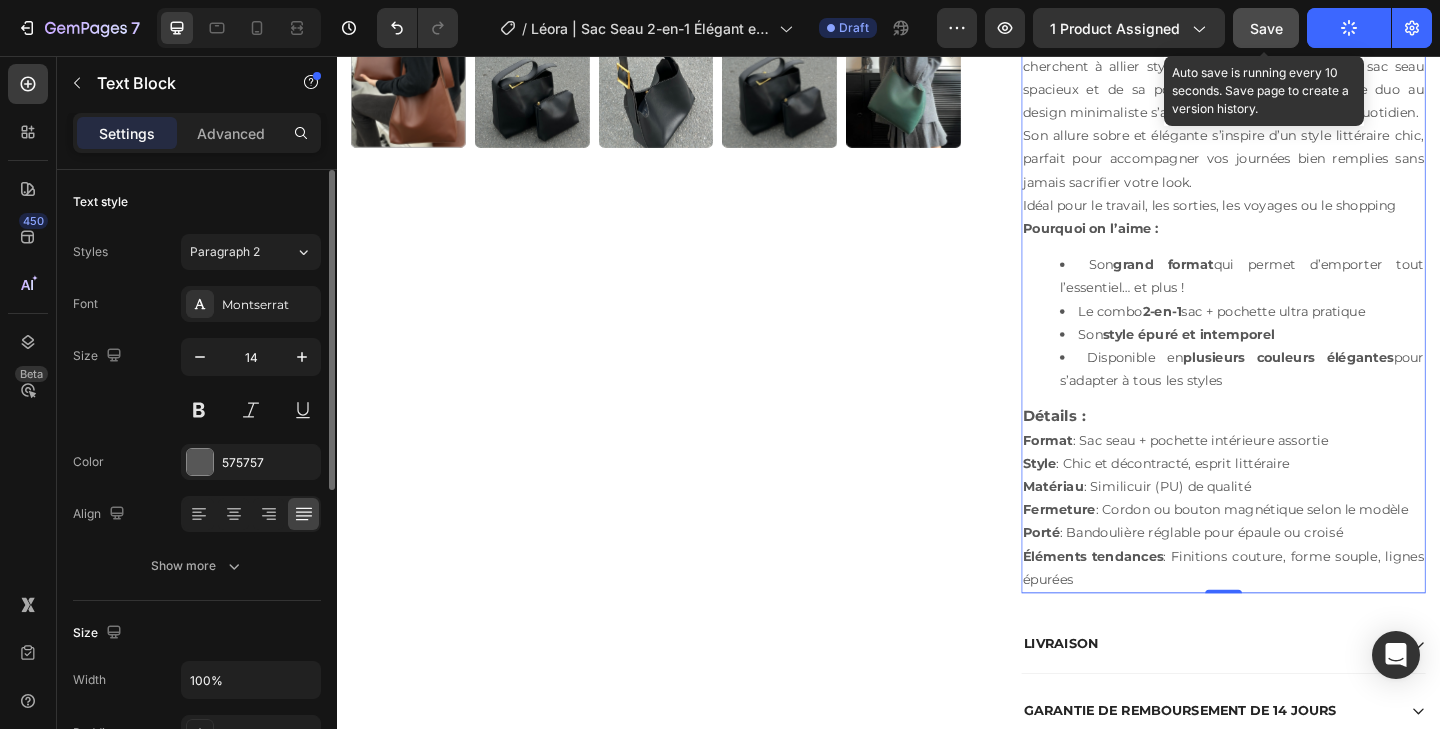 click on "Save" at bounding box center (1266, 28) 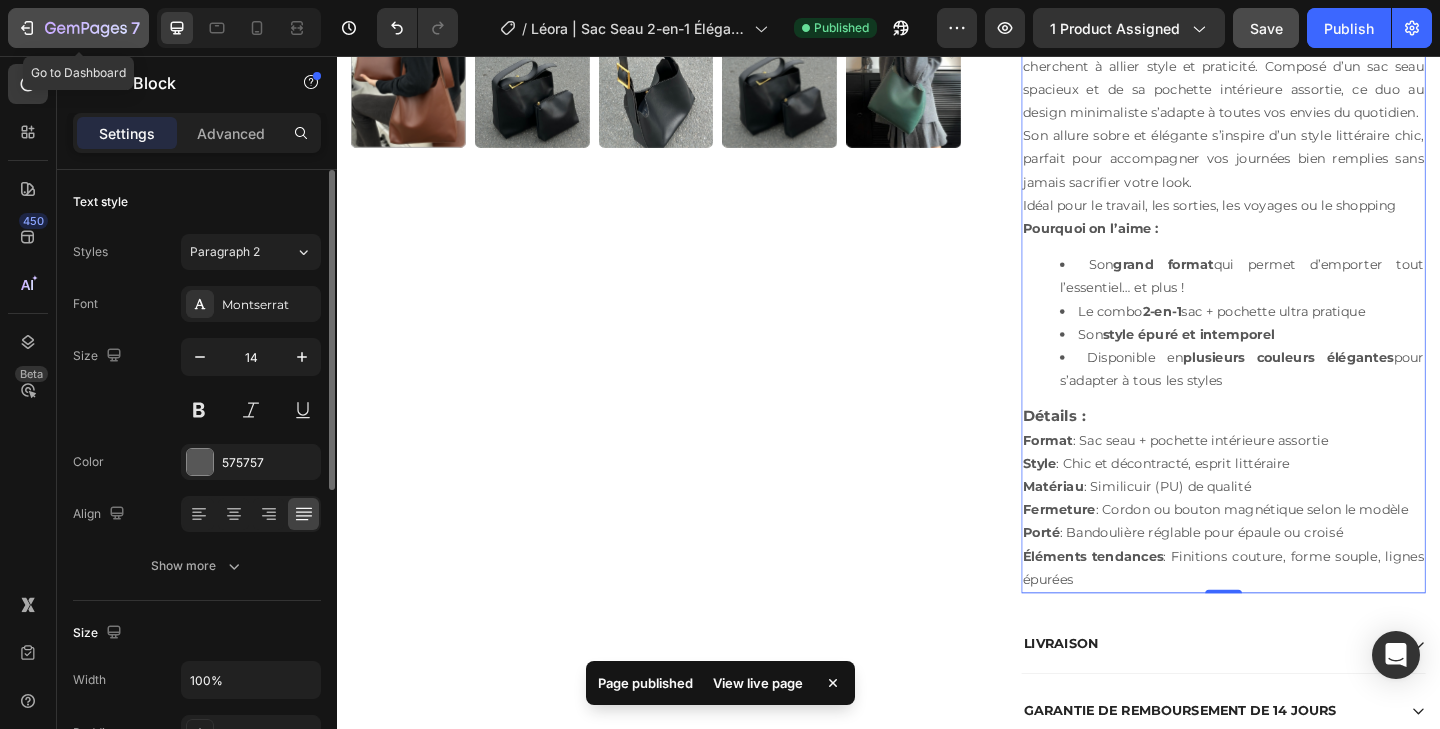 click 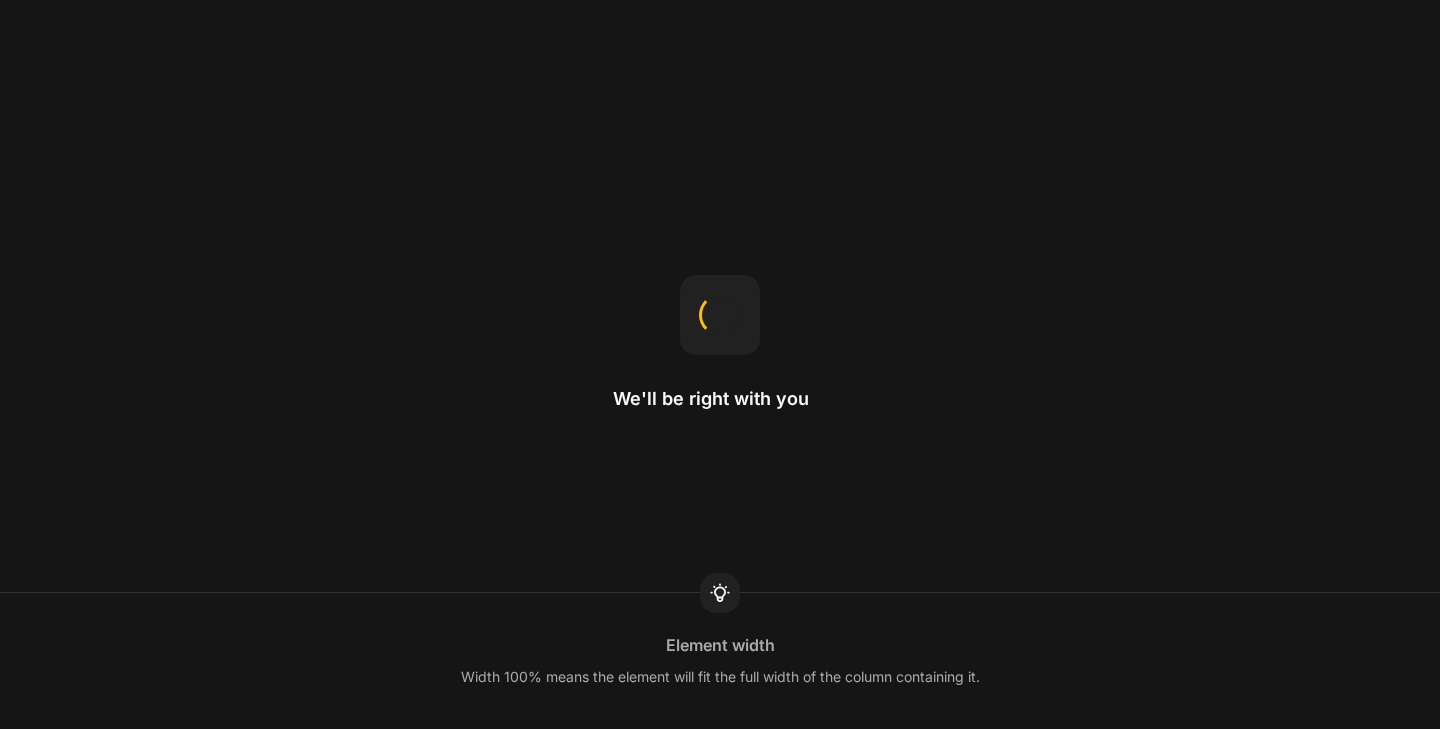 scroll, scrollTop: 0, scrollLeft: 0, axis: both 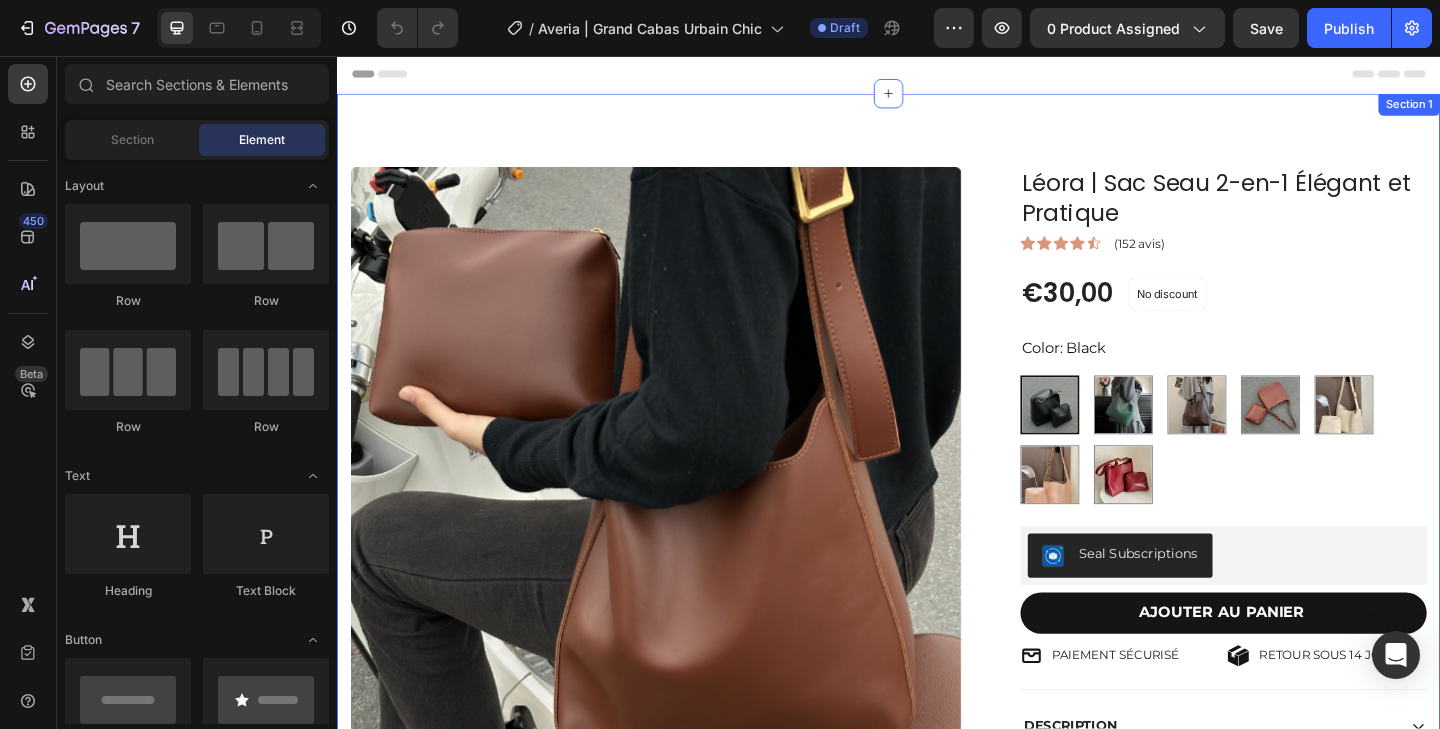 click at bounding box center (684, 509) 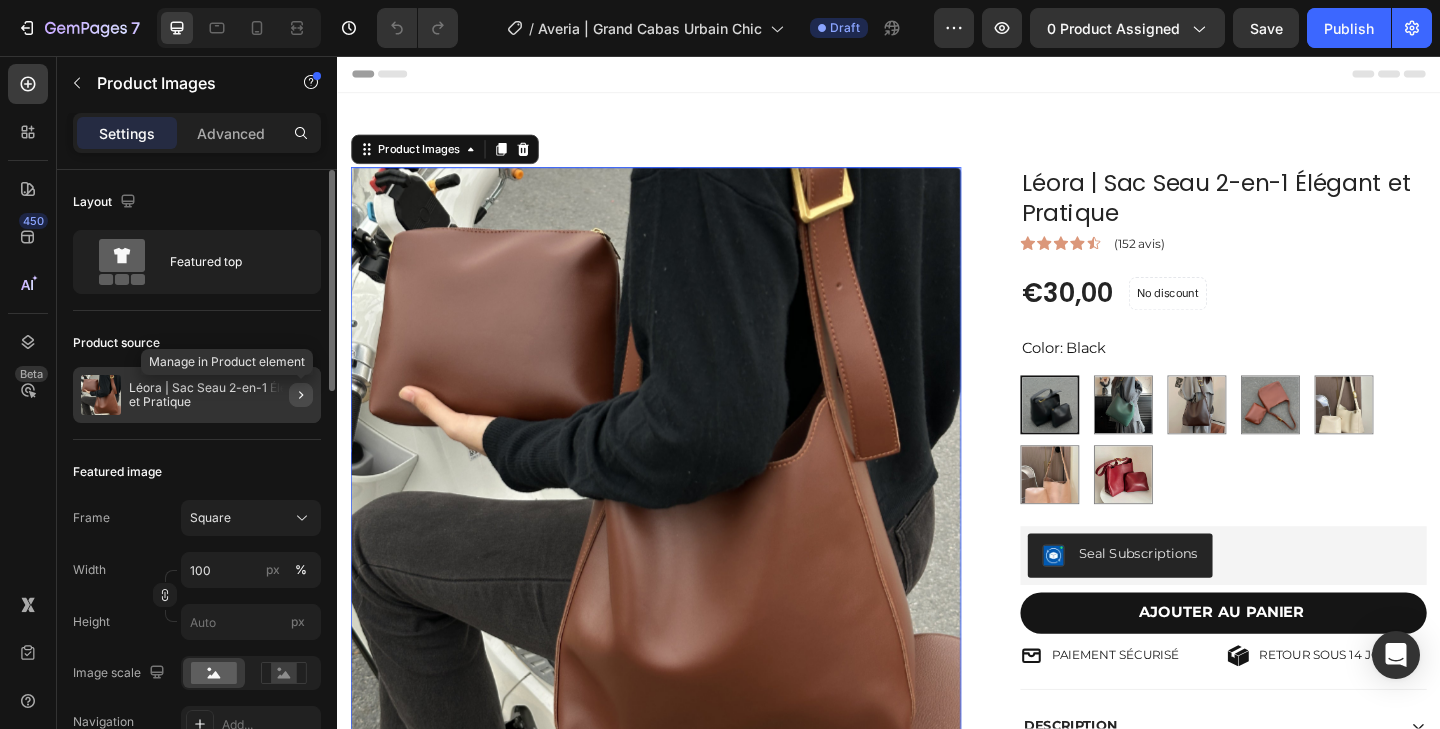 click 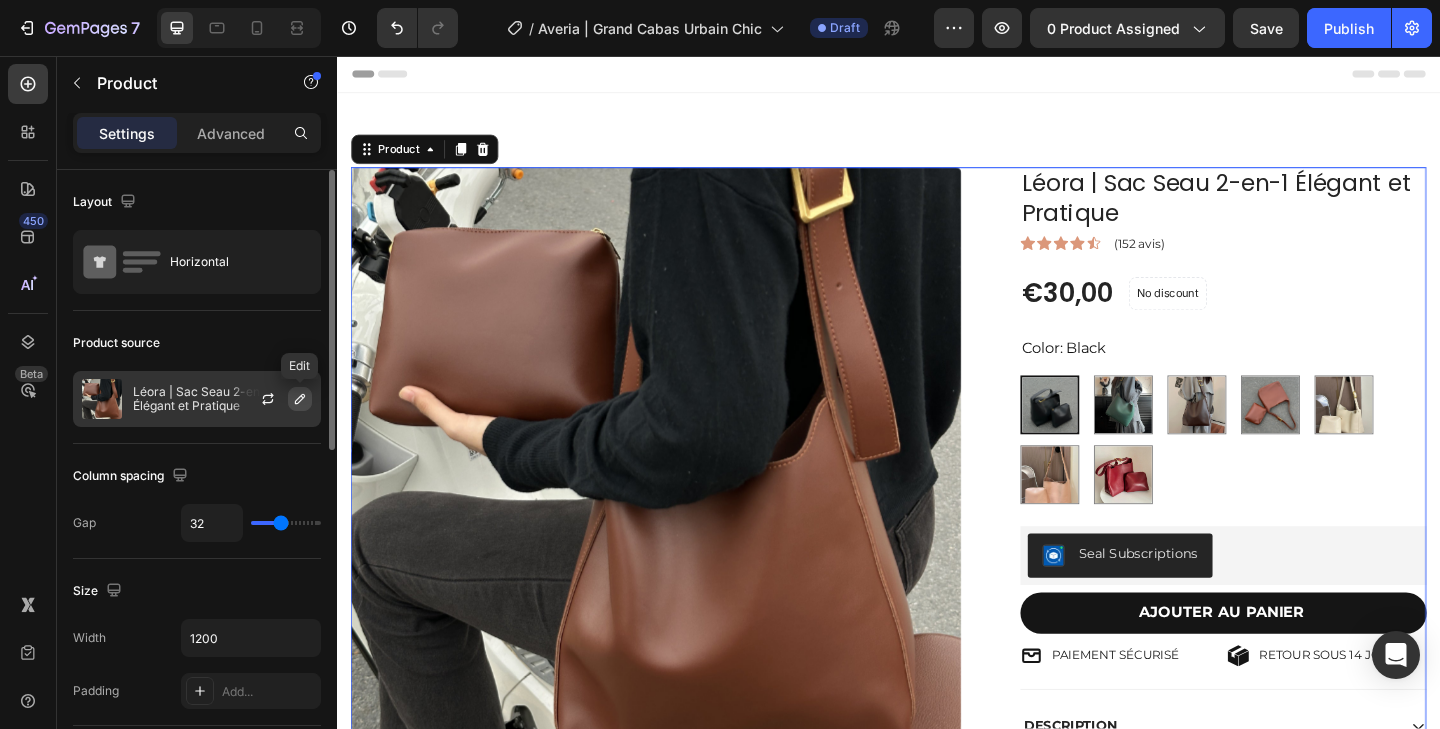 click 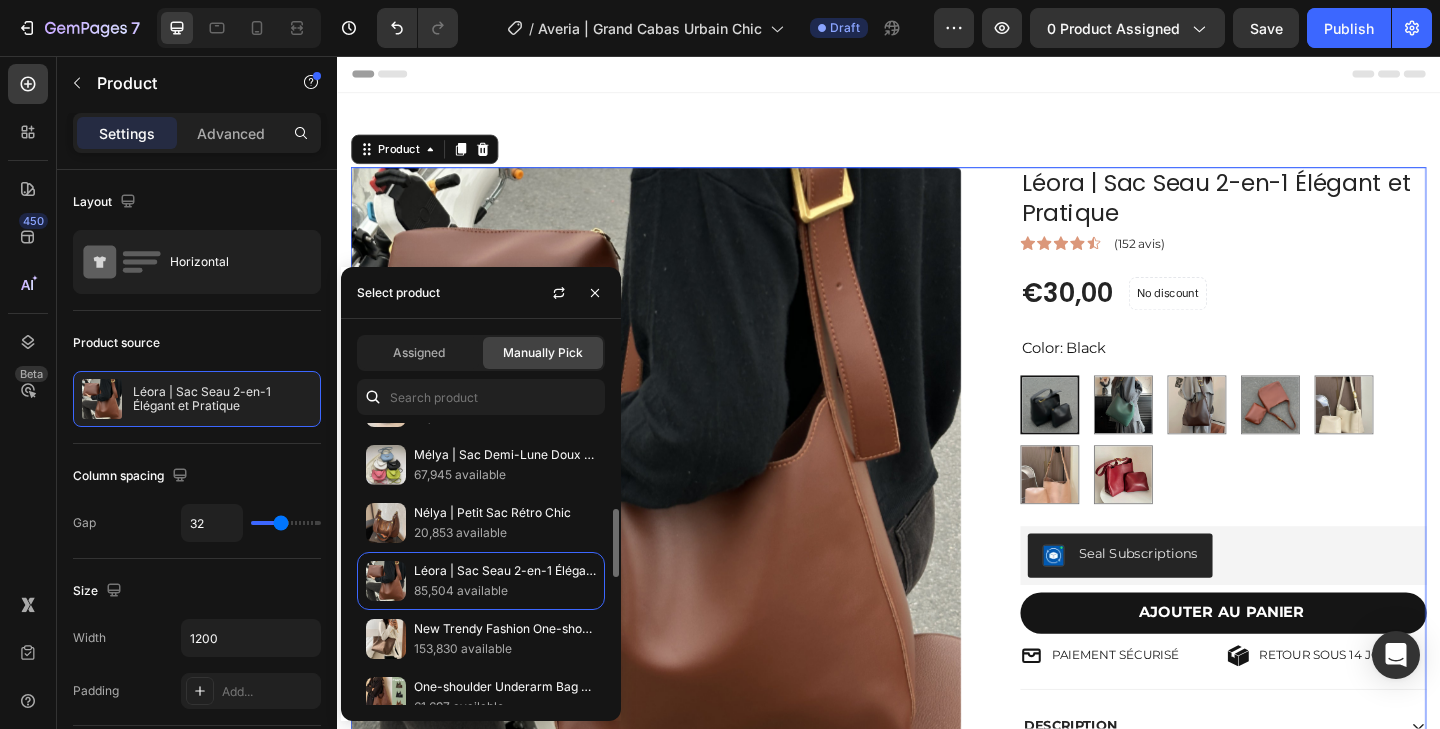 scroll, scrollTop: 358, scrollLeft: 0, axis: vertical 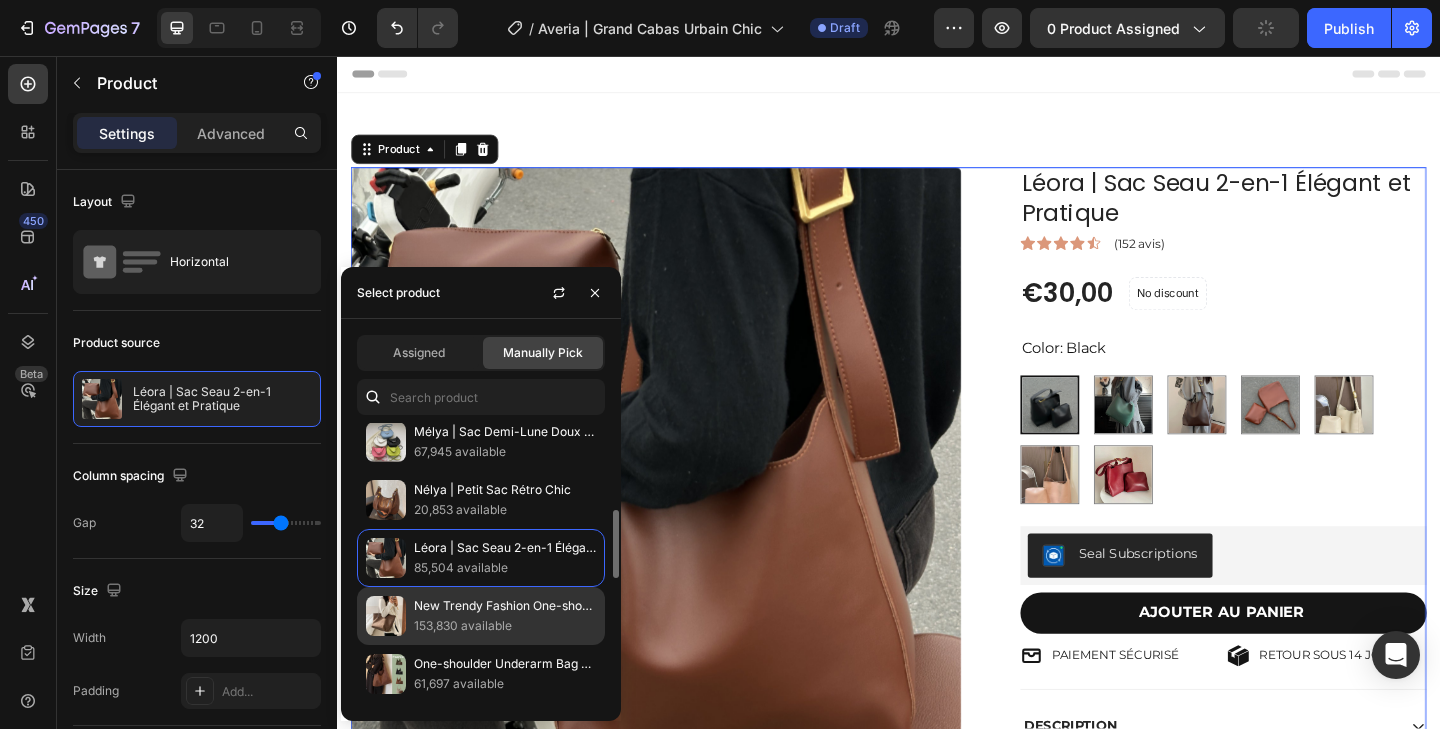 click on "New Trendy Fashion One-shoulder Handbag Big Bag Tote Bag" at bounding box center [505, 606] 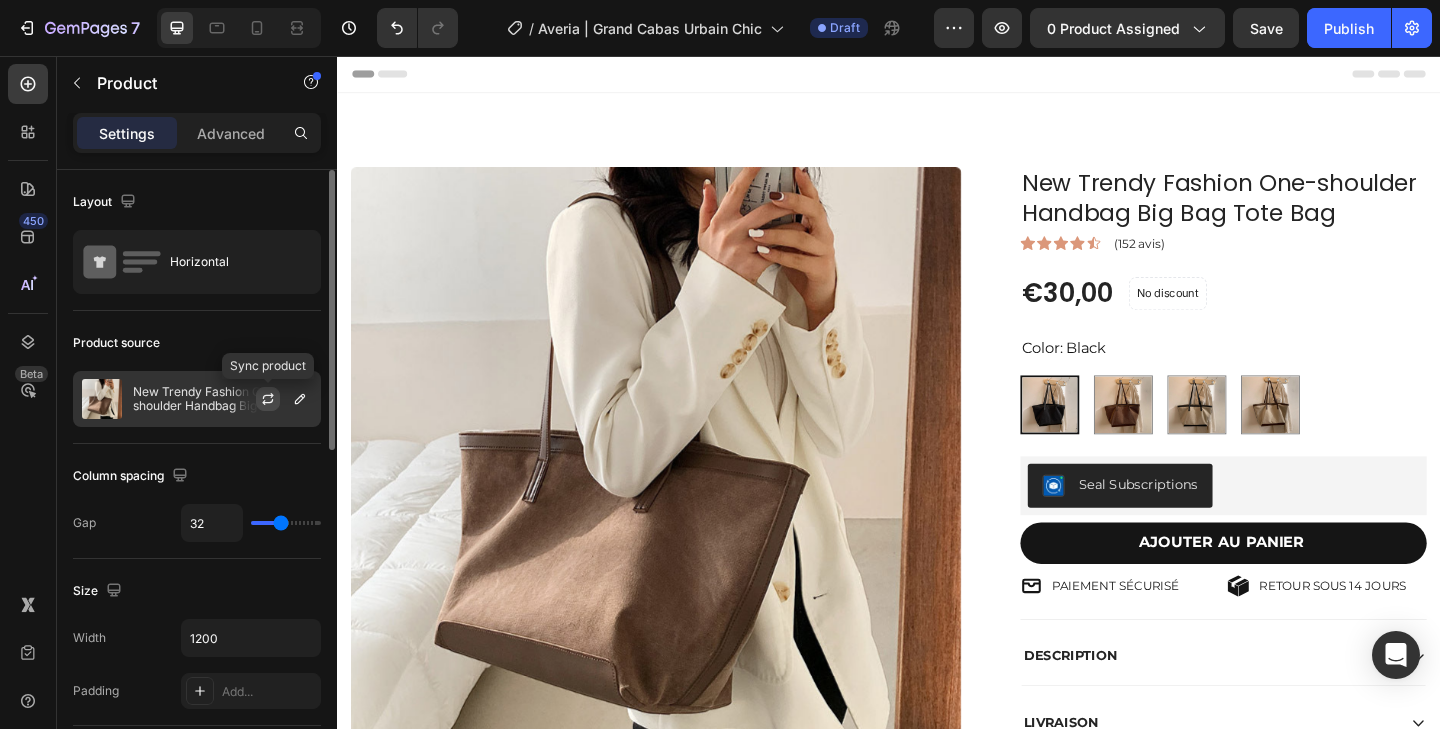 click 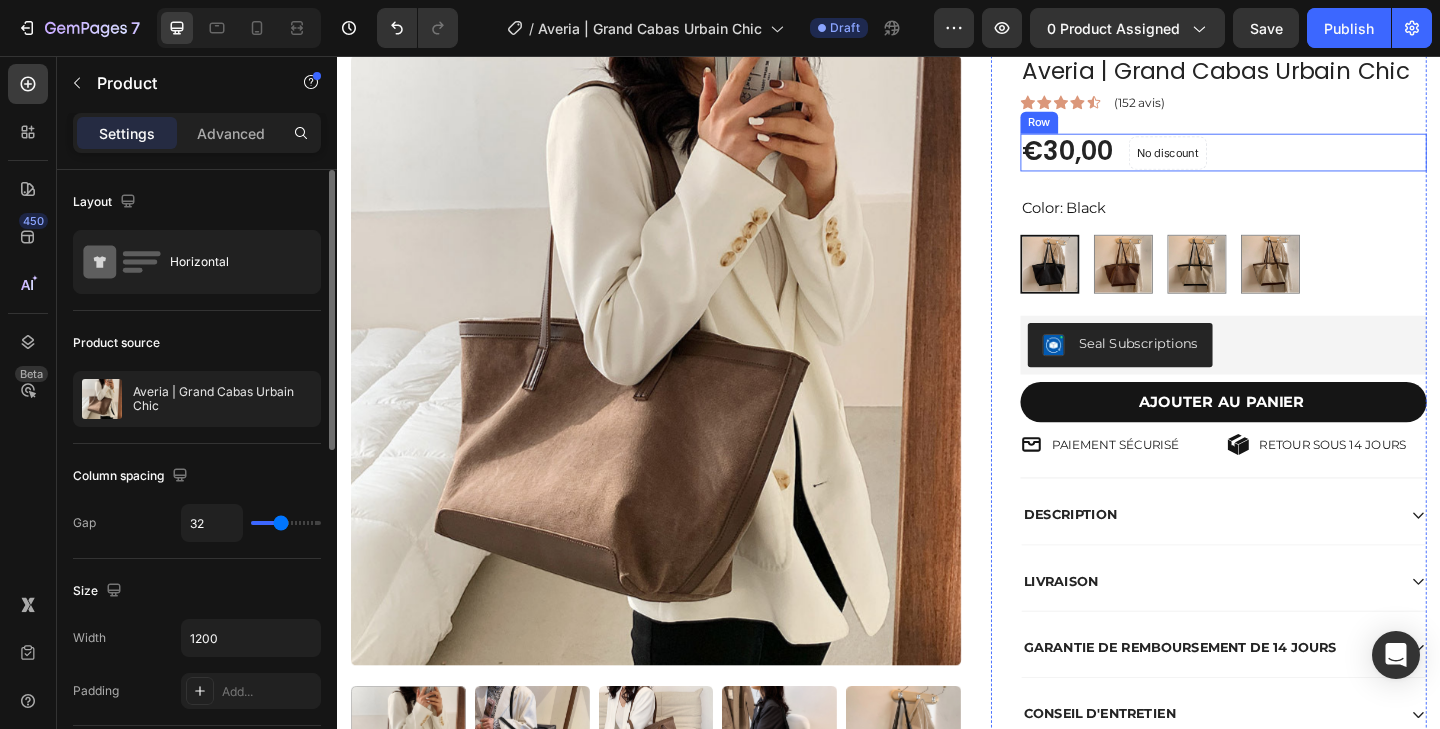 scroll, scrollTop: 202, scrollLeft: 0, axis: vertical 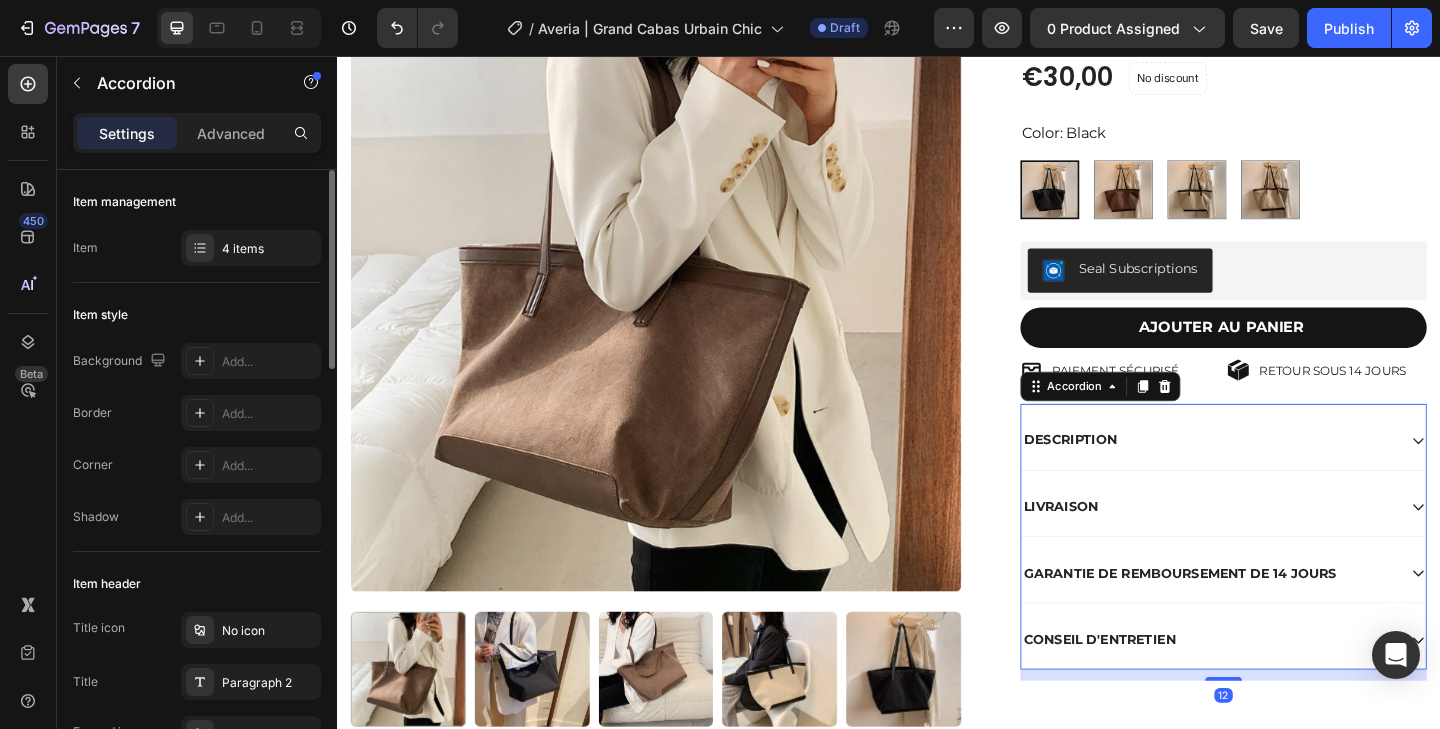 click on "DESCRIPTION" at bounding box center (1301, 475) 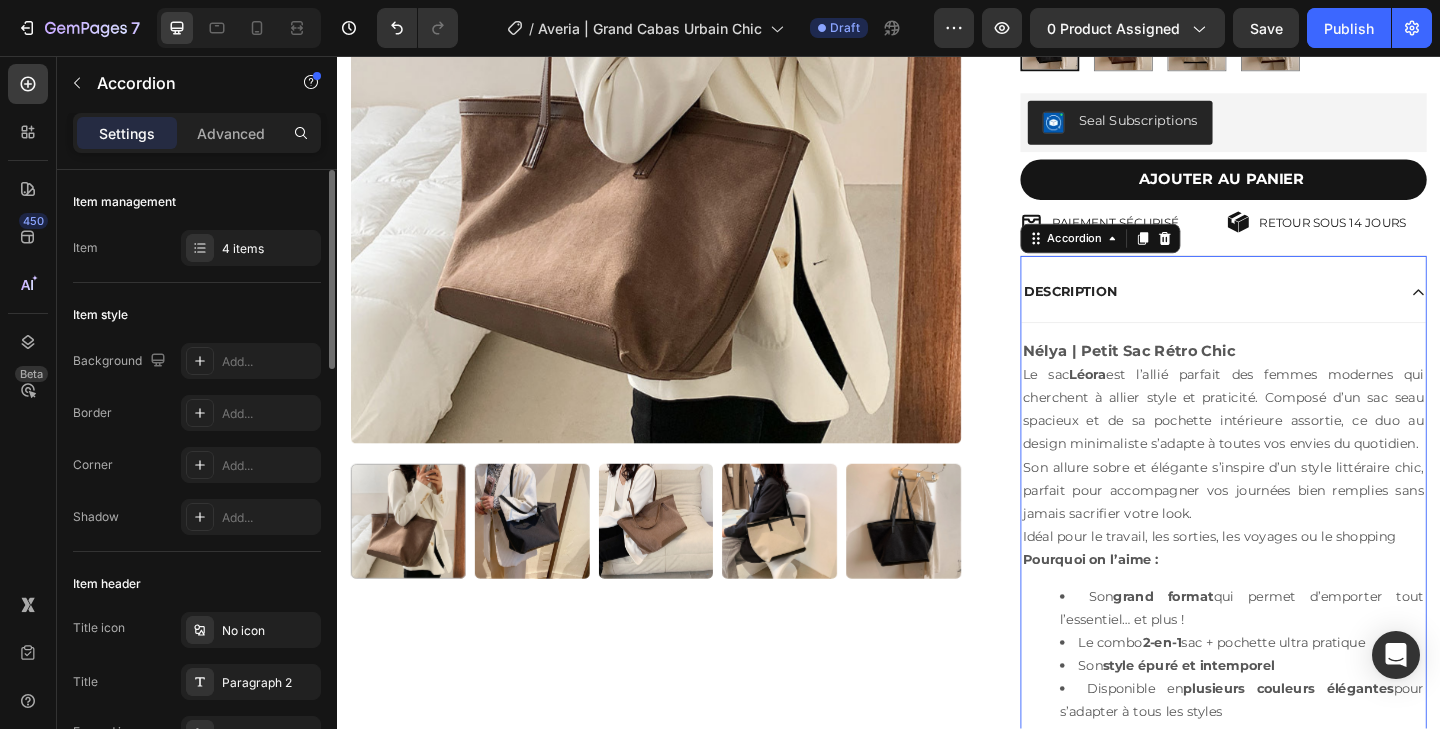 scroll, scrollTop: 428, scrollLeft: 0, axis: vertical 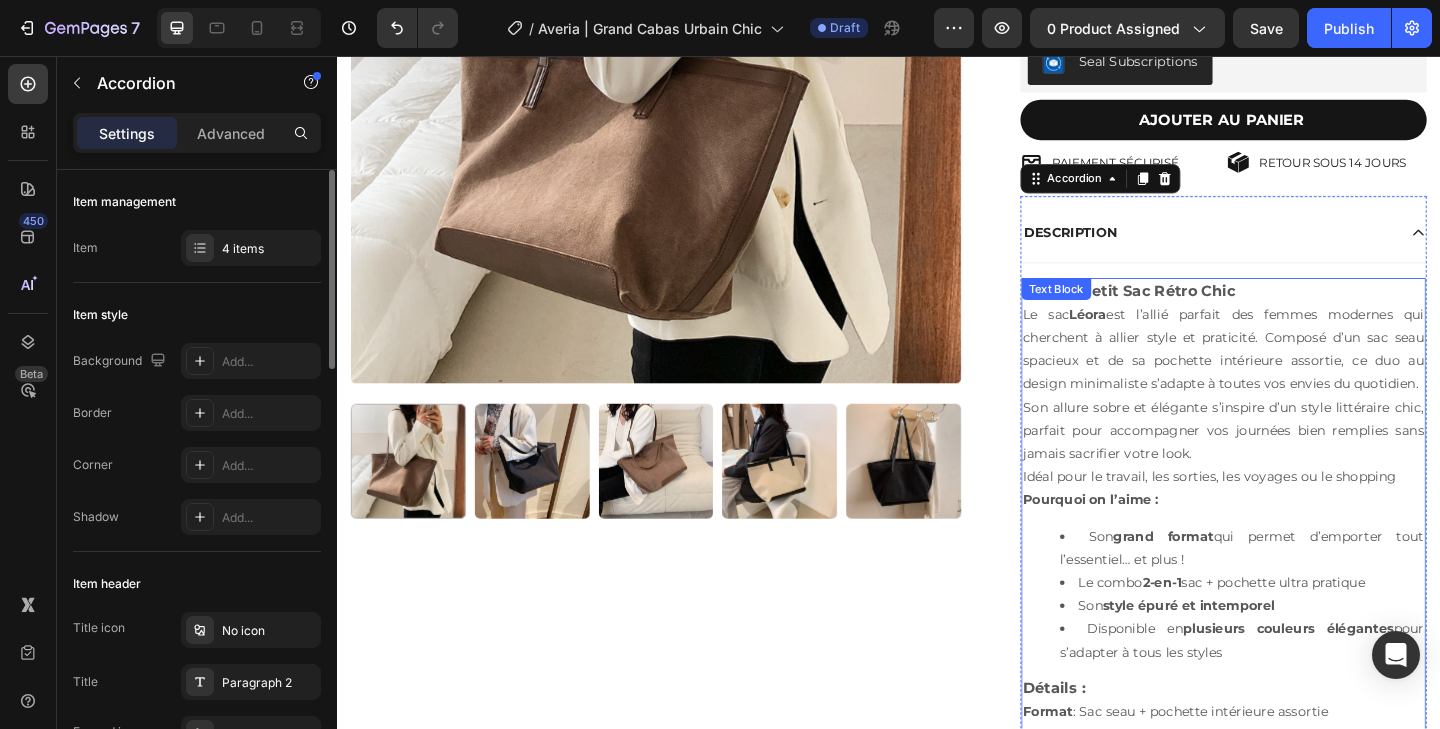 click on "Nélya | Petit Sac Rétro Chic Le sac  Léora  est l’allié parfait des femmes modernes qui cherchent à allier style et praticité. Composé d’un sac seau spacieux et de sa pochette intérieure assortie, ce duo au design minimaliste s’adapte à toutes vos envies du quotidien. Son allure sobre et élégante s’inspire d’un style littéraire chic, parfait pour accompagner vos journées bien remplies sans jamais sacrifier votre look. Idéal pour le travail, les sorties, les voyages ou le shopping Pourquoi on l’aime : Son  grand format  qui permet d’emporter tout l’essentiel… et plus ! Le combo  2-en-1  sac + pochette ultra pratique Son  style épuré et intemporel Disponible en  plusieurs couleurs élégantes  pour s’adapter à tous les styles Détails : Format  : Sac seau + pochette intérieure assortie Style  : Chic et décontracté, esprit littéraire Matériau  : Similicuir (PU) de qualité Fermeture  : Cordon ou bouton magnétique selon le modèle Porté Éléments tendances Text Block" at bounding box center [1301, 617] 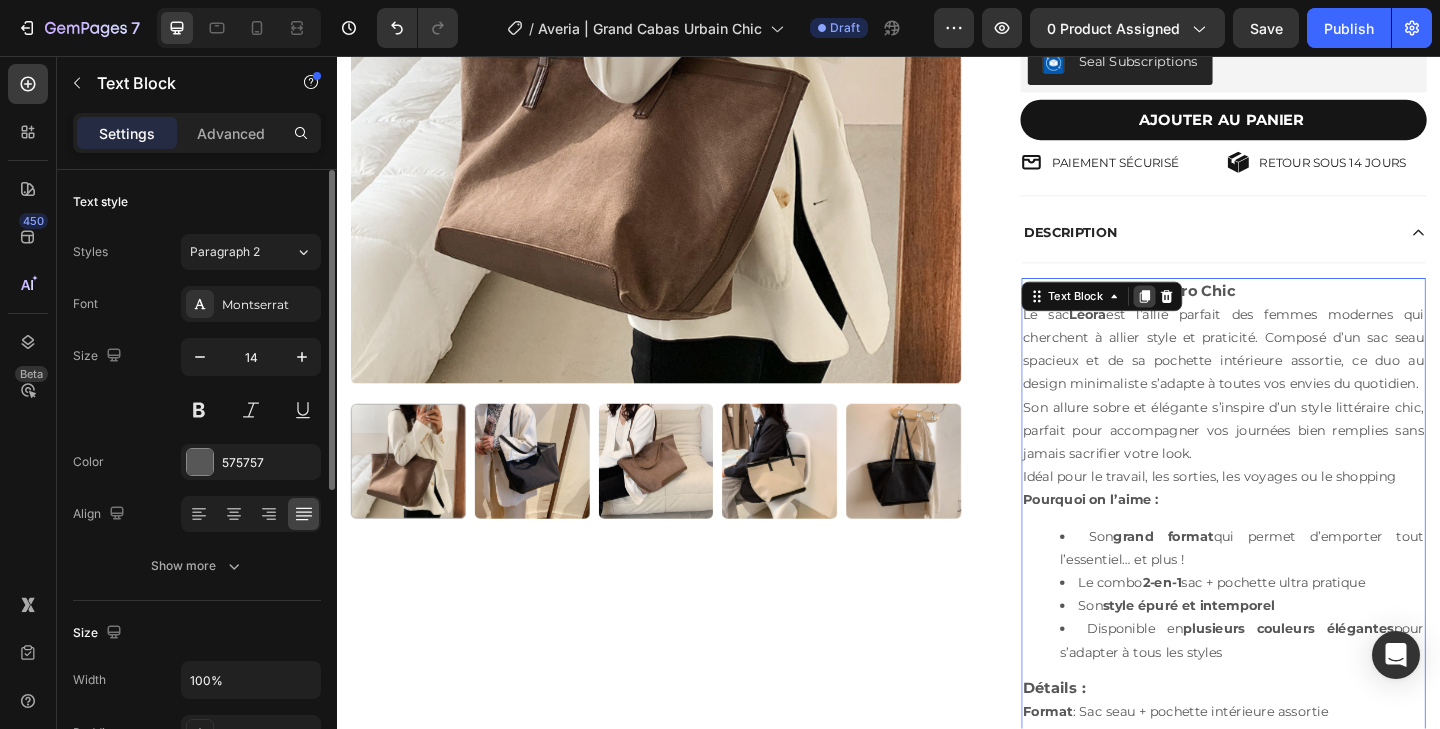 click at bounding box center (1215, 318) 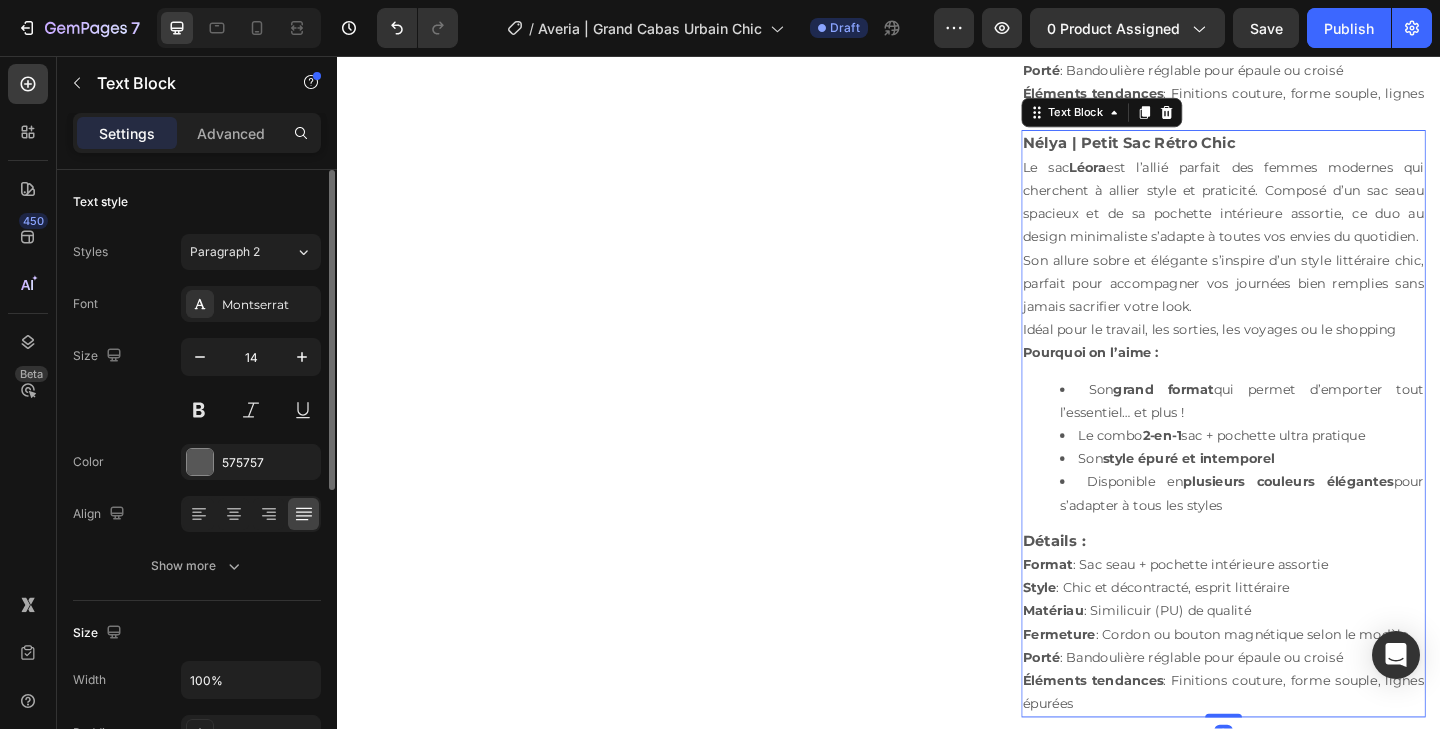 scroll, scrollTop: 1237, scrollLeft: 0, axis: vertical 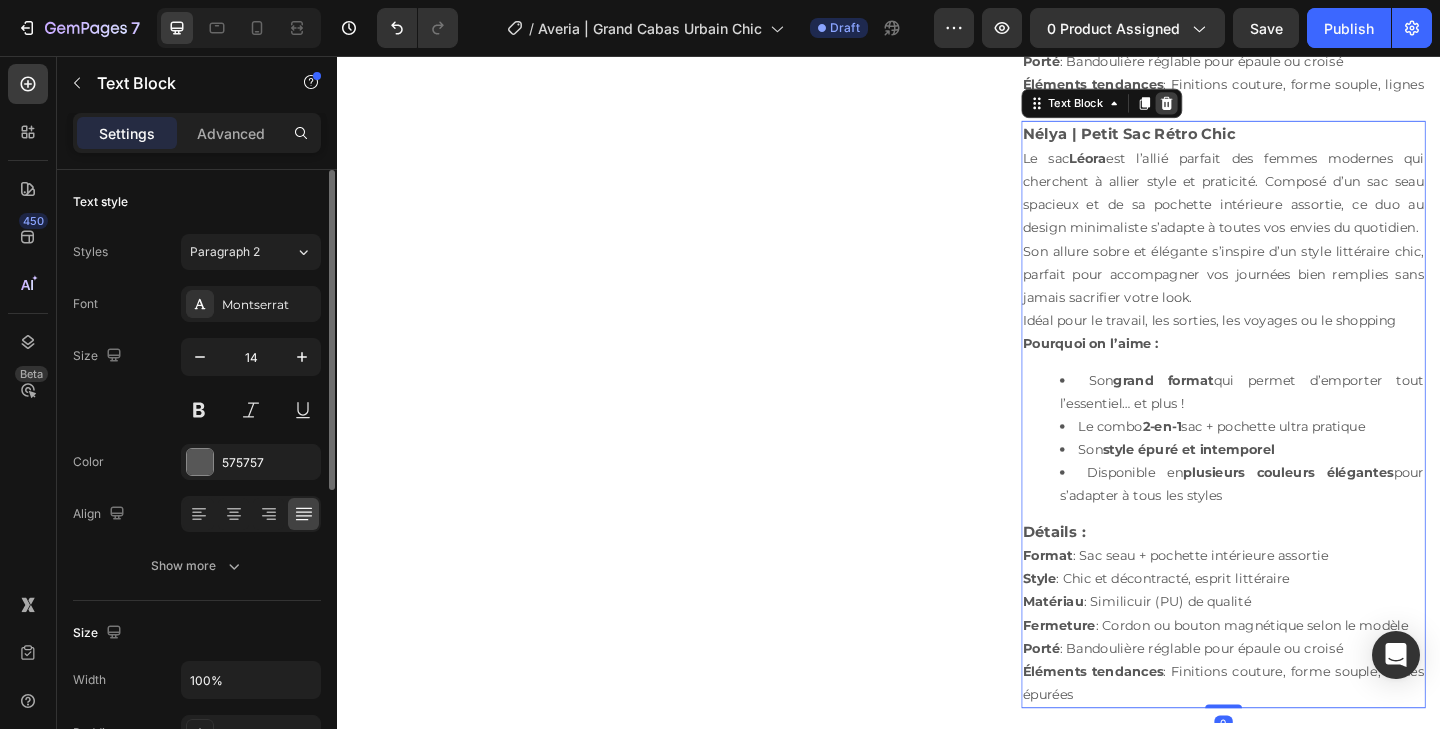 click 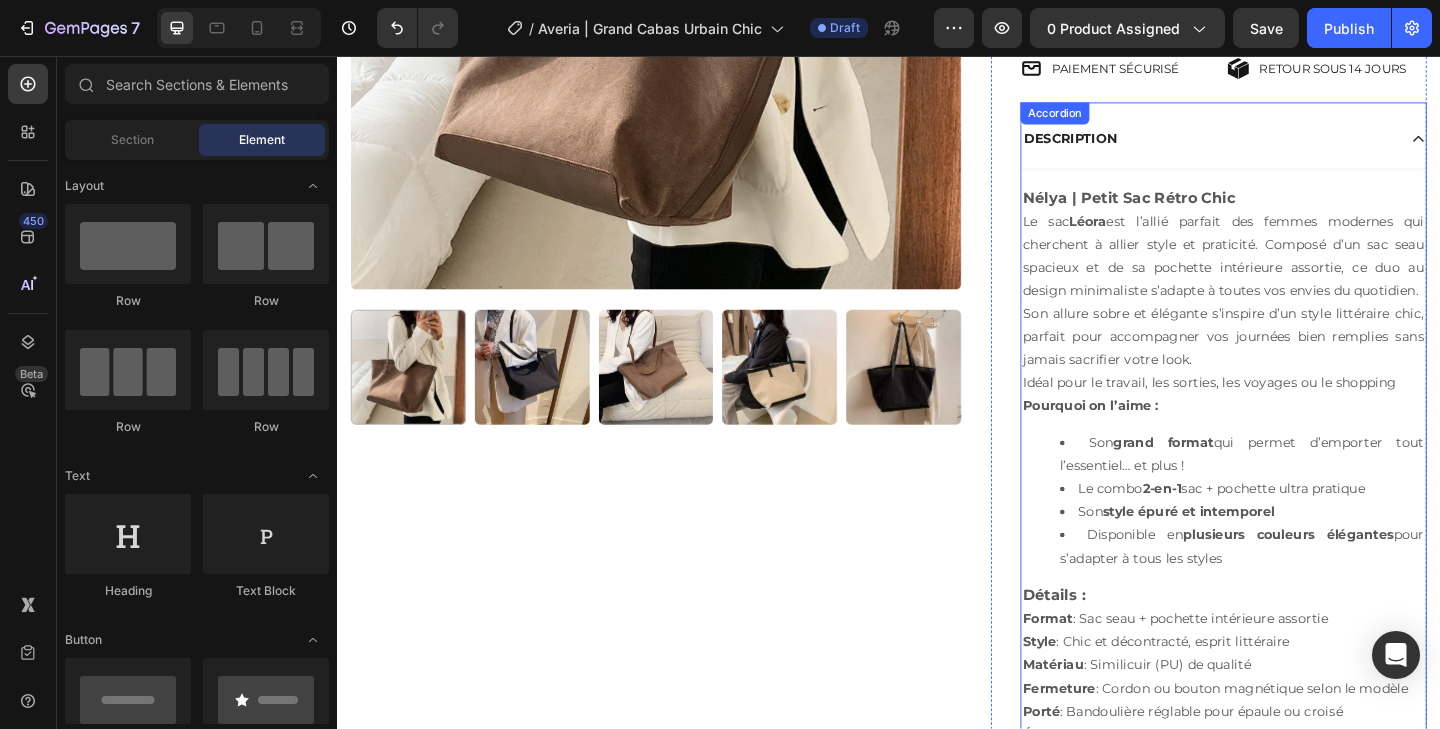 scroll, scrollTop: 512, scrollLeft: 0, axis: vertical 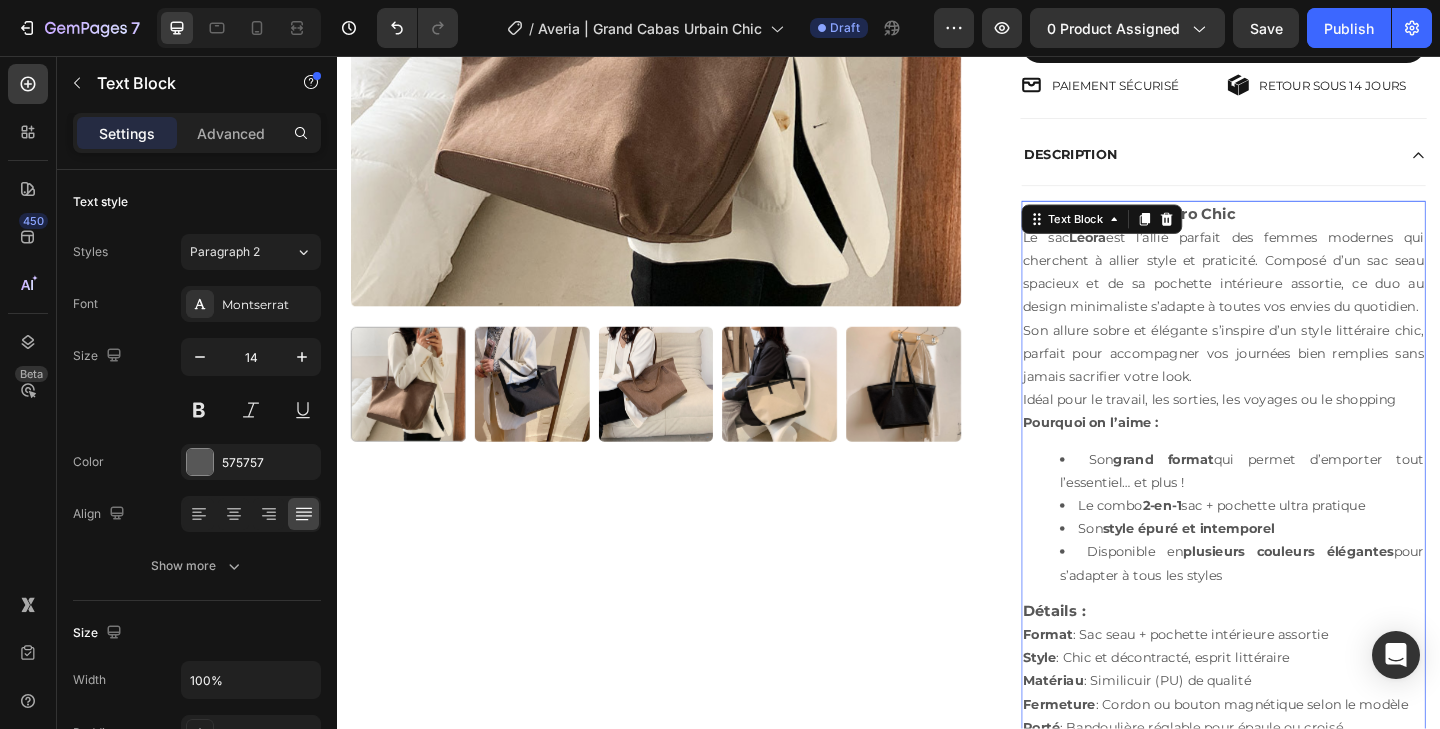 click on "Nélya | Petit Sac Rétro Chic Le sac  Léora  est l’allié parfait des femmes modernes qui cherchent à allier style et praticité. Composé d’un sac seau spacieux et de sa pochette intérieure assortie, ce duo au design minimaliste s’adapte à toutes vos envies du quotidien. Son allure sobre et élégante s’inspire d’un style littéraire chic, parfait pour accompagner vos journées bien remplies sans jamais sacrifier votre look. Idéal pour le travail, les sorties, les voyages ou le shopping Pourquoi on l’aime : Son  grand format  qui permet d’emporter tout l’essentiel… et plus ! Le combo  2-en-1  sac + pochette ultra pratique Son  style épuré et intemporel Disponible en  plusieurs couleurs élégantes  pour s’adapter à tous les styles Détails : Format  : Sac seau + pochette intérieure assortie Style  : Chic et décontracté, esprit littéraire Matériau  : Similicuir (PU) de qualité Fermeture  : Cordon ou bouton magnétique selon le modèle Porté Éléments tendances Text Block" at bounding box center [1301, 533] 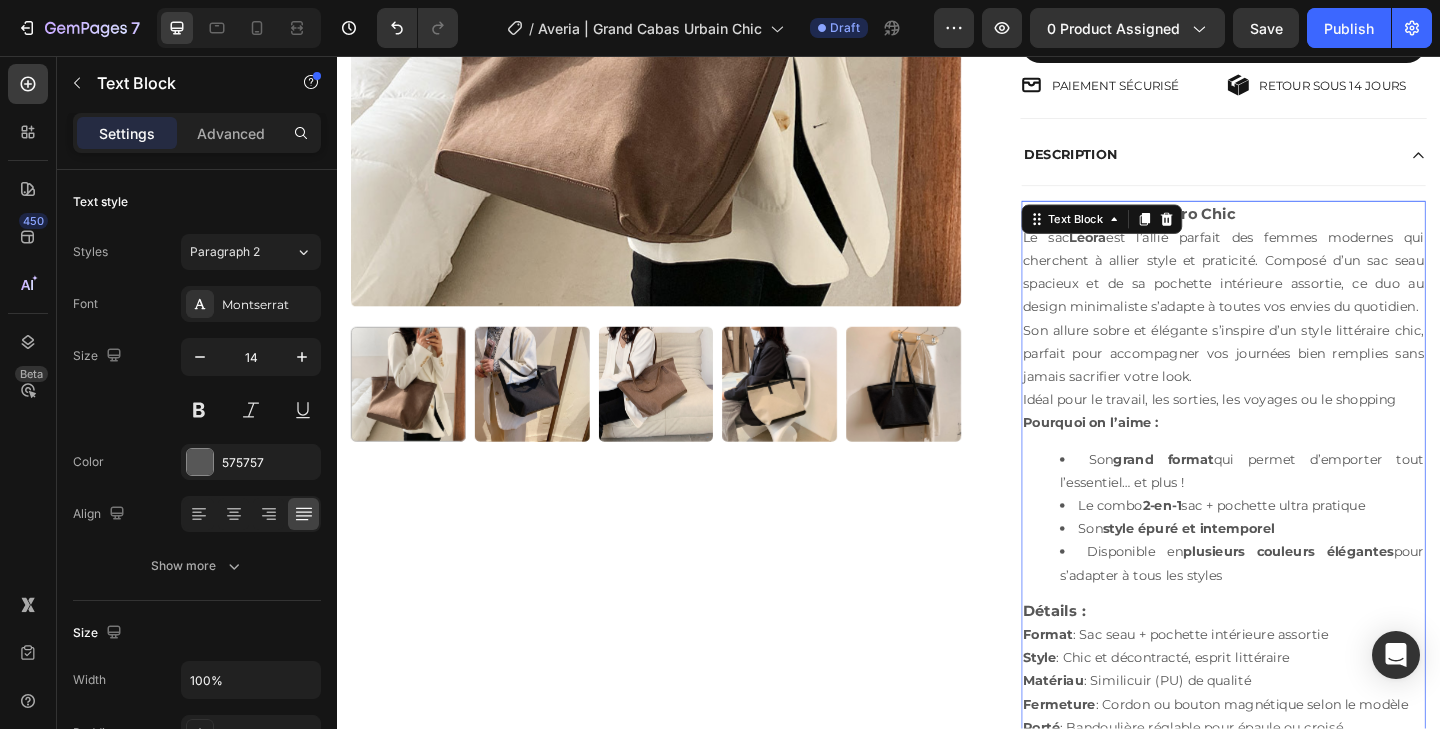 click on "Nélya | Petit Sac Rétro Chic" at bounding box center (1198, 228) 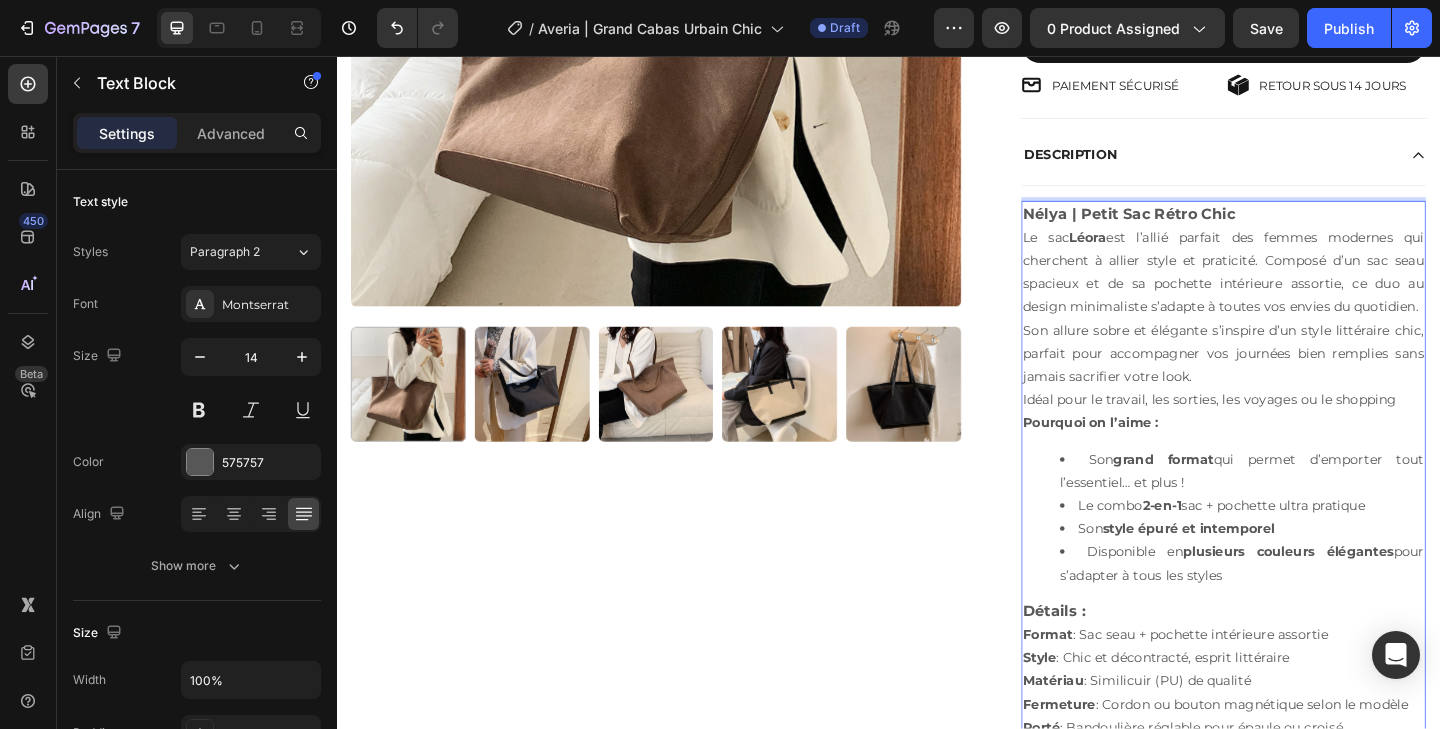 click on "Nélya | Petit Sac Rétro Chic" at bounding box center (1198, 228) 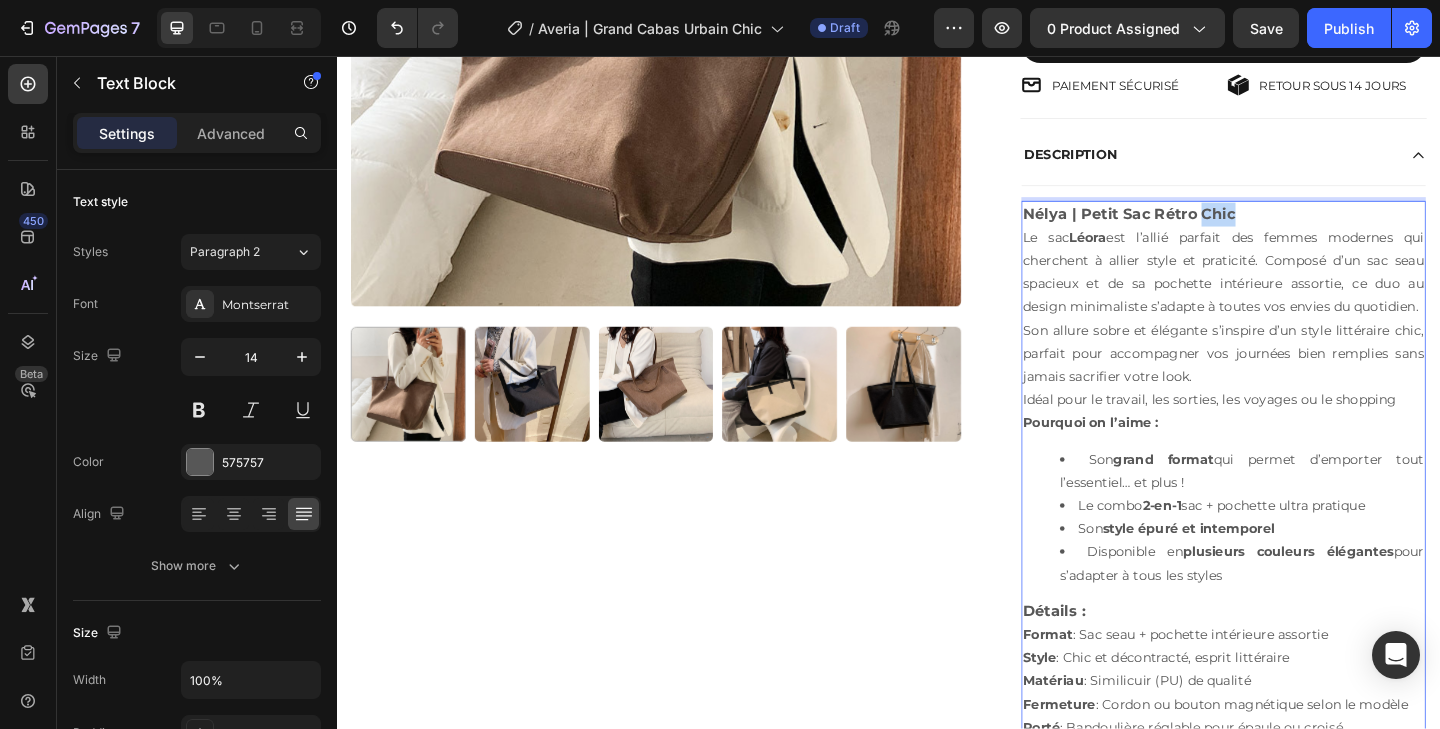click on "Nélya | Petit Sac Rétro Chic" at bounding box center [1198, 228] 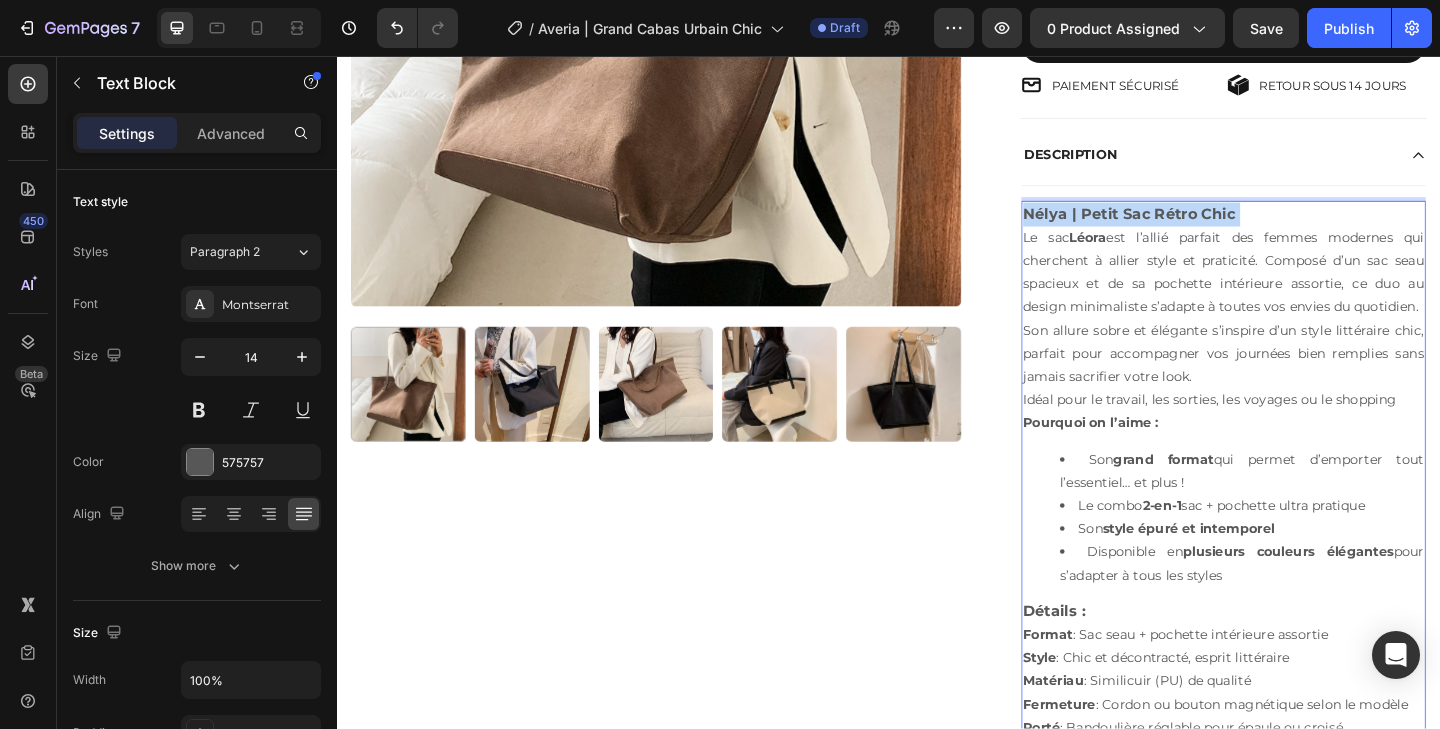 click on "Nélya | Petit Sac Rétro Chic" at bounding box center (1198, 228) 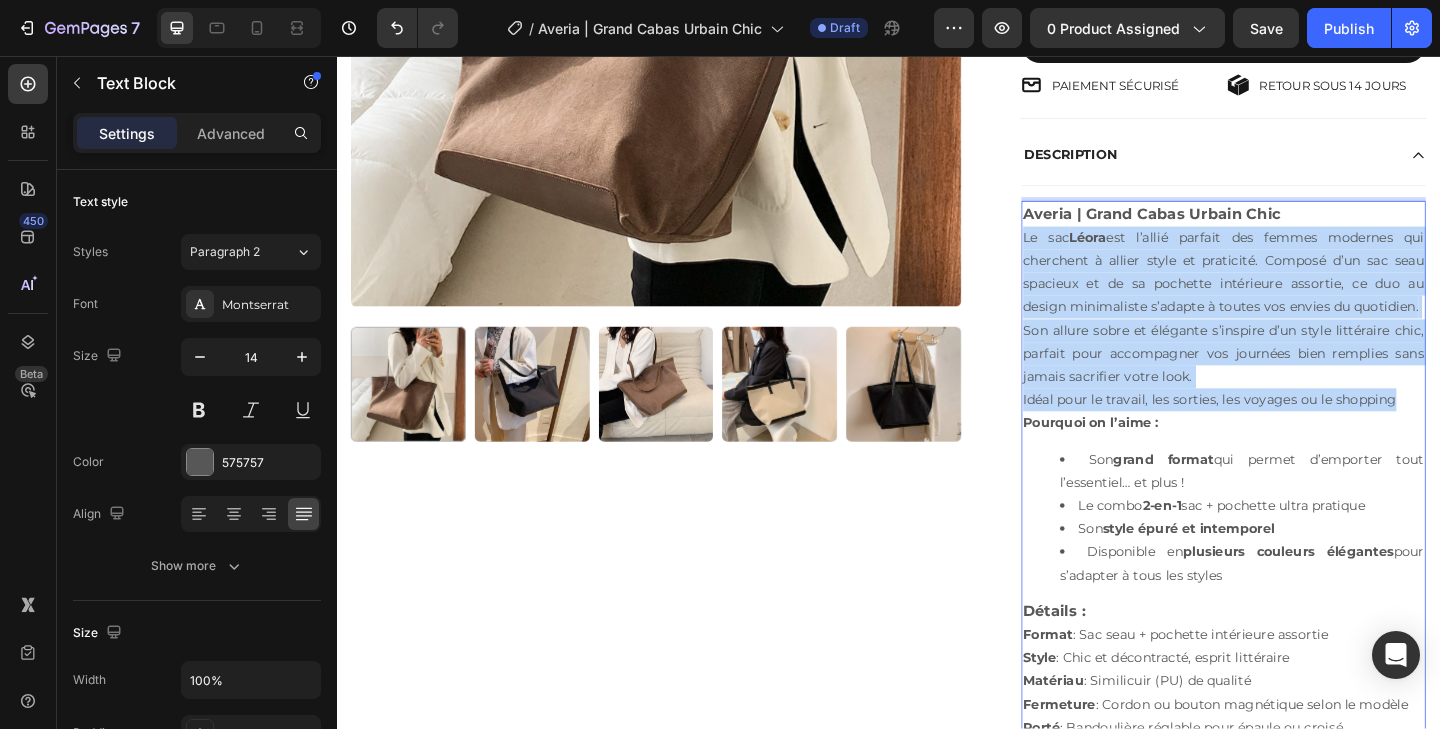 drag, startPoint x: 1483, startPoint y: 433, endPoint x: 1084, endPoint y: 256, distance: 436.49744 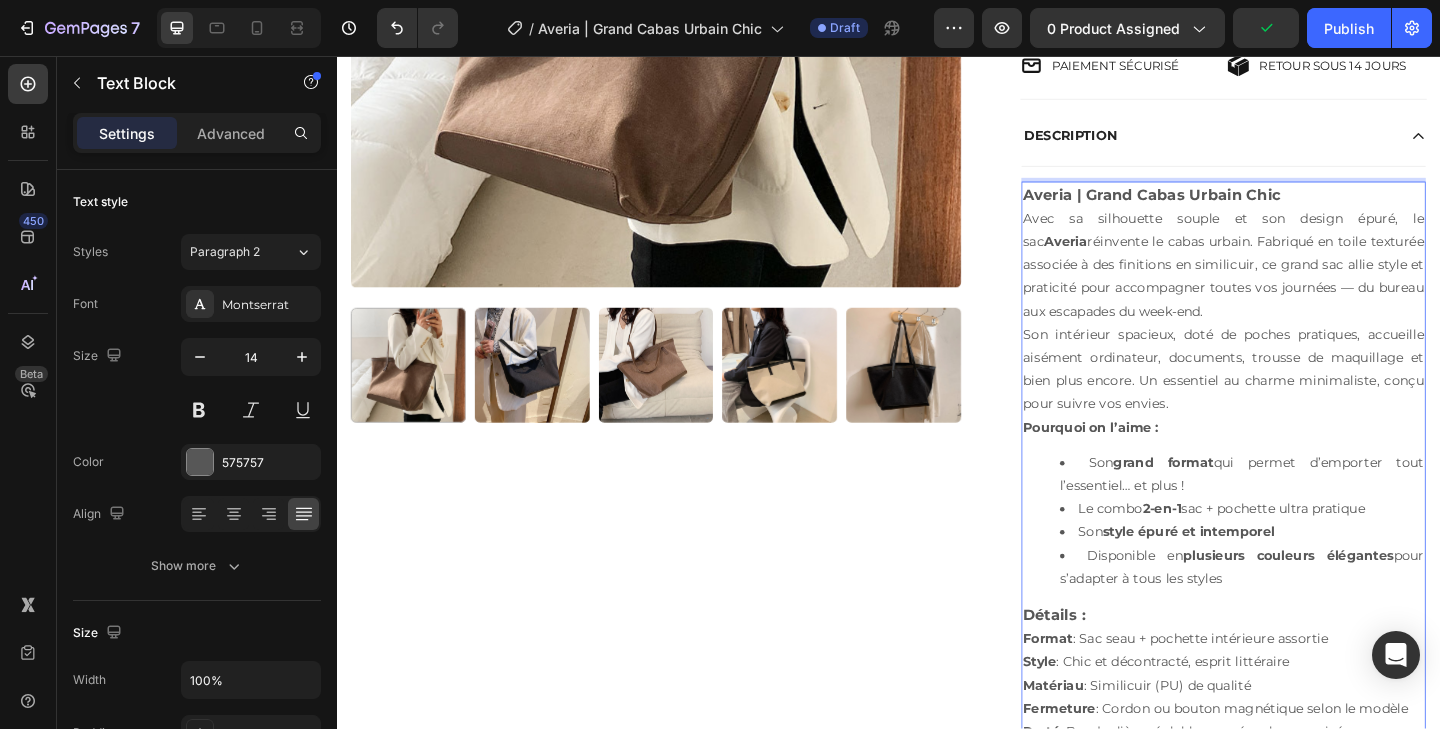 scroll, scrollTop: 549, scrollLeft: 0, axis: vertical 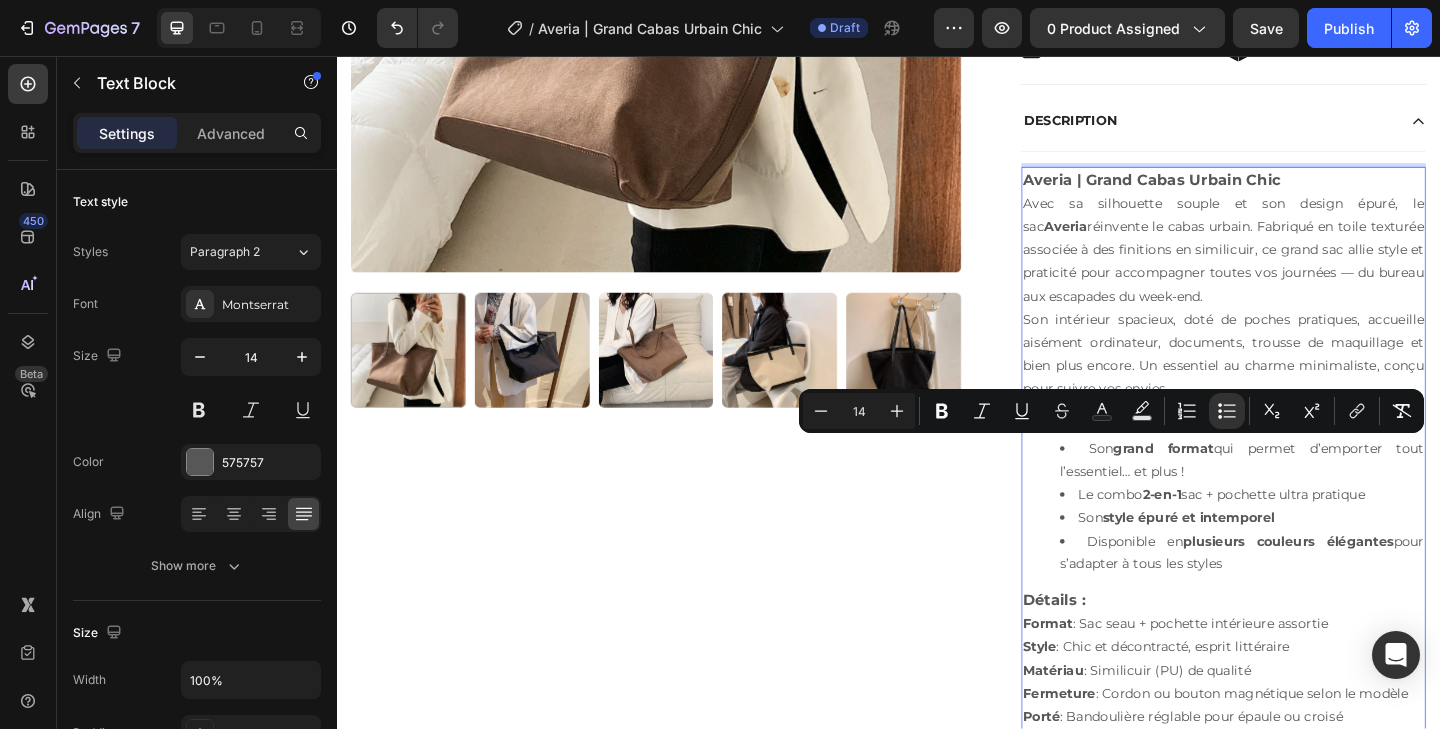 drag, startPoint x: 1310, startPoint y: 608, endPoint x: 1147, endPoint y: 489, distance: 201.81674 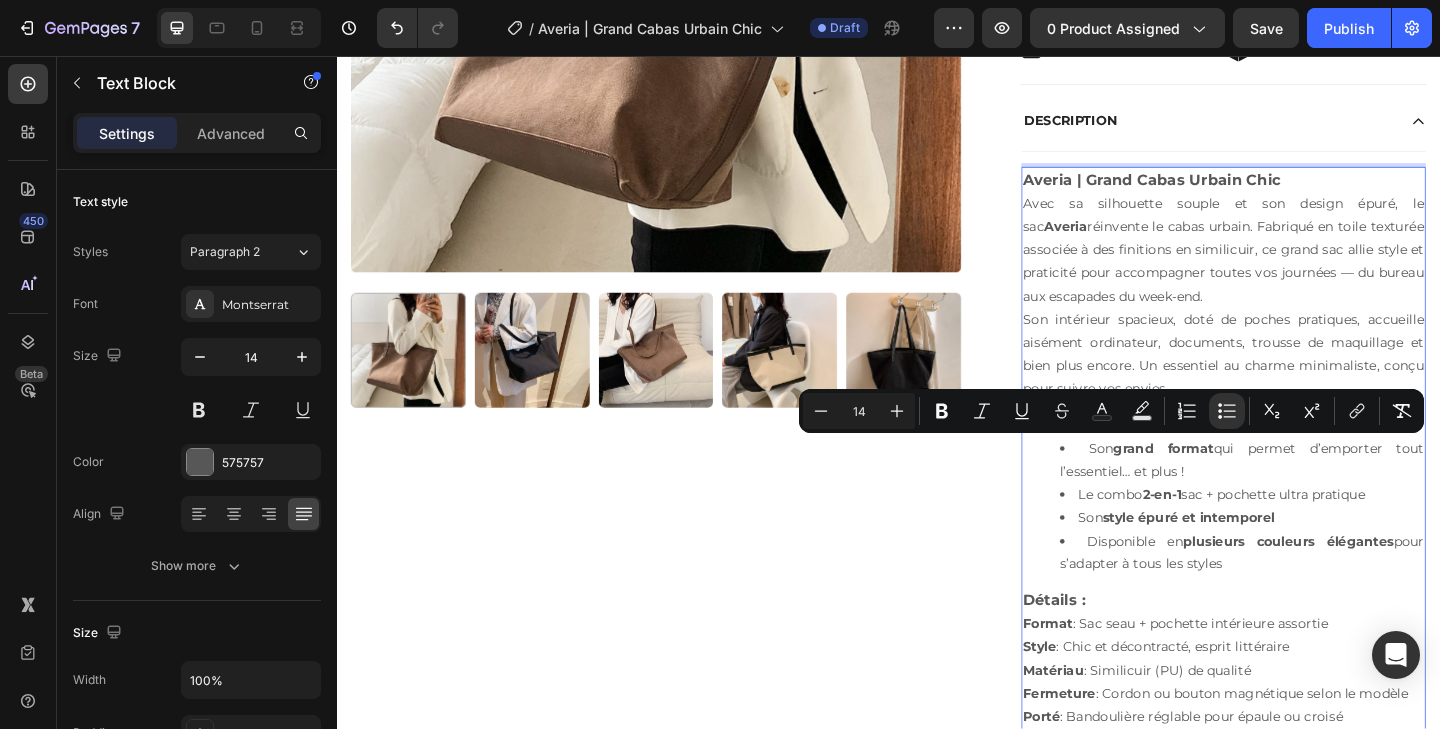 click on "Son  grand format  qui permet d’emporter tout l’essentiel… et plus ! Le combo  2-en-1  sac + pochette ultra pratique Son  style épuré et intemporel Disponible en  plusieurs couleurs élégantes  pour s’adapter à tous les styles" at bounding box center [1301, 546] 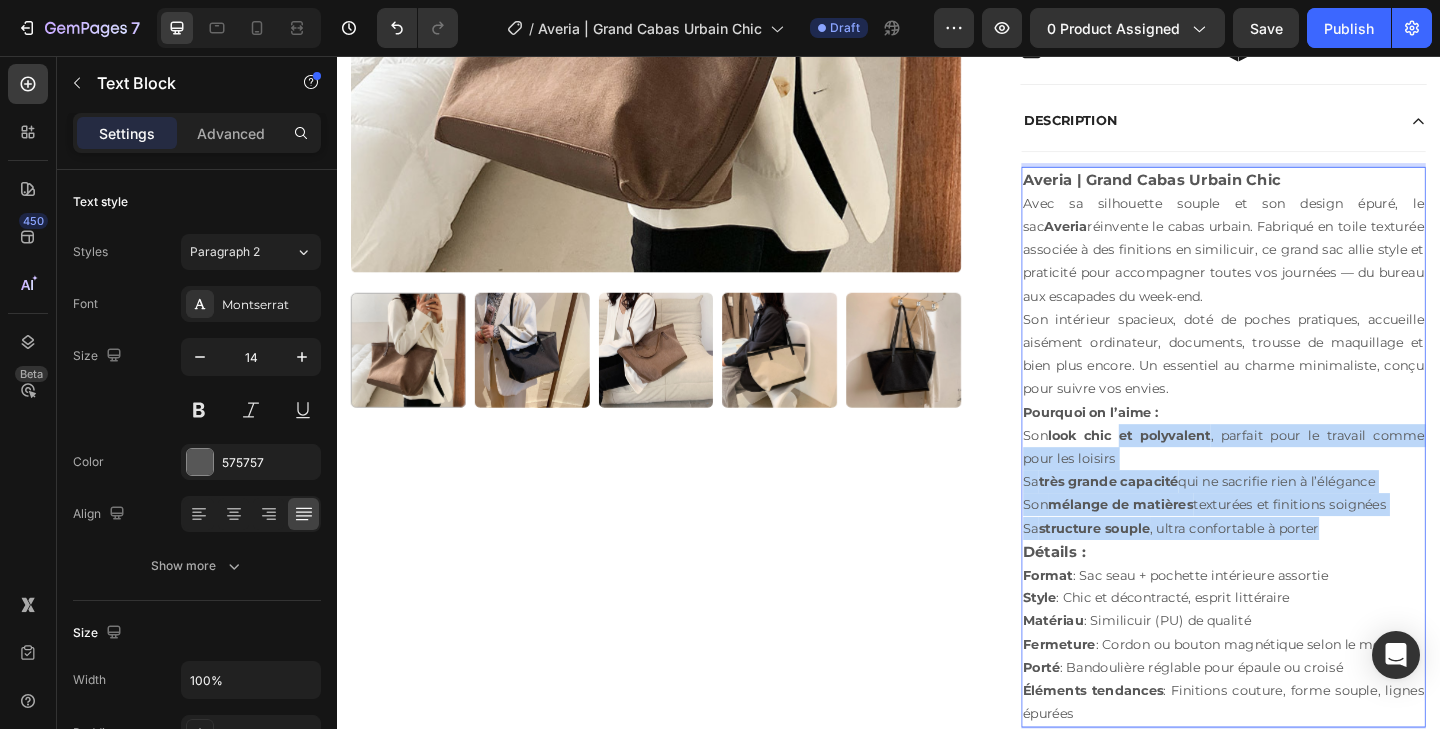 drag, startPoint x: 1432, startPoint y: 572, endPoint x: 1195, endPoint y: 461, distance: 261.70593 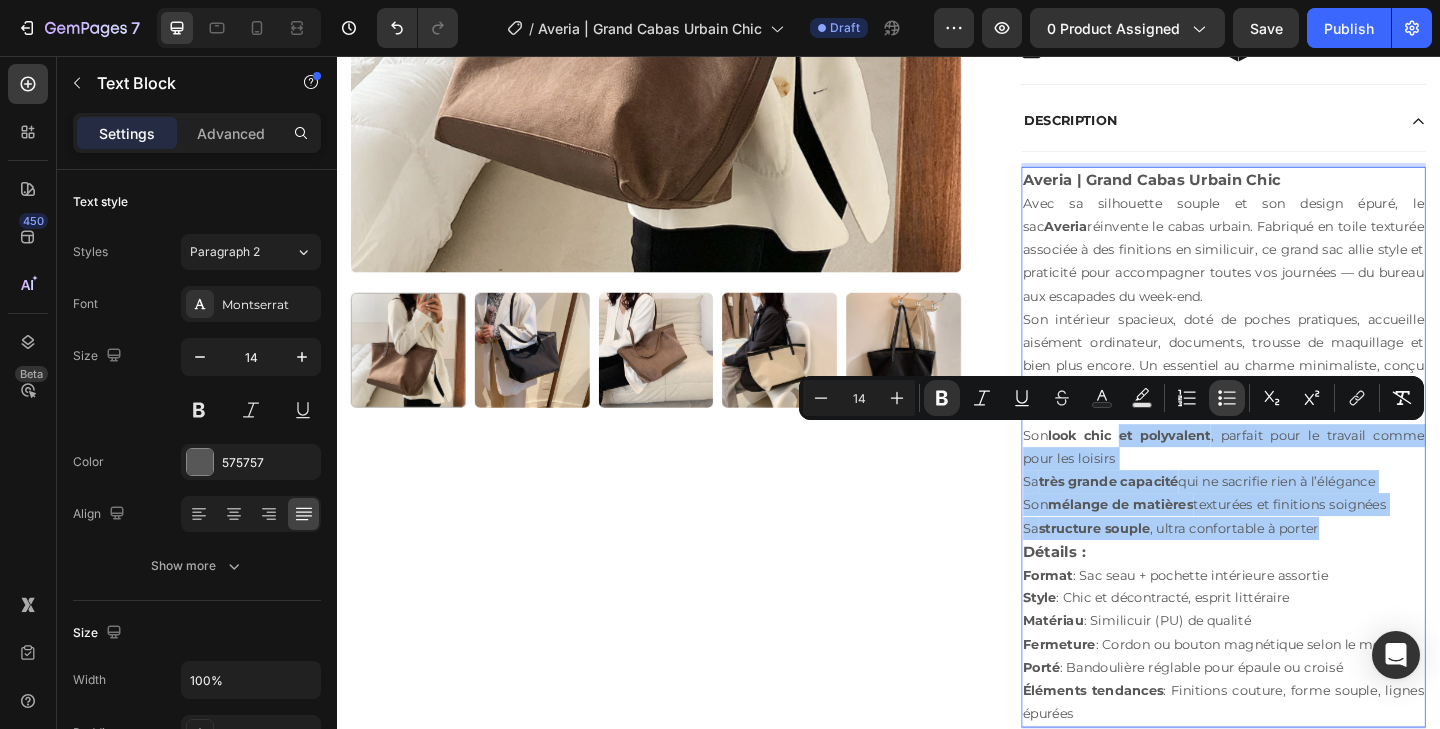 click 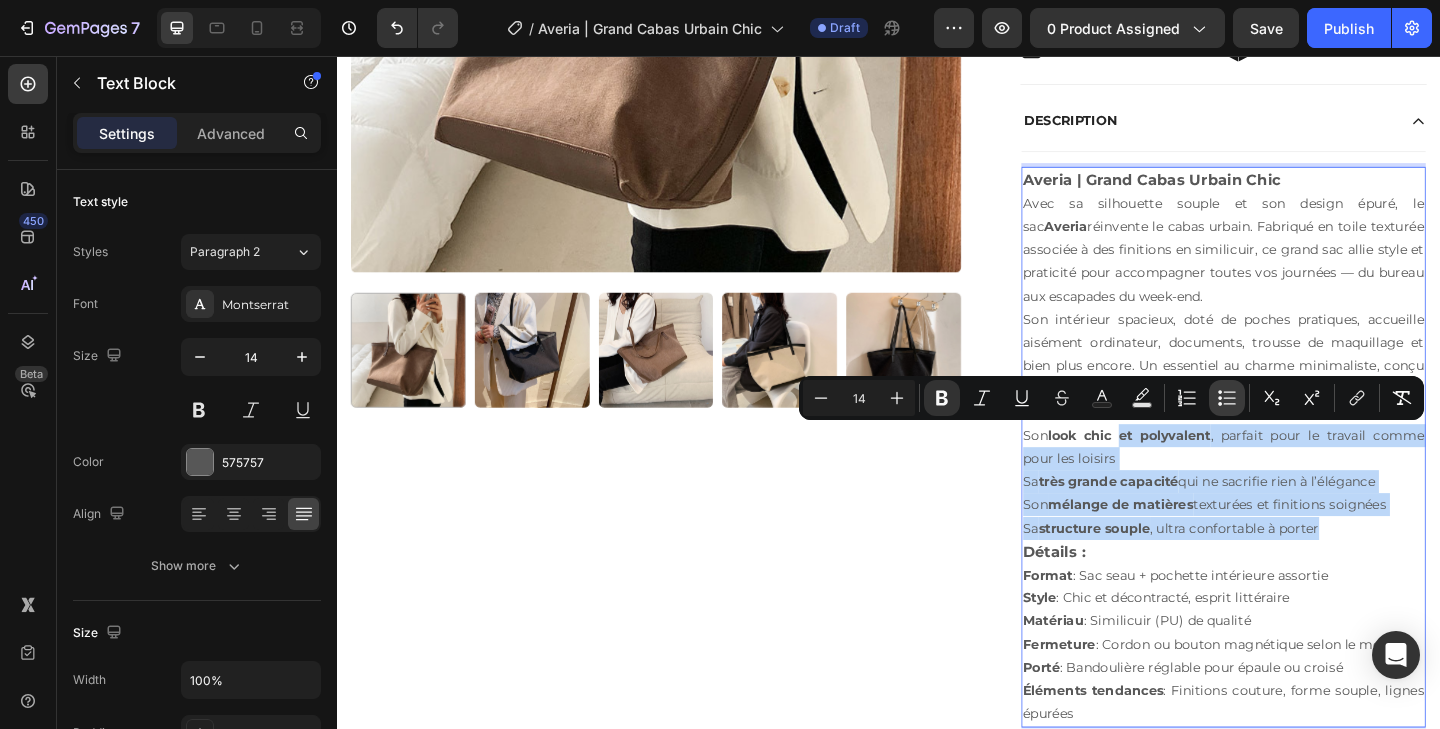 type on "14" 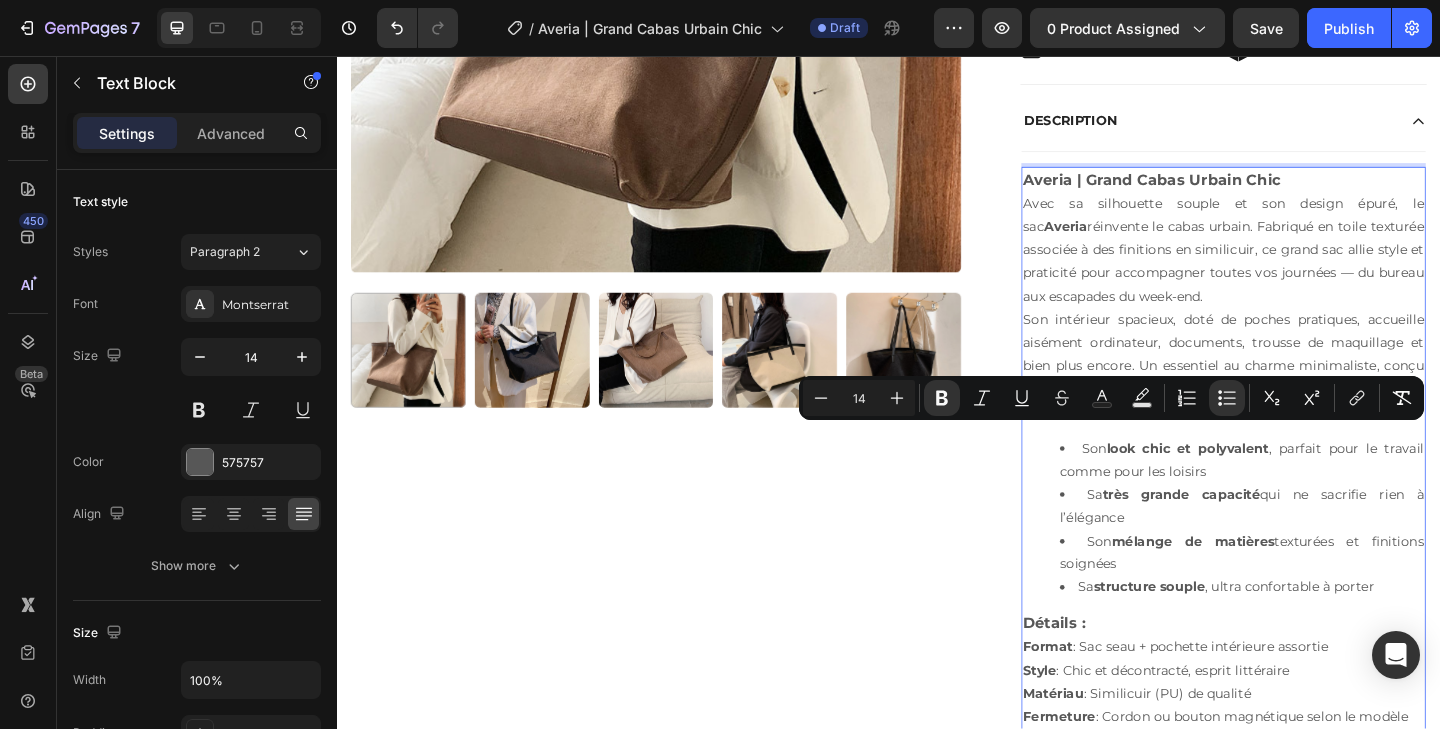 click on "Son  mélange de matières  texturées et finitions soignées" at bounding box center (1321, 597) 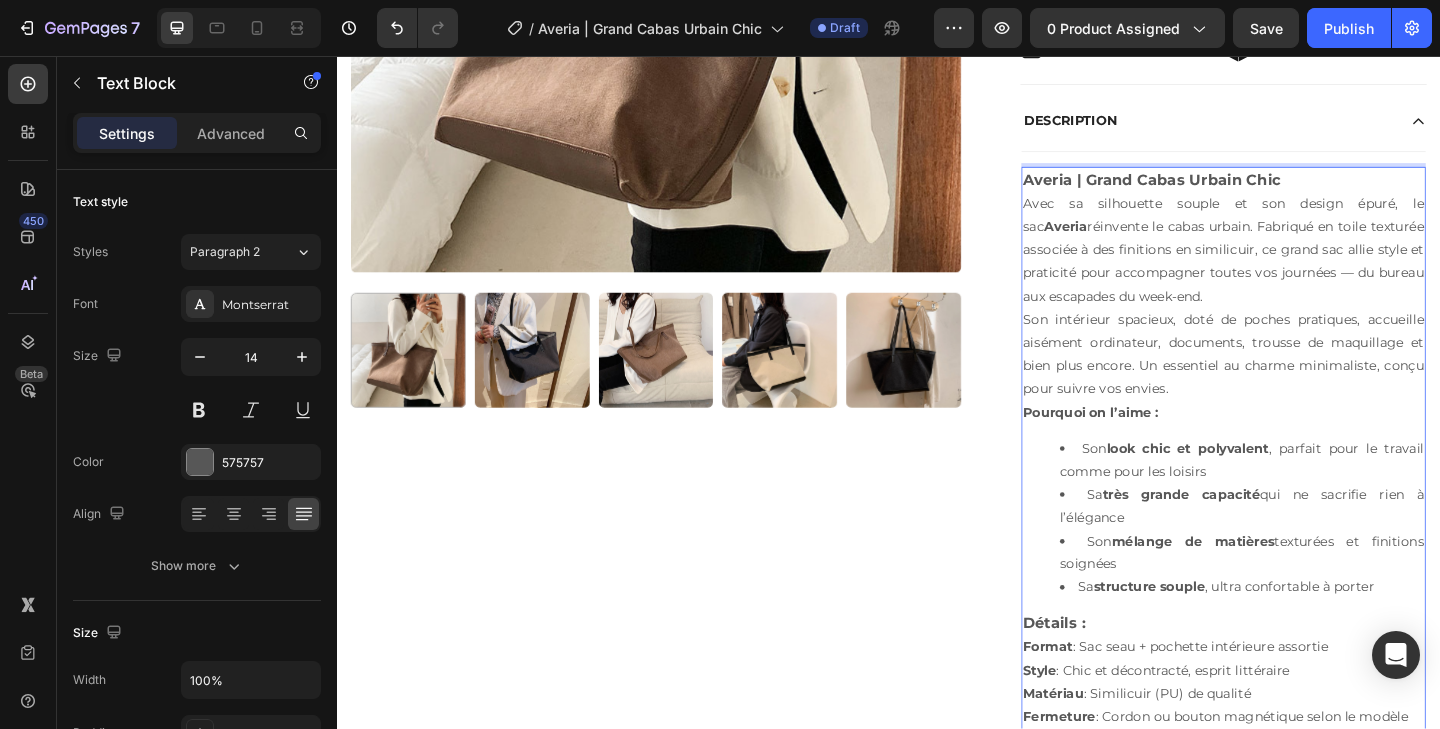 scroll, scrollTop: 598, scrollLeft: 0, axis: vertical 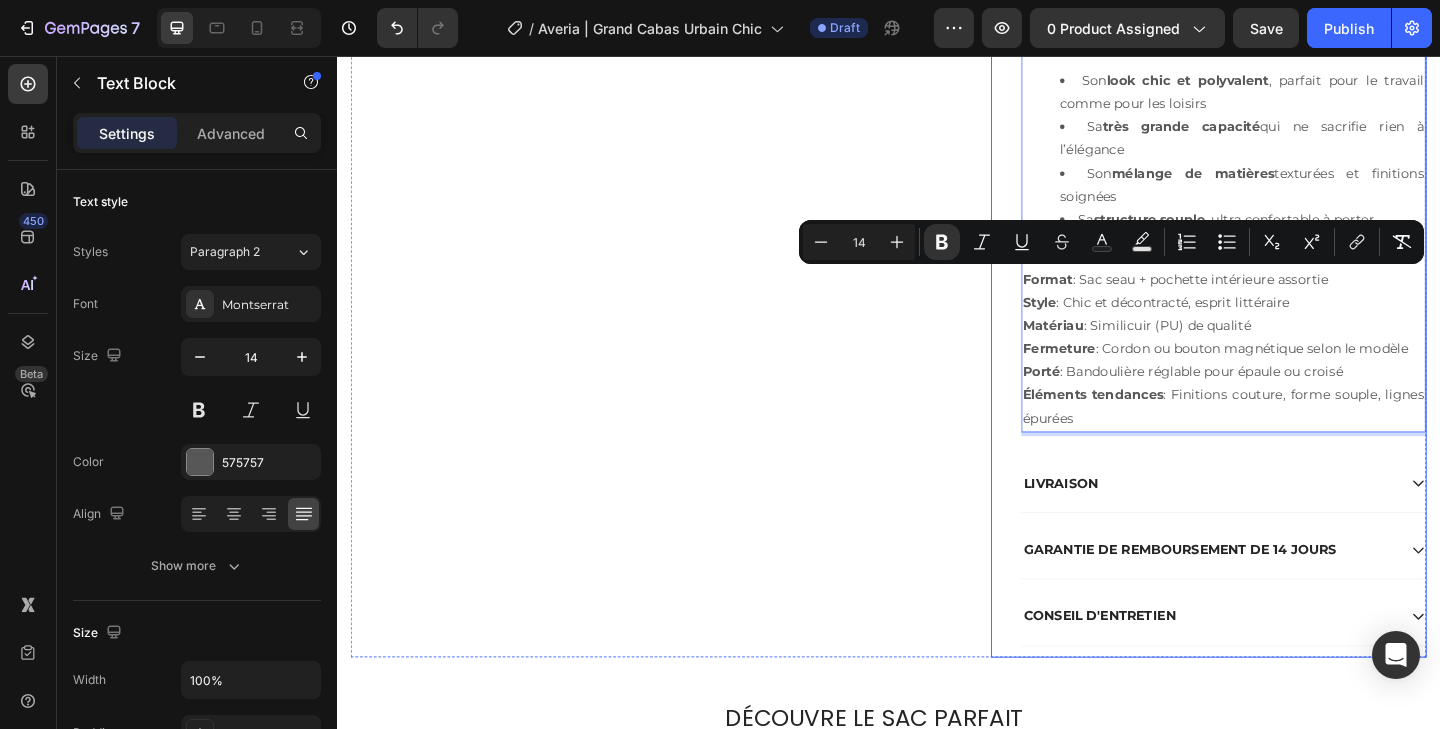 drag, startPoint x: 1188, startPoint y: 449, endPoint x: 1069, endPoint y: 307, distance: 185.27008 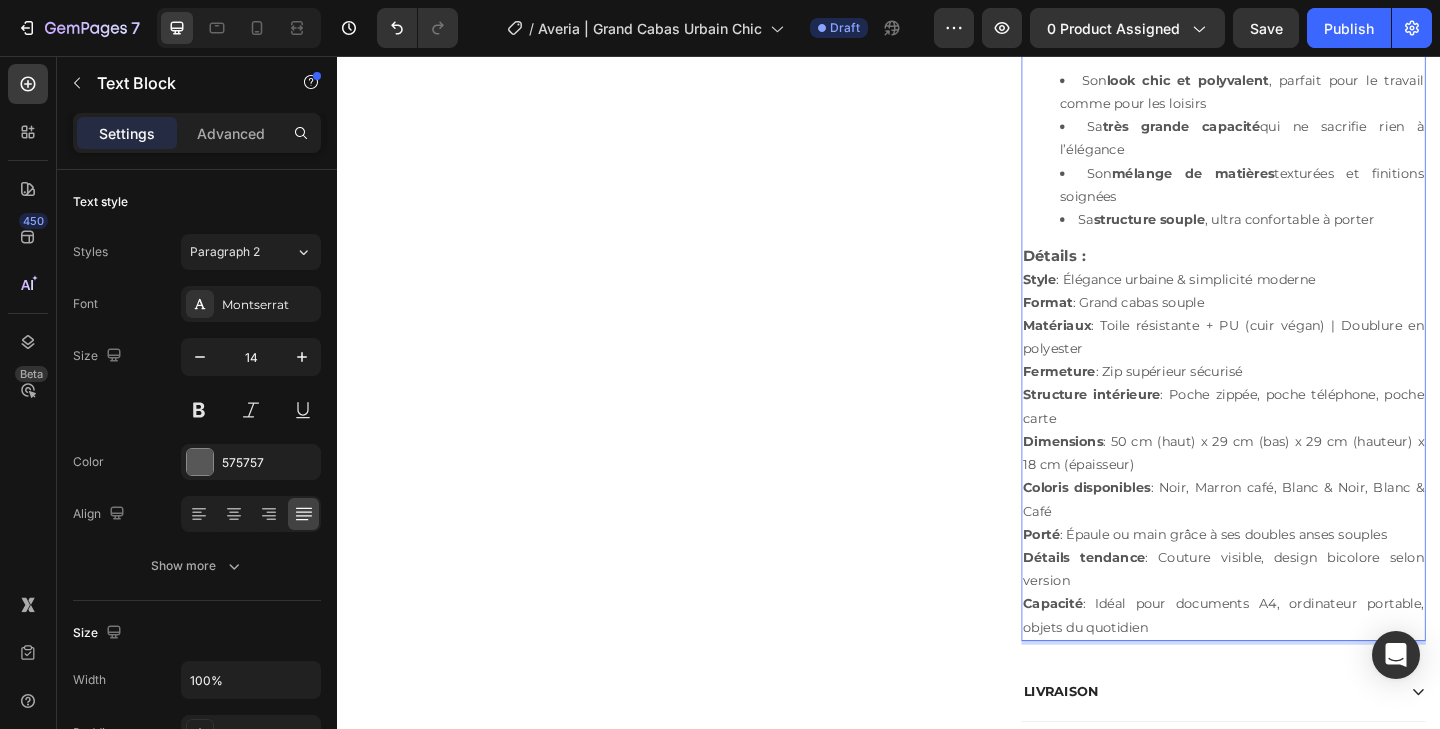 drag, startPoint x: 1152, startPoint y: 557, endPoint x: 1080, endPoint y: 531, distance: 76.55064 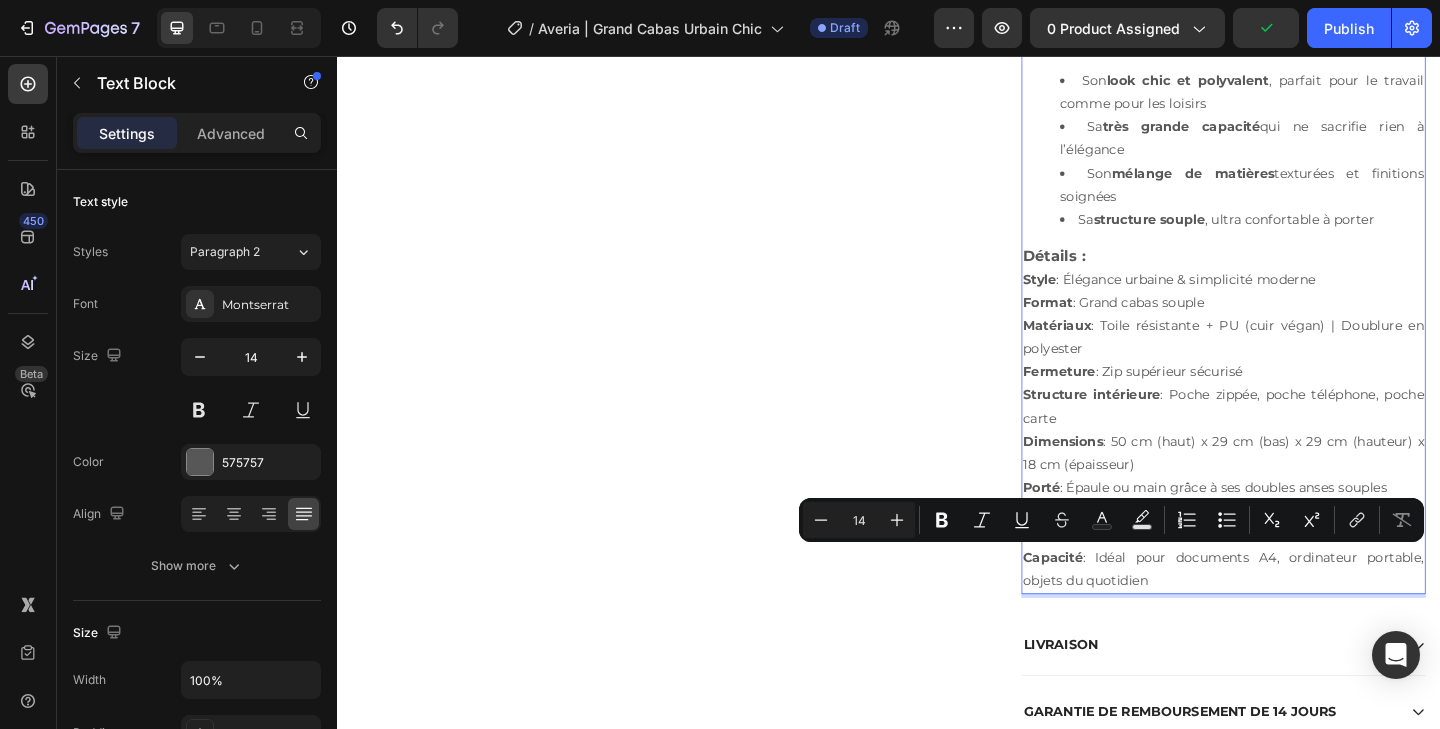 drag, startPoint x: 1234, startPoint y: 627, endPoint x: 1168, endPoint y: 611, distance: 67.911705 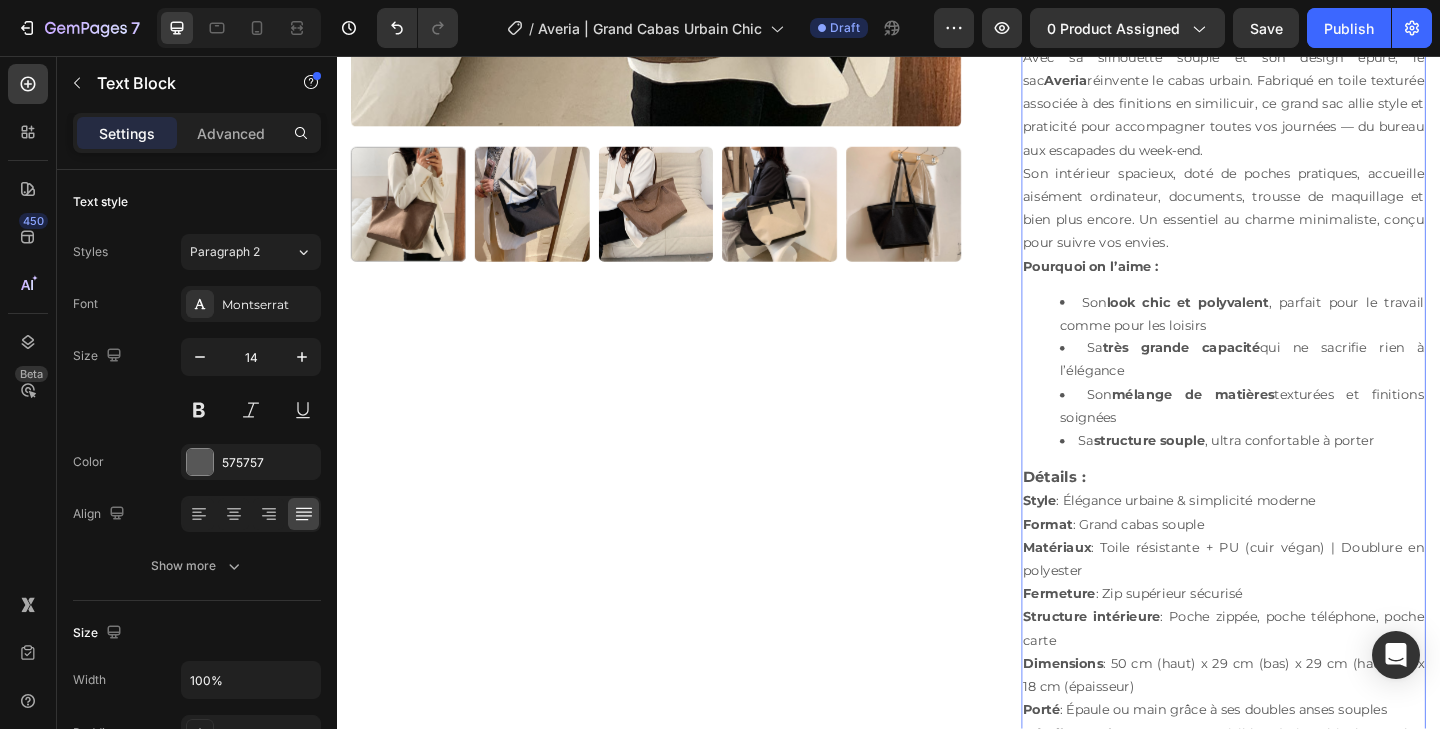 scroll, scrollTop: 476, scrollLeft: 0, axis: vertical 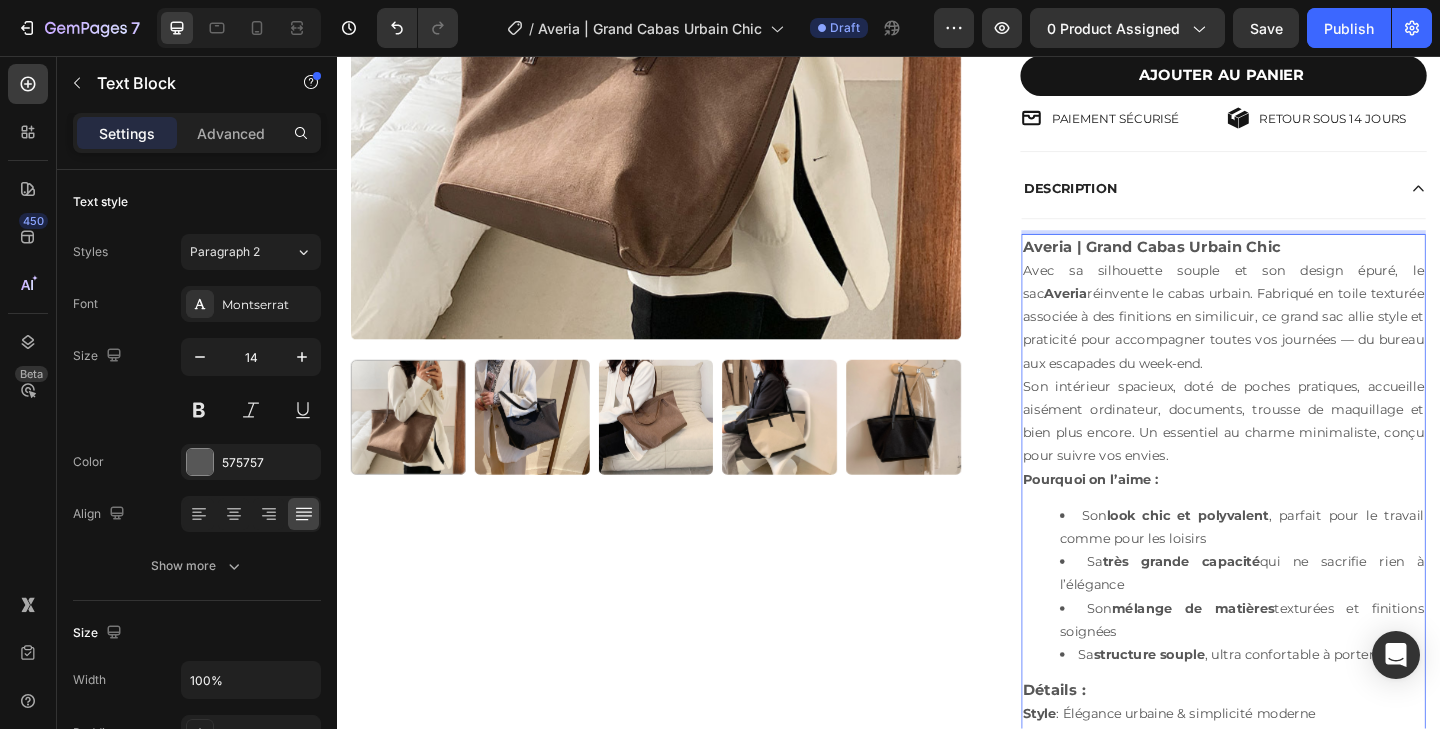 click on "Avec sa silhouette souple et son design épuré, le sac  Averia  réinvente le cabas urbain. Fabriqué en toile texturée associée à des finitions en similicuir, ce grand sac allie style et praticité pour accompagner toutes vos journées — du bureau aux escapades du week-end. Son intérieur spacieux, doté de poches pratiques, accueille aisément ordinateur, documents, trousse de maquillage et bien plus encore. Un essentiel au charme minimaliste, conçu pour suivre vos envies." at bounding box center [1301, 391] 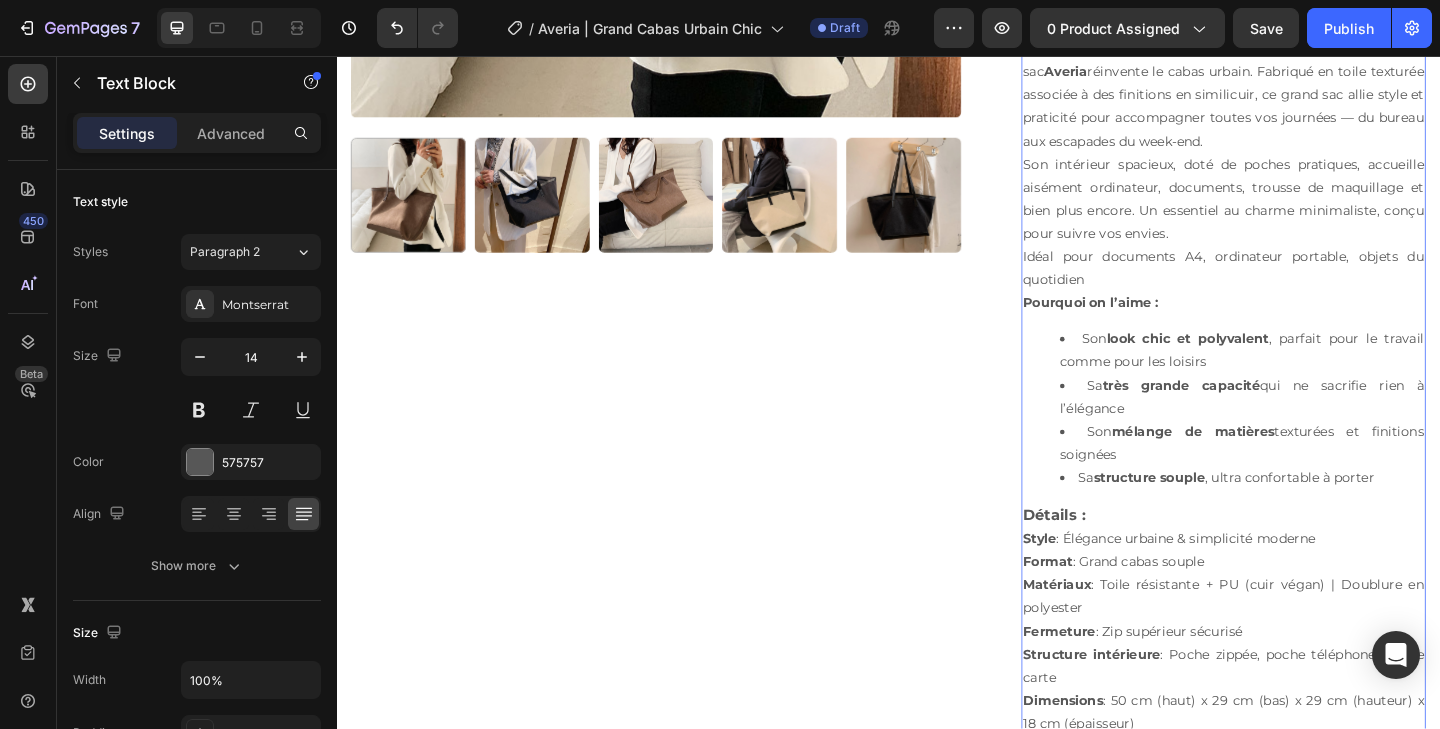 scroll, scrollTop: 898, scrollLeft: 0, axis: vertical 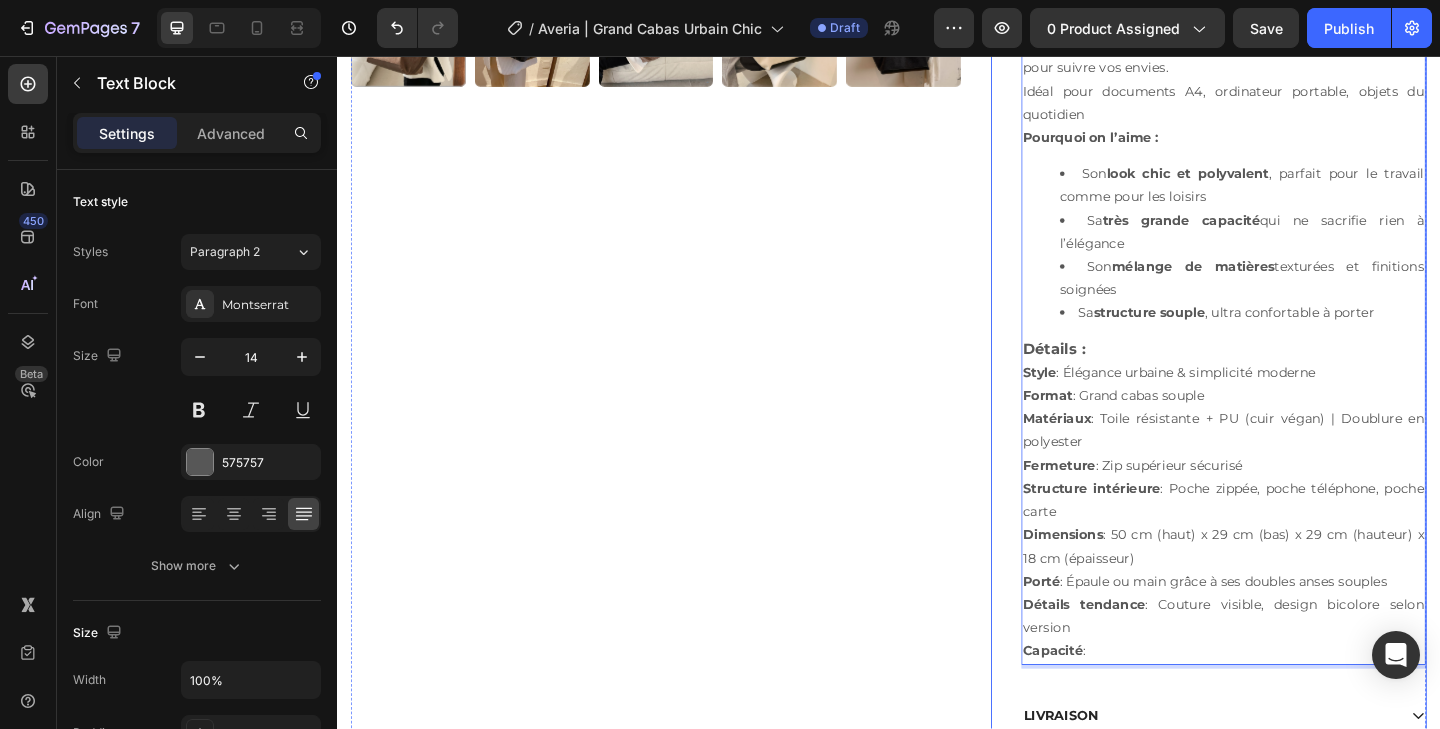 drag, startPoint x: 1177, startPoint y: 693, endPoint x: 1048, endPoint y: 694, distance: 129.00388 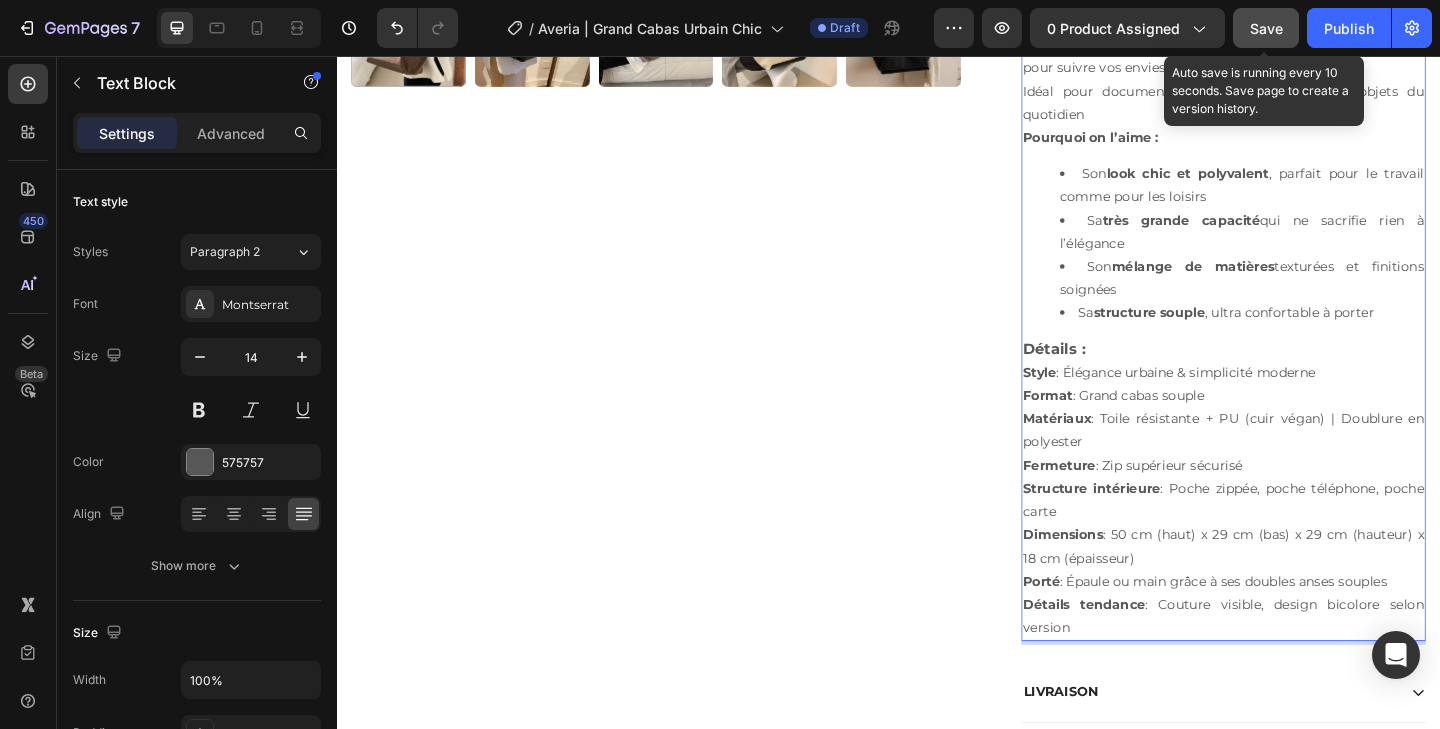 click on "Save" at bounding box center [1266, 28] 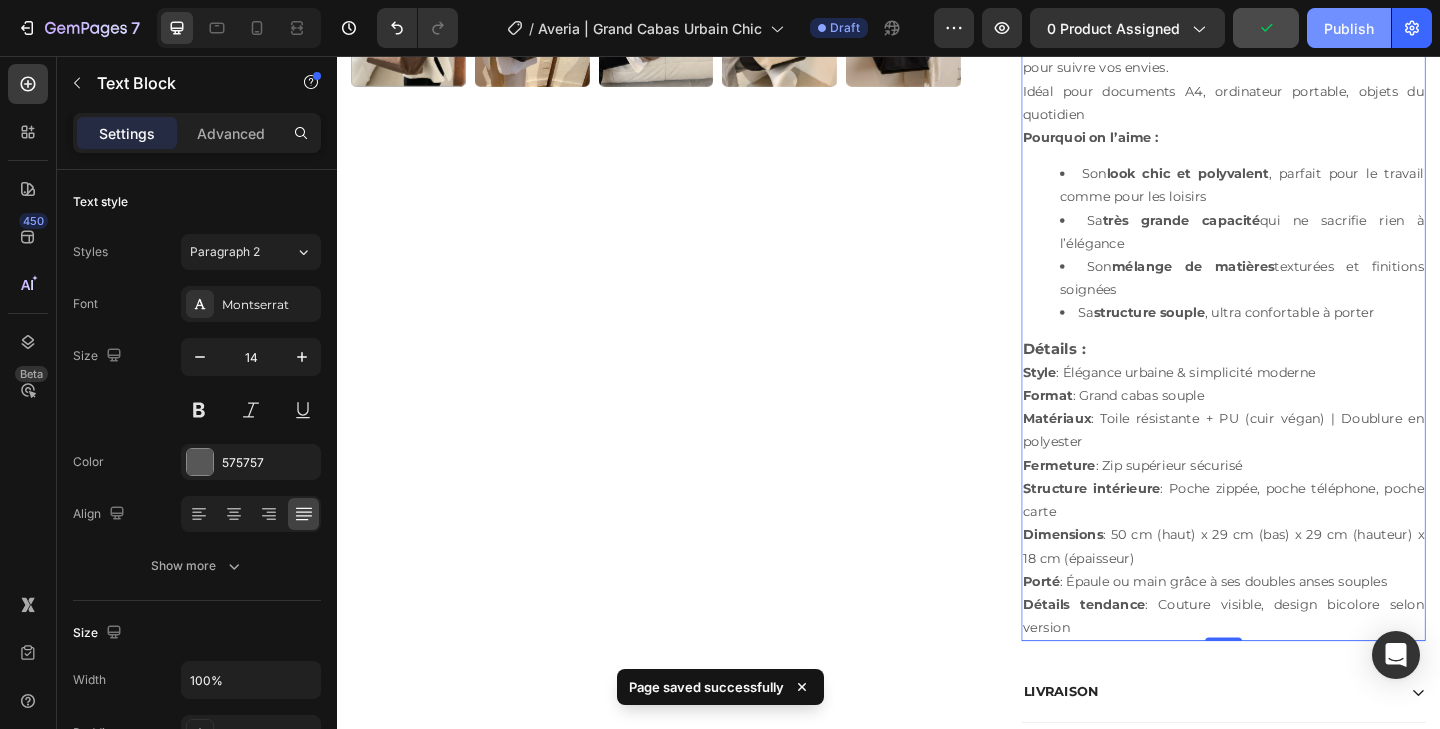 click on "Publish" at bounding box center [1349, 28] 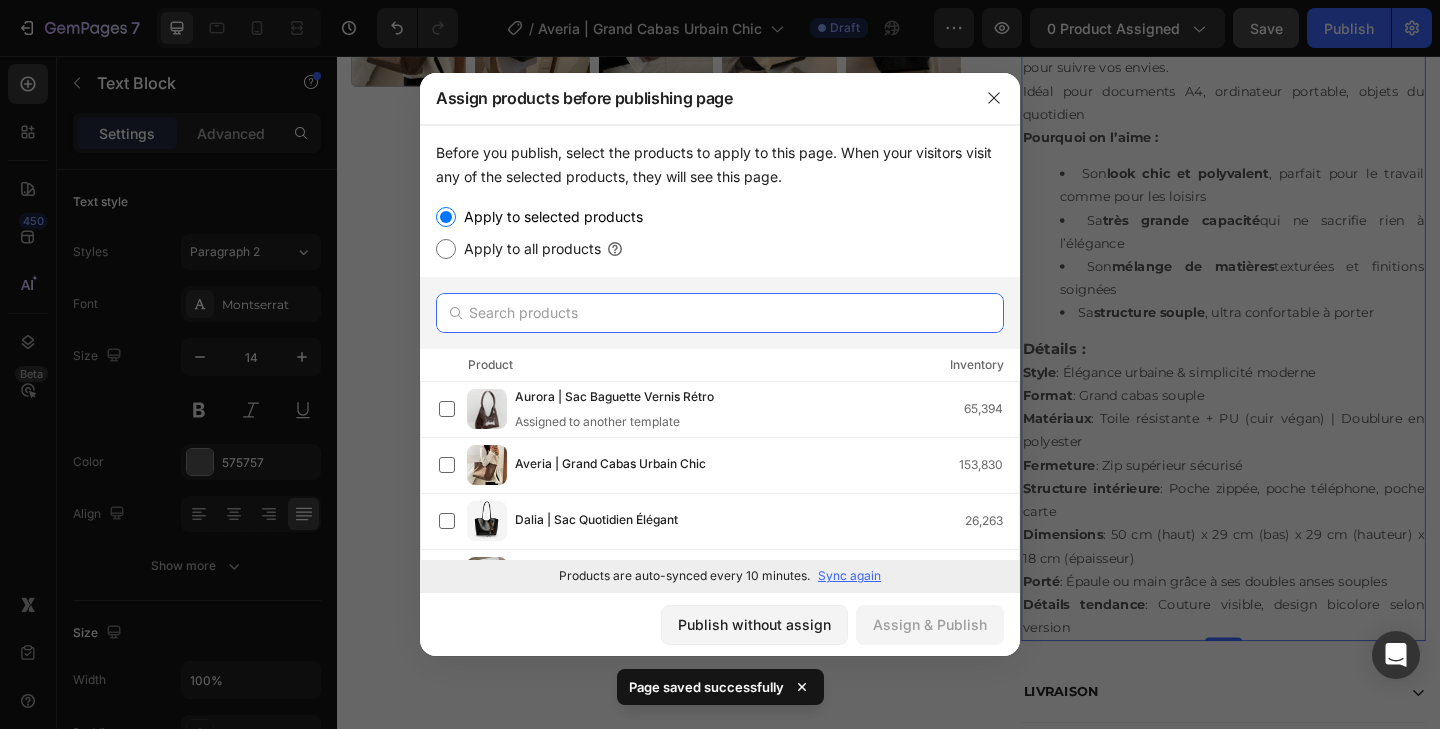 click at bounding box center (720, 313) 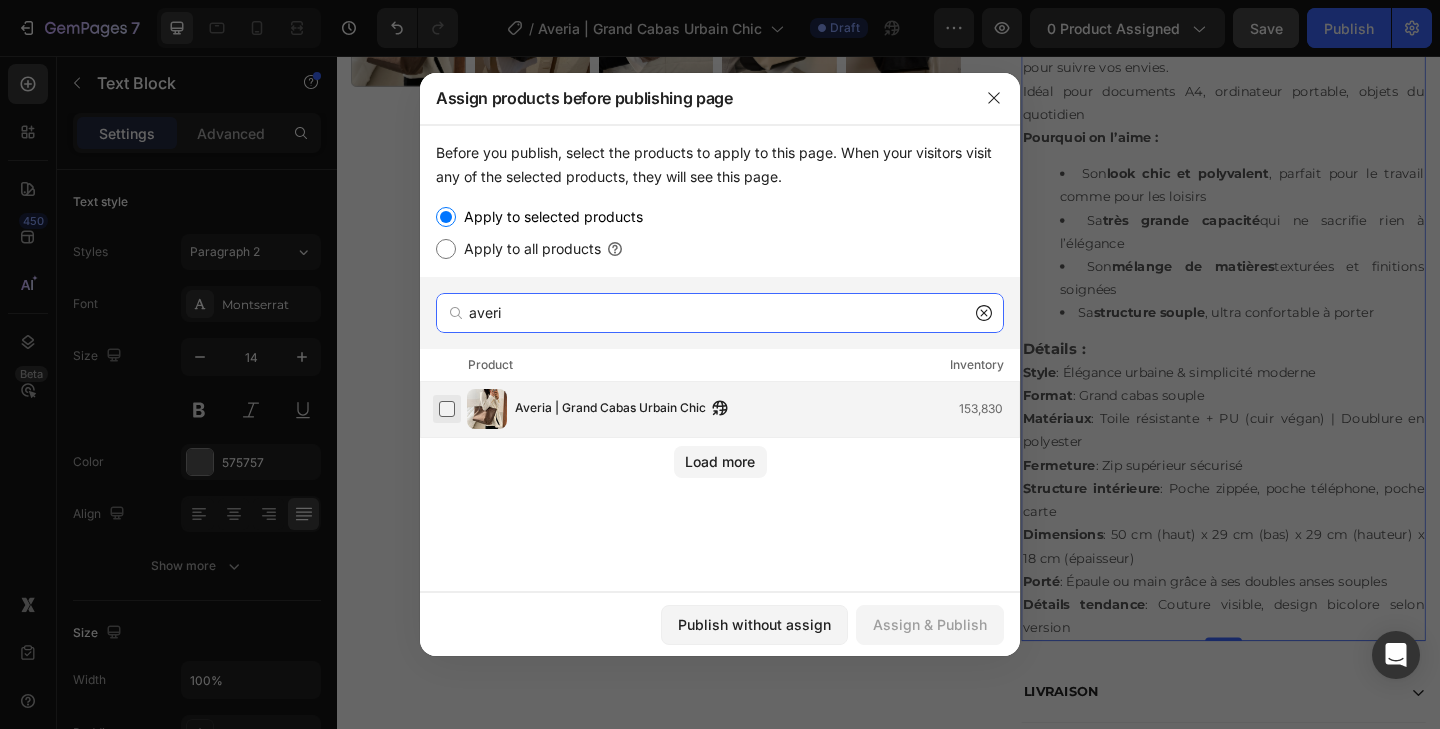 type on "averi" 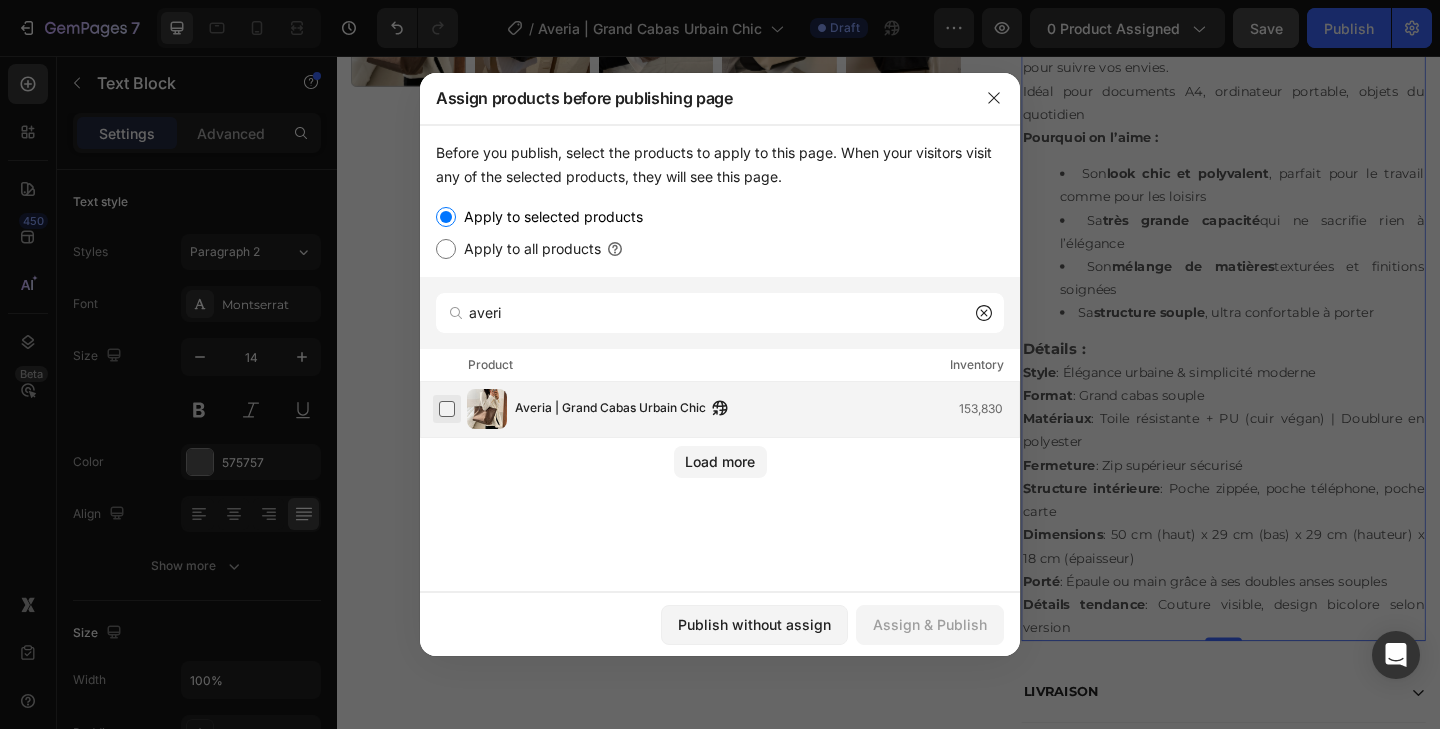 click at bounding box center (447, 409) 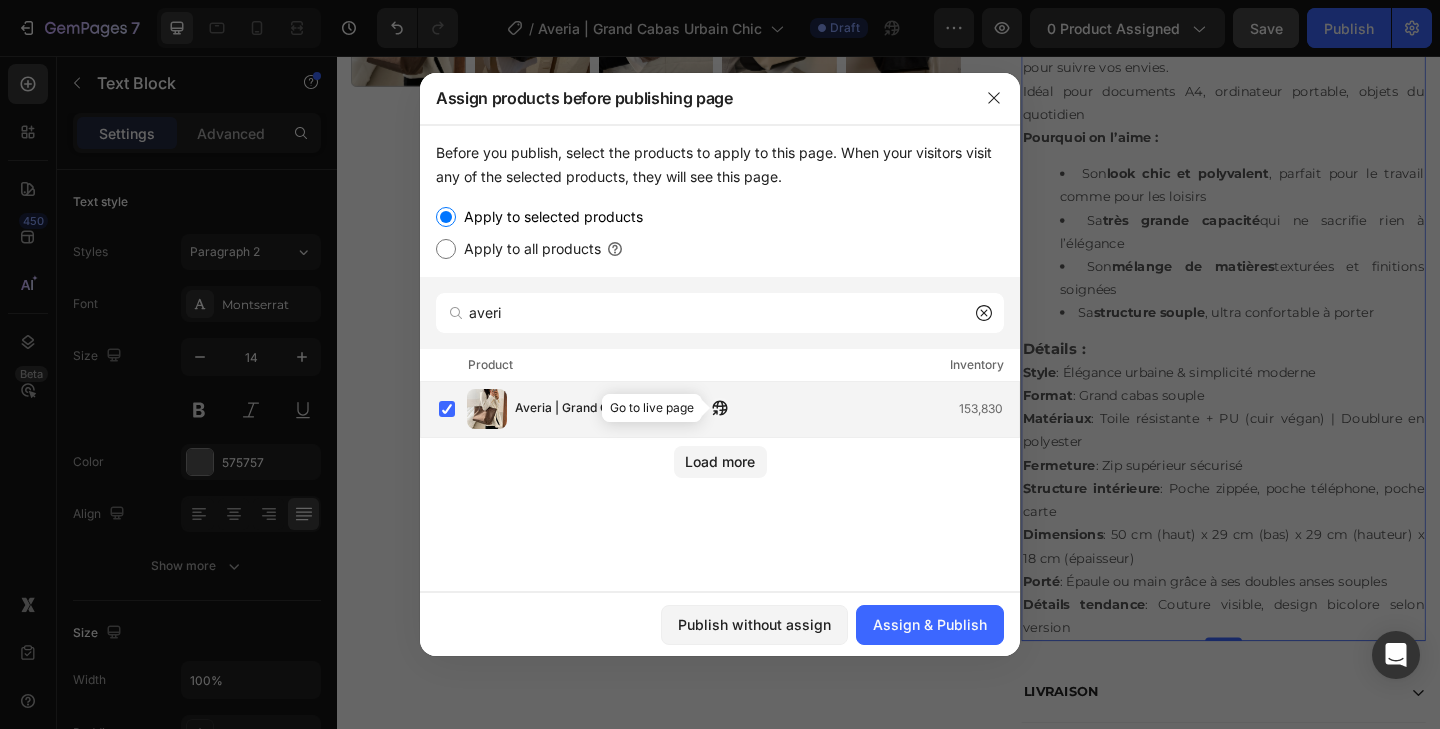 click 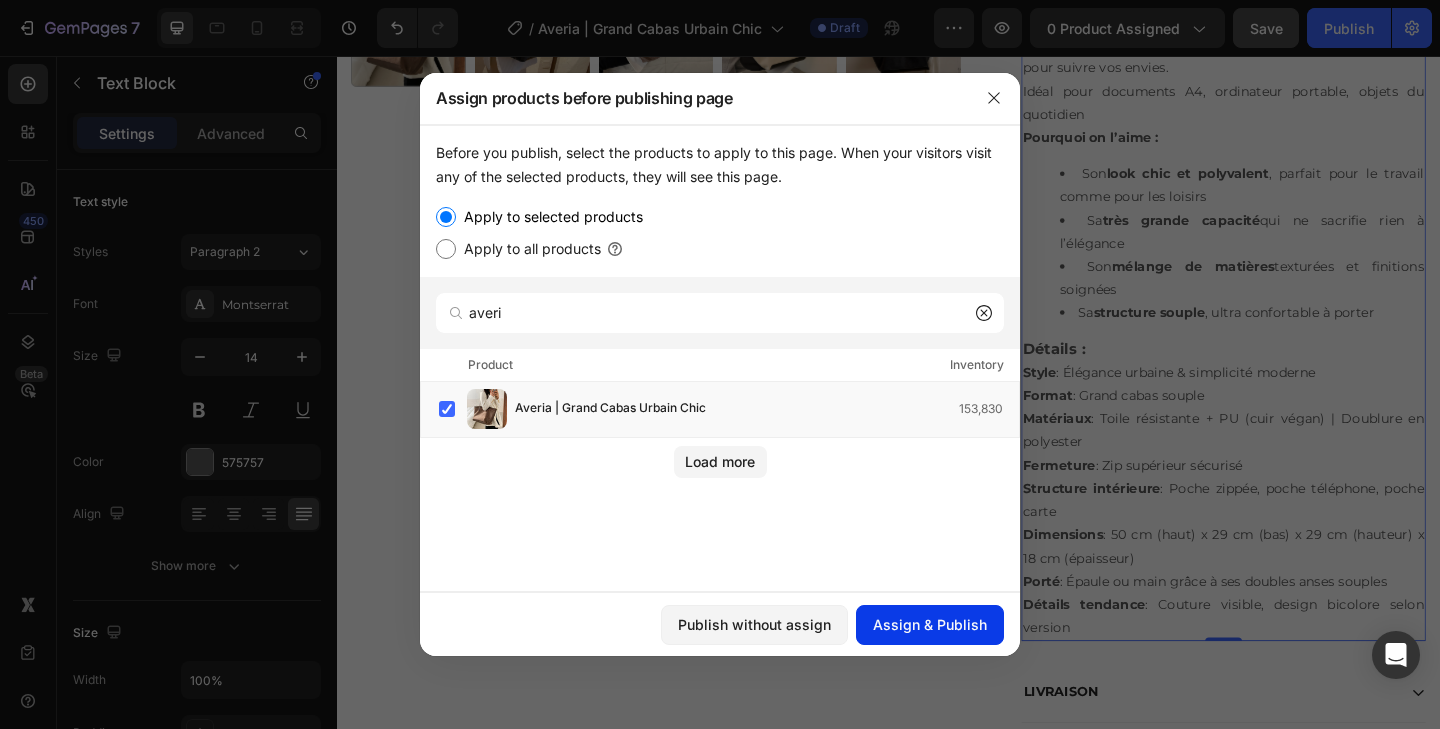 click on "Assign & Publish" at bounding box center (930, 624) 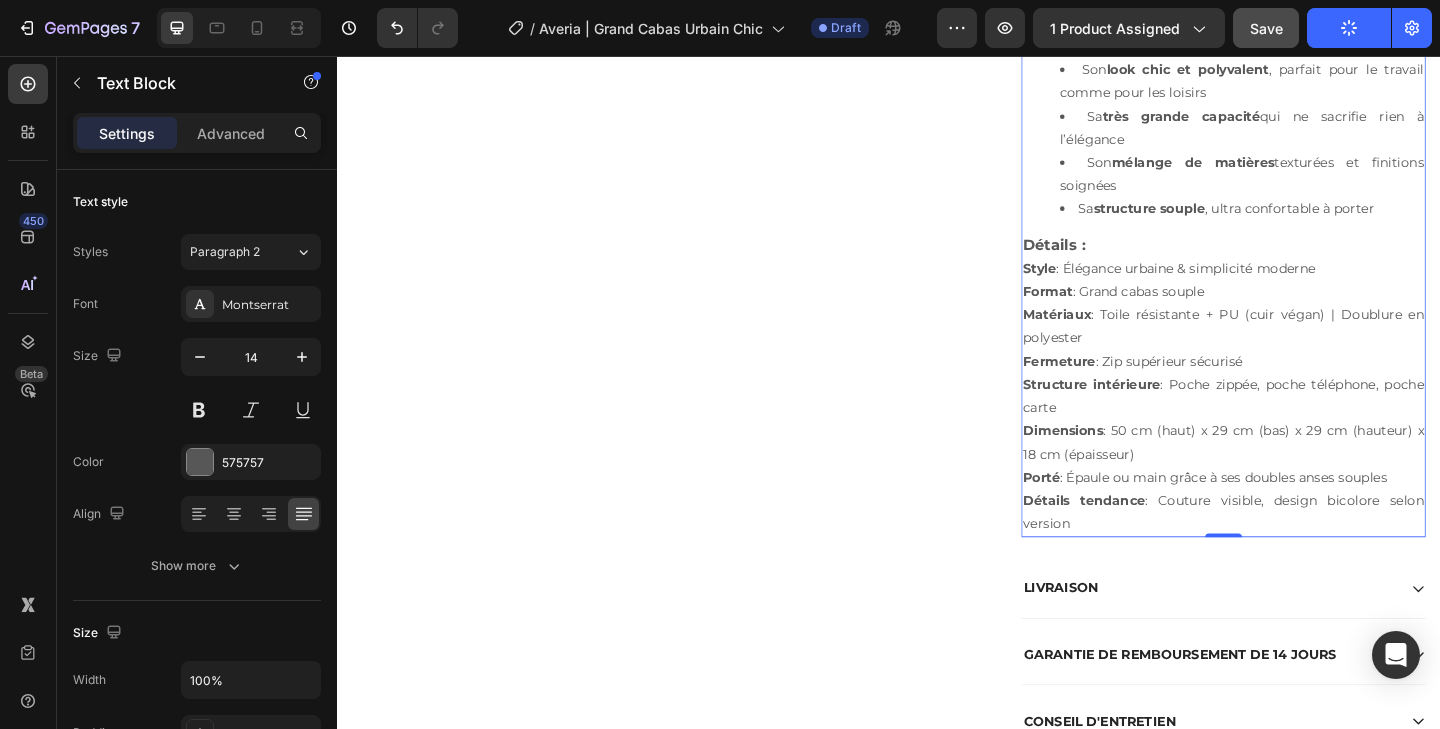 scroll, scrollTop: 1018, scrollLeft: 0, axis: vertical 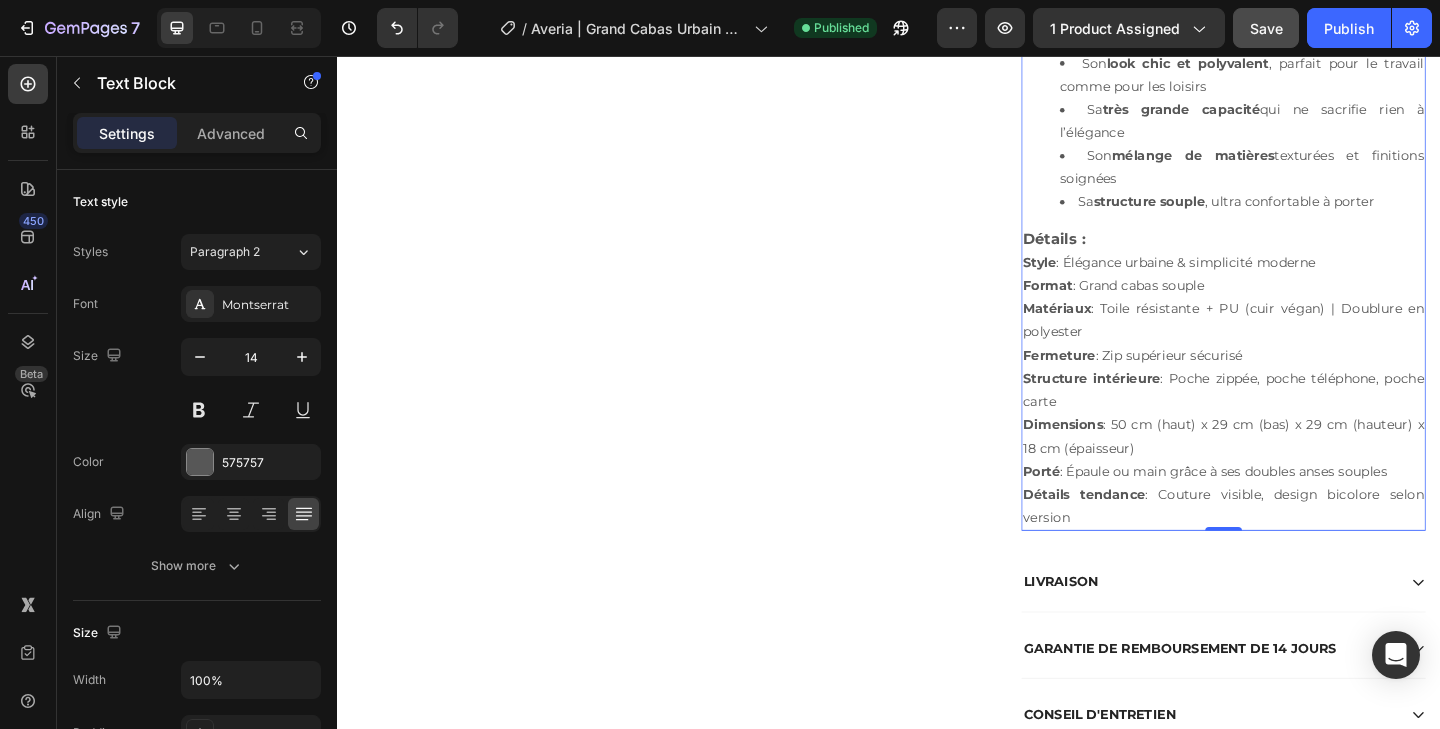 click on "Save" 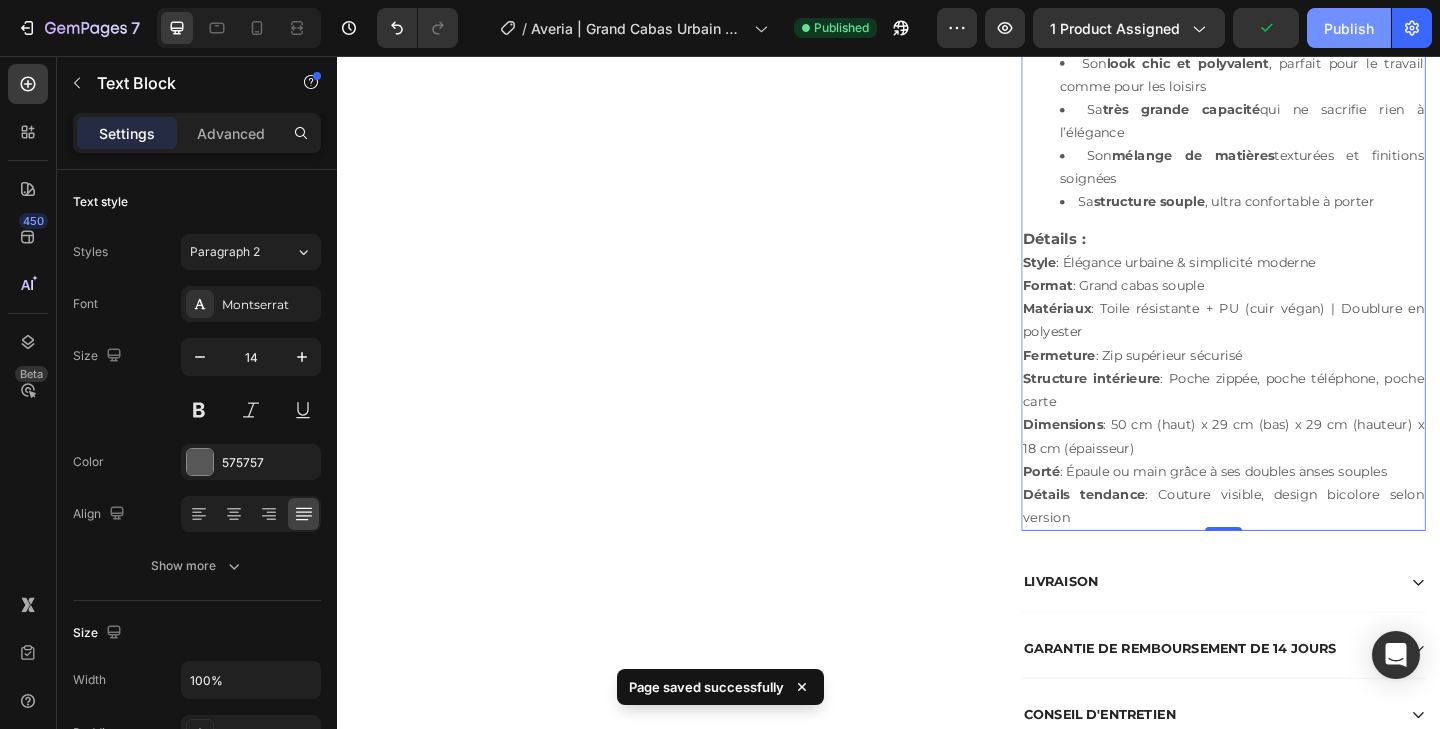 click on "Publish" at bounding box center (1349, 28) 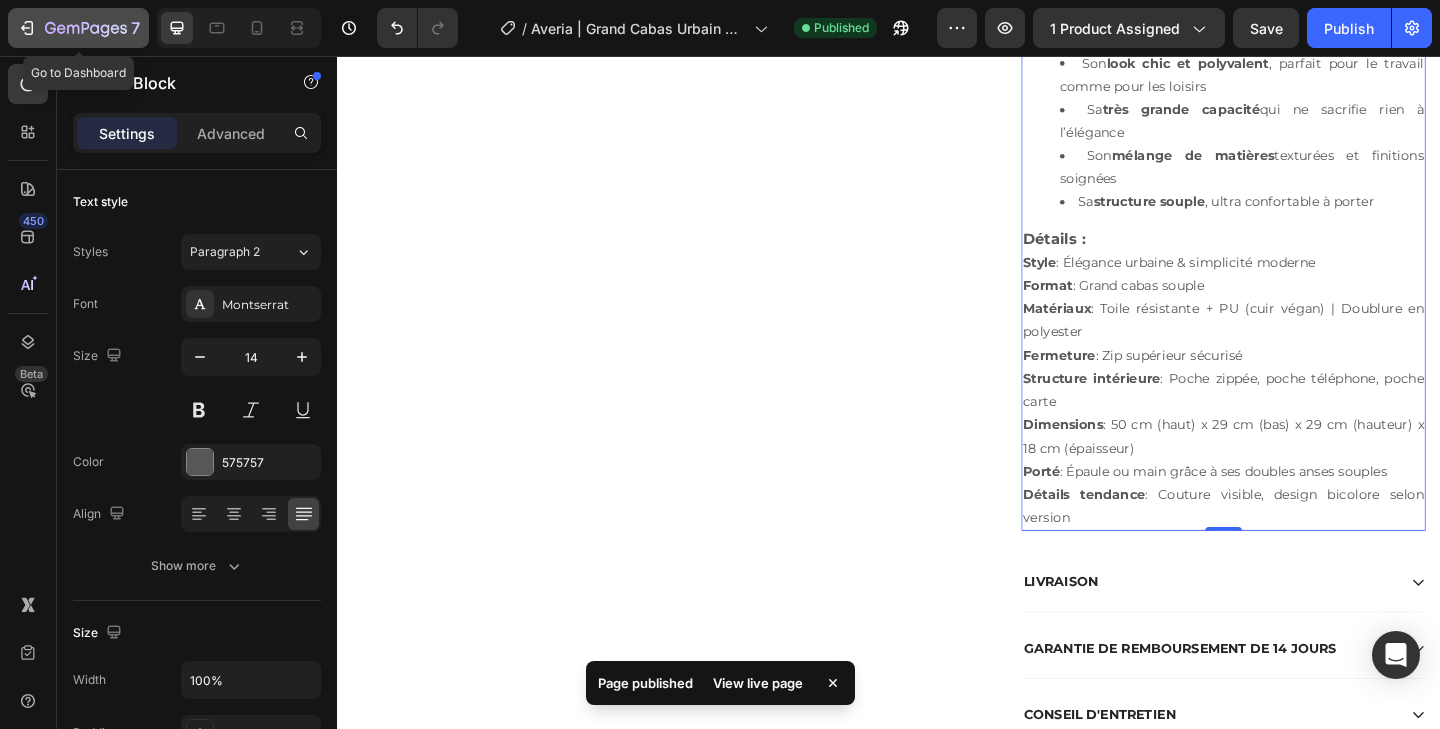 click 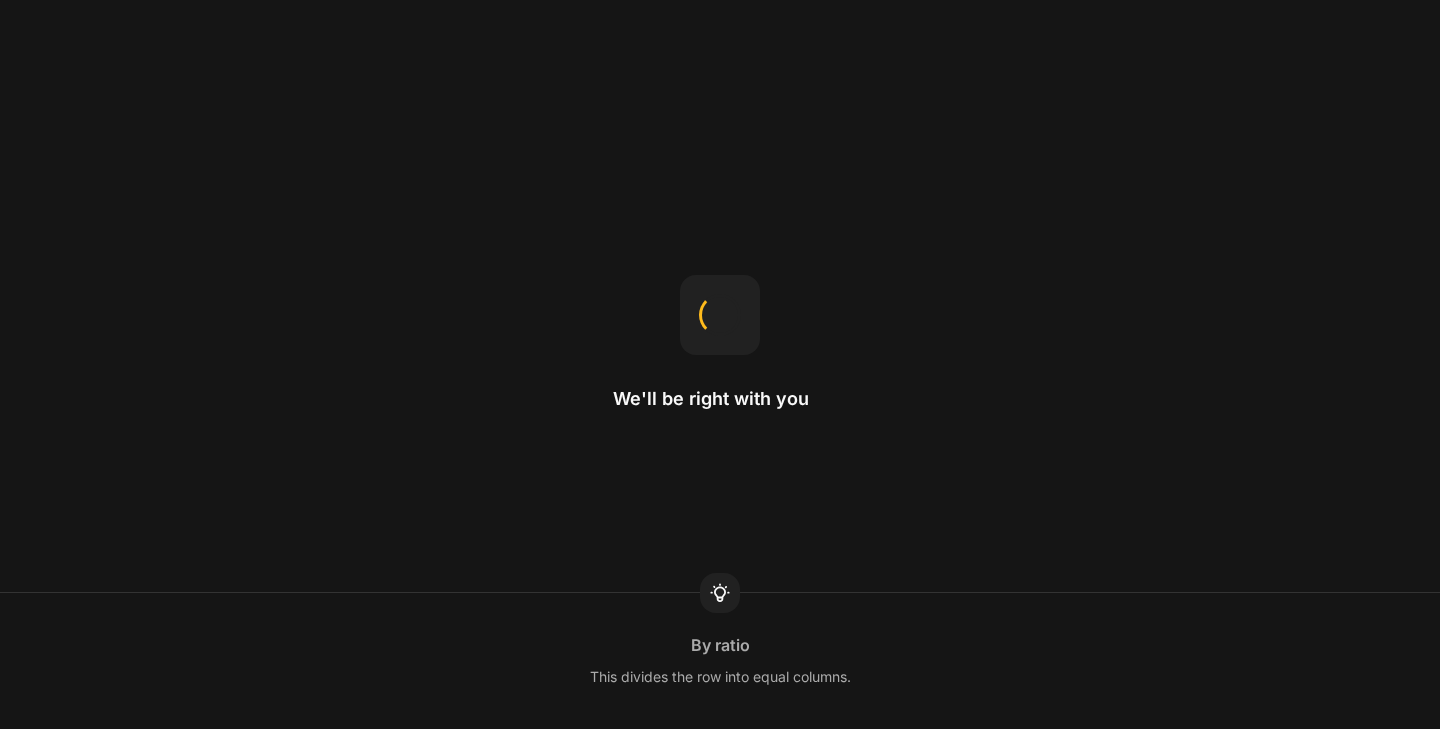 scroll, scrollTop: 0, scrollLeft: 0, axis: both 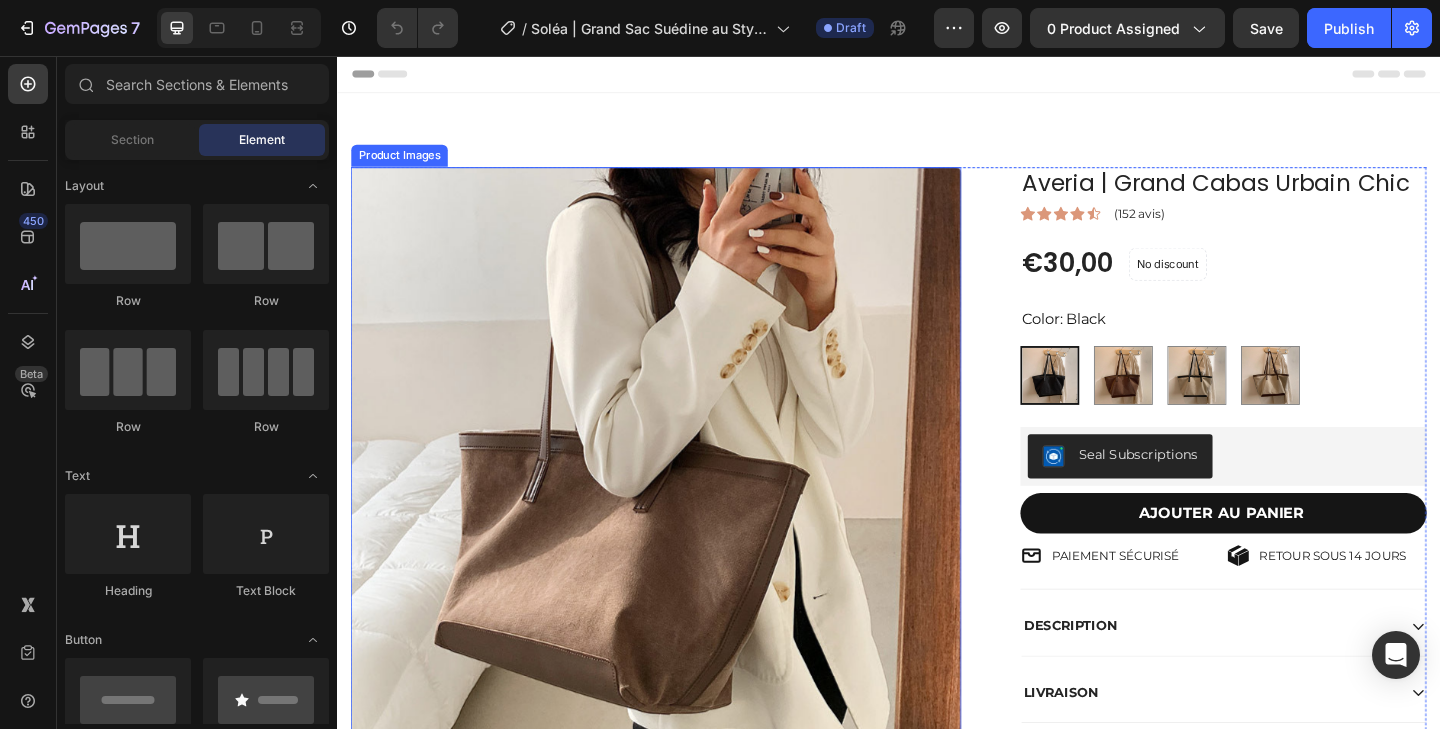 click at bounding box center (684, 509) 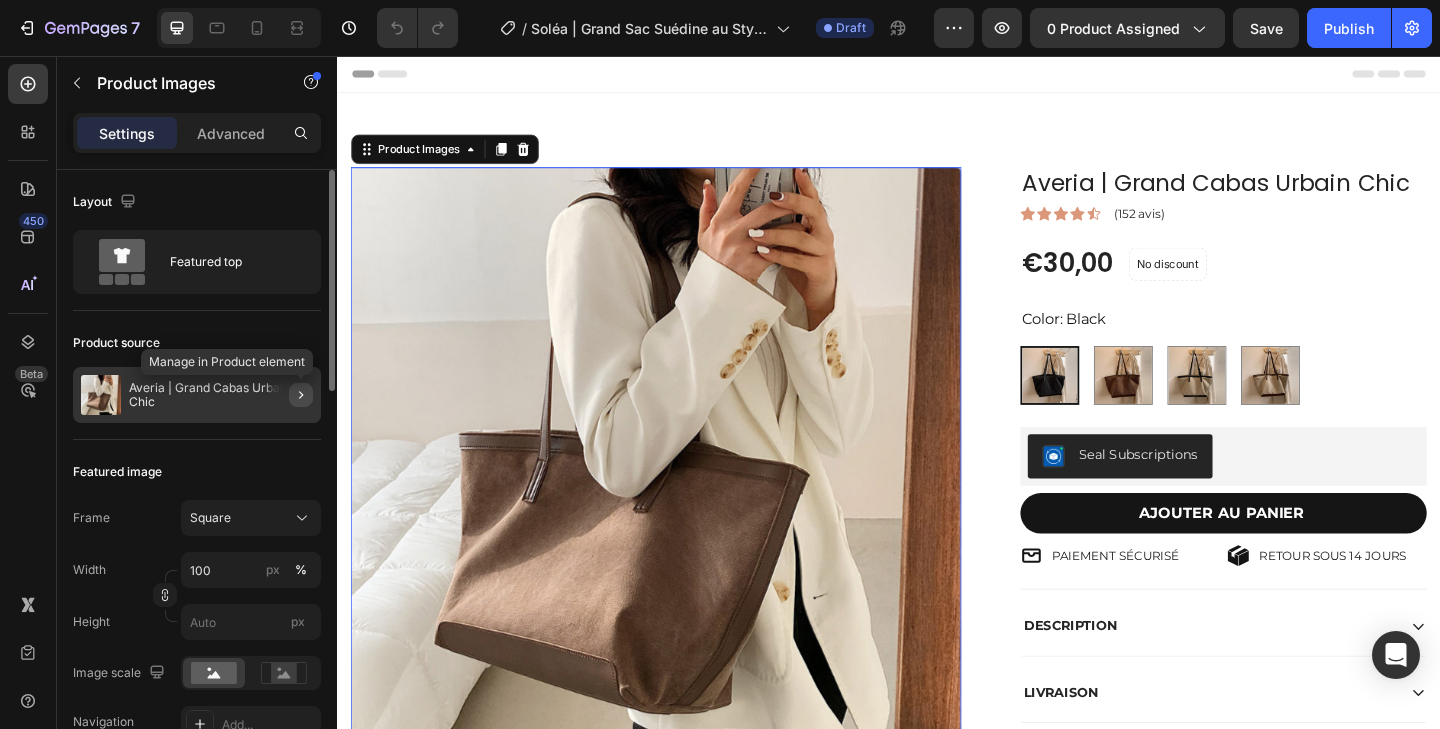 click 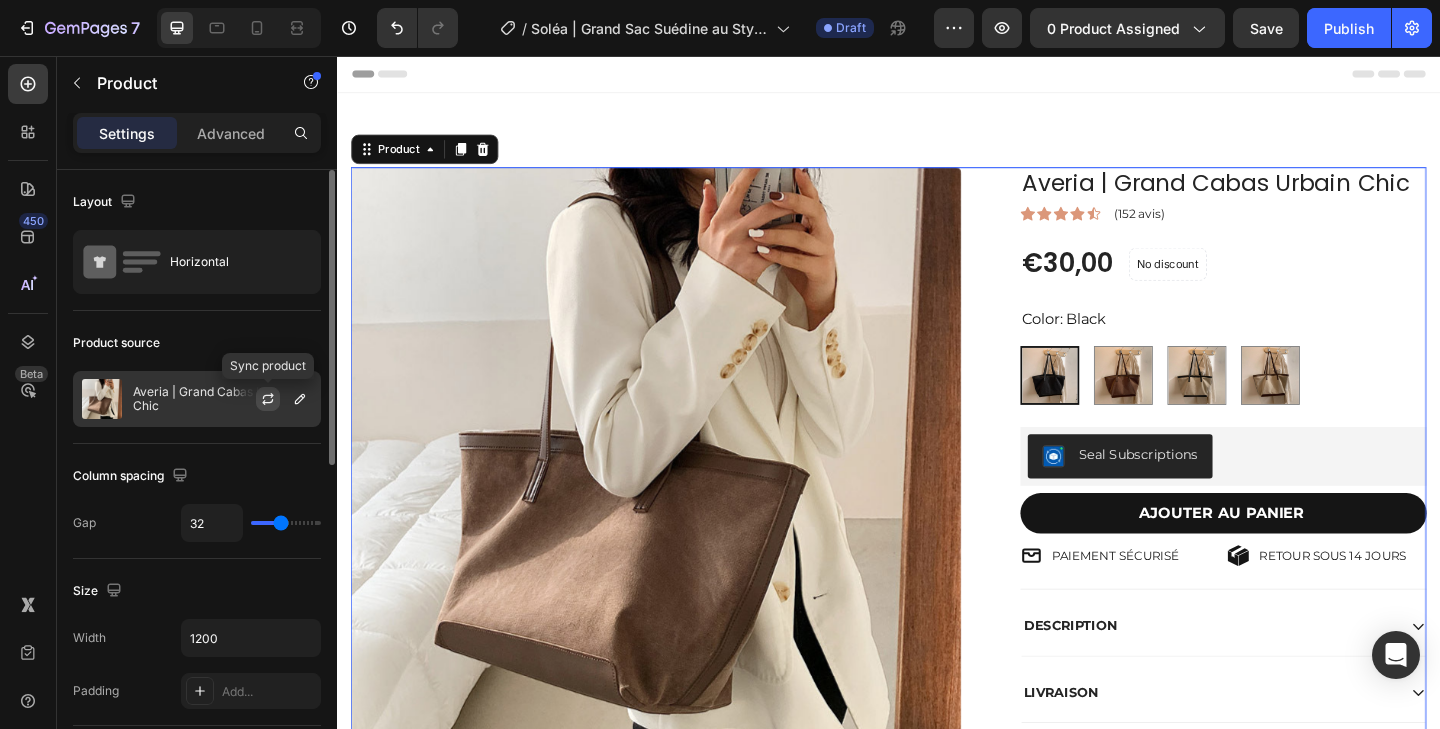 click 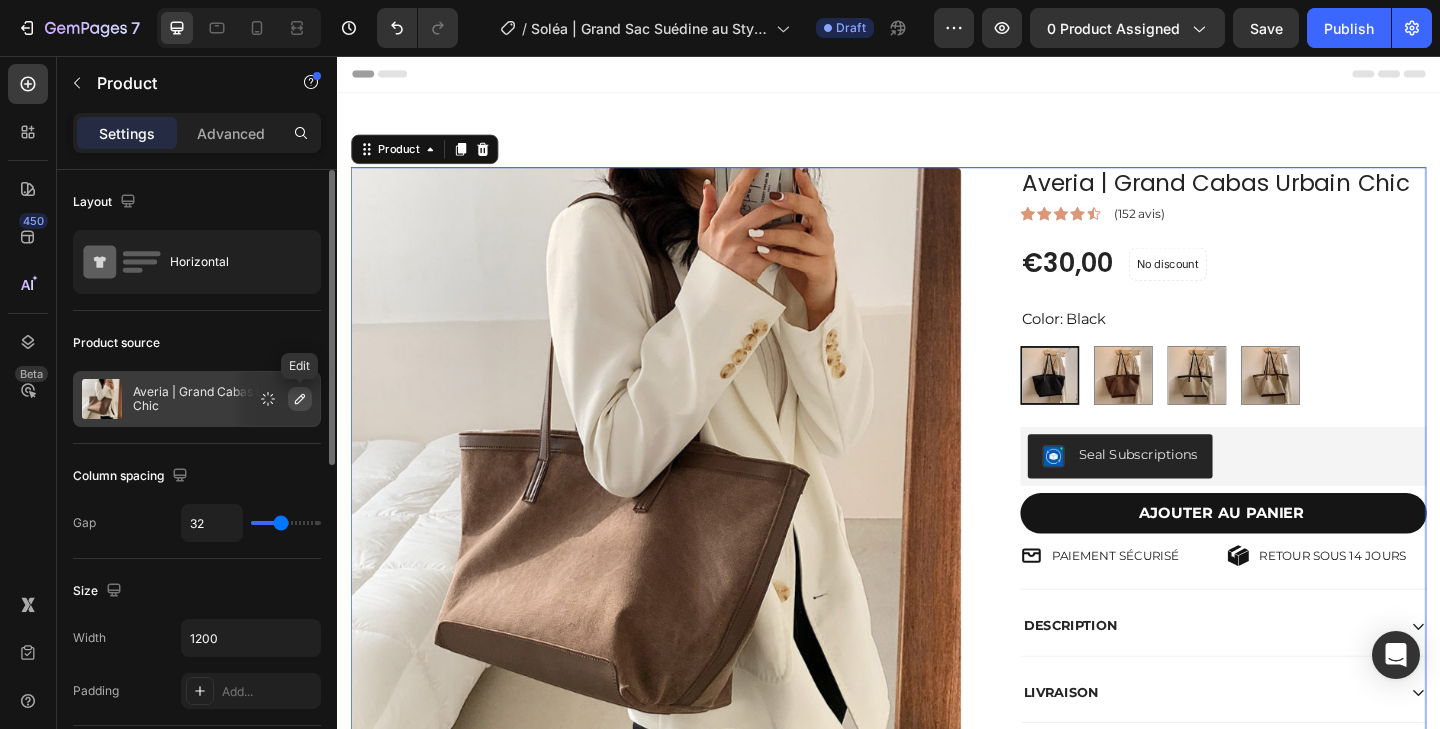 click 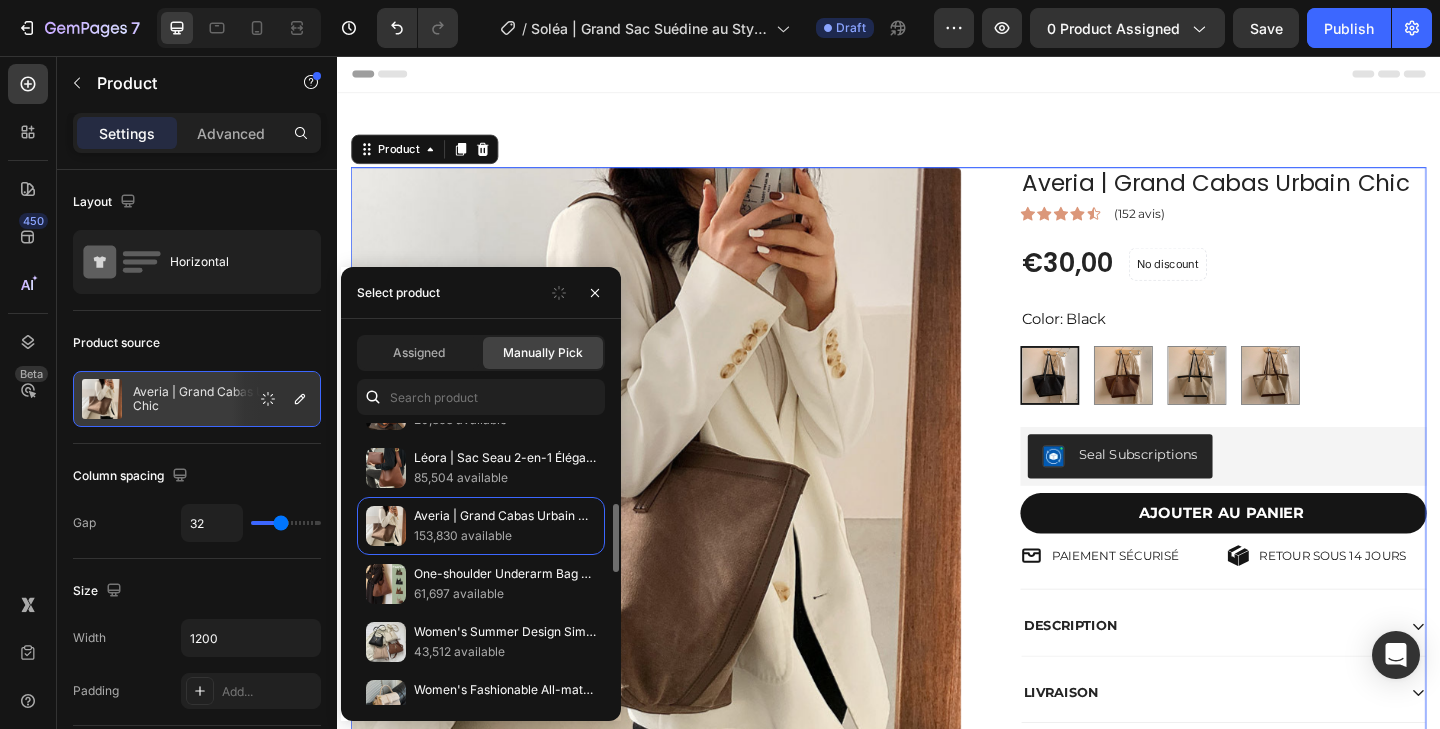 scroll, scrollTop: 392, scrollLeft: 0, axis: vertical 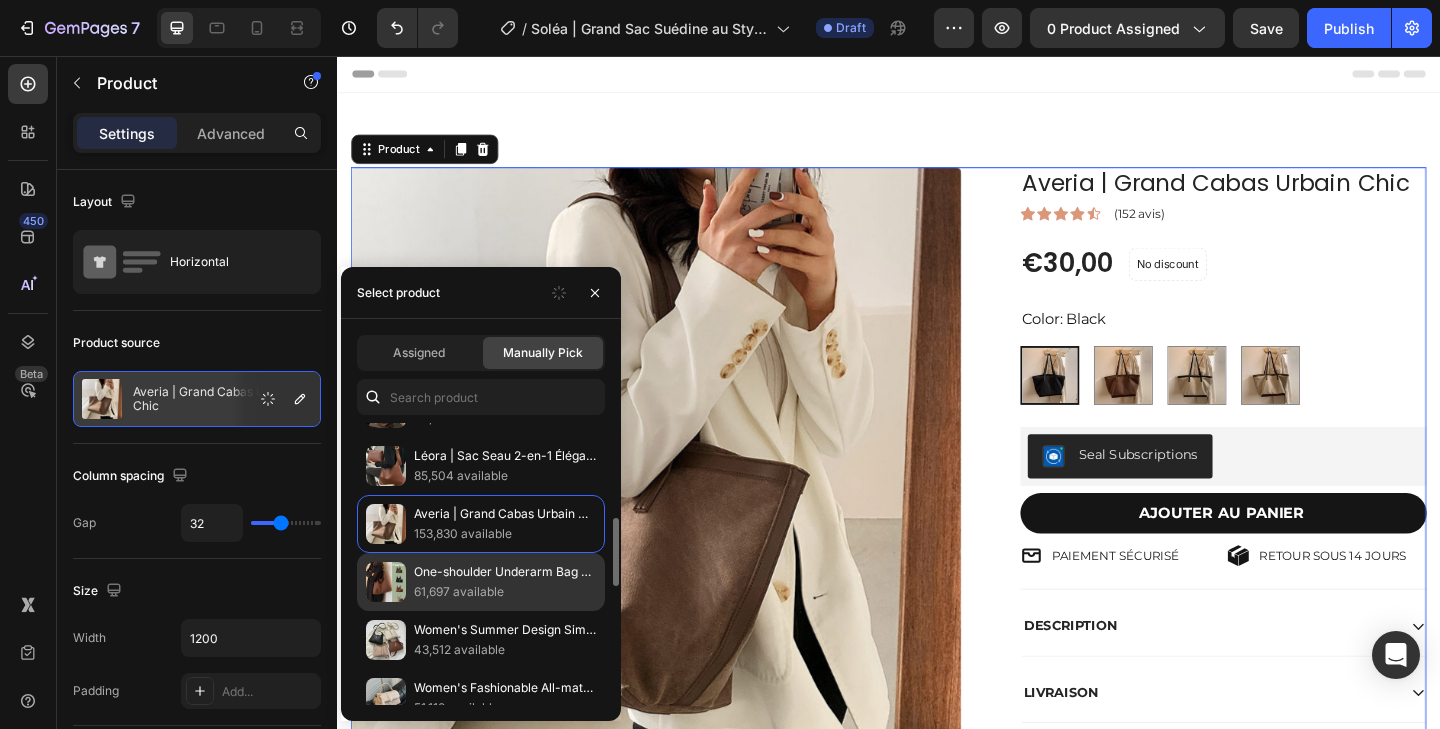 click on "One-shoulder Underarm Bag Women's Large Capacity Shoulder Bag Solid Color Simple Casual Commuter Bag" at bounding box center [505, 572] 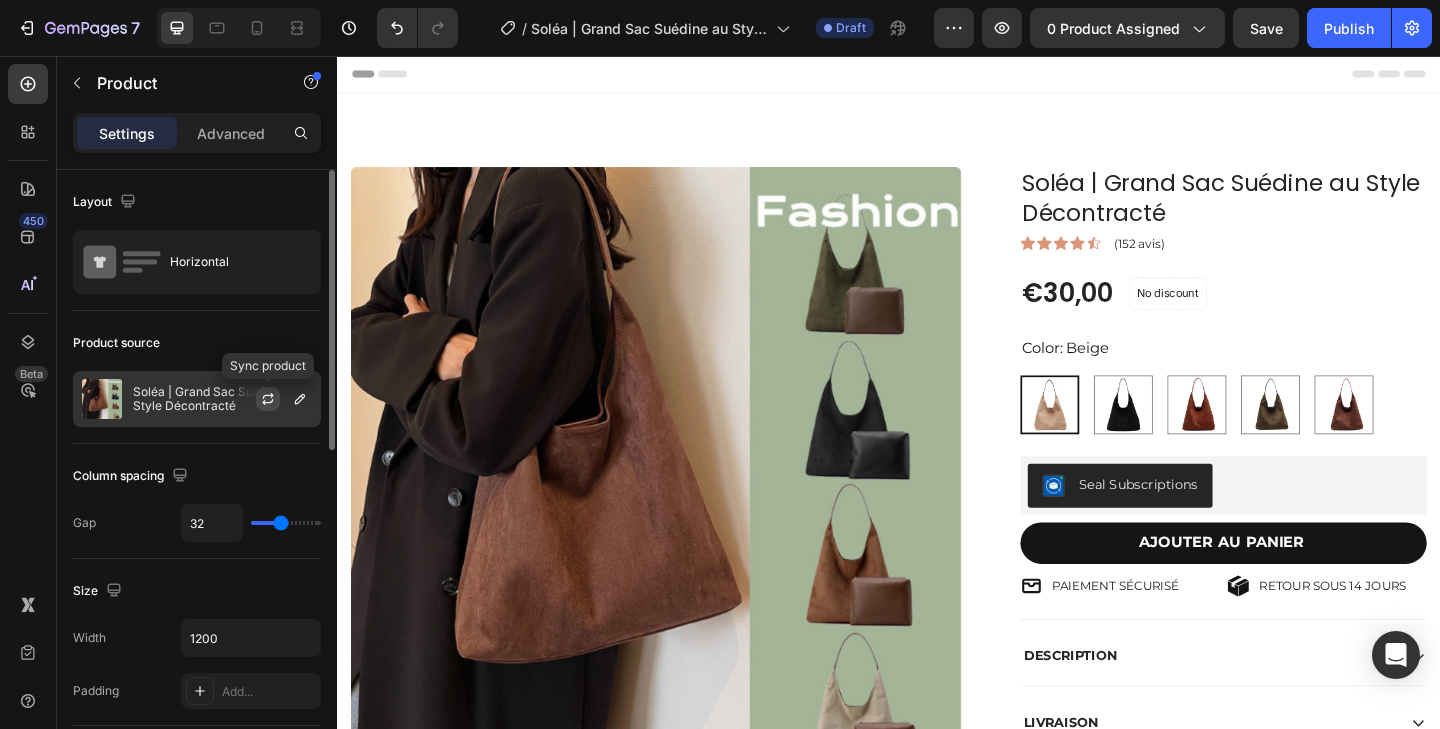 click 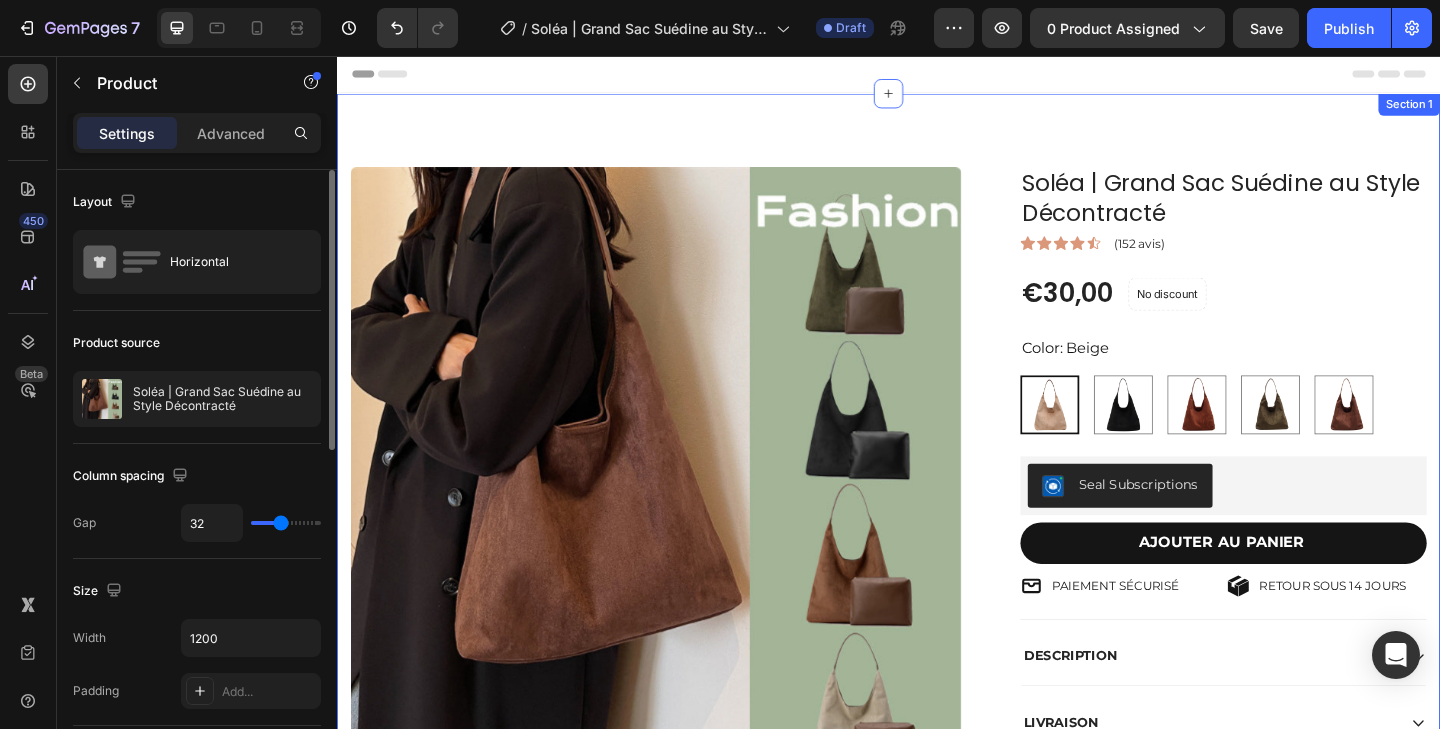 click on "Soléa | Grand Sac Suédine au Style Décontracté" at bounding box center (1301, 211) 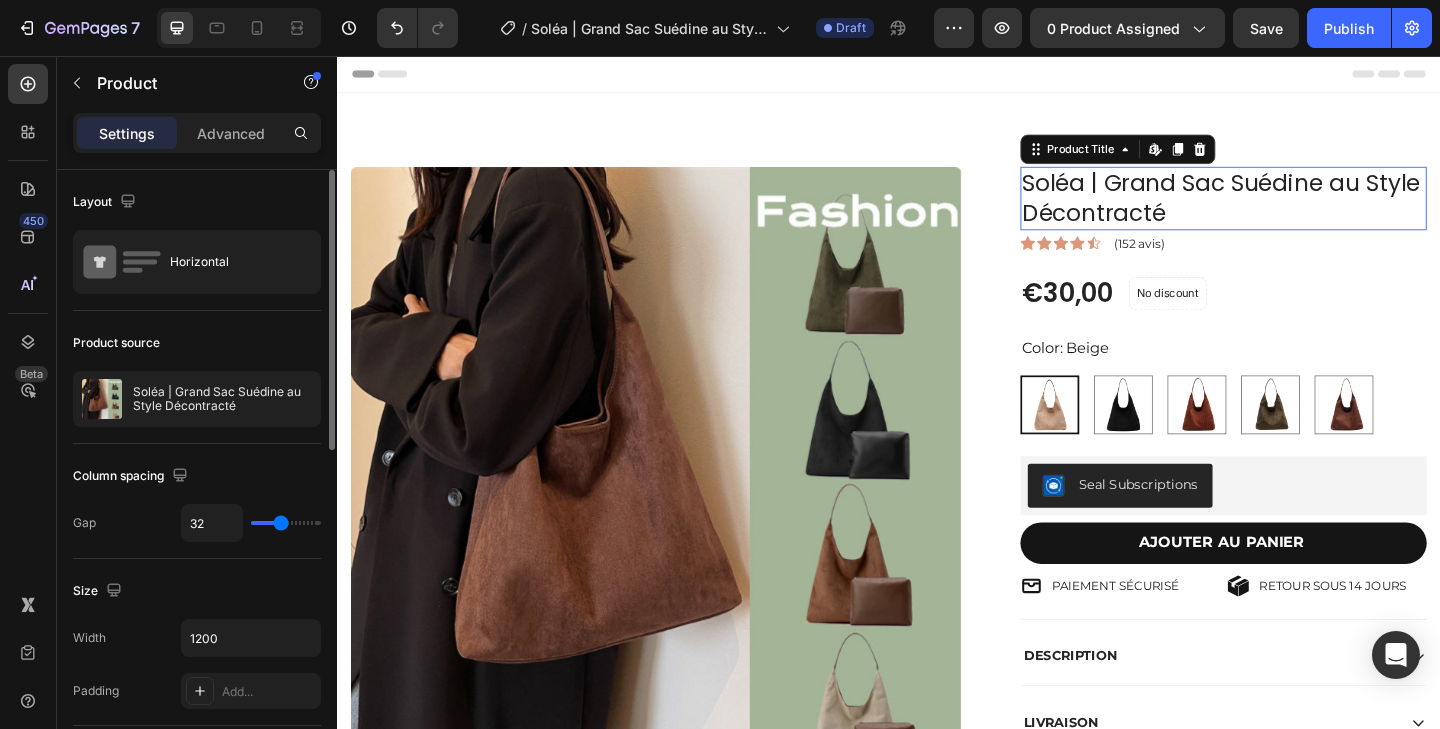 click on "Soléa | Grand Sac Suédine au Style Décontracté" at bounding box center (1301, 211) 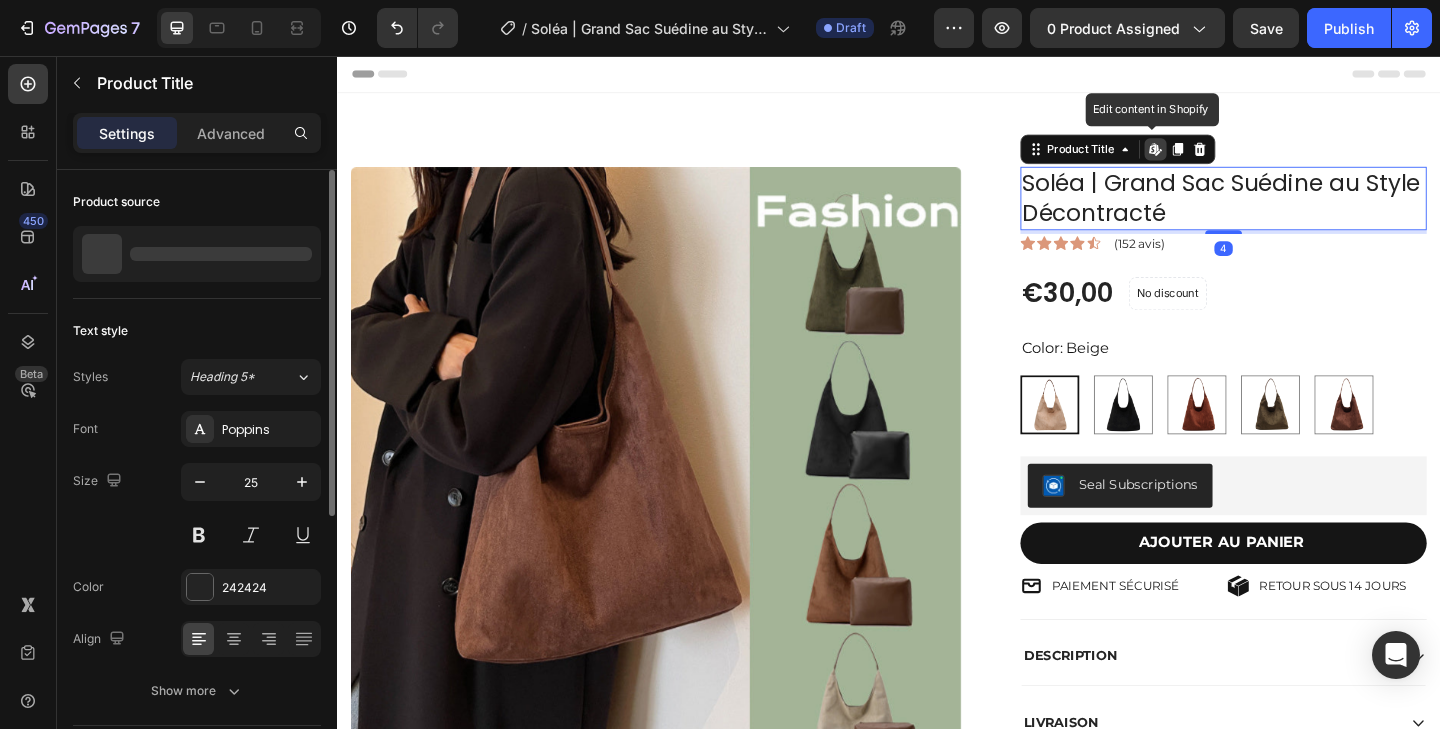 click on "Soléa | Grand Sac Suédine au Style Décontracté" at bounding box center (1301, 211) 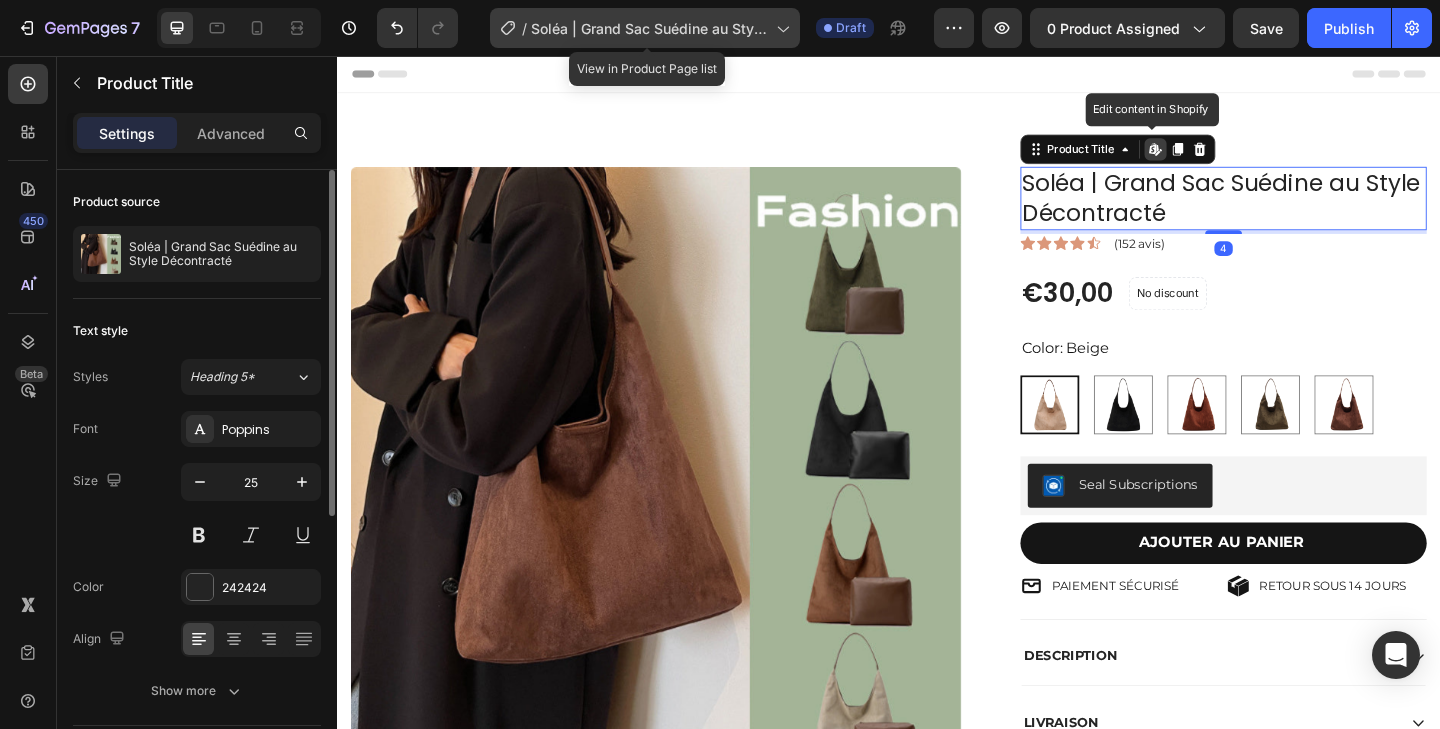 click on "Soléa | Grand Sac Suédine au Style Décontracté" at bounding box center [649, 28] 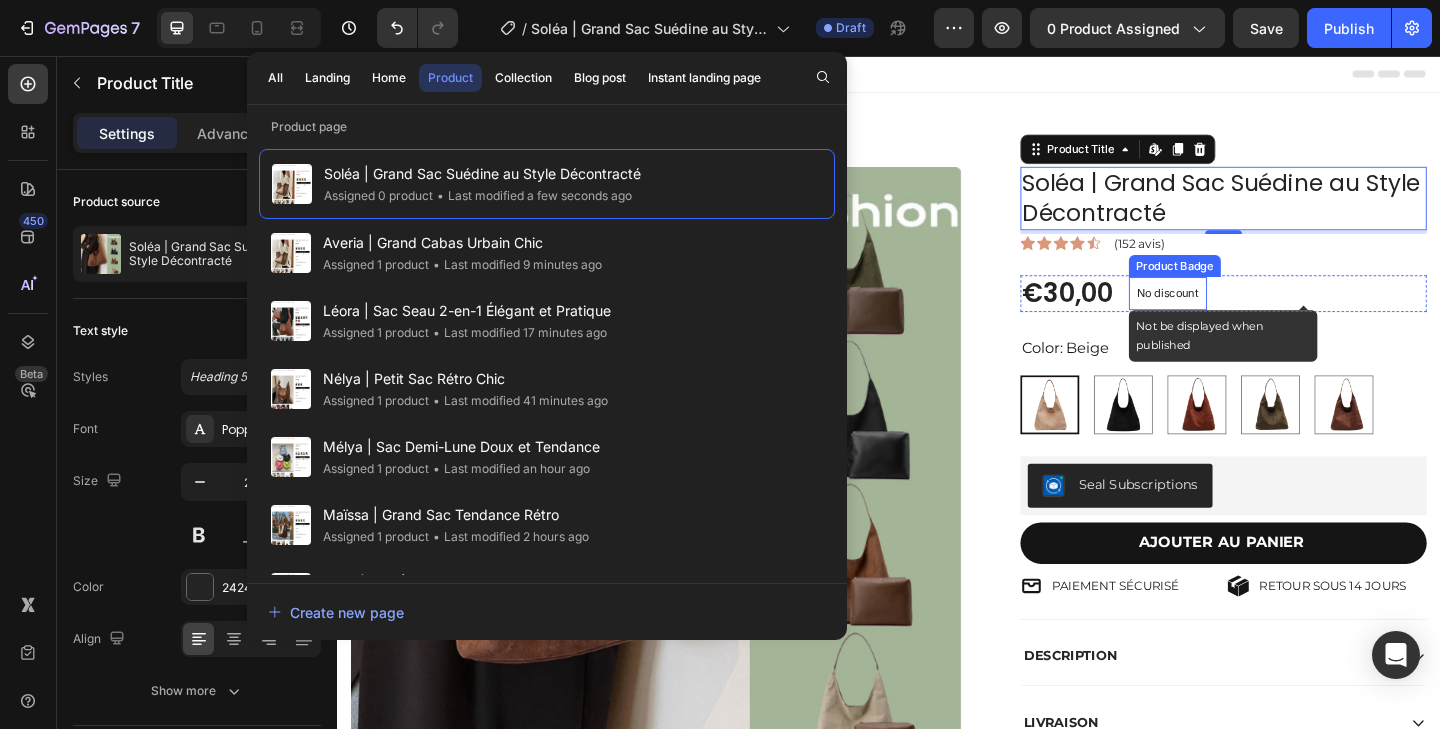 click on "No discount" at bounding box center (1240, 315) 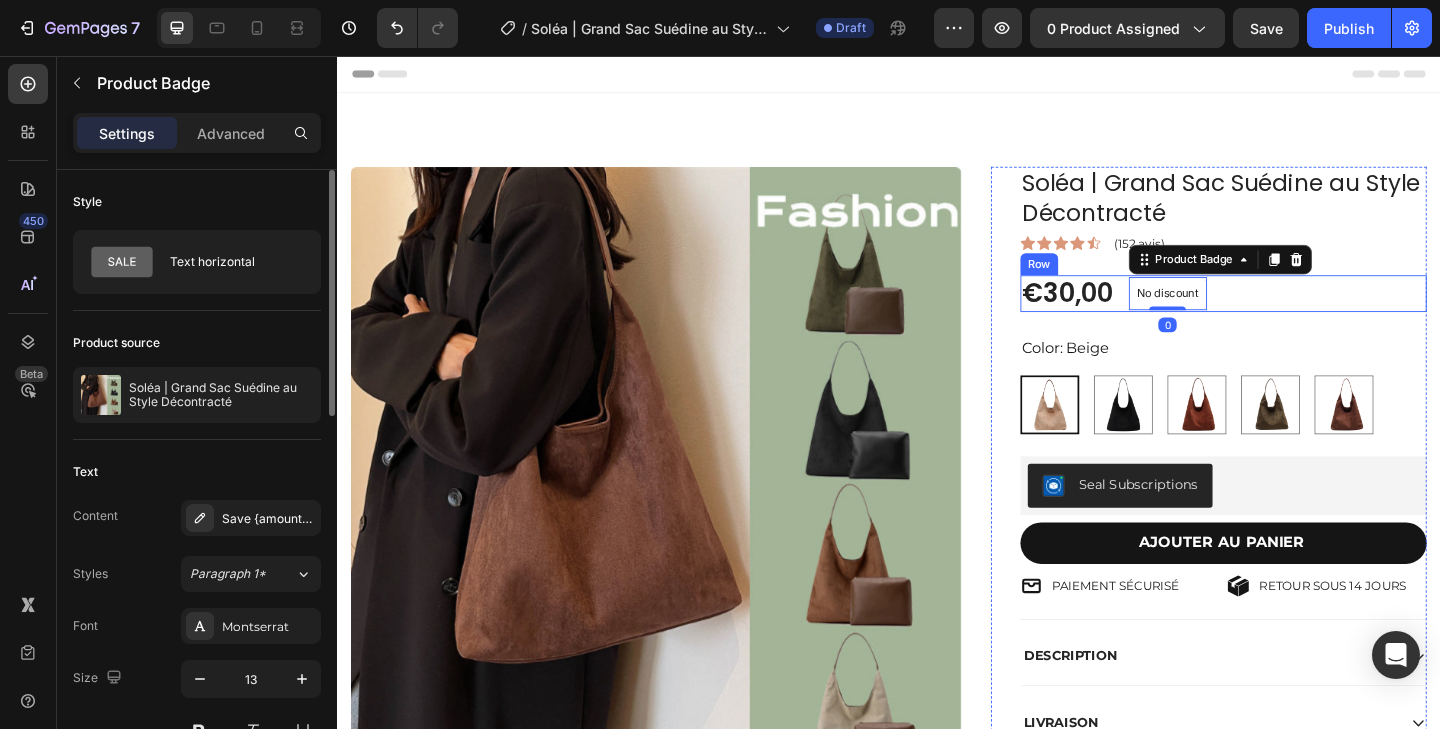 click on "€30,00 Product Price Product Price No discount   Not be displayed when published Product Badge   0 Row" at bounding box center (1301, 315) 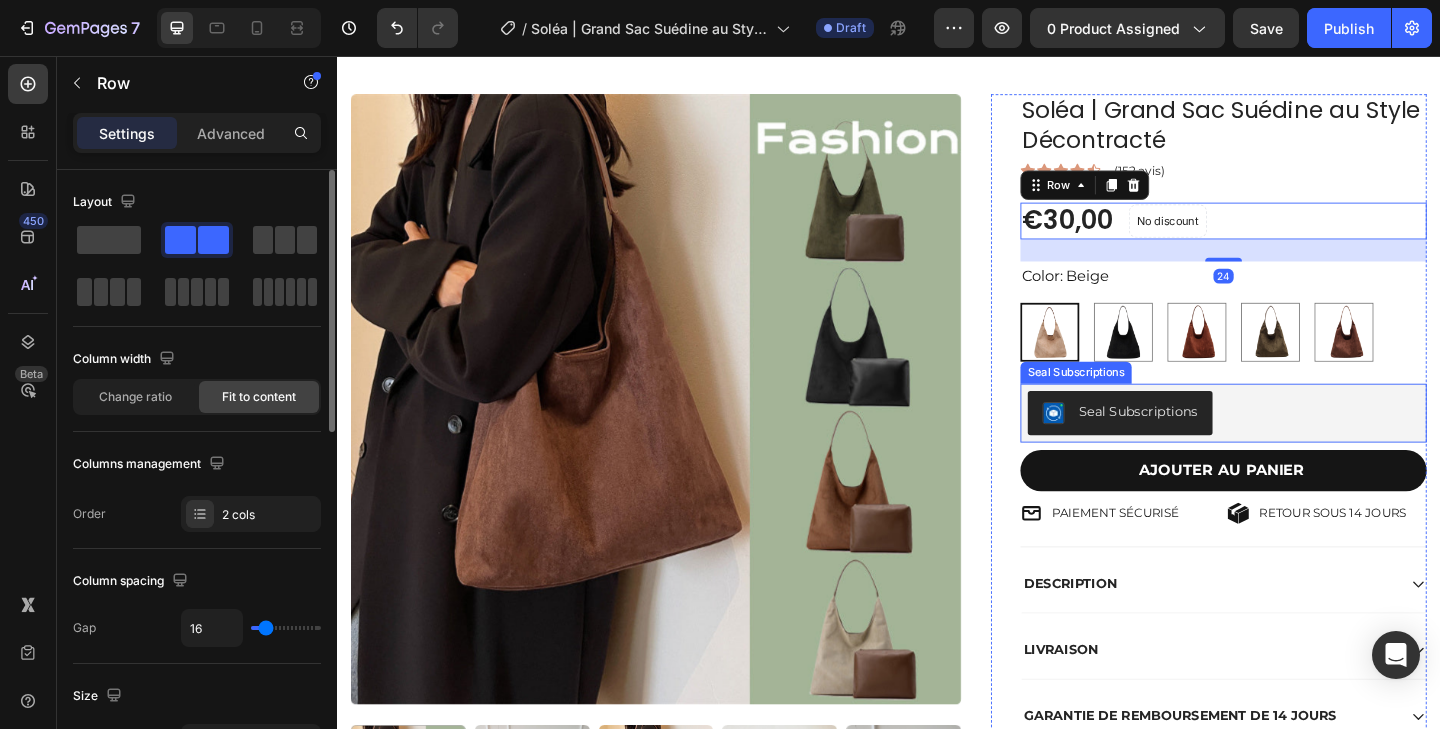 scroll, scrollTop: 209, scrollLeft: 0, axis: vertical 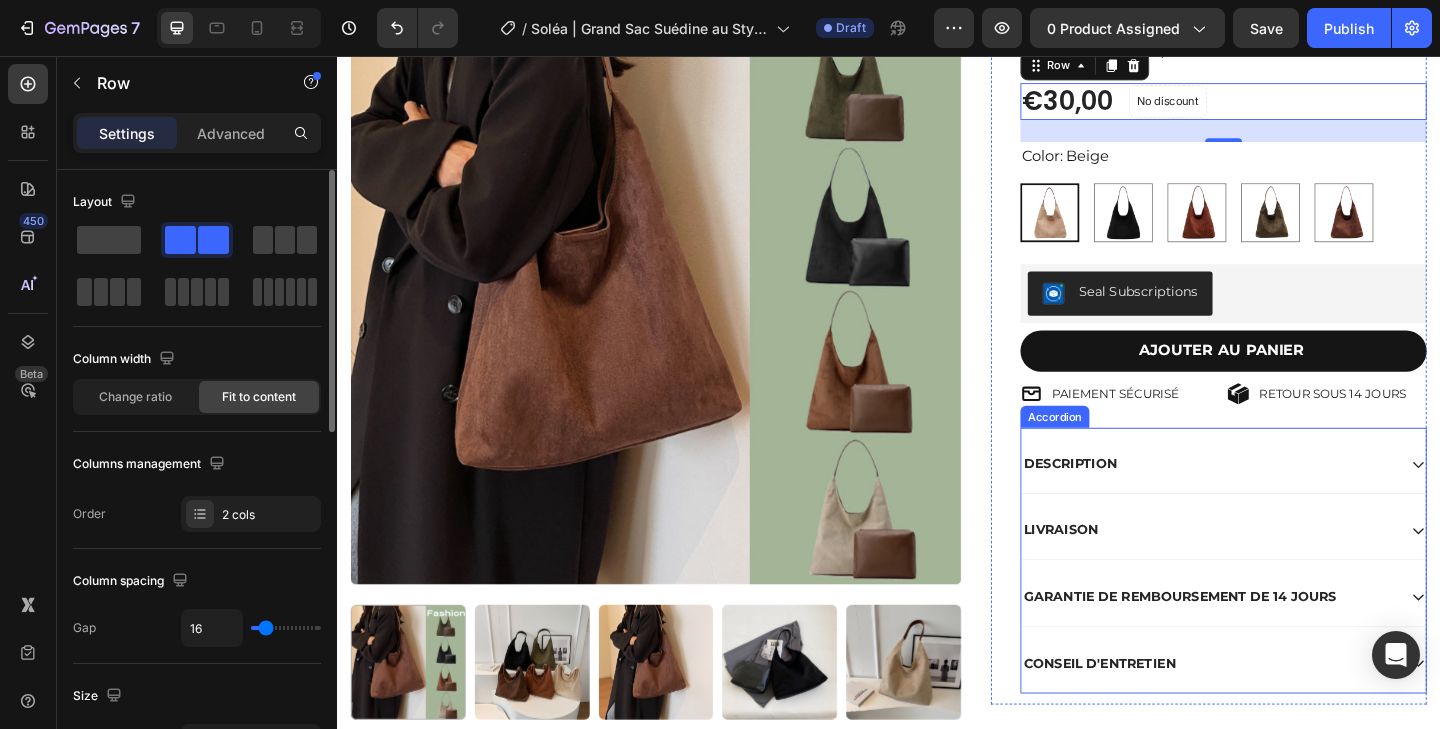 click on "DESCRIPTION" at bounding box center [1285, 500] 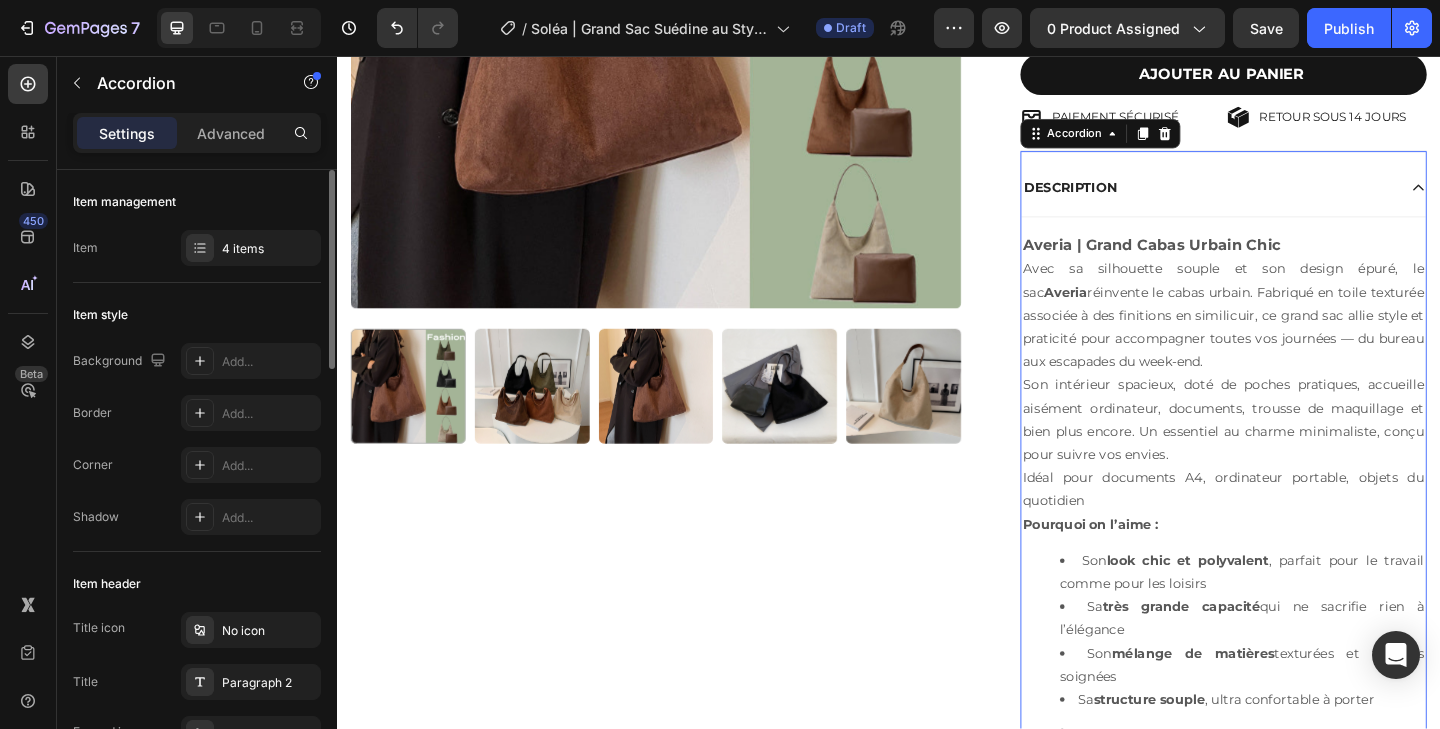 scroll, scrollTop: 628, scrollLeft: 0, axis: vertical 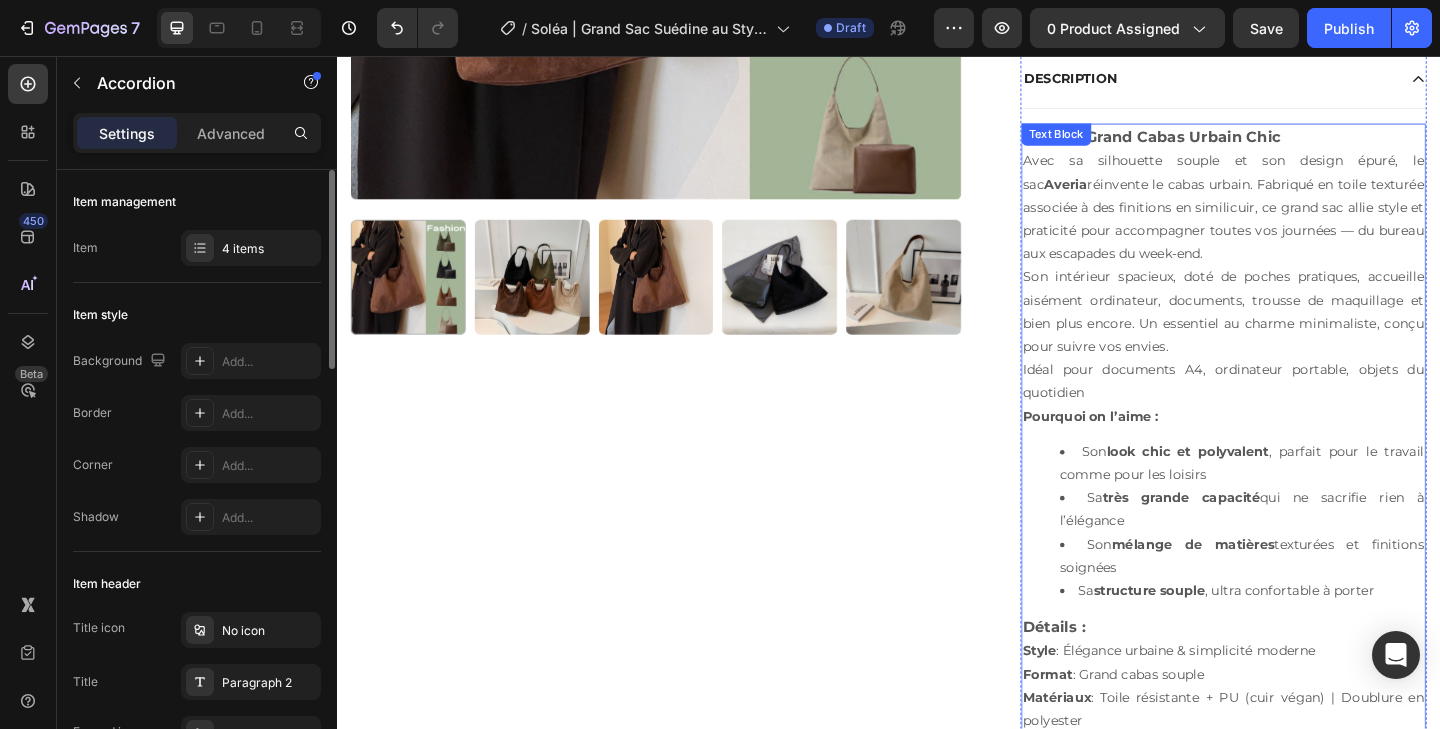 click on "Idéal pour documents A4, ordinateur portable, objets du quotidien" at bounding box center [1301, 410] 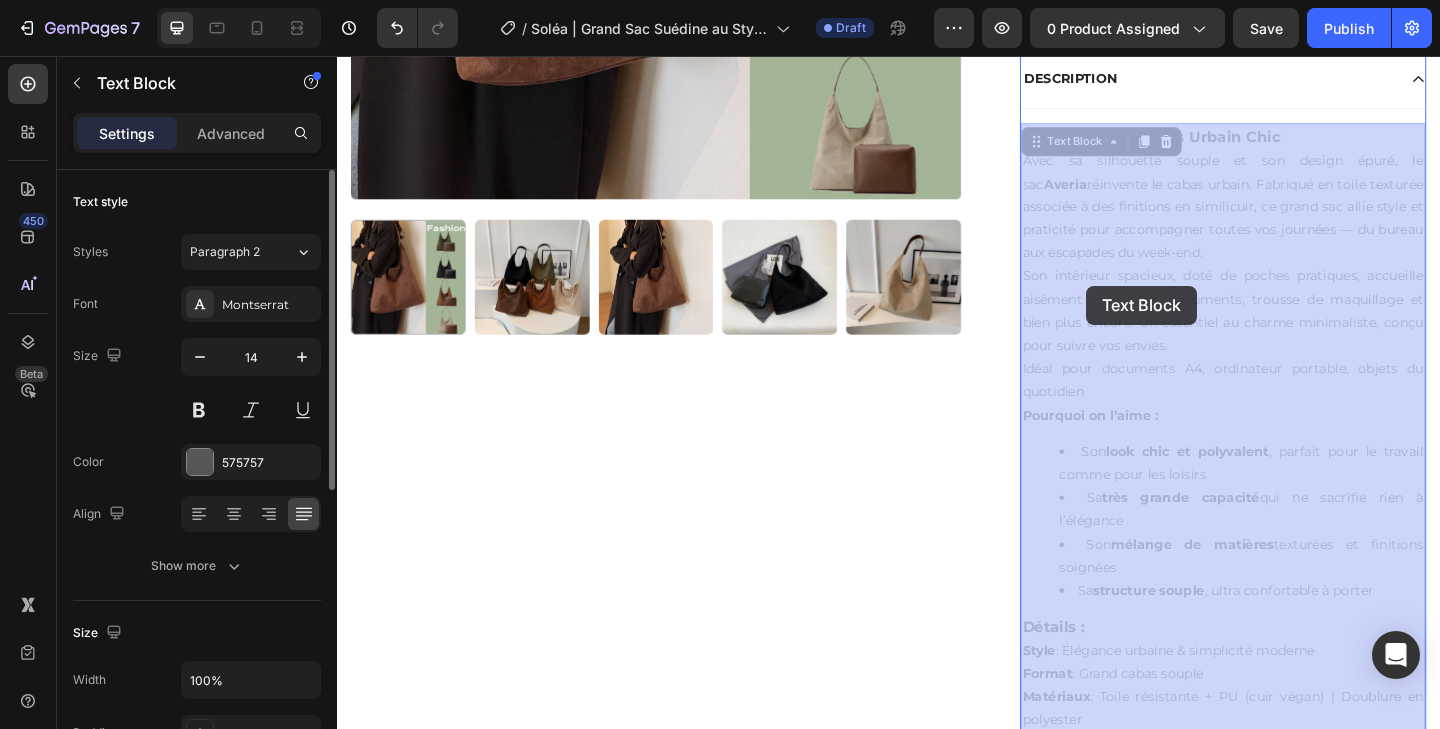 drag, startPoint x: 1151, startPoint y: 424, endPoint x: 1152, endPoint y: 306, distance: 118.004234 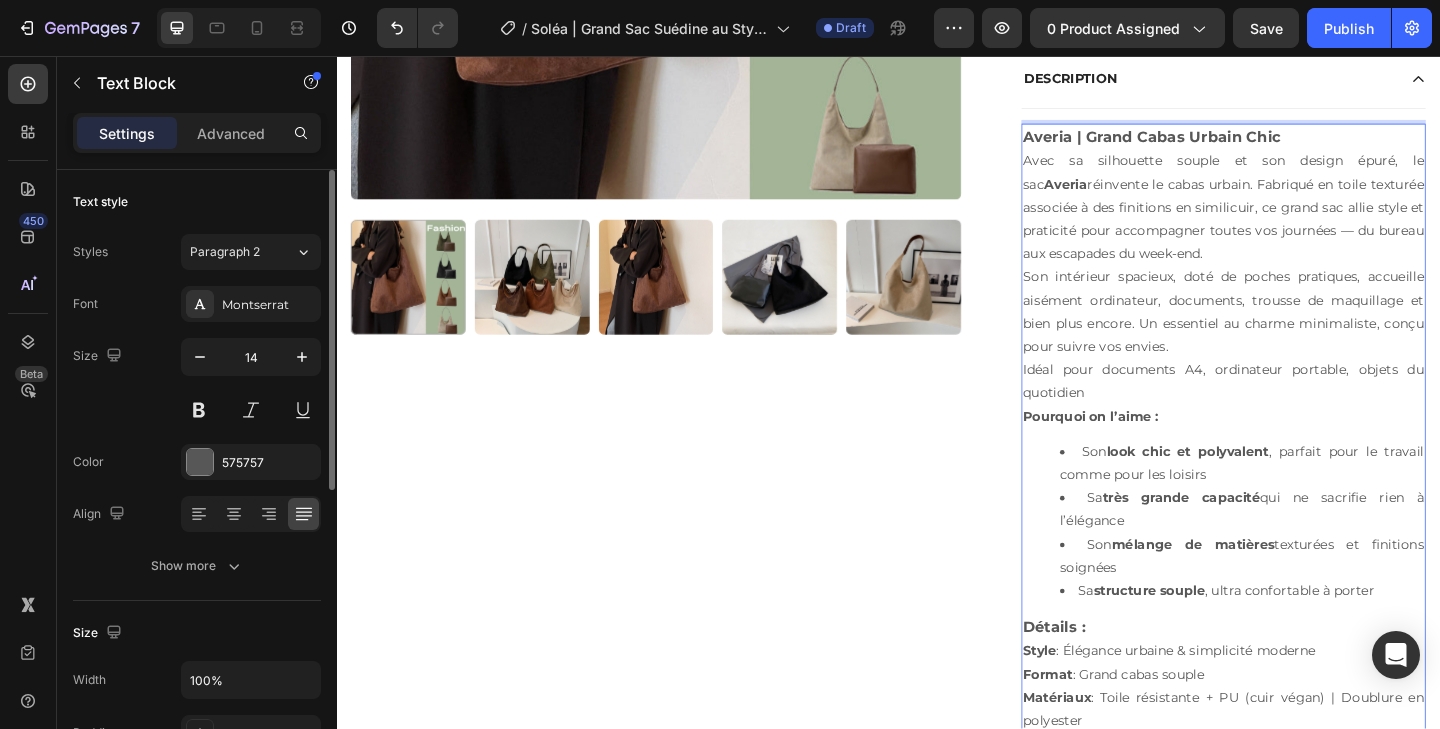 click on "Idéal pour documents A4, ordinateur portable, objets du quotidien" at bounding box center (1301, 410) 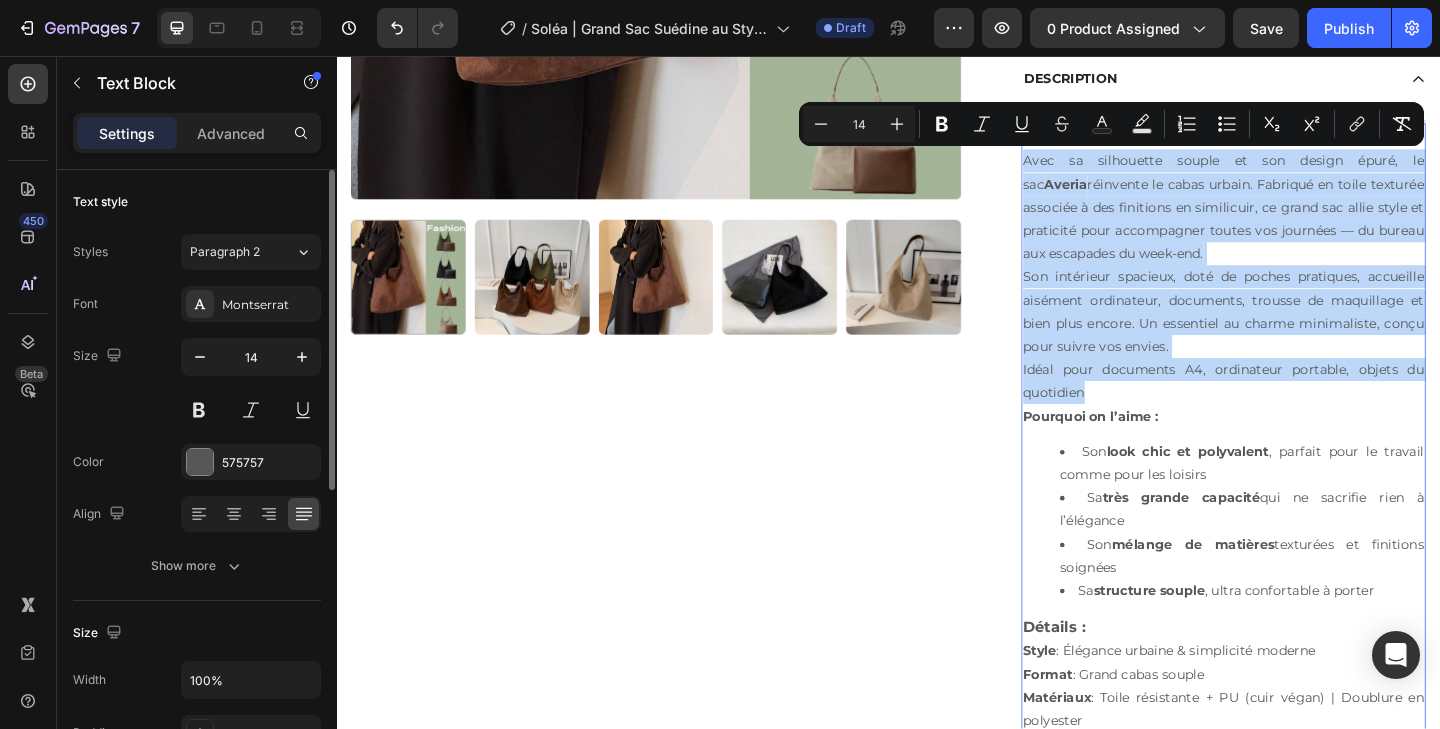 drag, startPoint x: 1149, startPoint y: 423, endPoint x: 1082, endPoint y: 179, distance: 253.03162 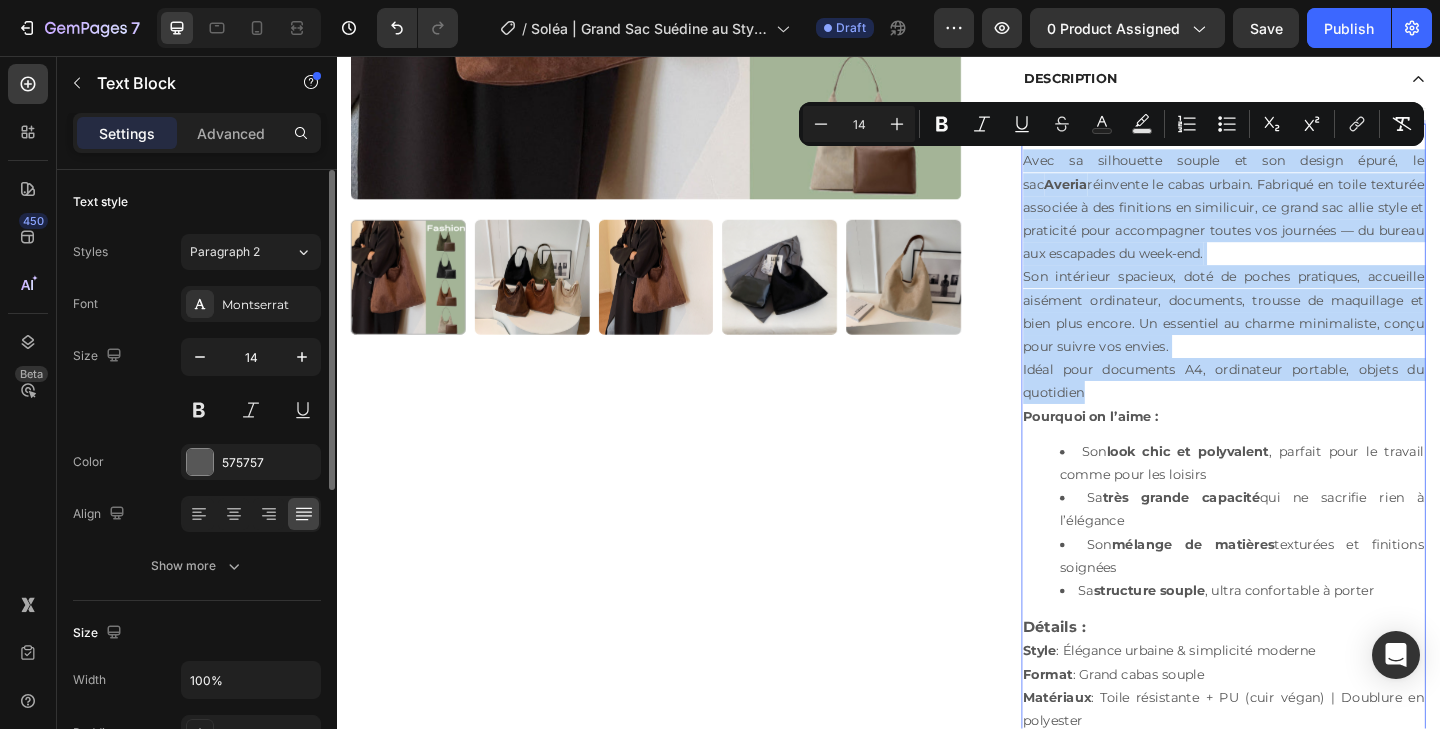 click on "Averia | Grand Cabas Urbain Chic Avec sa silhouette souple et son design épuré, le sac  Averia  réinvente le cabas urbain. Fabriqué en toile texturée associée à des finitions en similicuir, ce grand sac allie style et praticité pour accompagner toutes vos journées — du bureau aux escapades du week-end. Son intérieur spacieux, doté de poches pratiques, accueille aisément ordinateur, documents, trousse de maquillage et bien plus encore. Un essentiel au charme minimaliste, conçu pour suivre vos envies. Idéal pour documents A4, ordinateur portable, objets du quotidien Pourquoi on l’aime : Son  look chic et polyvalent , parfait pour le travail comme pour les loisirs Sa  très grande capacité  qui ne sacrifie rien à l’élégance Son  mélange de matières  texturées et finitions soignées Sa  structure souple , ultra confortable à porter Détails : Style  : Élégance urbaine & simplicité moderne Format  : Grand cabas souple Matériaux Fermeture  : Zip supérieur sécurisé Dimensions" at bounding box center (1301, 563) 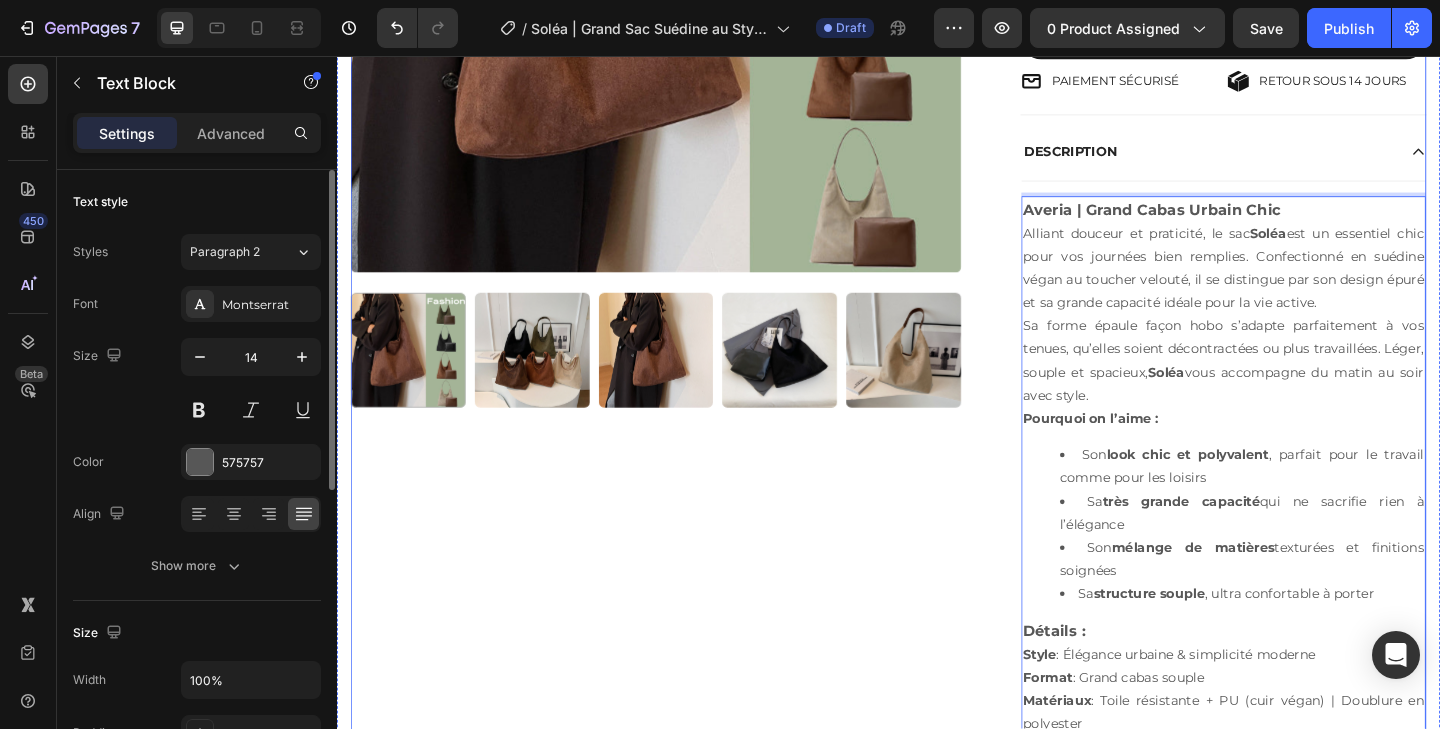 scroll, scrollTop: 548, scrollLeft: 0, axis: vertical 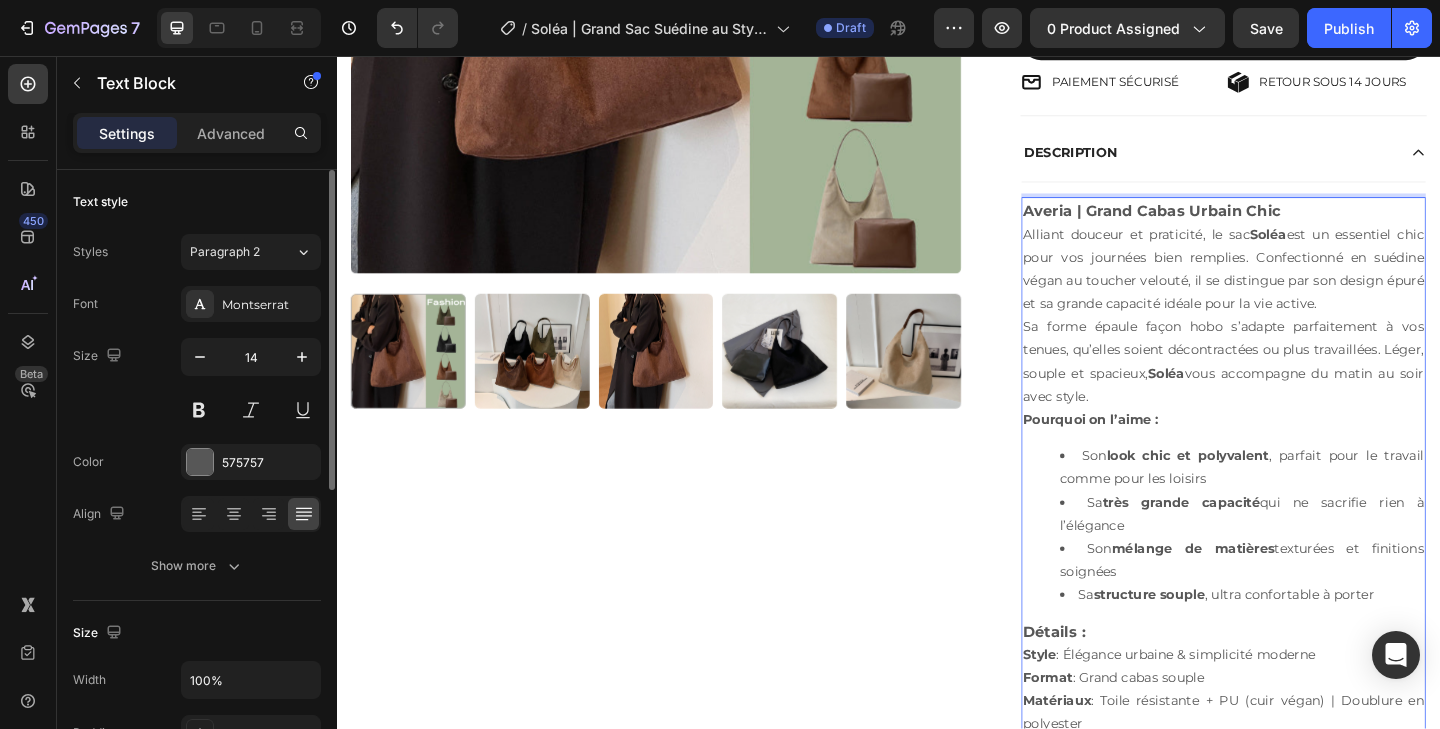click on "Averia | Grand Cabas Urbain Chic" at bounding box center [1223, 224] 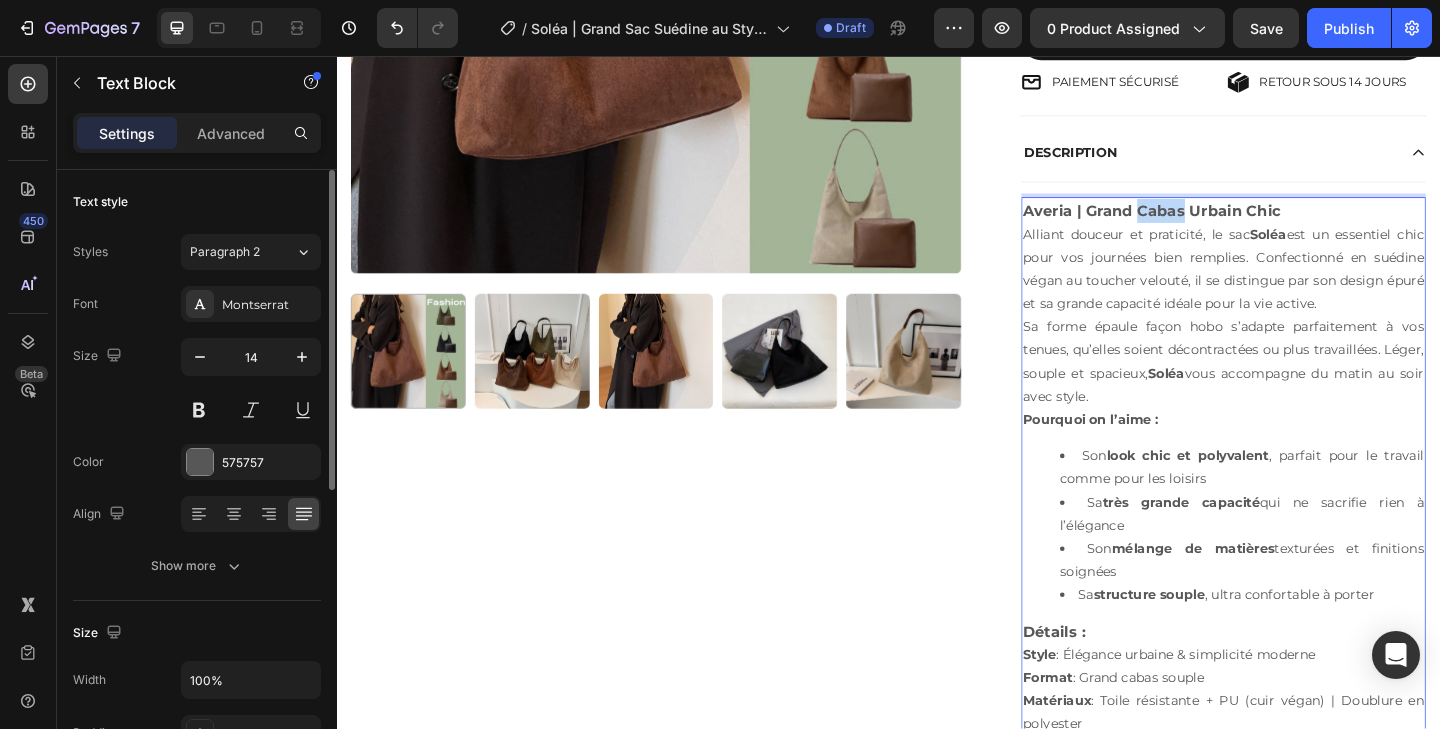 click on "Averia | Grand Cabas Urbain Chic" at bounding box center (1223, 224) 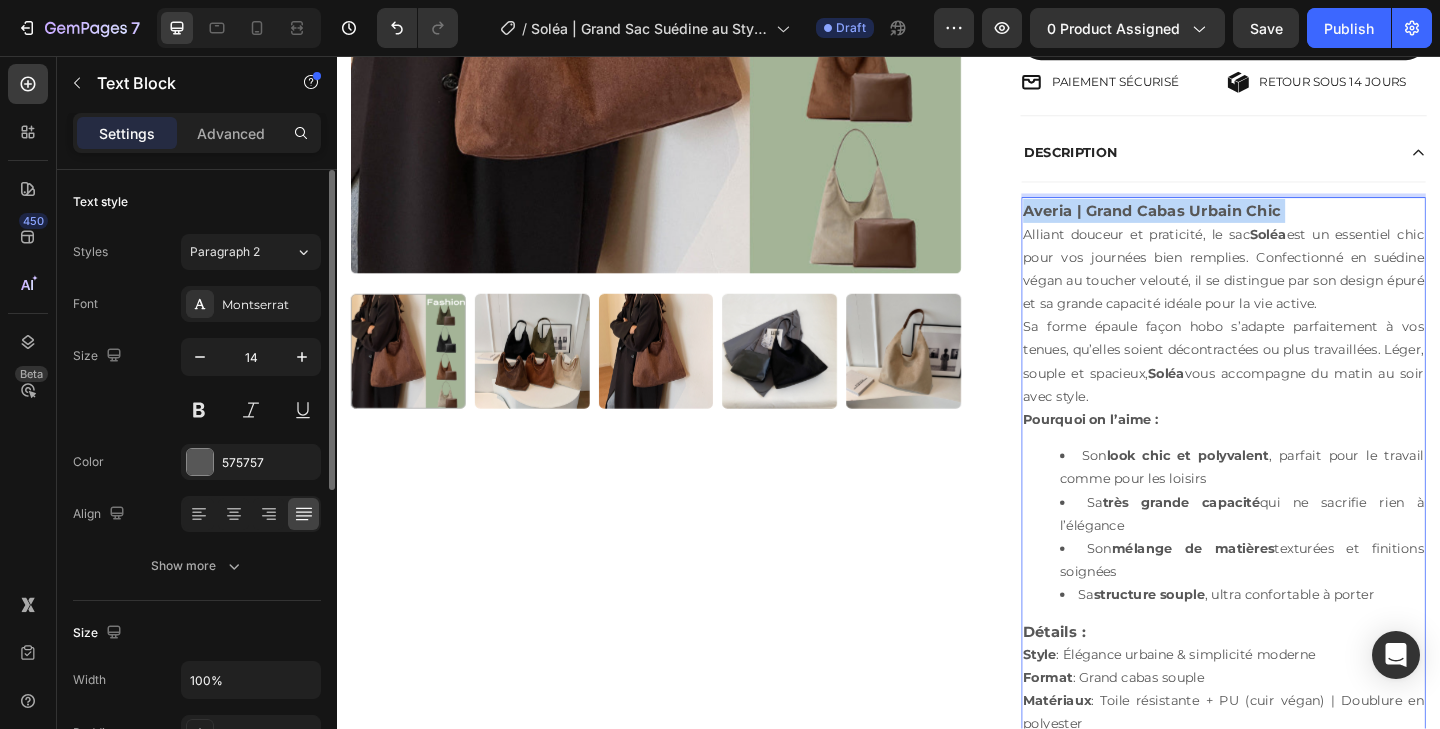 click on "Averia | Grand Cabas Urbain Chic" at bounding box center (1223, 224) 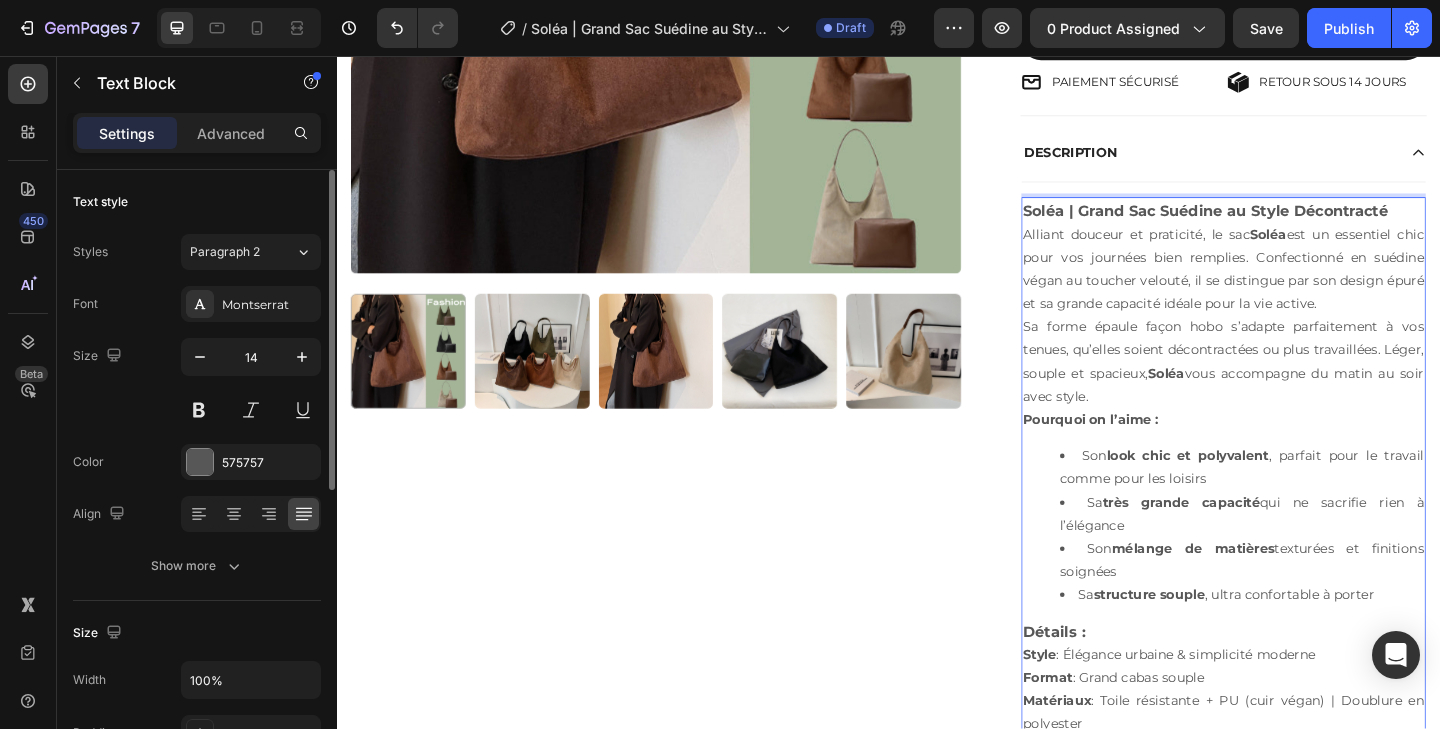 click on "Soléa | Grand Sac Suédine au Style Décontracté" at bounding box center (1281, 224) 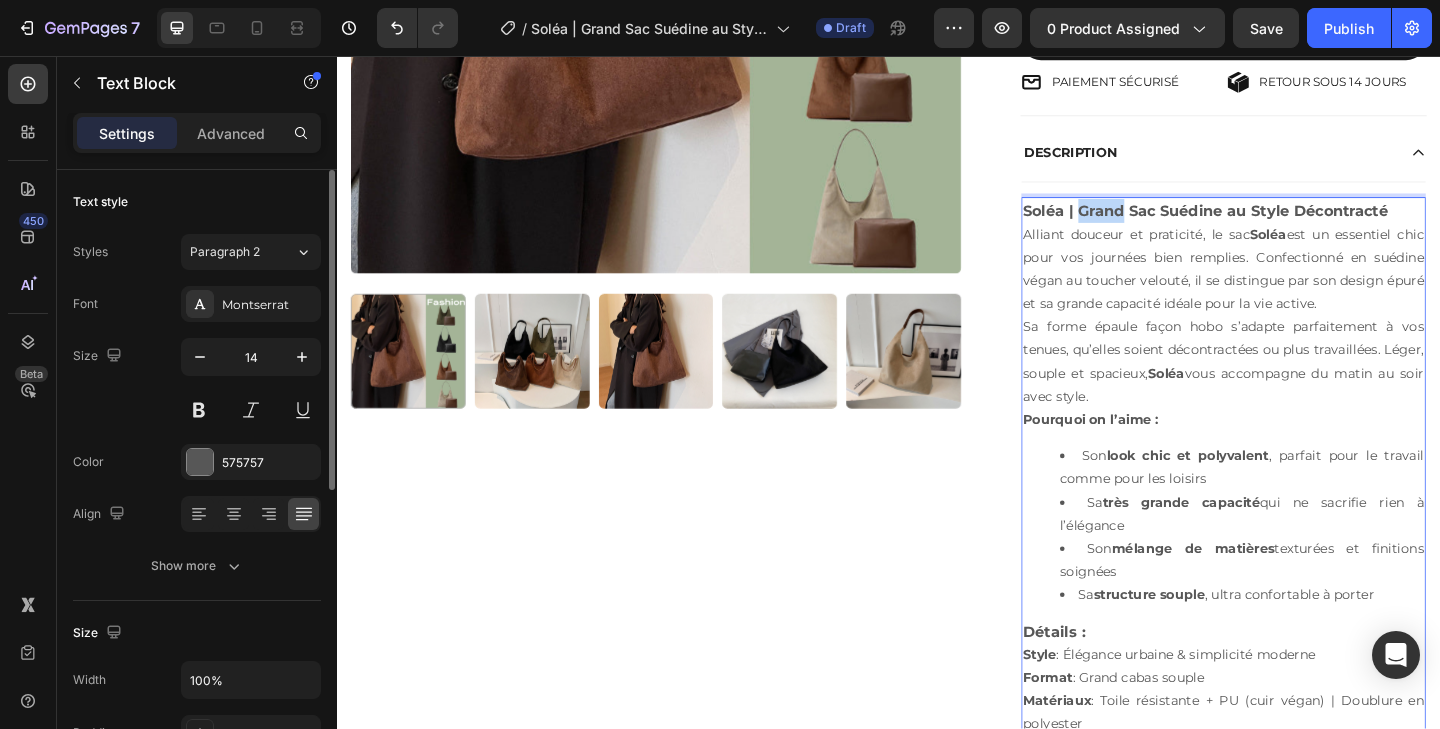 click on "Soléa | Grand Sac Suédine au Style Décontracté" at bounding box center [1281, 224] 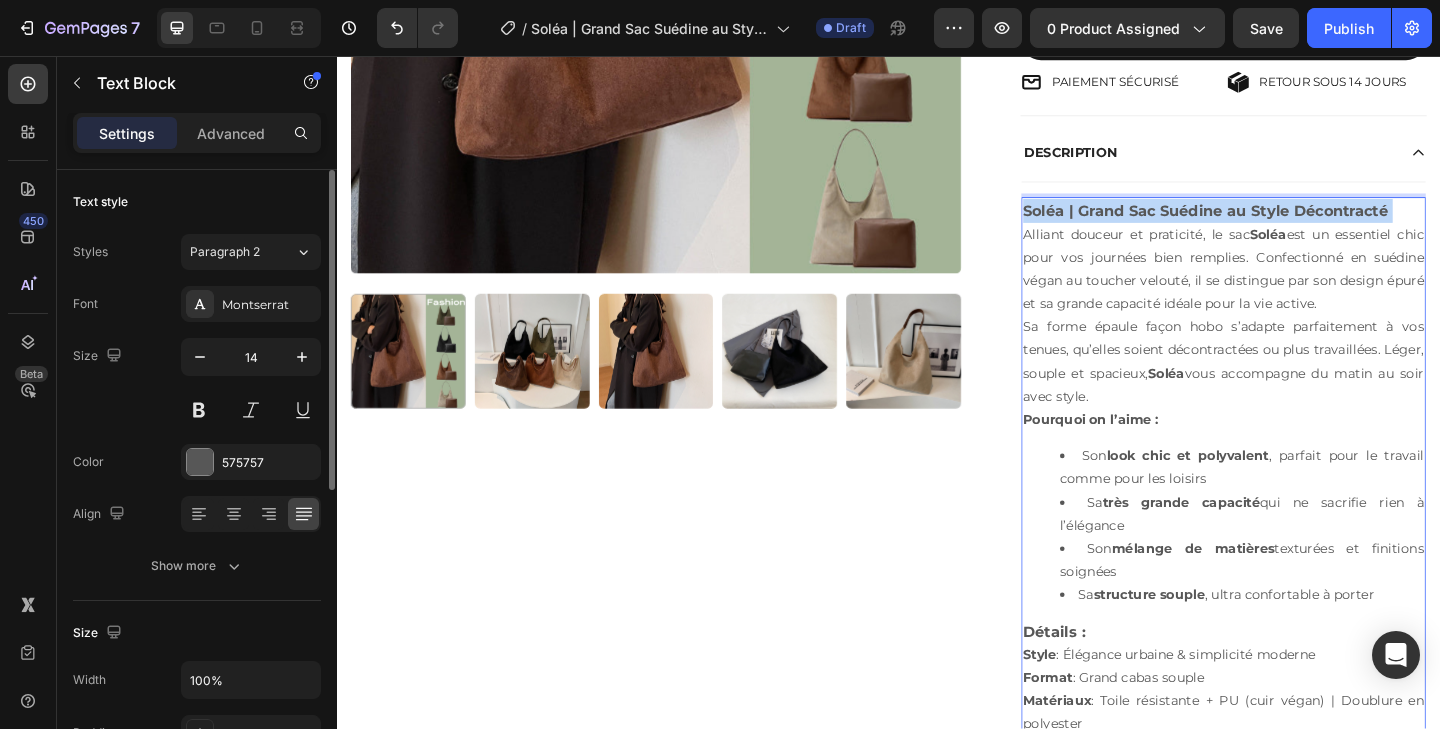 click on "Soléa | Grand Sac Suédine au Style Décontracté" at bounding box center (1281, 224) 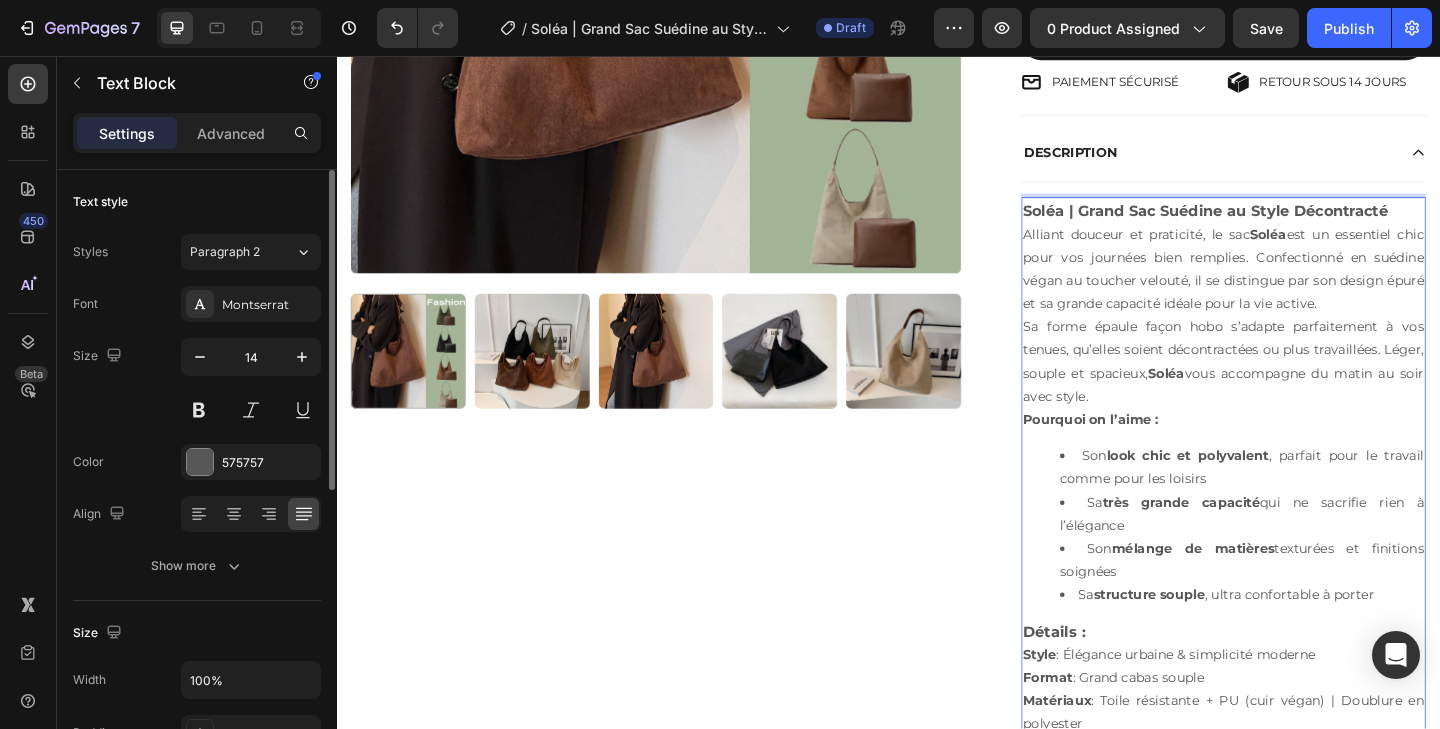 click on "Alliant douceur et praticité, le sac  Soléa  est un essentiel chic pour vos journées bien remplies. Confectionné en suédine végan au toucher velouté, il se distingue par son design épuré et sa grande capacité idéale pour la vie active. Sa forme épaule façon hobo s’adapte parfaitement à vos tenues, qu’elles soient décontractées ou plus travaillées. Léger, souple et spacieux,  Soléa  vous accompagne du matin au soir avec style." at bounding box center (1301, 339) 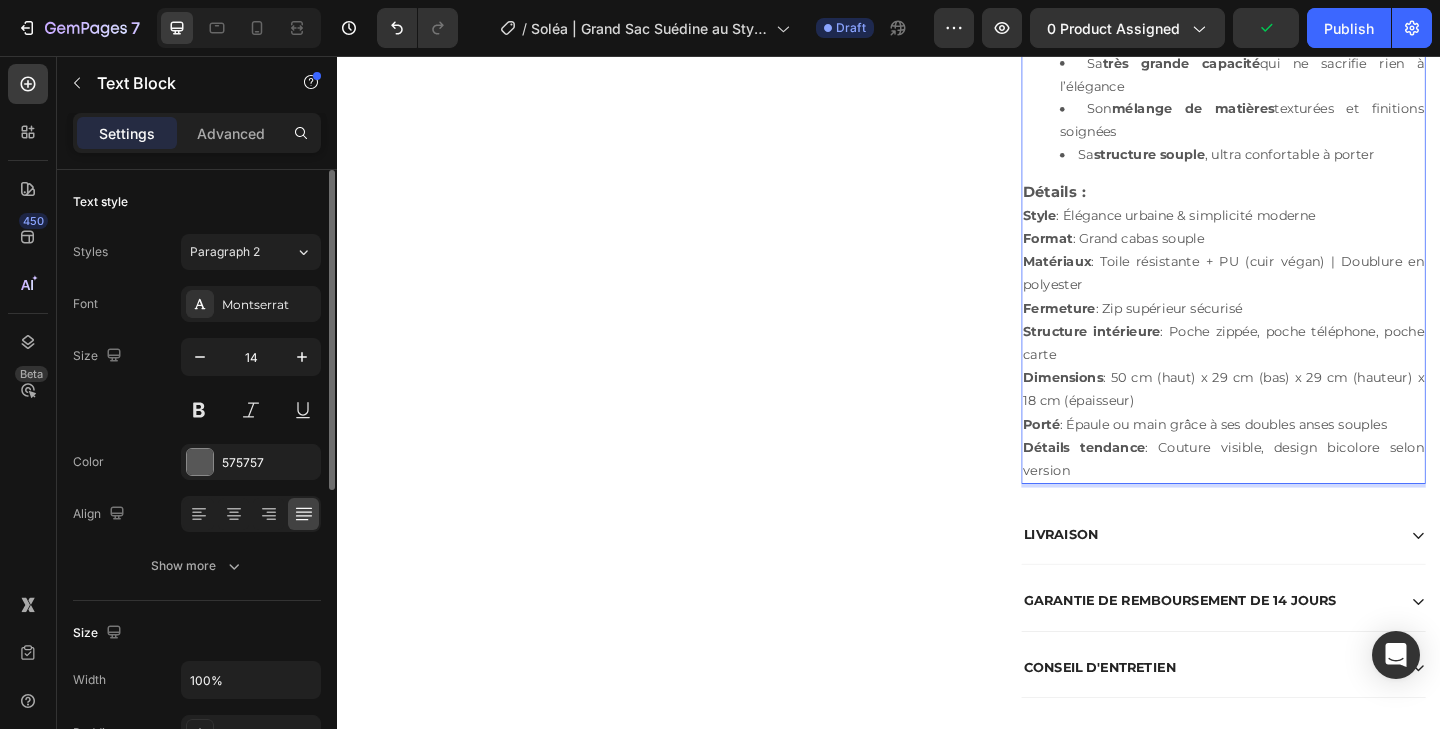 scroll, scrollTop: 812, scrollLeft: 0, axis: vertical 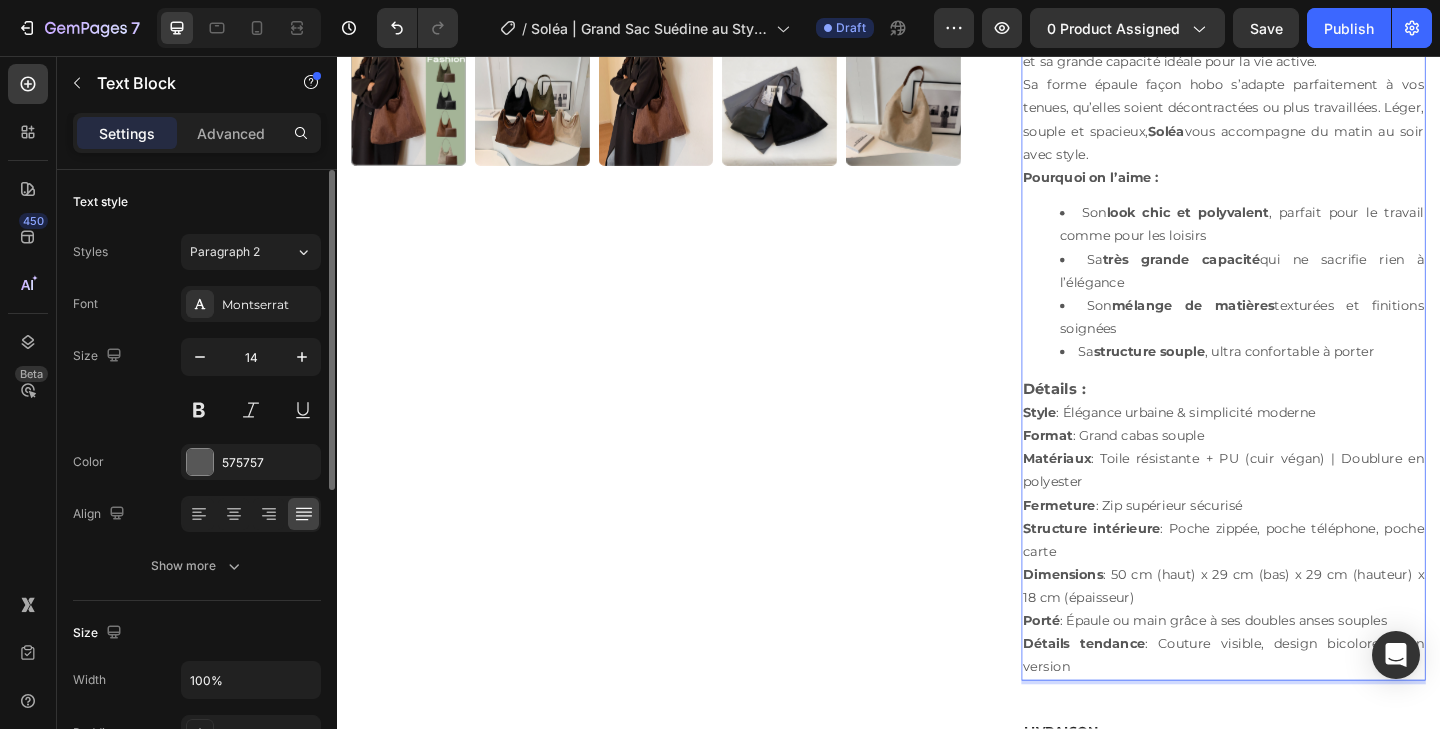 click on "Sa  structure souple , ultra confortable à porter" at bounding box center (1321, 378) 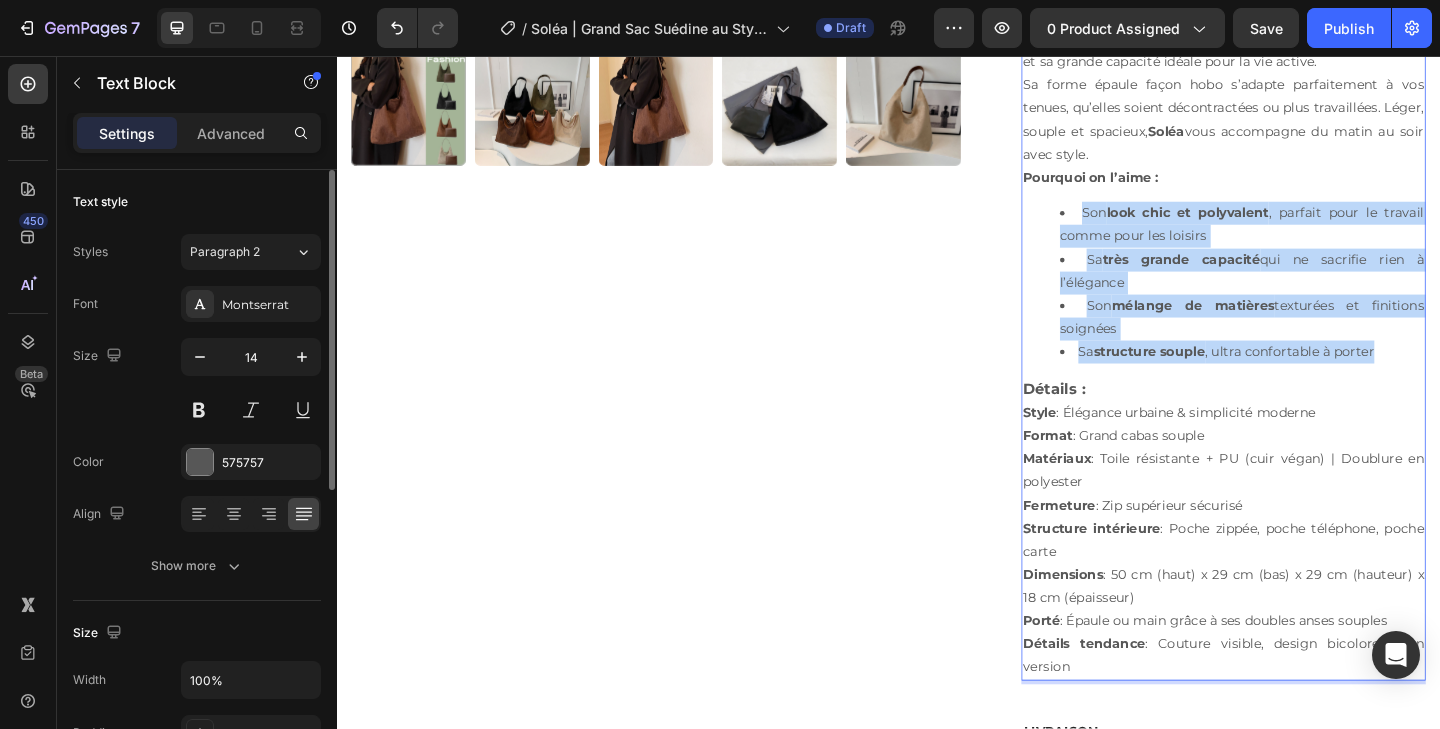 drag, startPoint x: 1468, startPoint y: 375, endPoint x: 1142, endPoint y: 237, distance: 354.00565 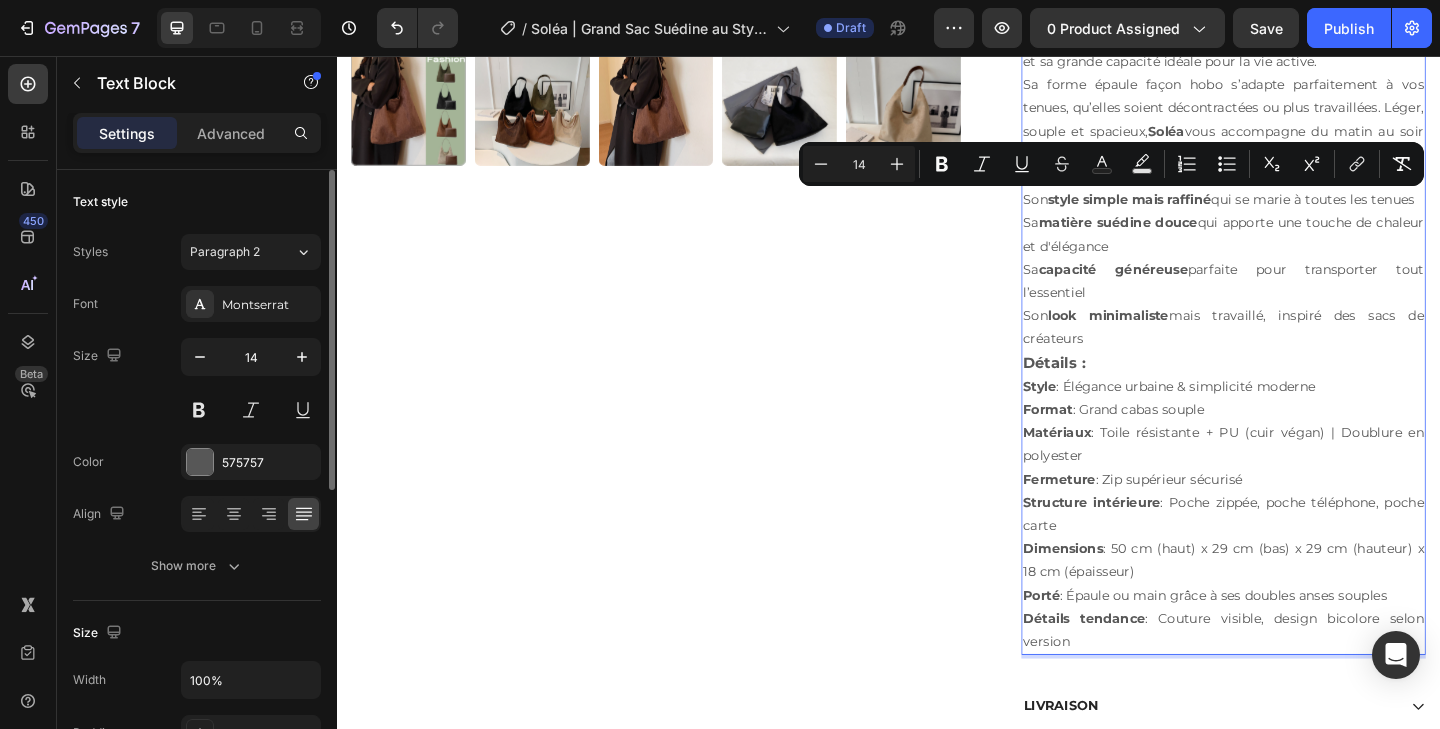 drag, startPoint x: 1156, startPoint y: 357, endPoint x: 1096, endPoint y: 211, distance: 157.84802 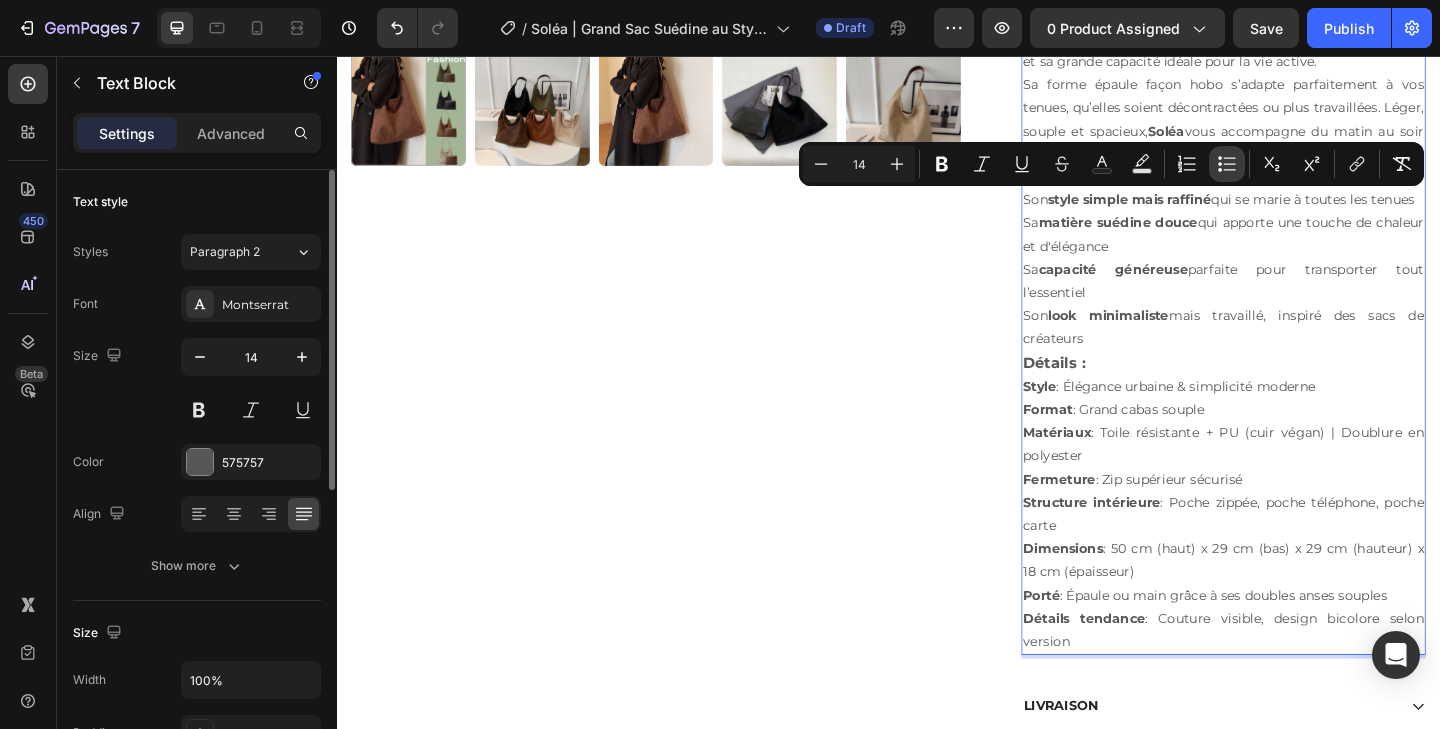 click 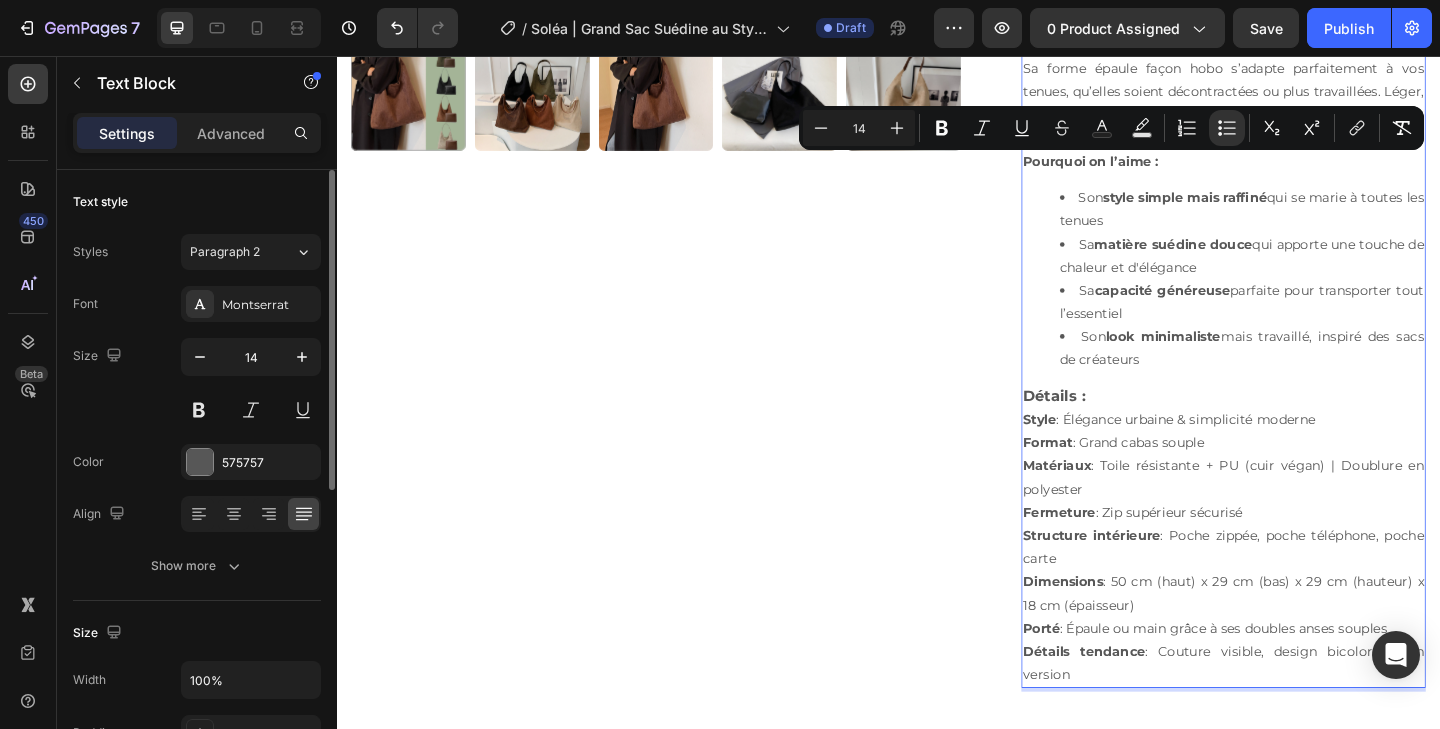 scroll, scrollTop: 881, scrollLeft: 0, axis: vertical 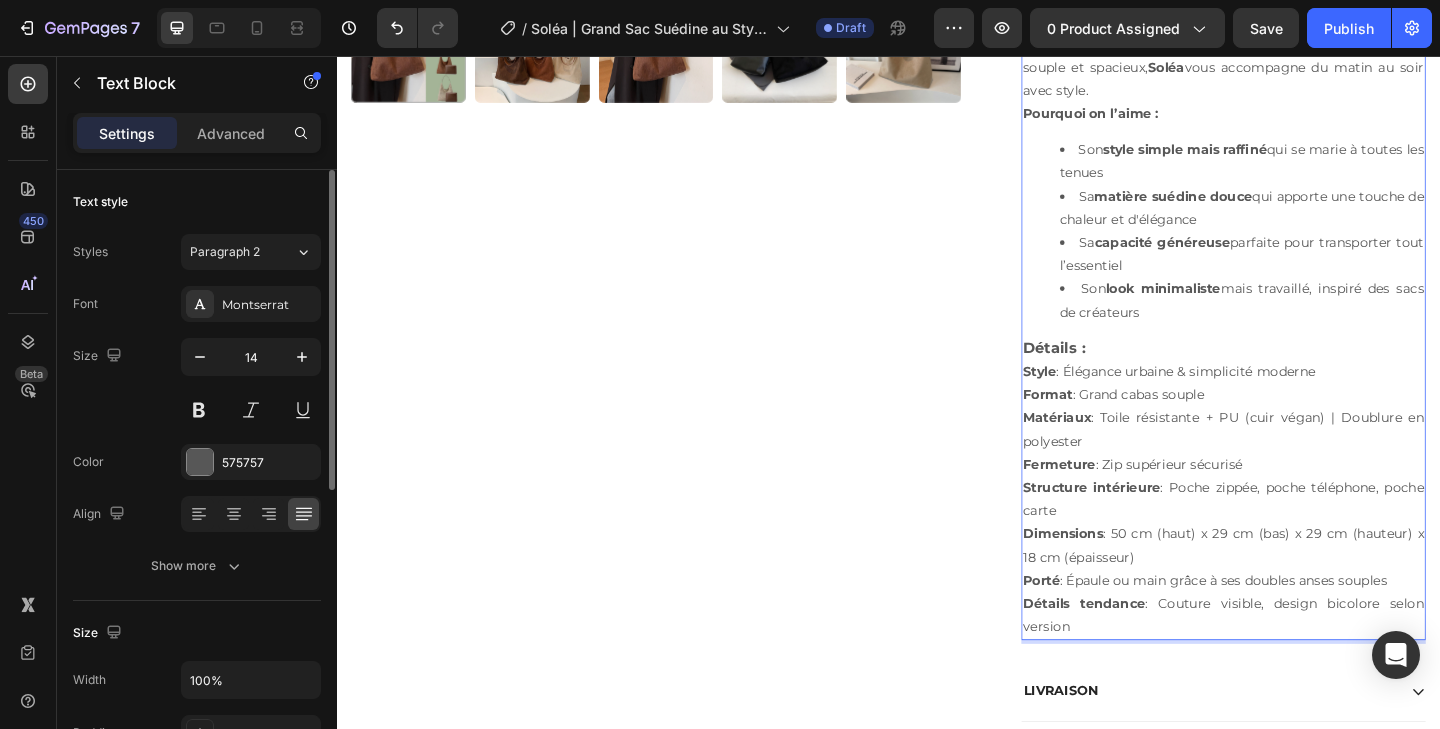drag, startPoint x: 1086, startPoint y: 402, endPoint x: 1328, endPoint y: 672, distance: 362.57965 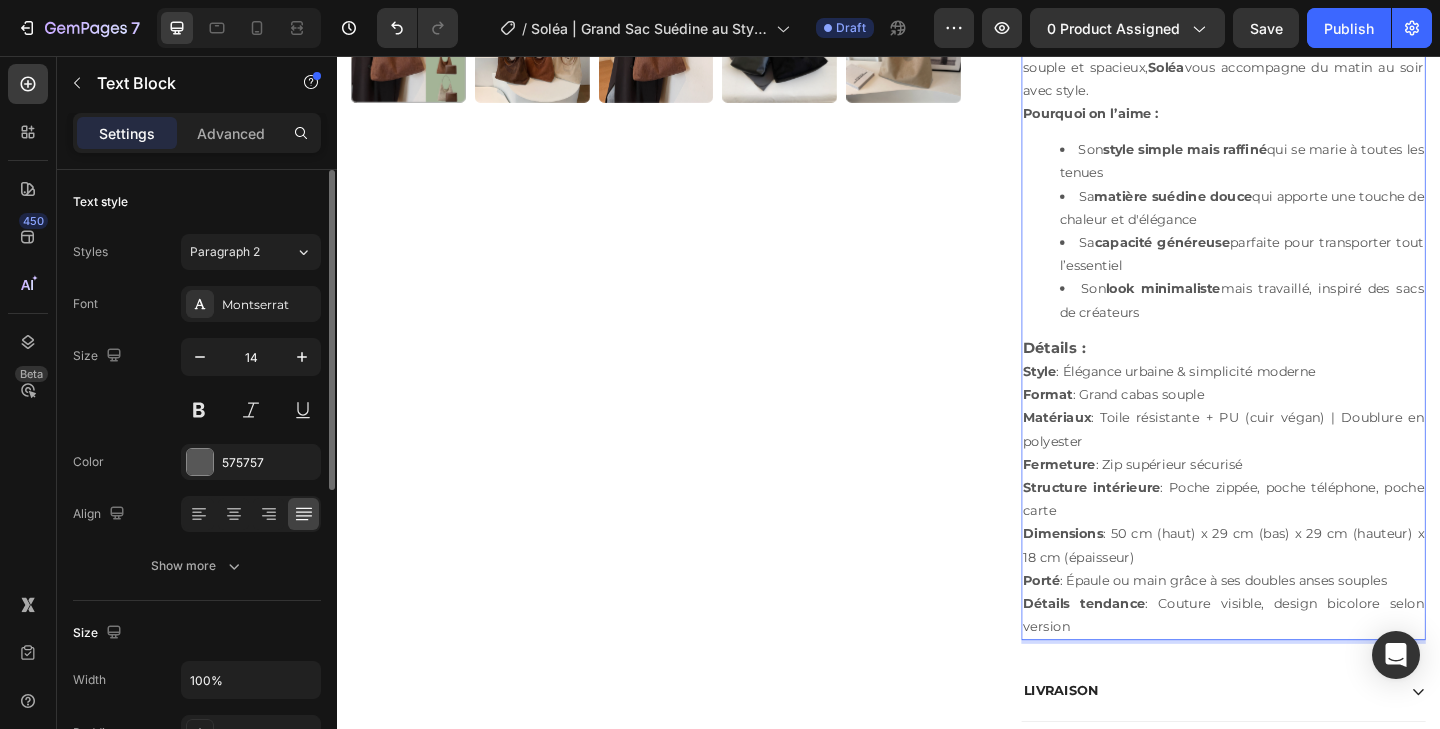 click on "Soléa | Grand Sac Suédine au Style Décontracté Alliant douceur et praticité, le sac  Soléa  est un essentiel chic pour vos journées bien remplies. Confectionné en suédine végan au toucher velouté, il se distingue par son design épuré et sa grande capacité idéale pour la vie active. Sa forme épaule façon hobo s’adapte parfaitement à vos tenues, qu’elles soient décontractées ou plus travaillées. Léger, souple et spacieux,  Soléa  vous accompagne du matin au soir avec style. Pourquoi on l’aime : Son  style simple mais raffiné  qui se marie à toutes les tenues Sa  matière suédine douce  qui apporte une touche de chaleur et d'élégance Sa  capacité généreuse  parfaite pour transporter tout l’essentiel Son  look minimaliste  mais travaillé, inspiré des sacs de créateurs Détails : Style  : Élégance urbaine & simplicité moderne Format  : Grand cabas souple Matériaux  : Toile résistante + PU (cuir végan) | Doublure en polyester Fermeture  : Zip supérieur sécurisé" at bounding box center (1301, 284) 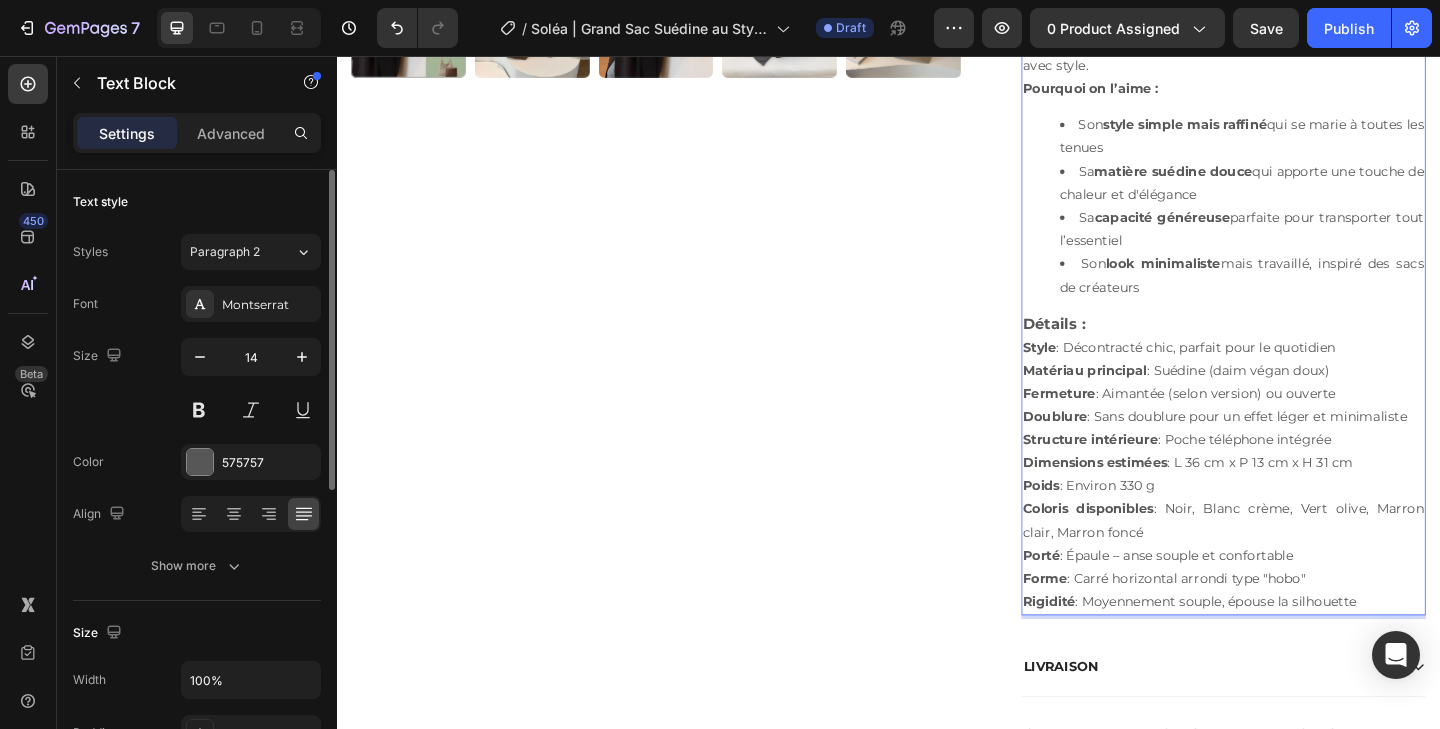 scroll, scrollTop: 919, scrollLeft: 0, axis: vertical 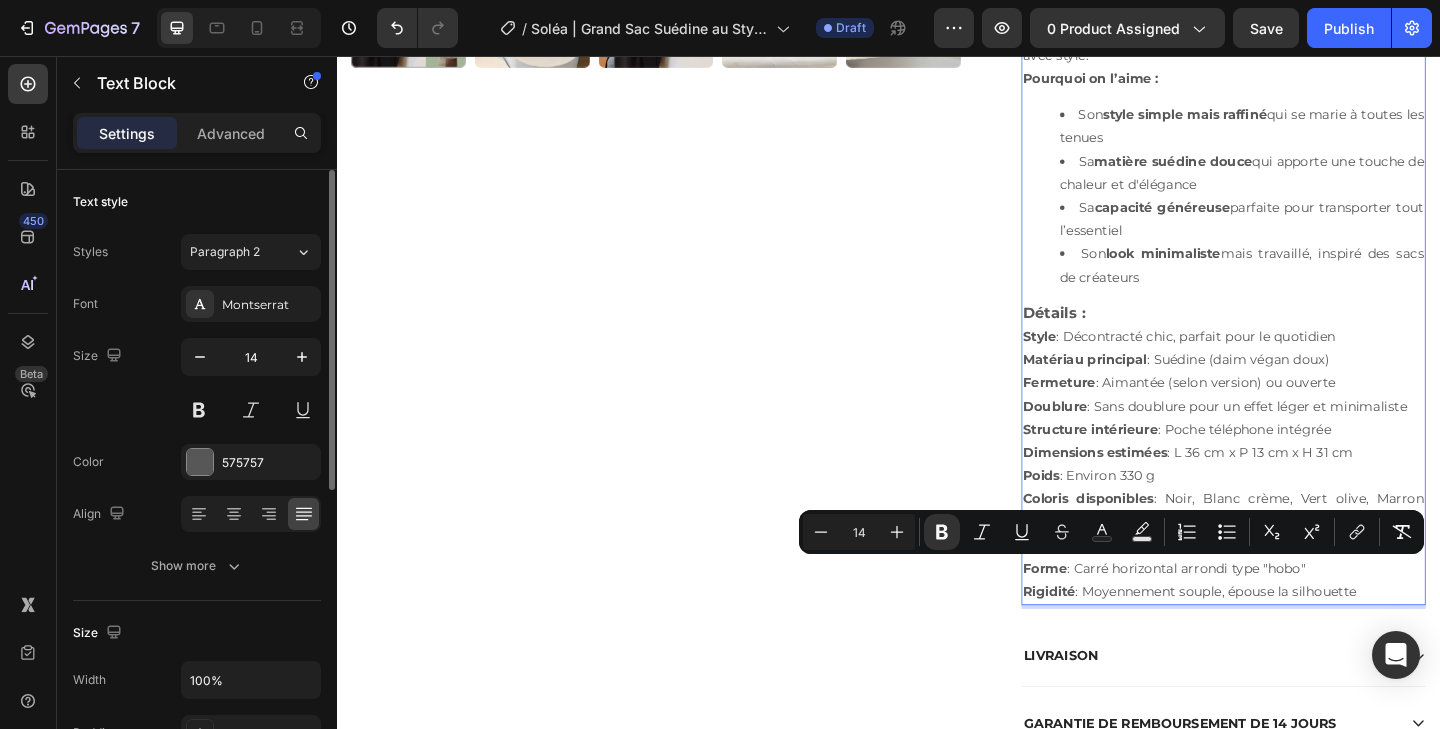 drag, startPoint x: 1476, startPoint y: 636, endPoint x: 1082, endPoint y: 615, distance: 394.55923 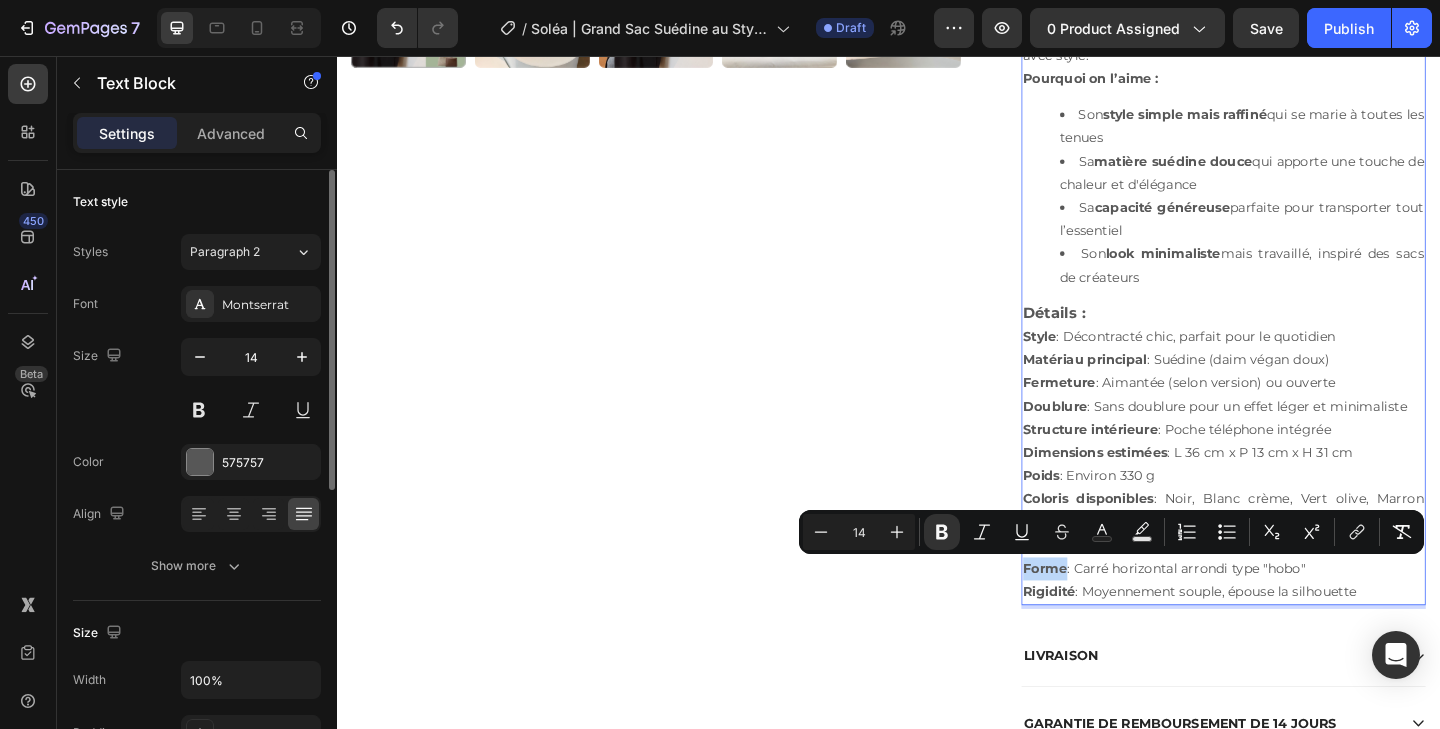 click on "Forme" at bounding box center (1107, 614) 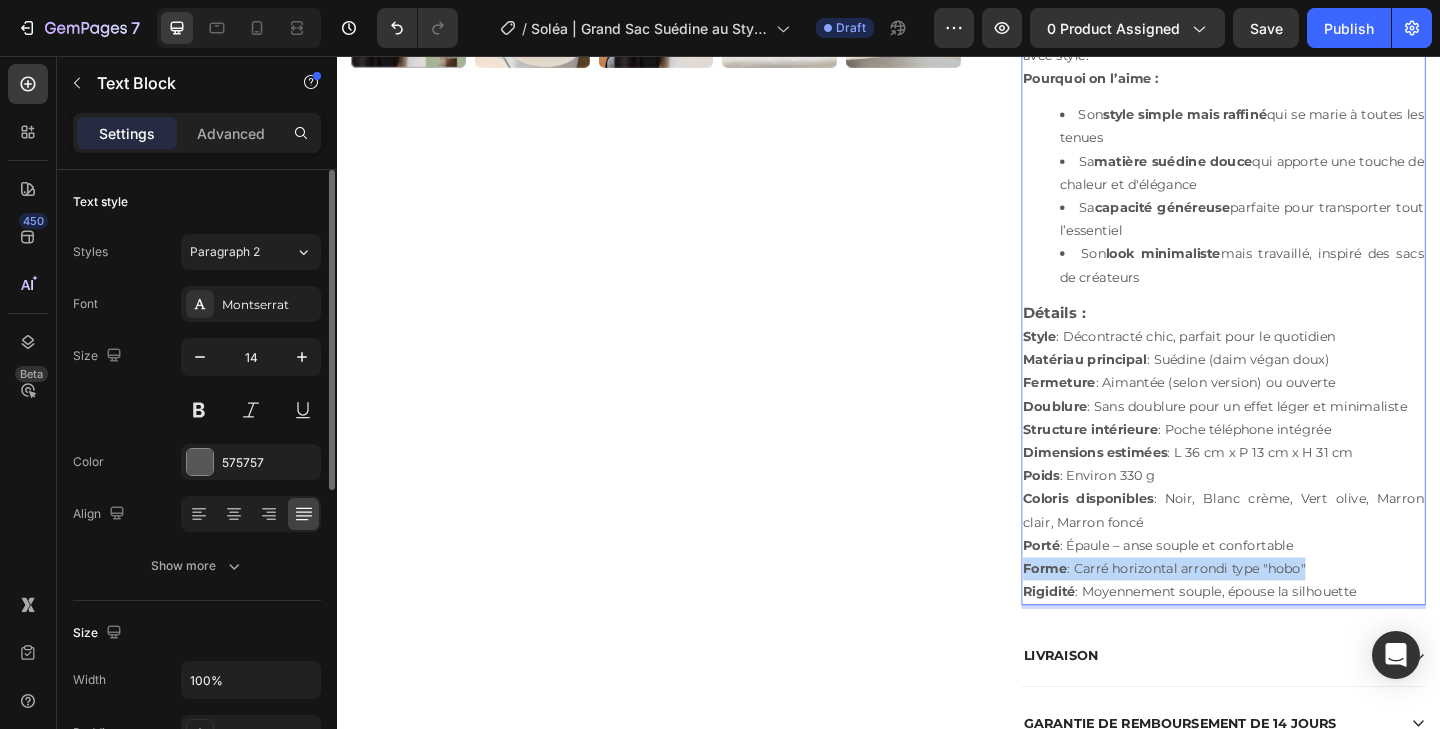 click on "Forme" at bounding box center (1107, 614) 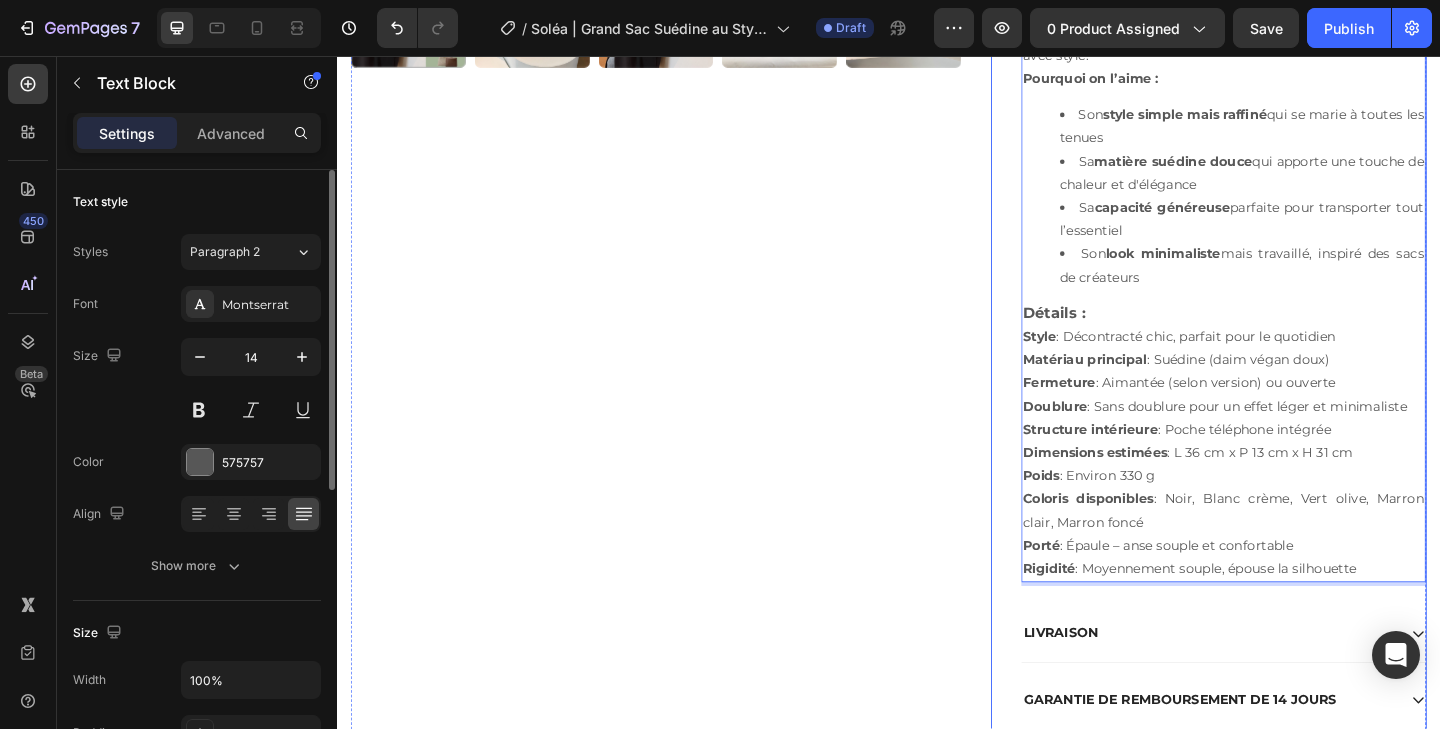 drag, startPoint x: 1228, startPoint y: 559, endPoint x: 1075, endPoint y: 537, distance: 154.57361 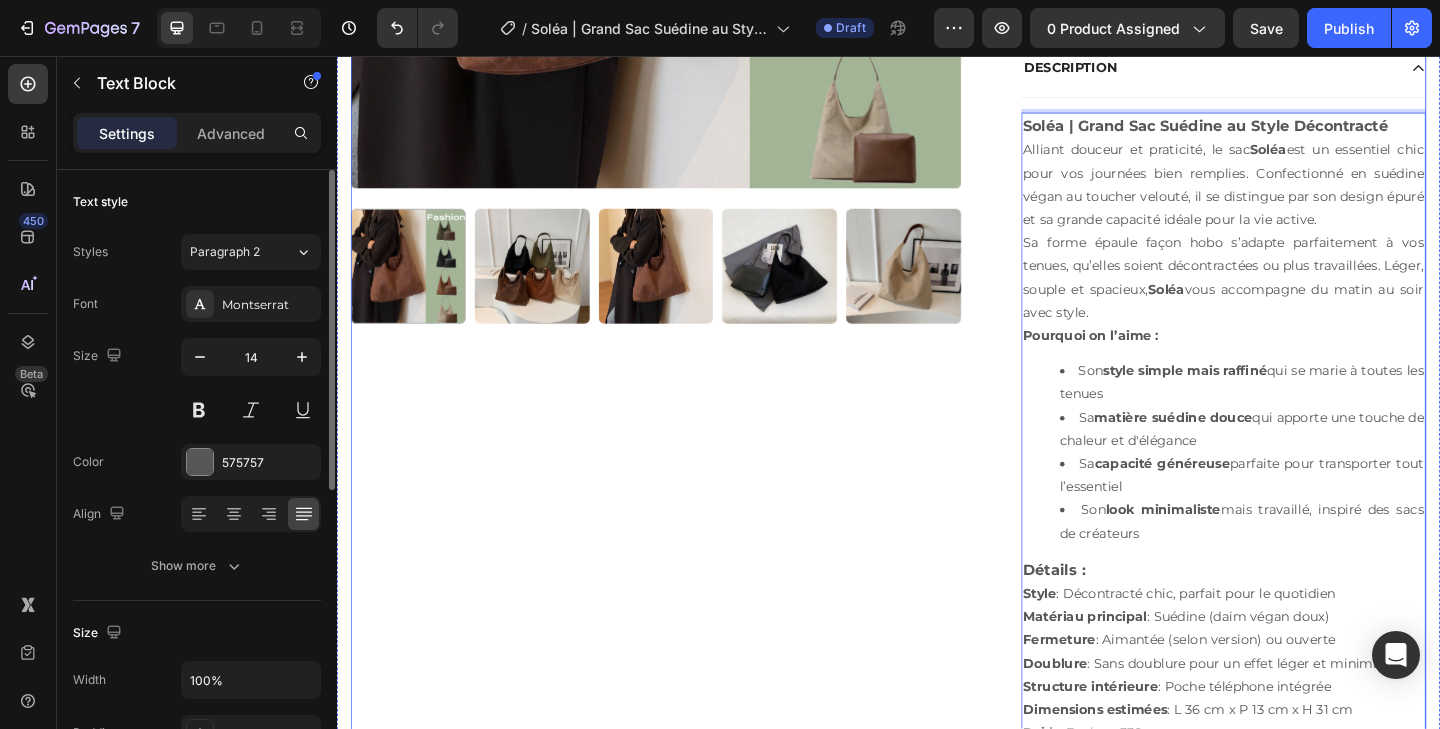 scroll, scrollTop: 630, scrollLeft: 0, axis: vertical 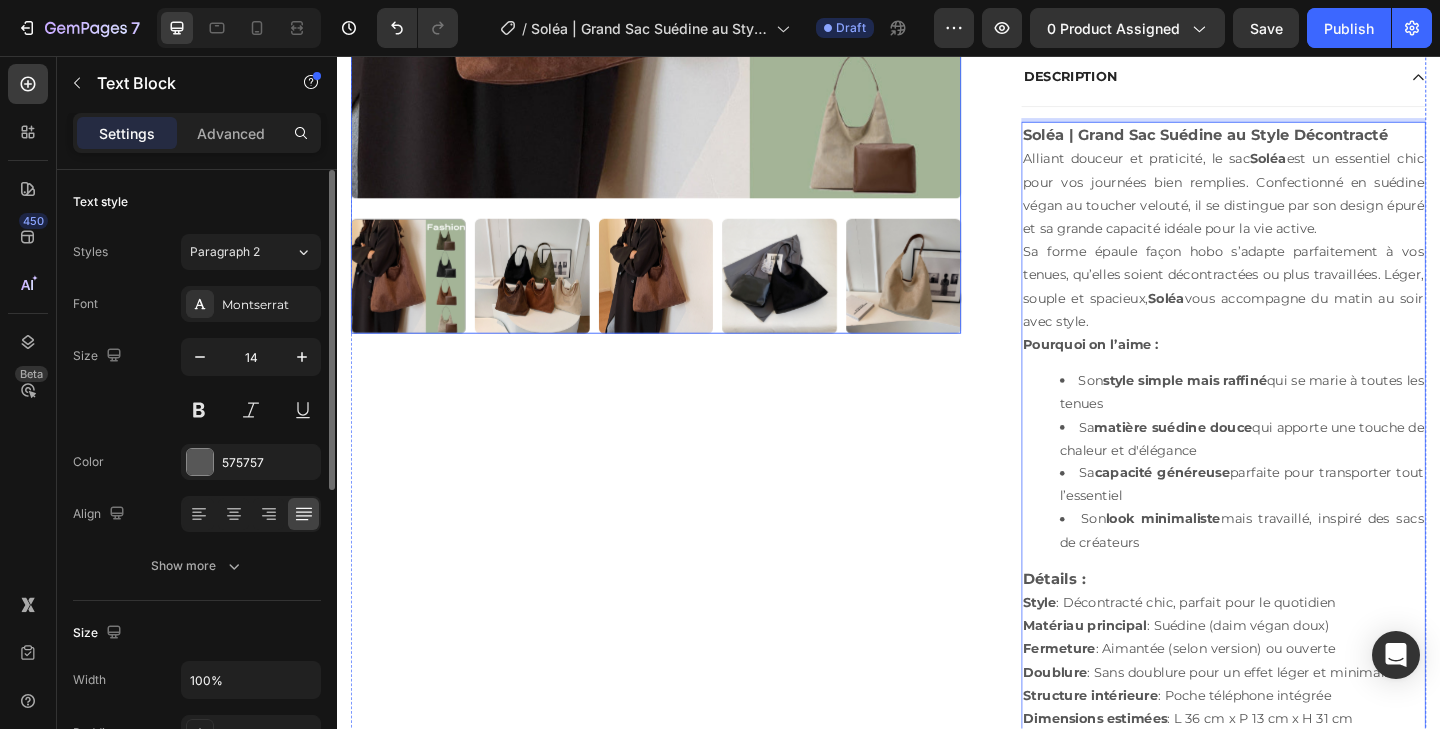 click at bounding box center [549, 295] 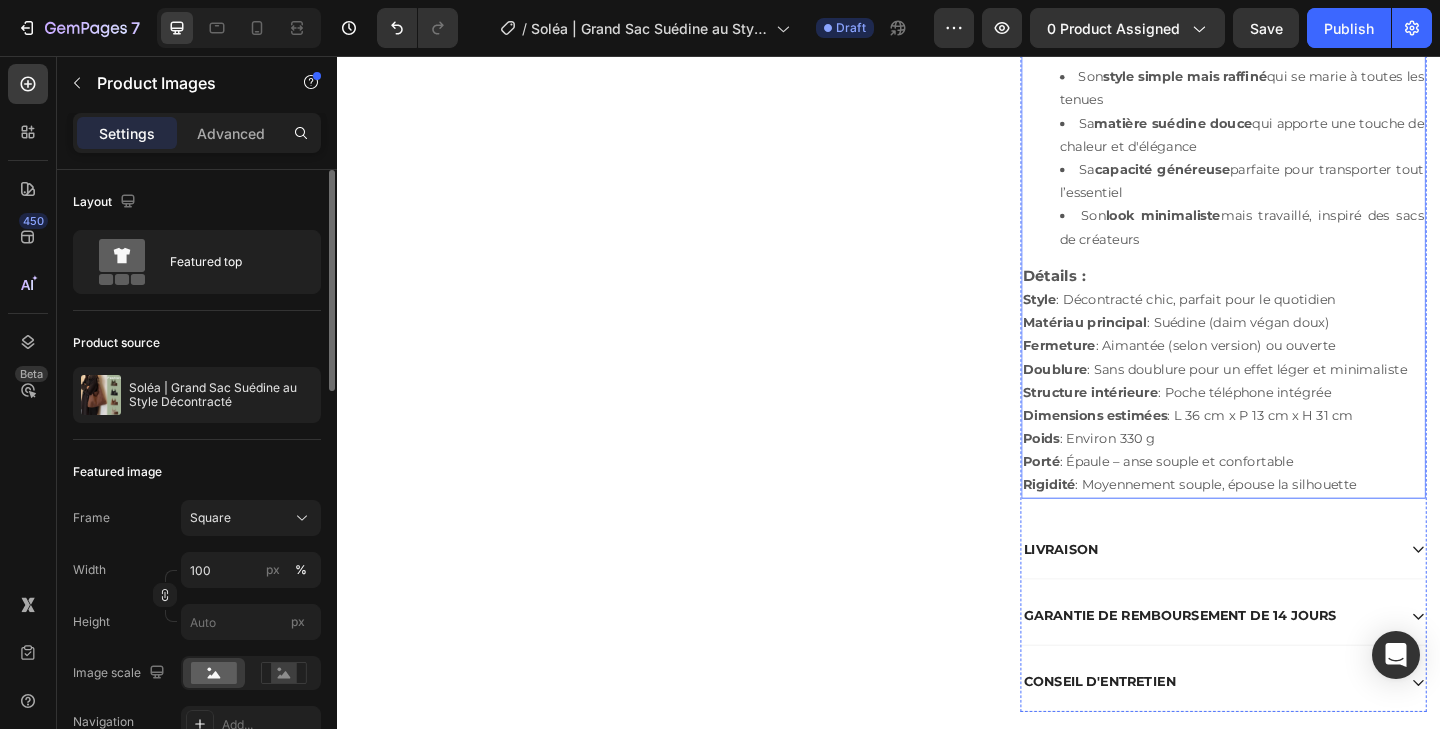 scroll, scrollTop: 967, scrollLeft: 0, axis: vertical 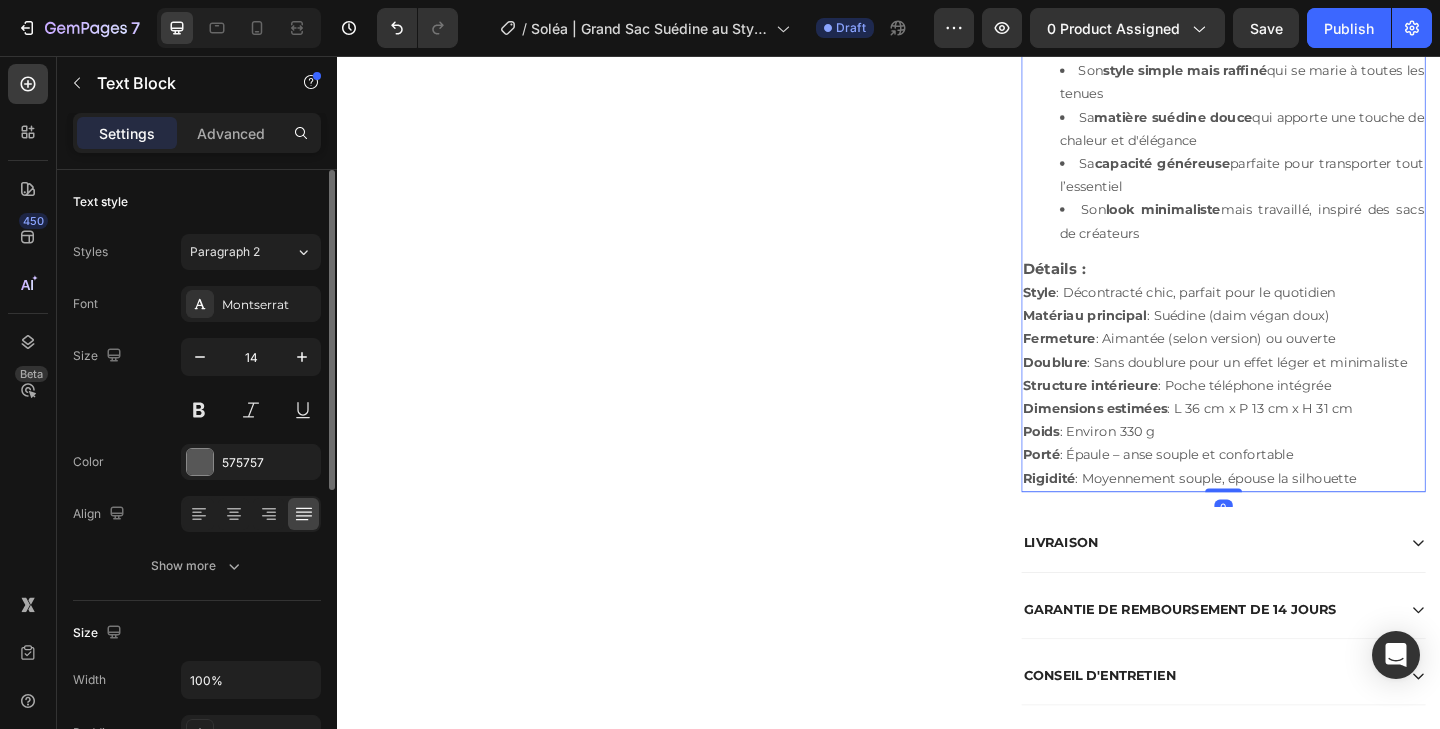 click on "Fermeture  : Aimantée (selon version) ou ouverte" at bounding box center (1301, 364) 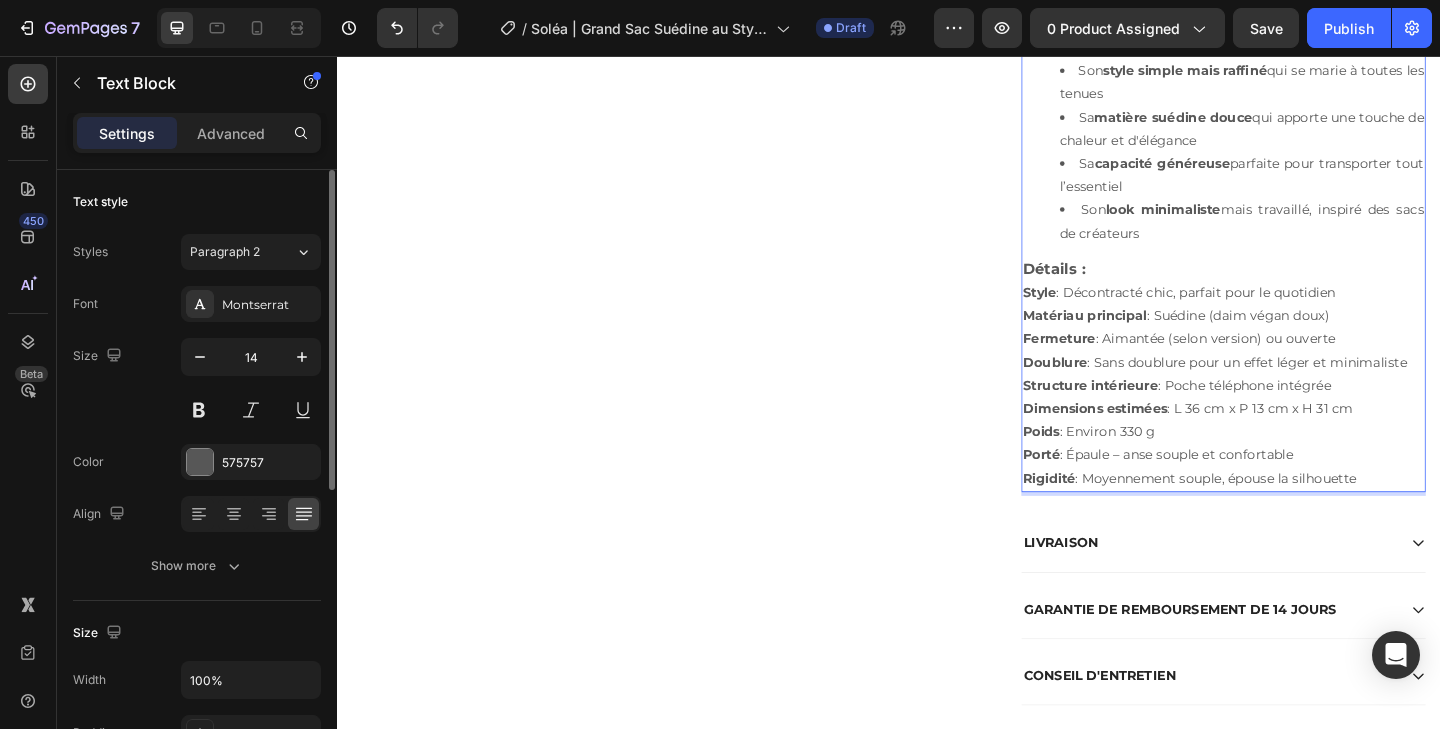 click on "Fermeture  : Aimantée (selon version) ou ouverte" at bounding box center (1301, 364) 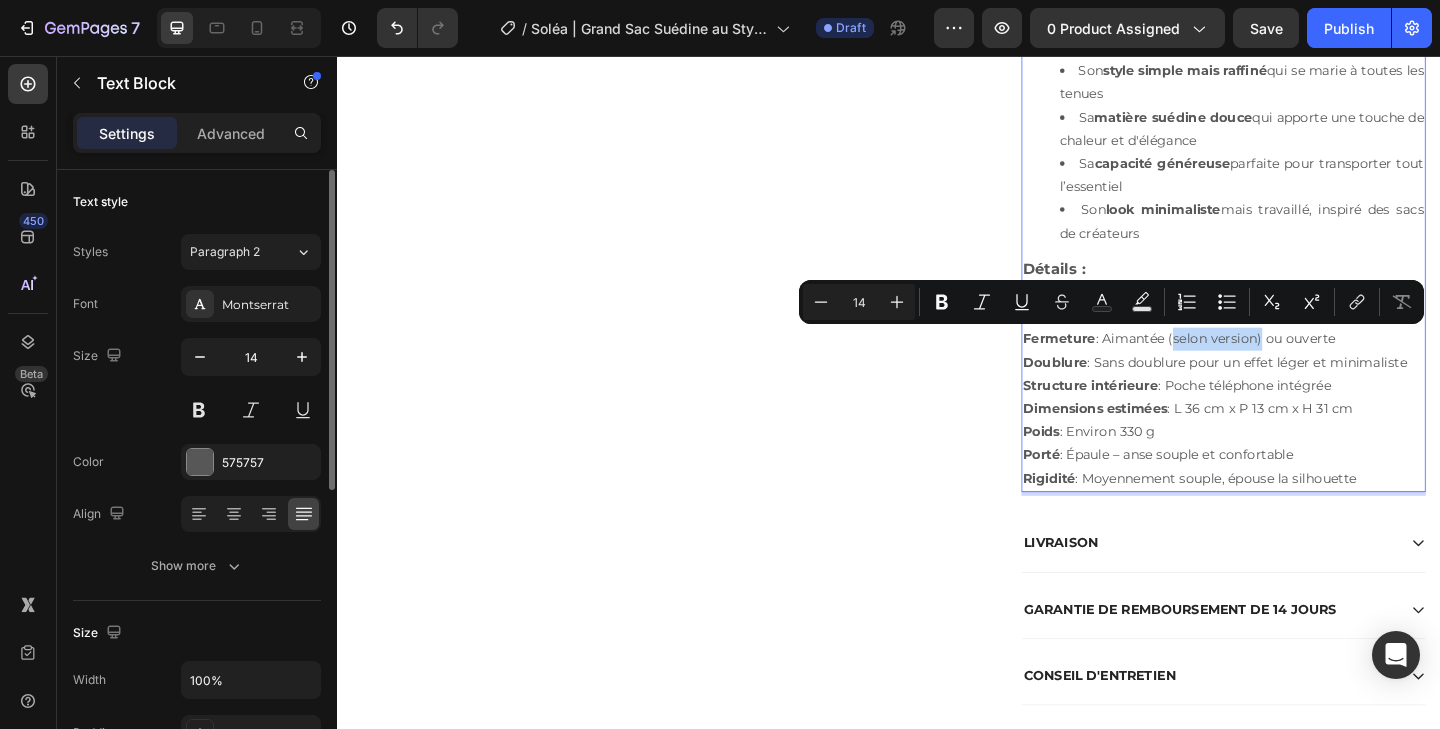 drag, startPoint x: 1245, startPoint y: 365, endPoint x: 1337, endPoint y: 365, distance: 92 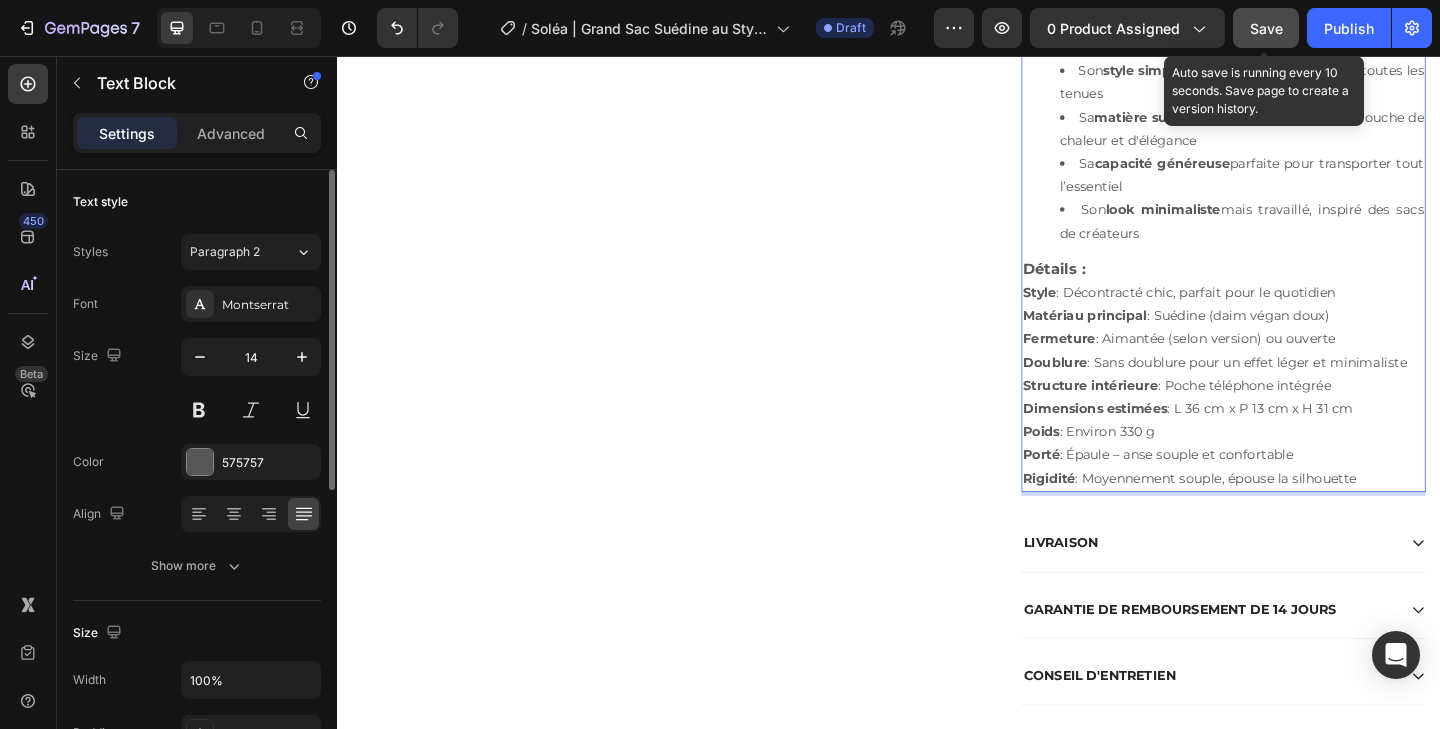 click on "Save" 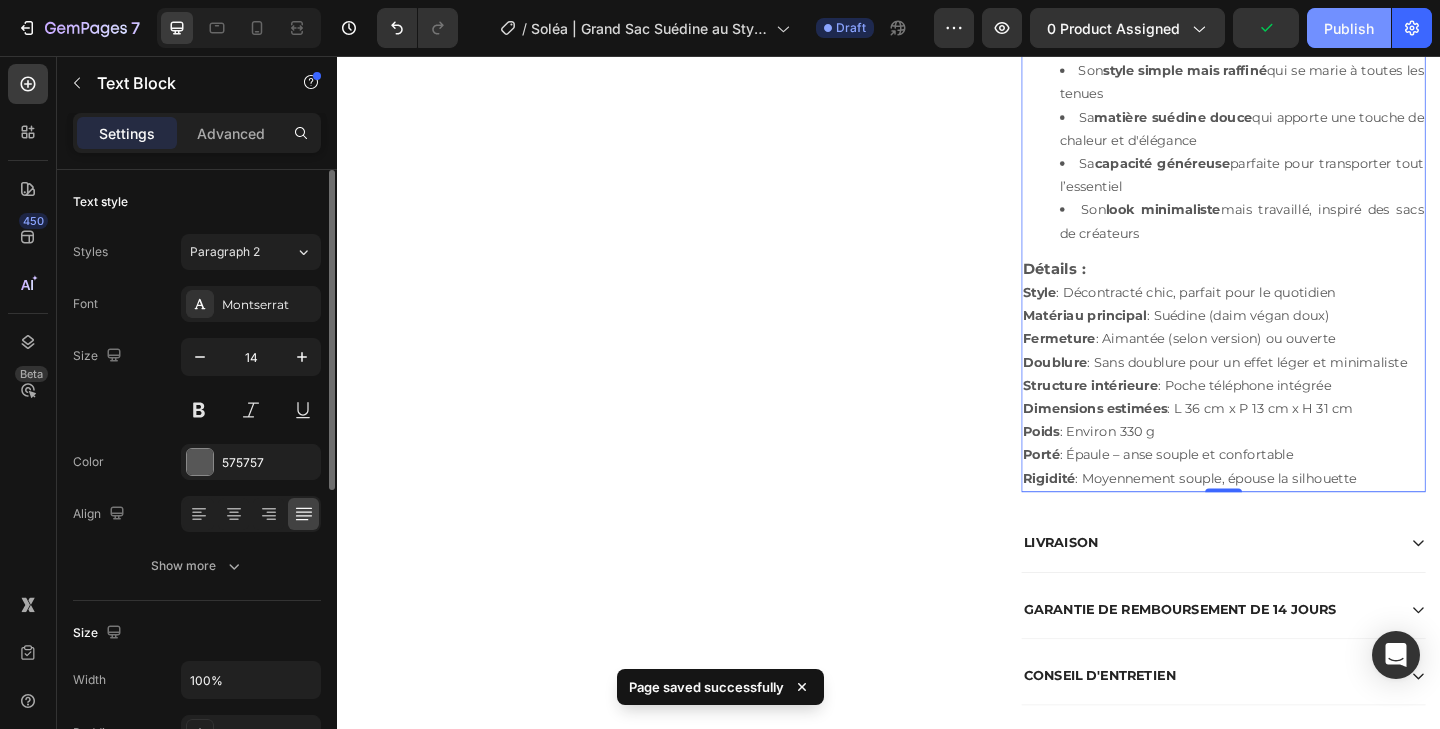 click on "Publish" at bounding box center [1349, 28] 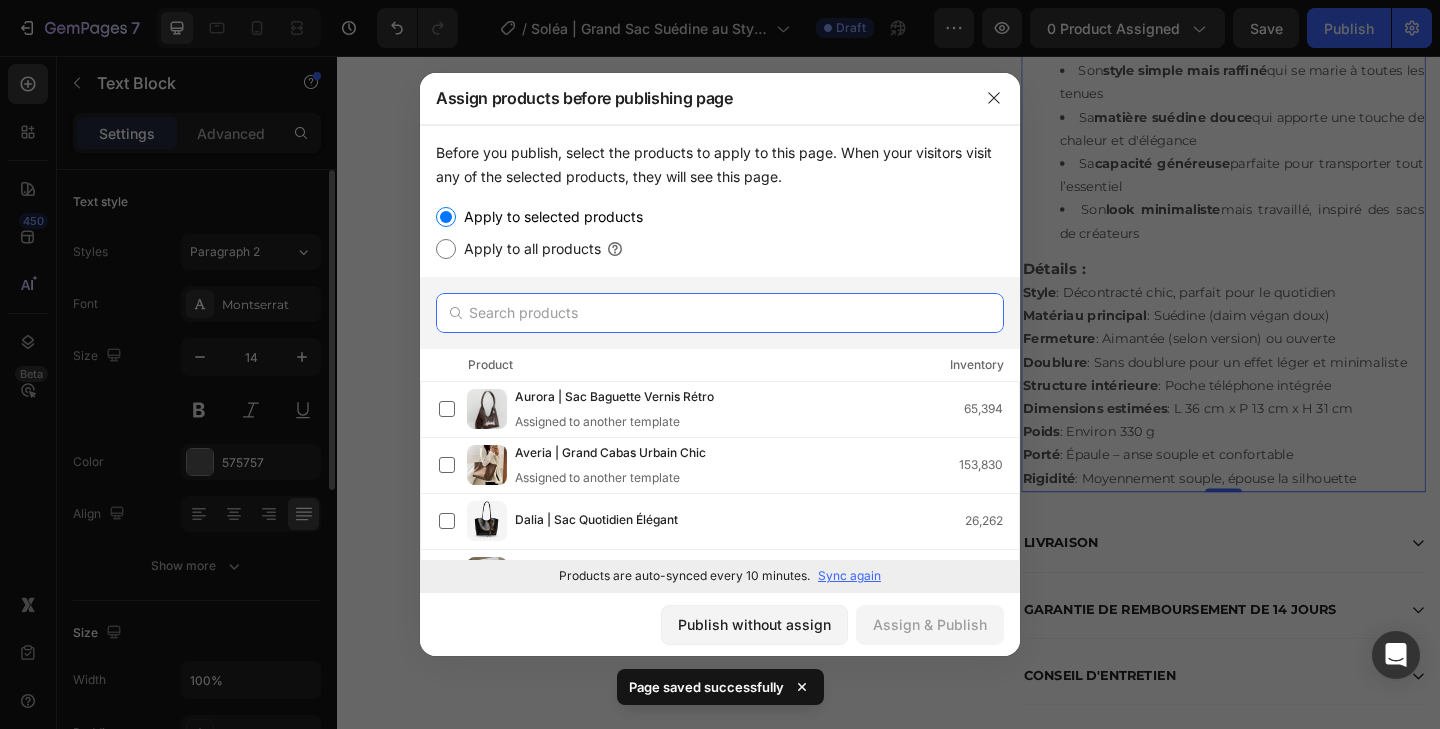 click at bounding box center [720, 313] 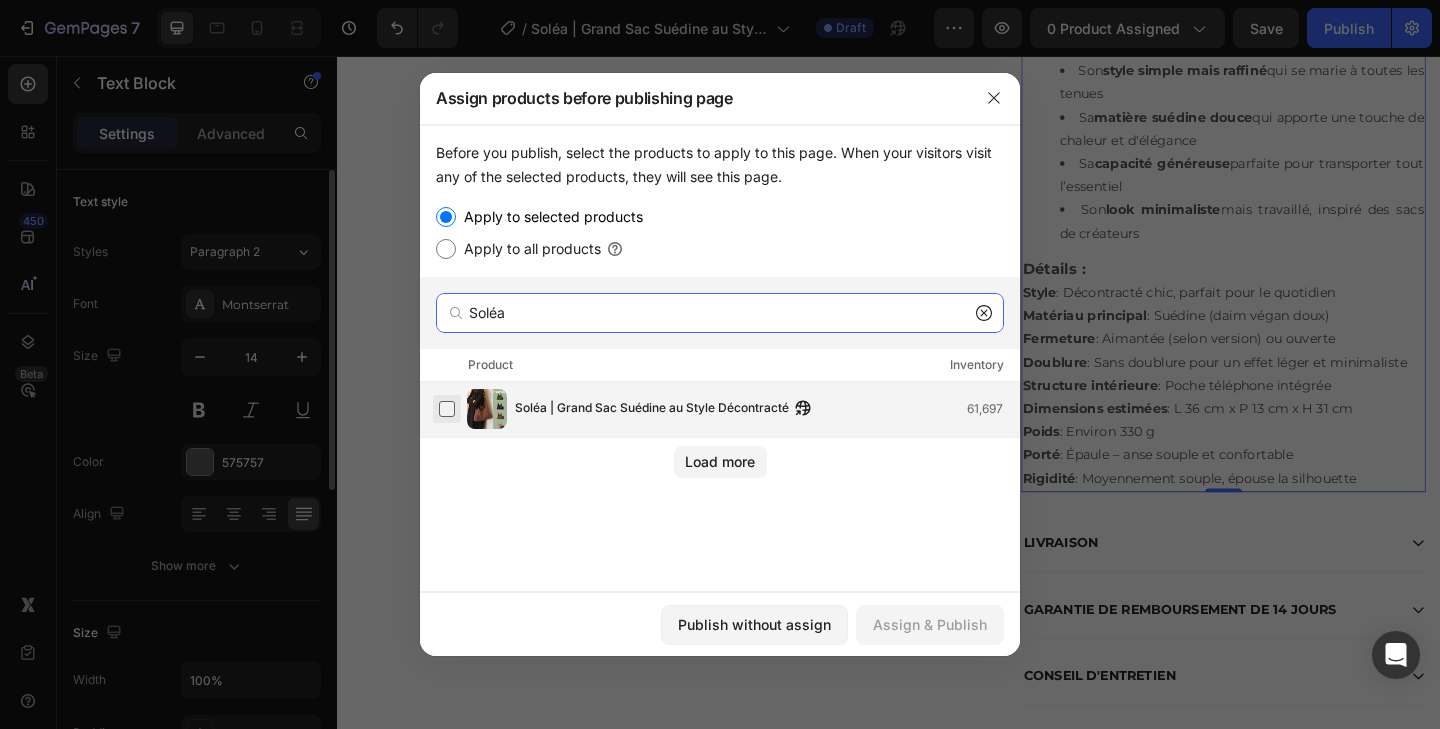 type on "Soléa" 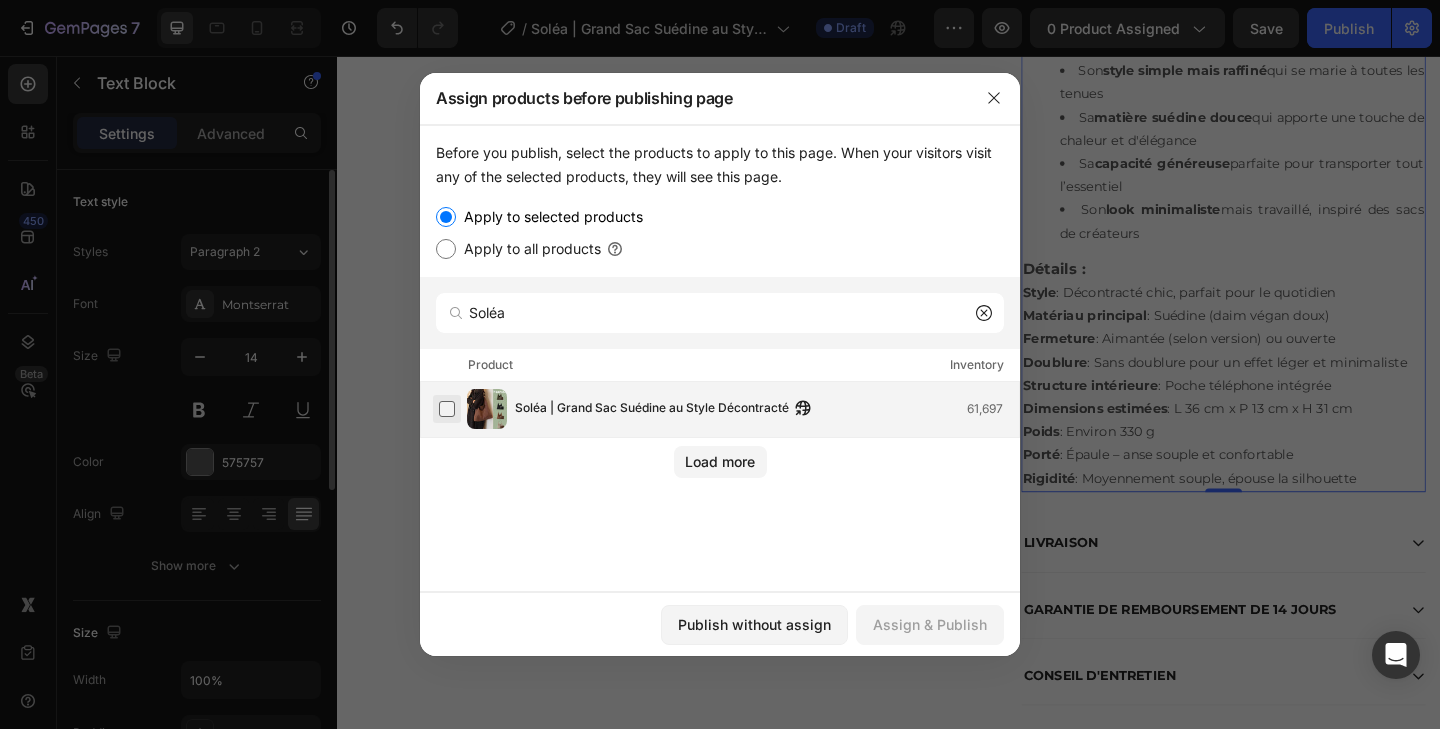 click at bounding box center [447, 409] 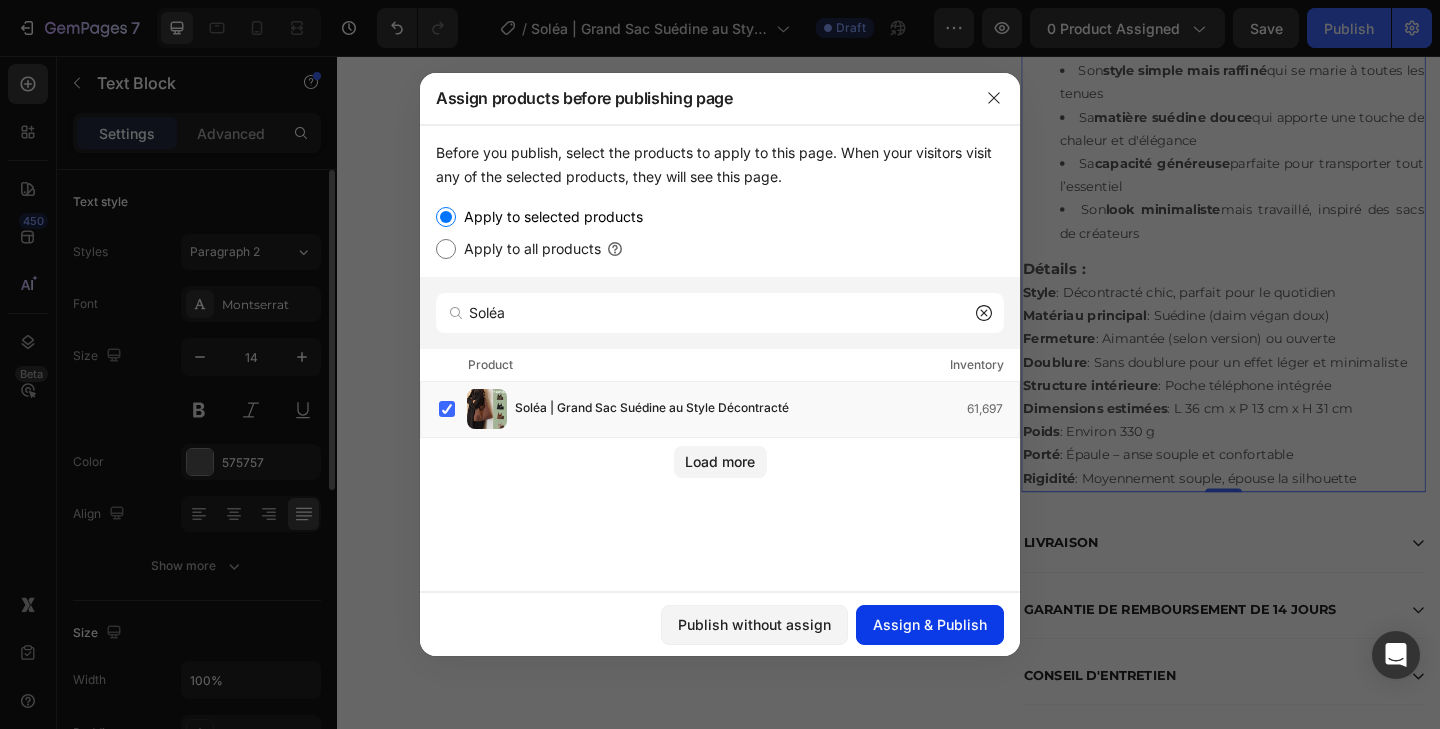 click on "Assign & Publish" 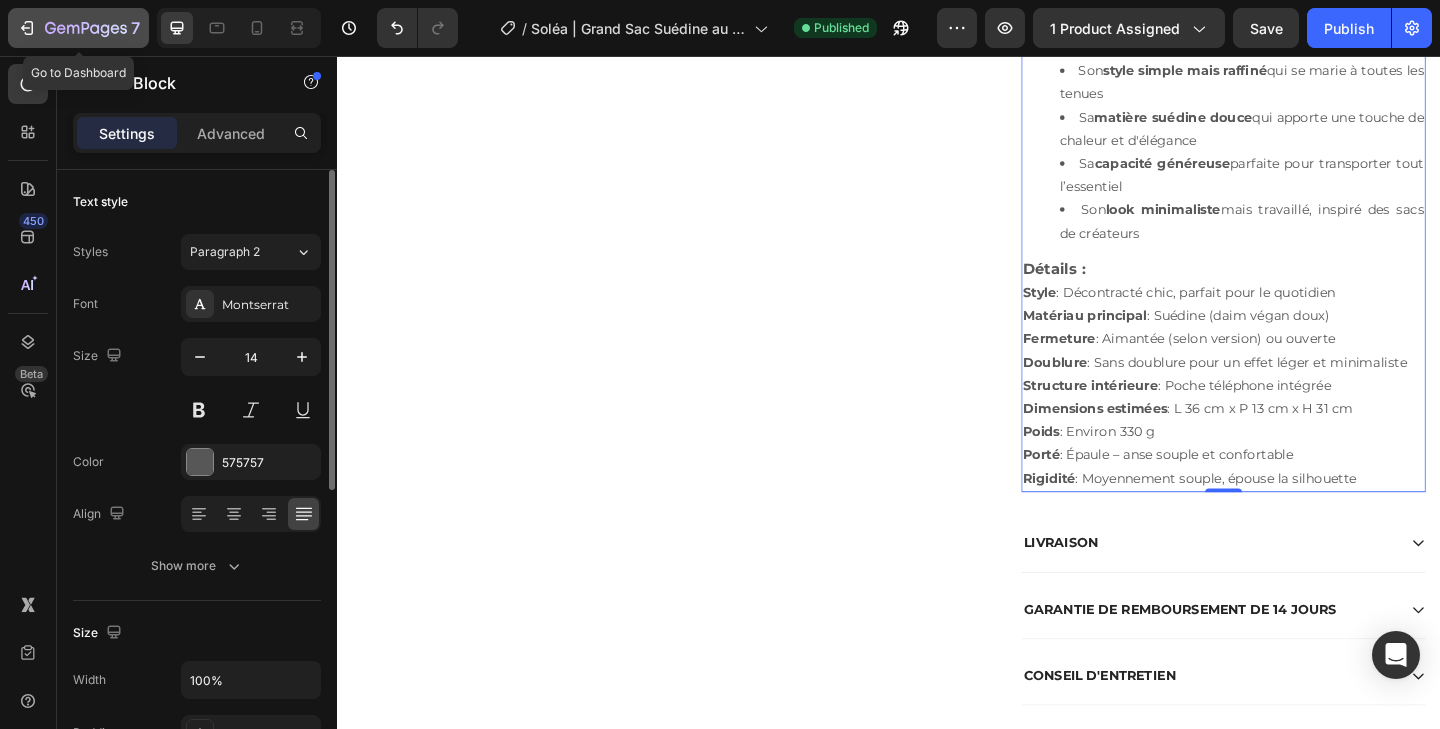 click on "7" 